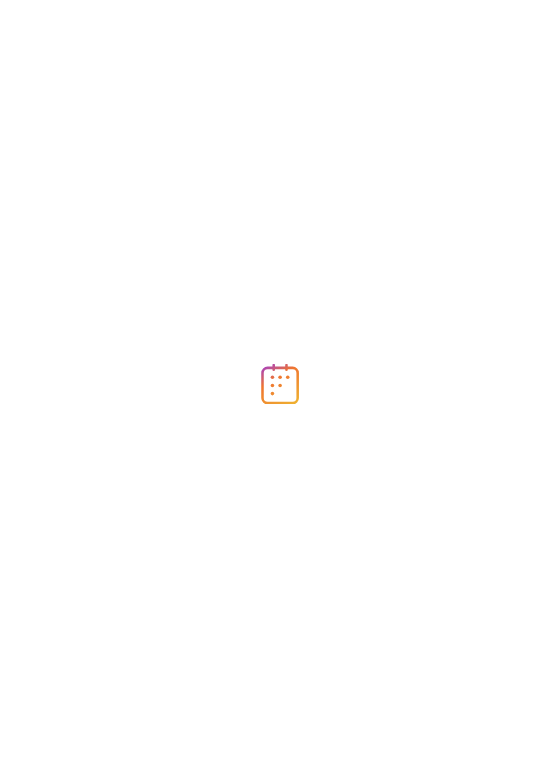 scroll, scrollTop: 0, scrollLeft: 0, axis: both 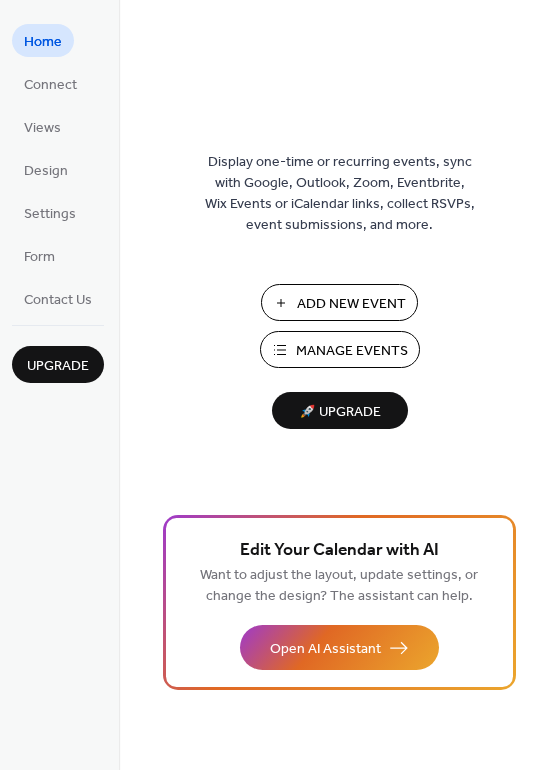 click on "Add New Event" at bounding box center [351, 304] 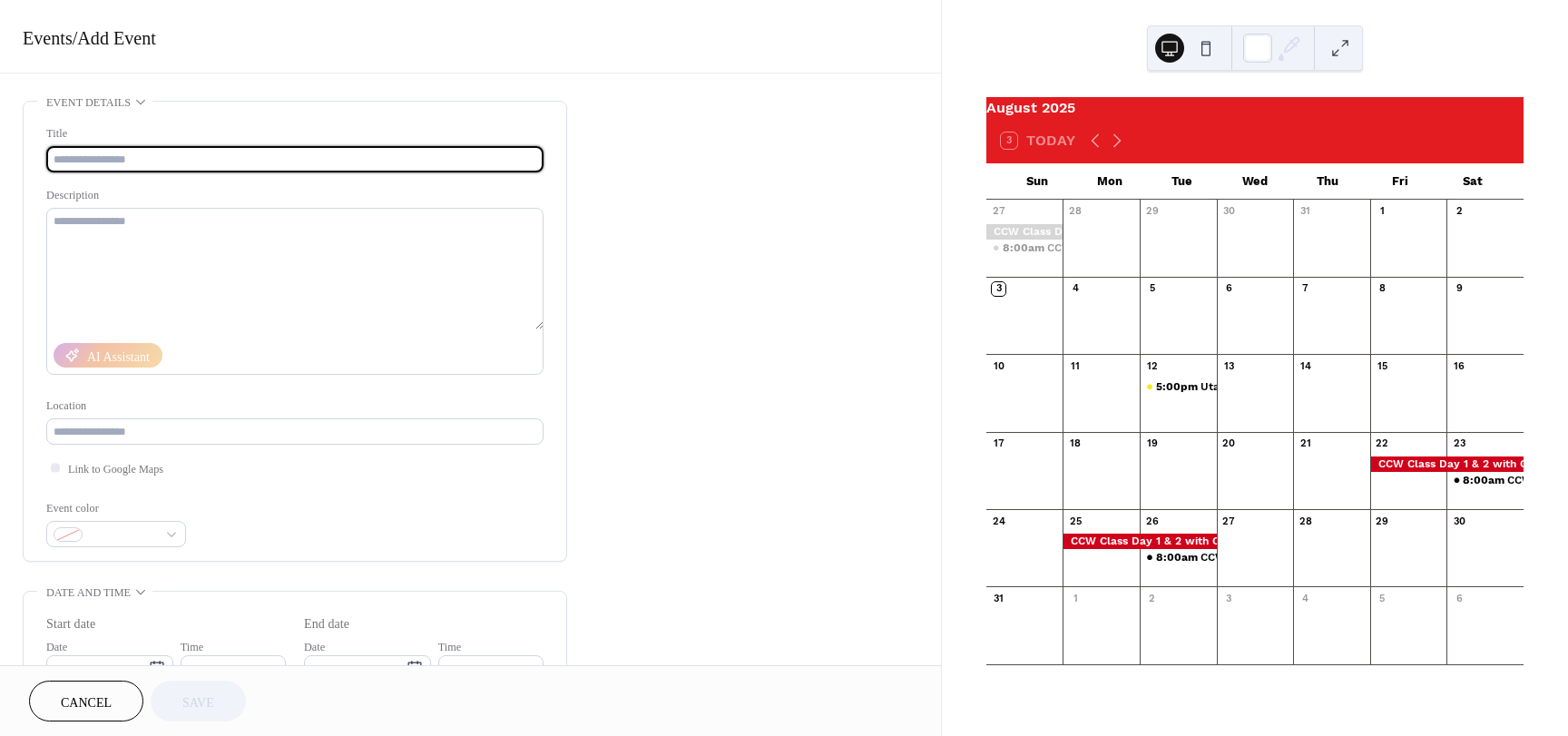 scroll, scrollTop: 0, scrollLeft: 0, axis: both 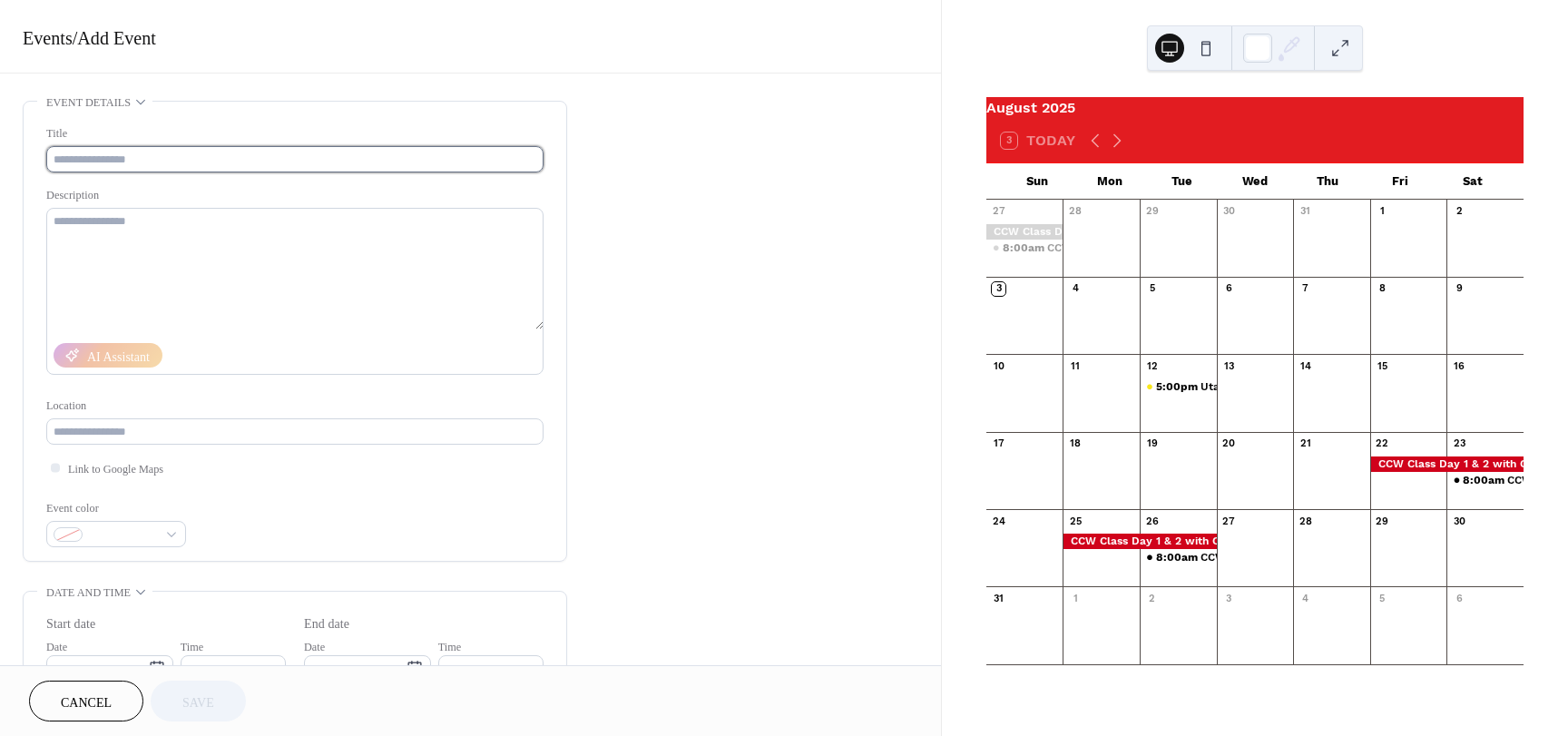 click at bounding box center (295, 159) 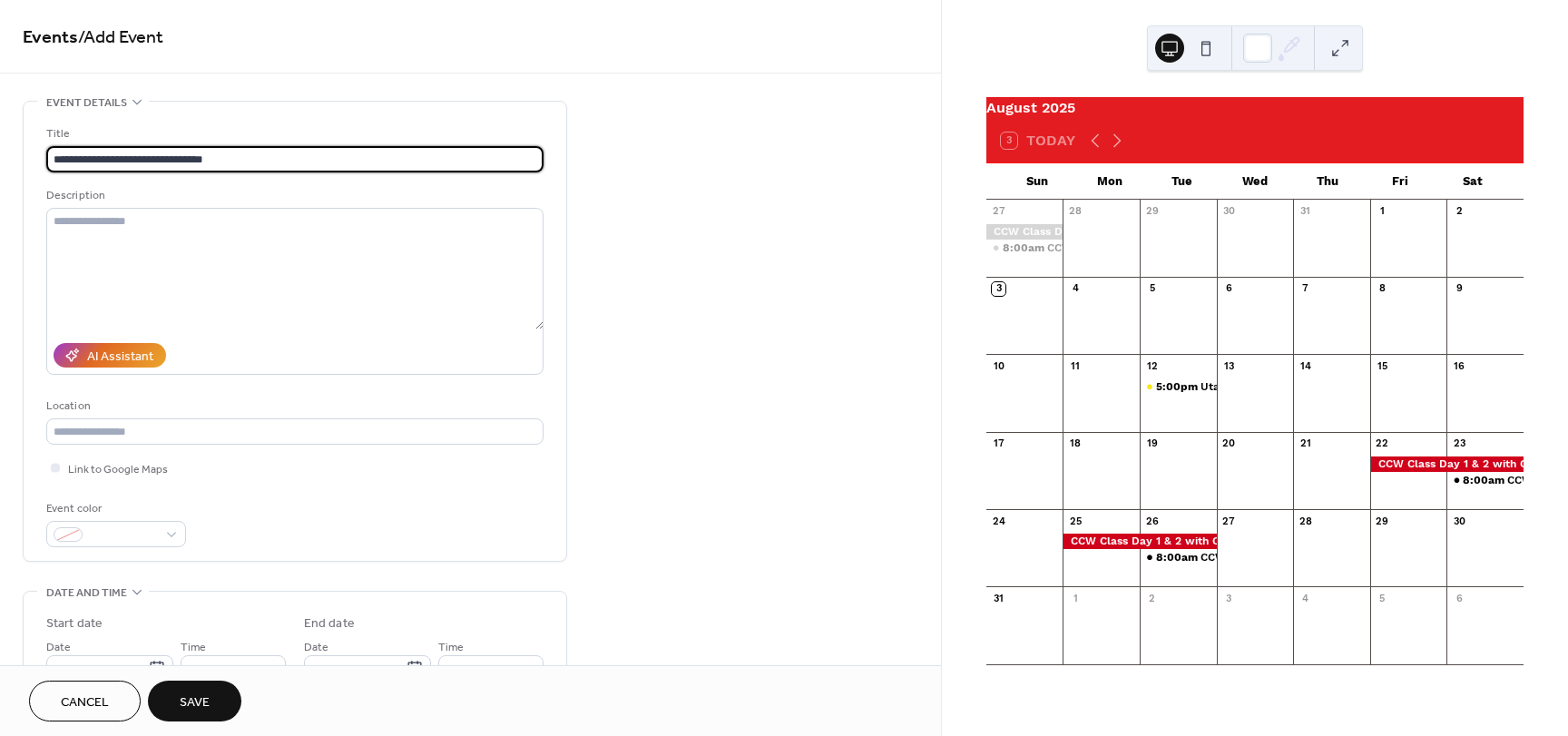 type on "**********" 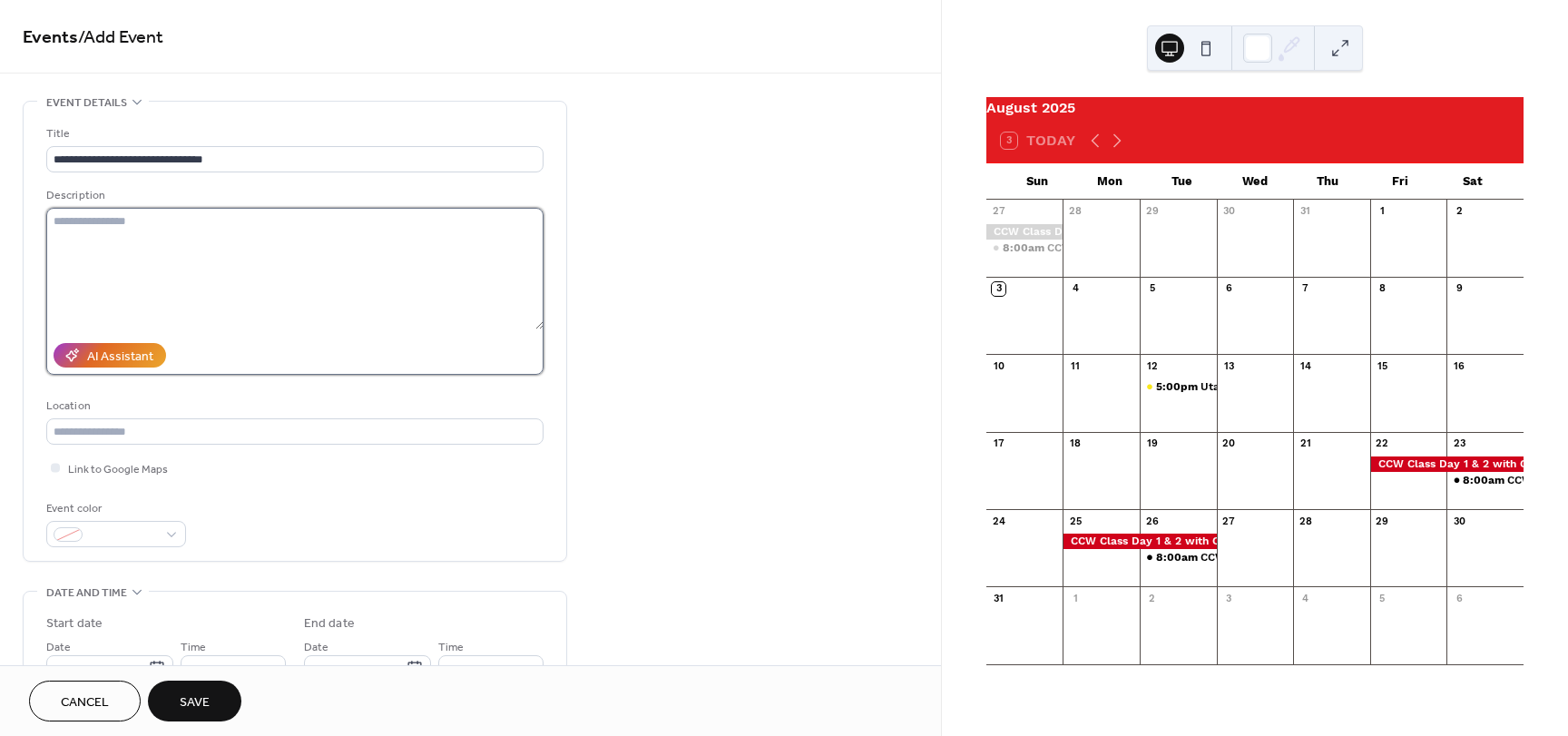click at bounding box center [295, 269] 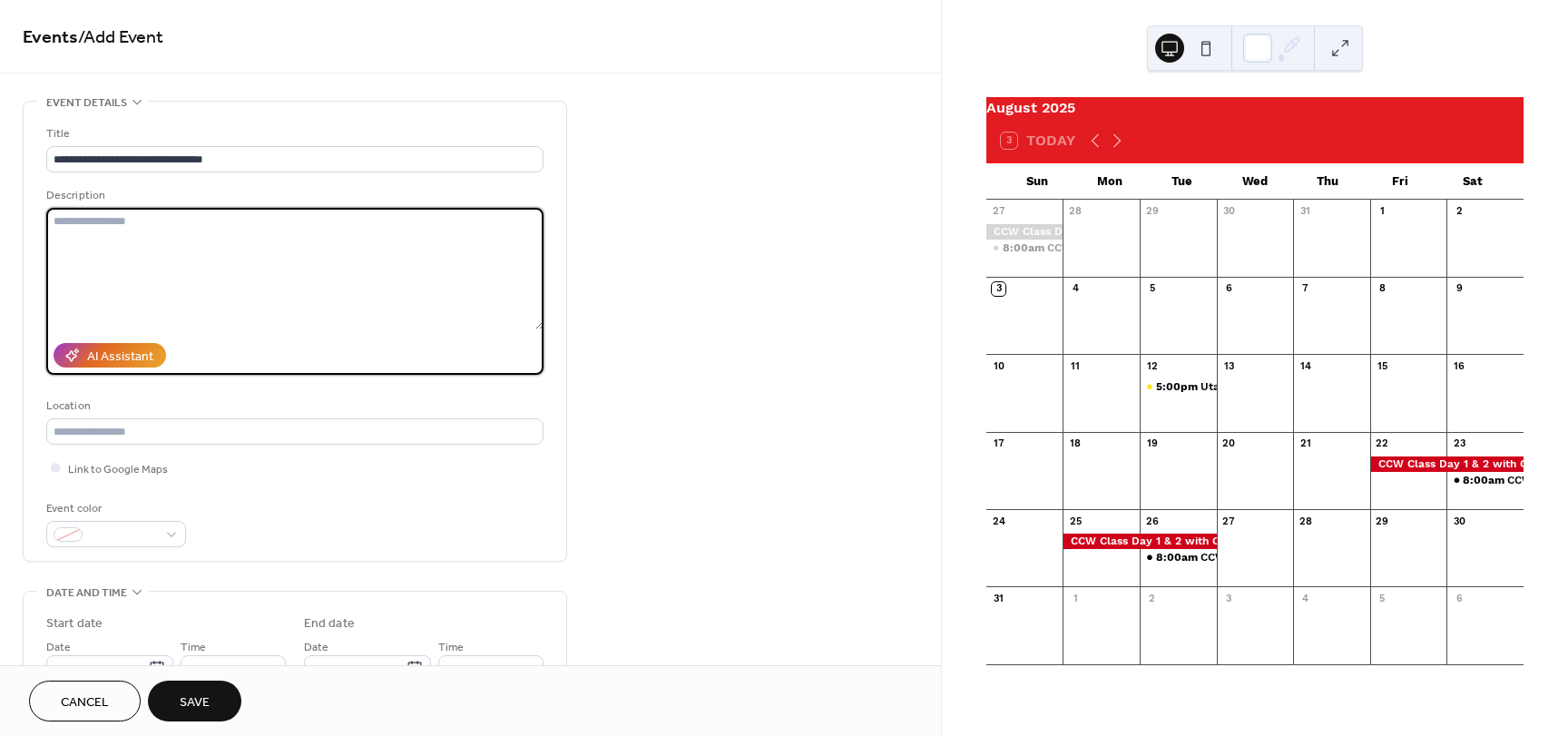 paste on "**********" 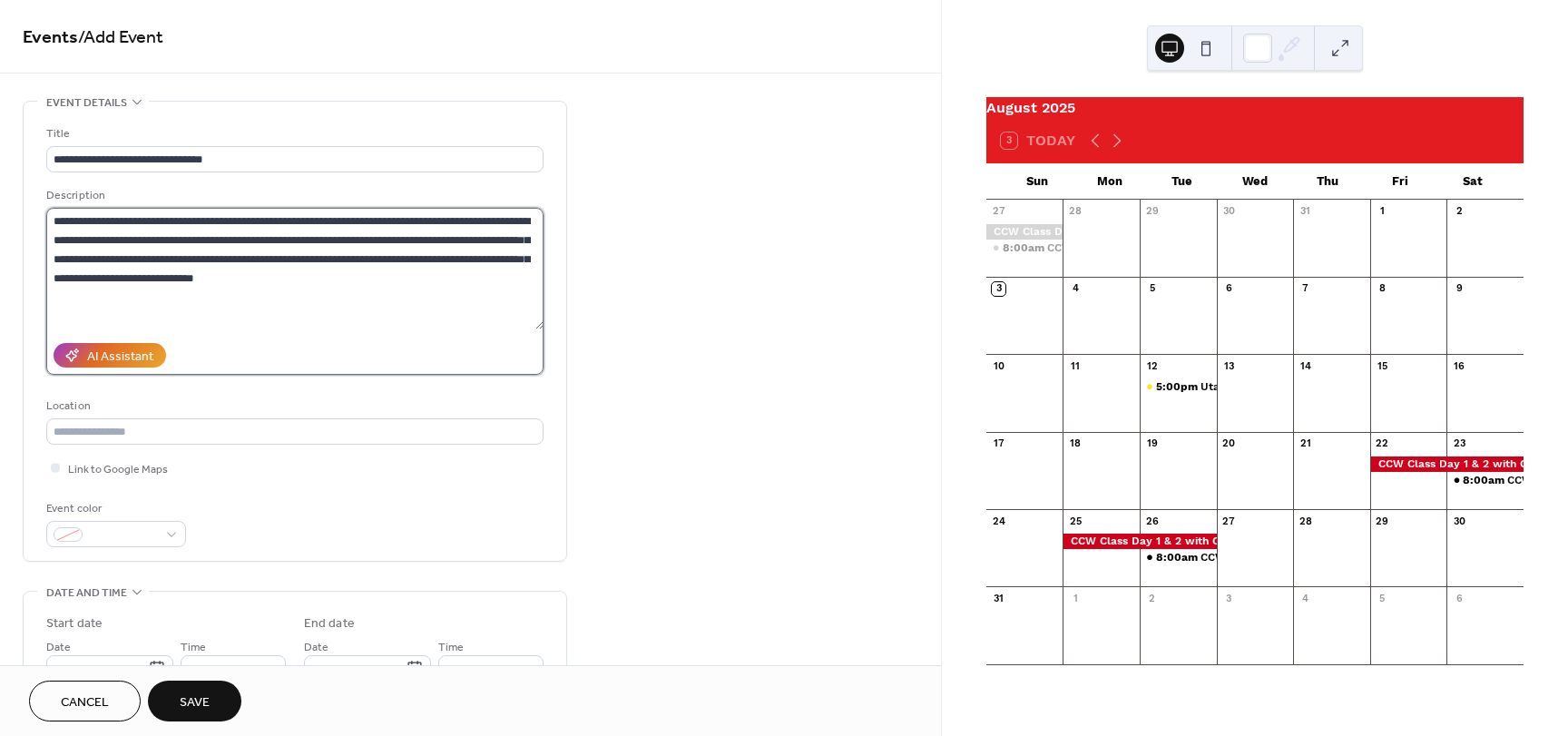 click on "**********" 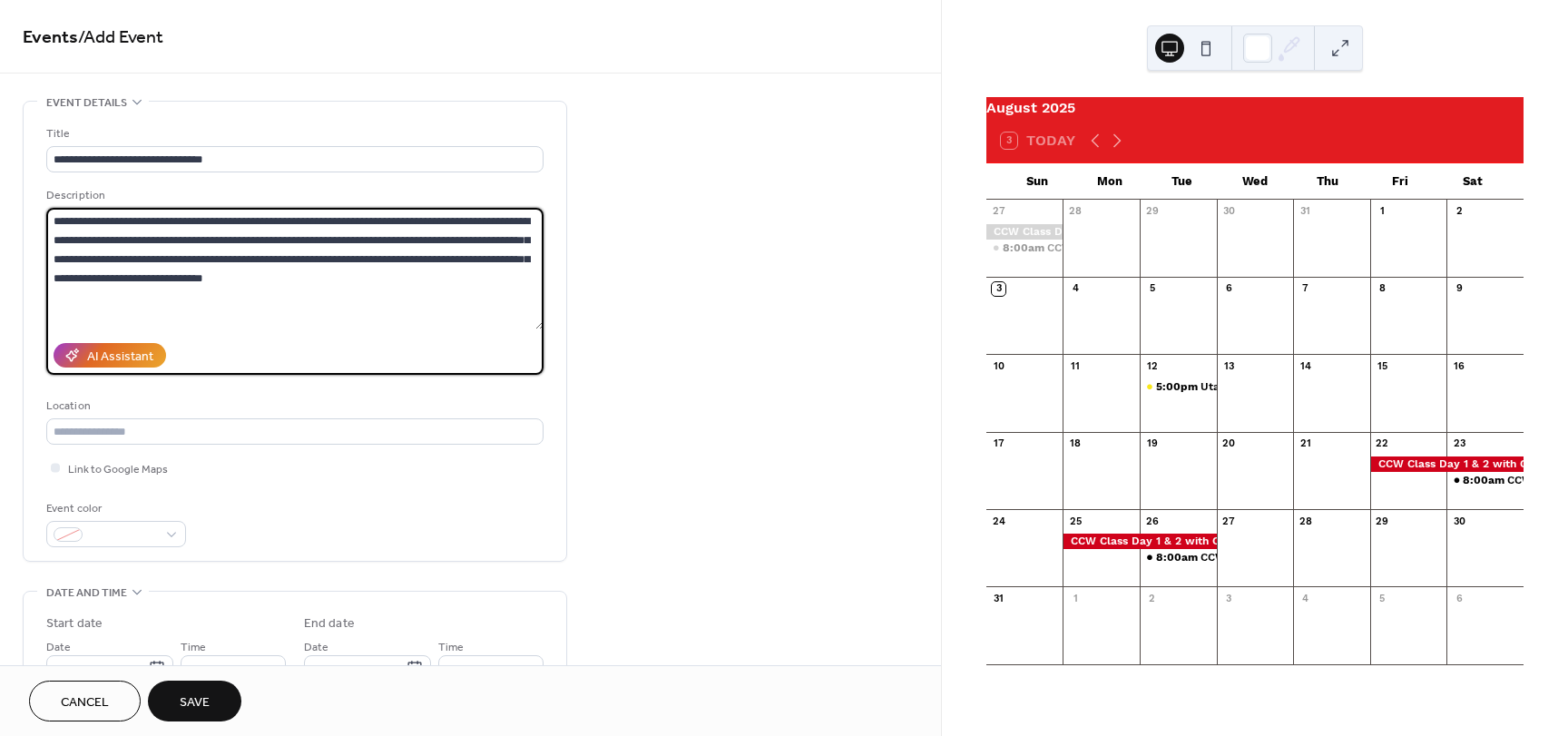 paste on "**********" 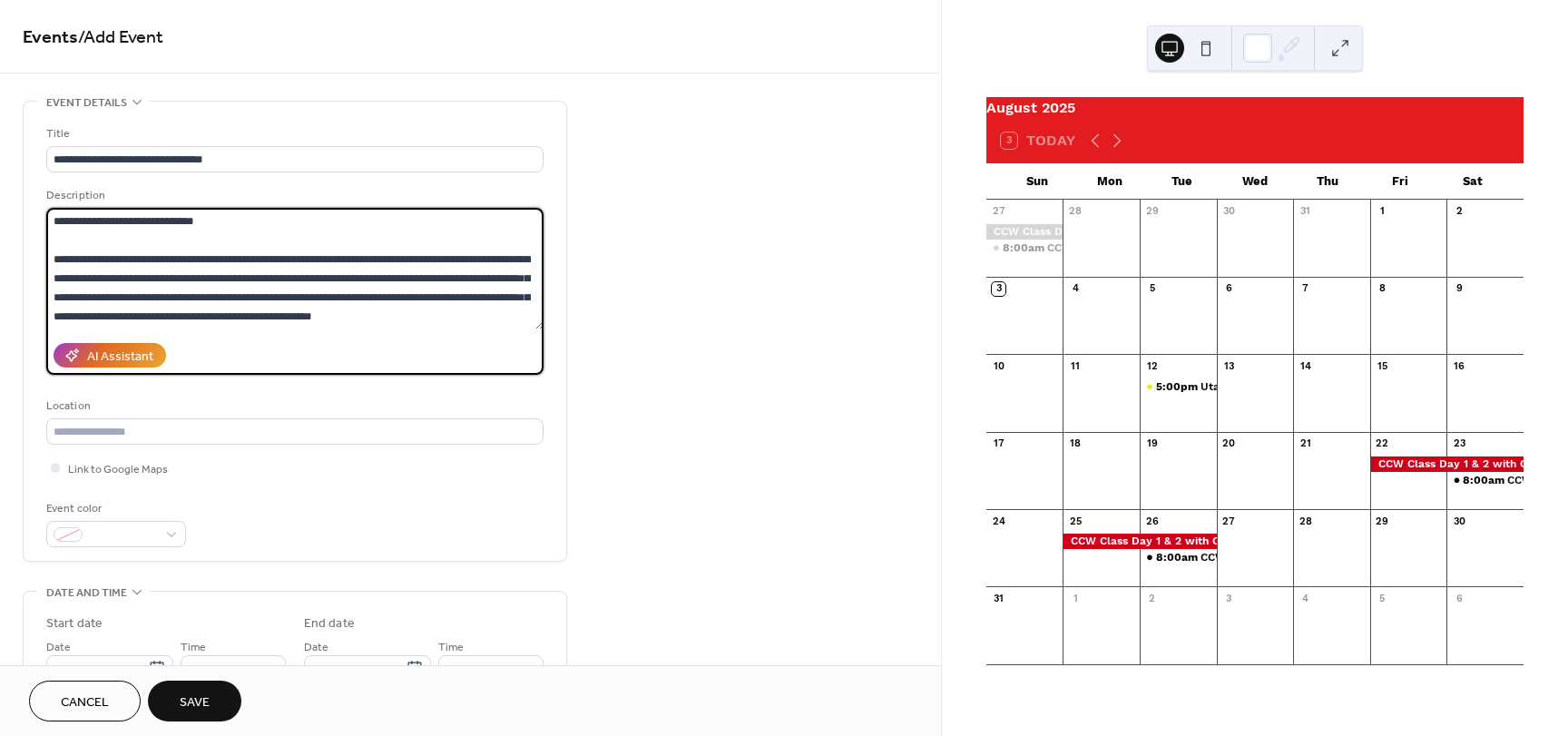scroll, scrollTop: 93, scrollLeft: 0, axis: vertical 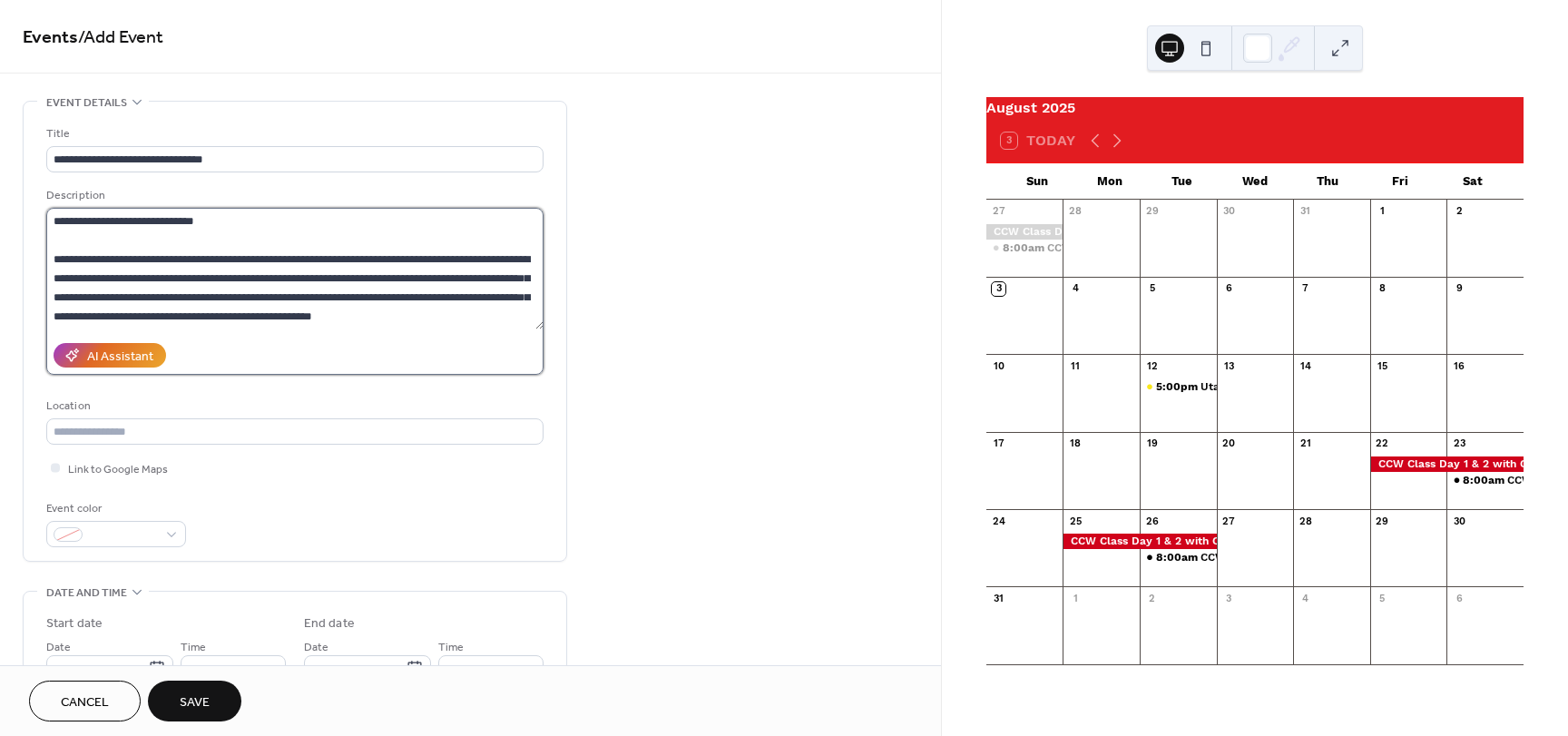 click on "**********" at bounding box center [295, 269] 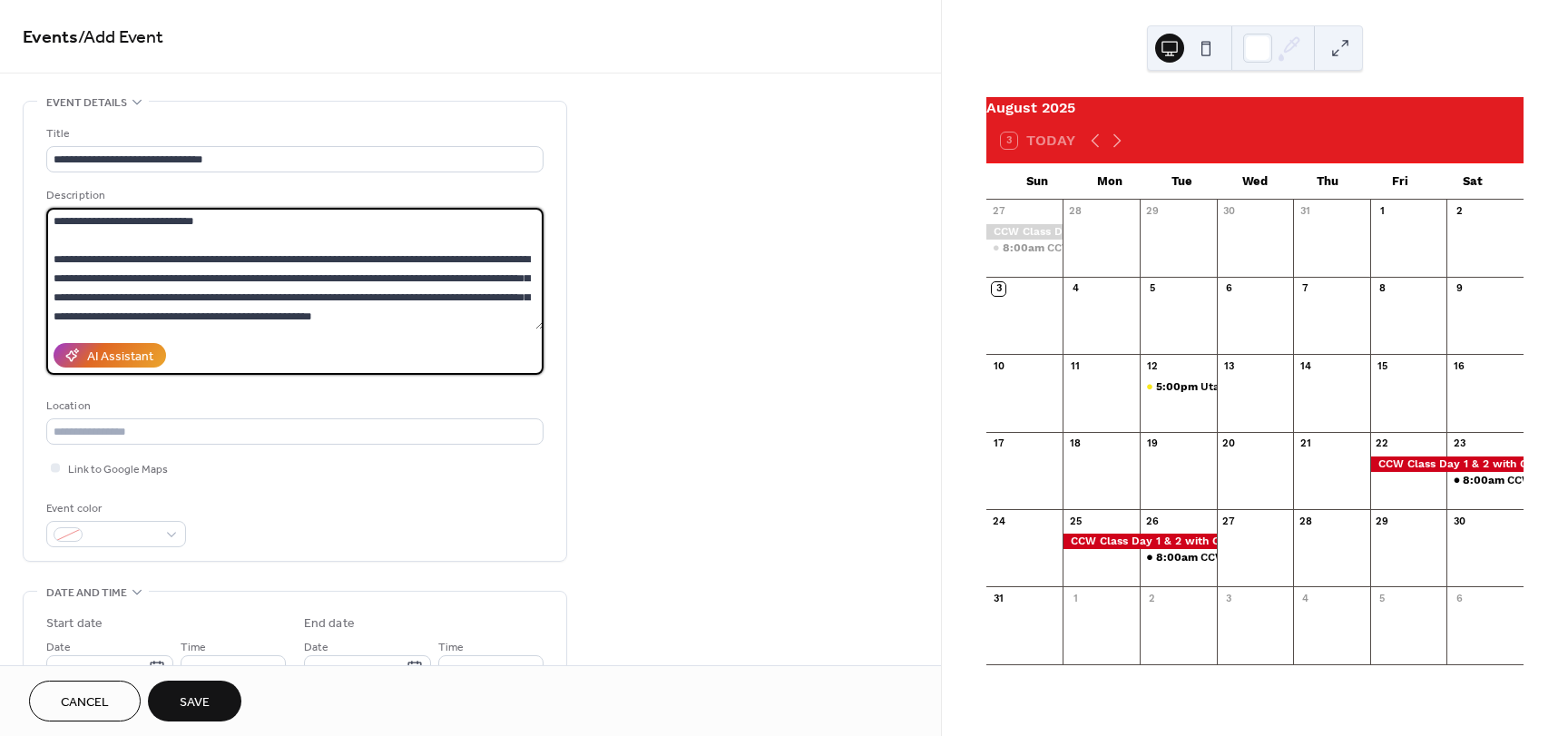 paste on "**********" 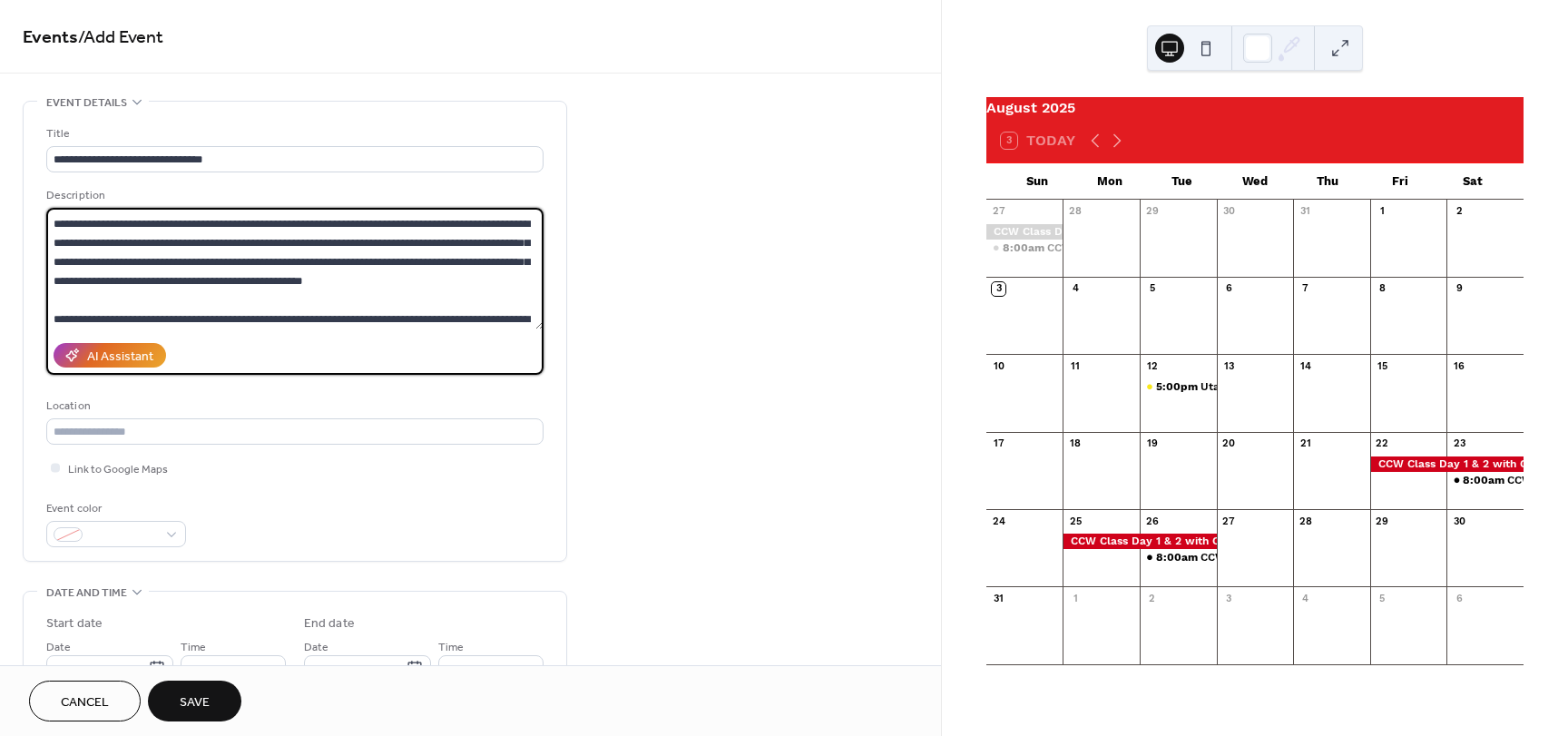 scroll, scrollTop: 112, scrollLeft: 0, axis: vertical 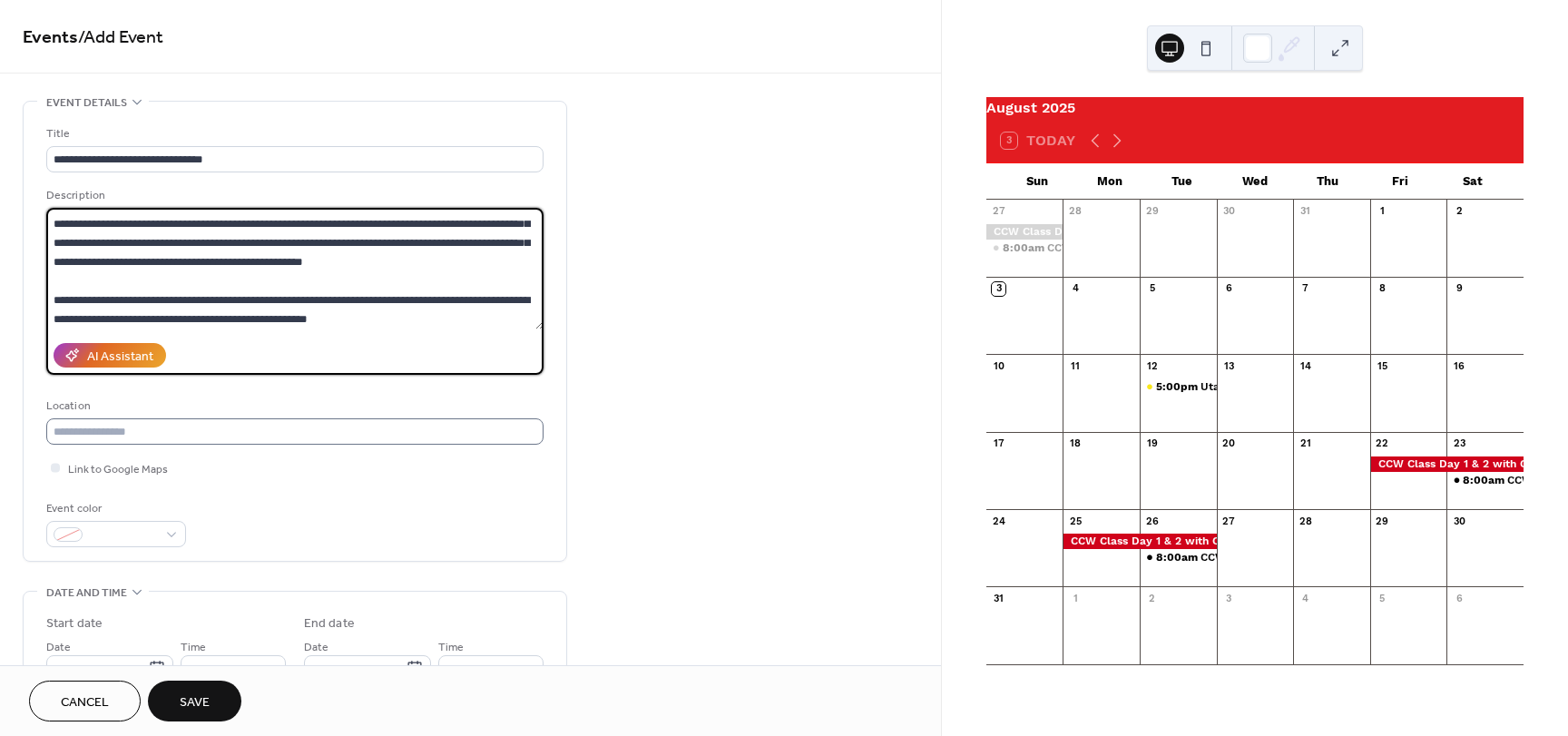 type on "**********" 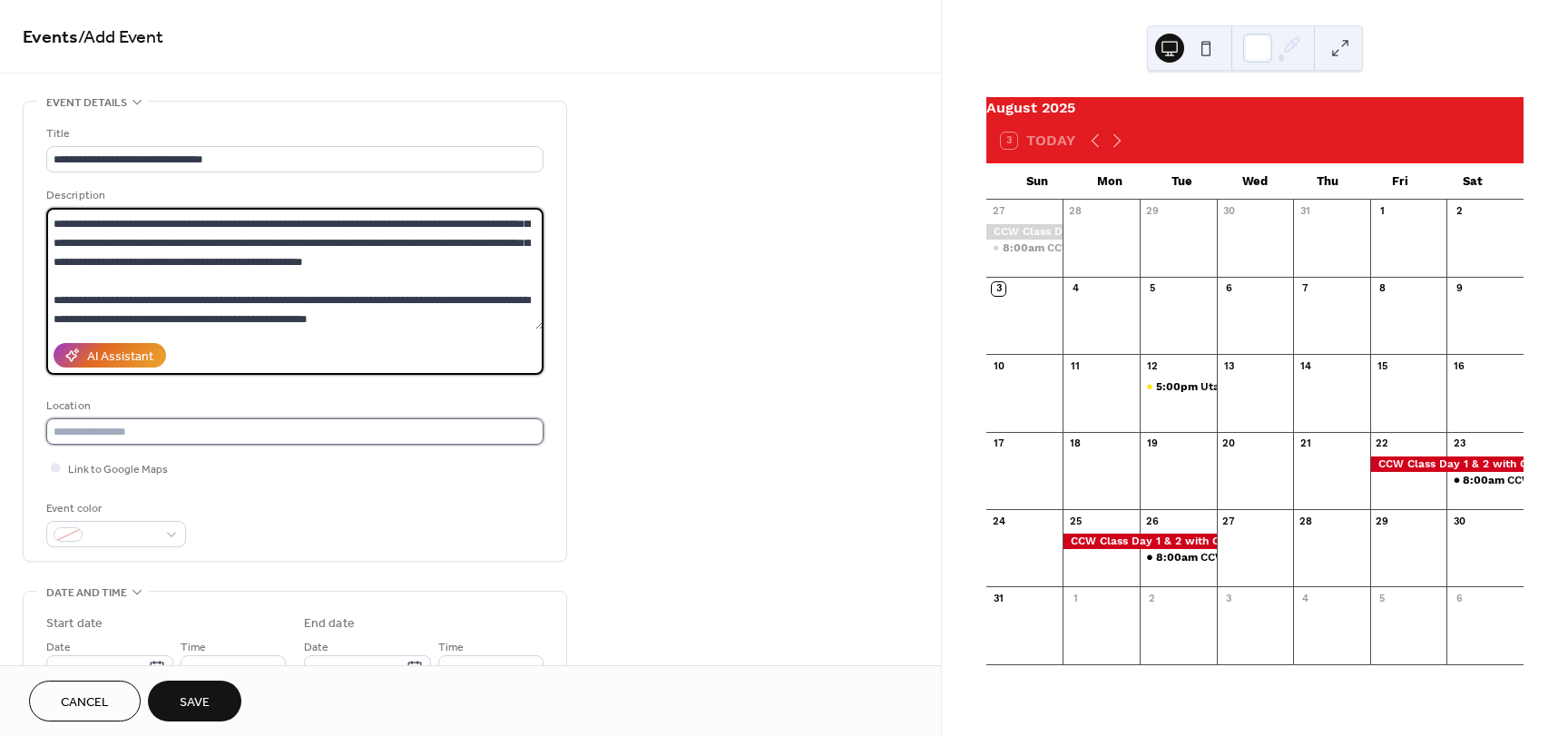 click at bounding box center [295, 431] 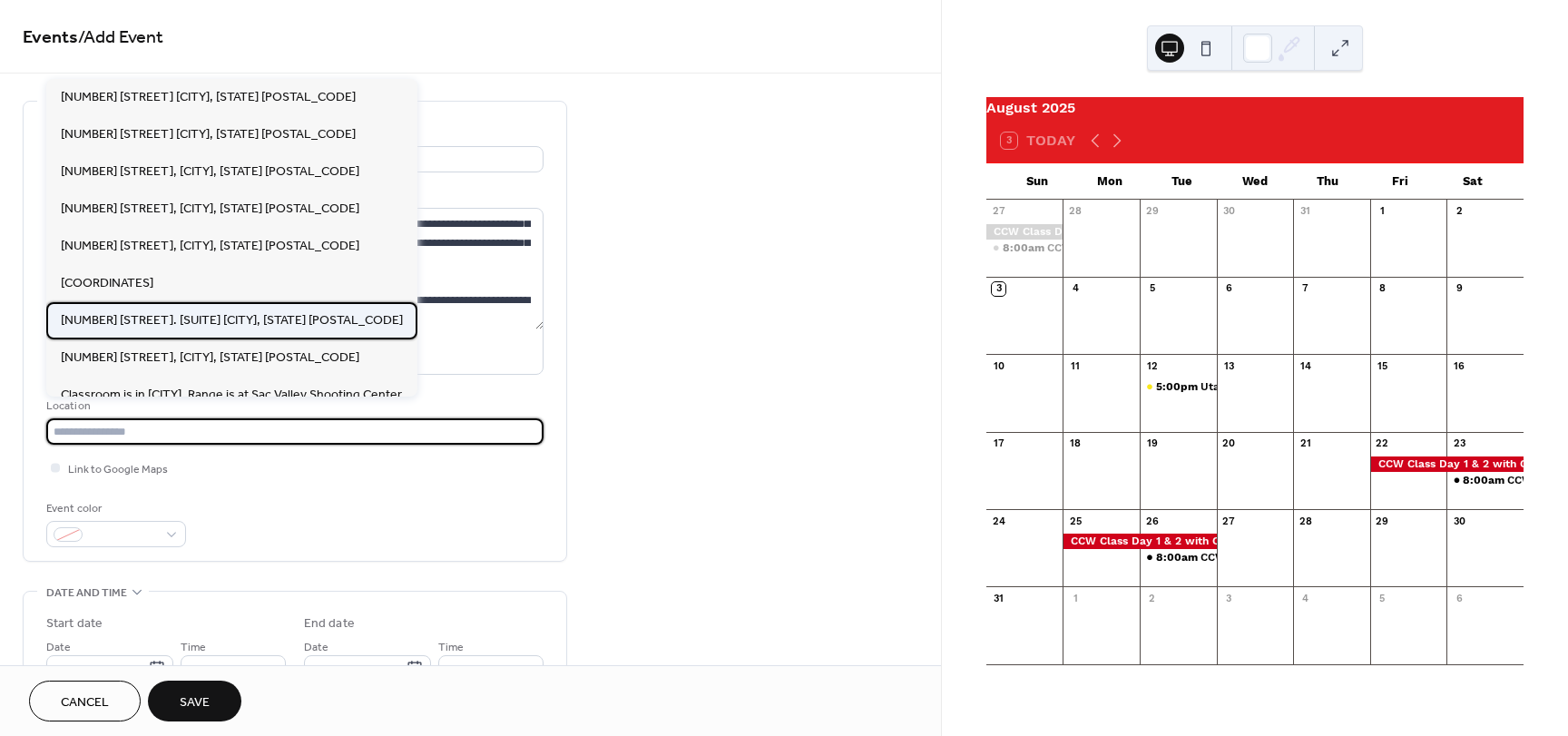 click on "[NUMBER] [STREET]. [SUITE] [CITY], [STATE] [POSTAL_CODE]" at bounding box center (231, 320) 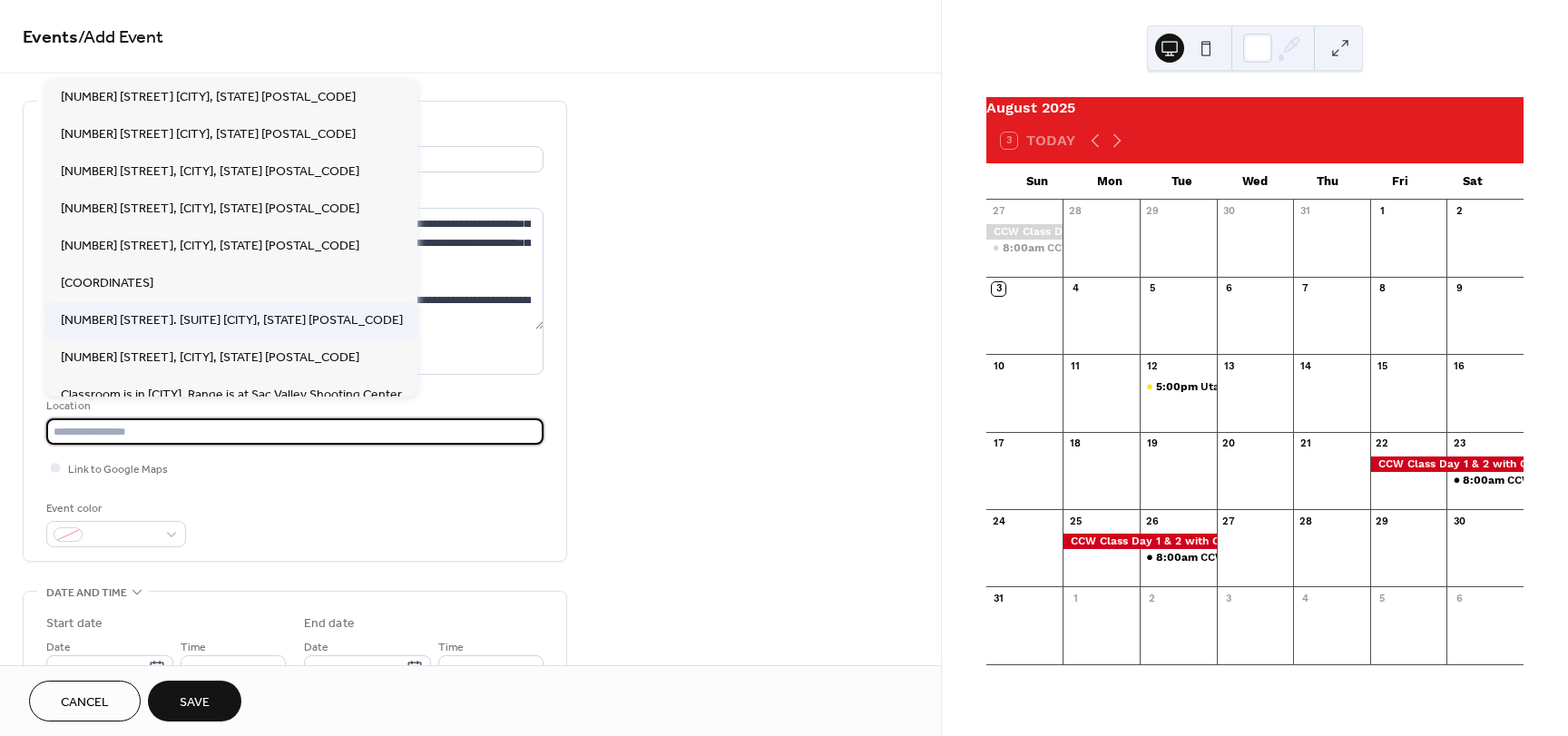 type on "**********" 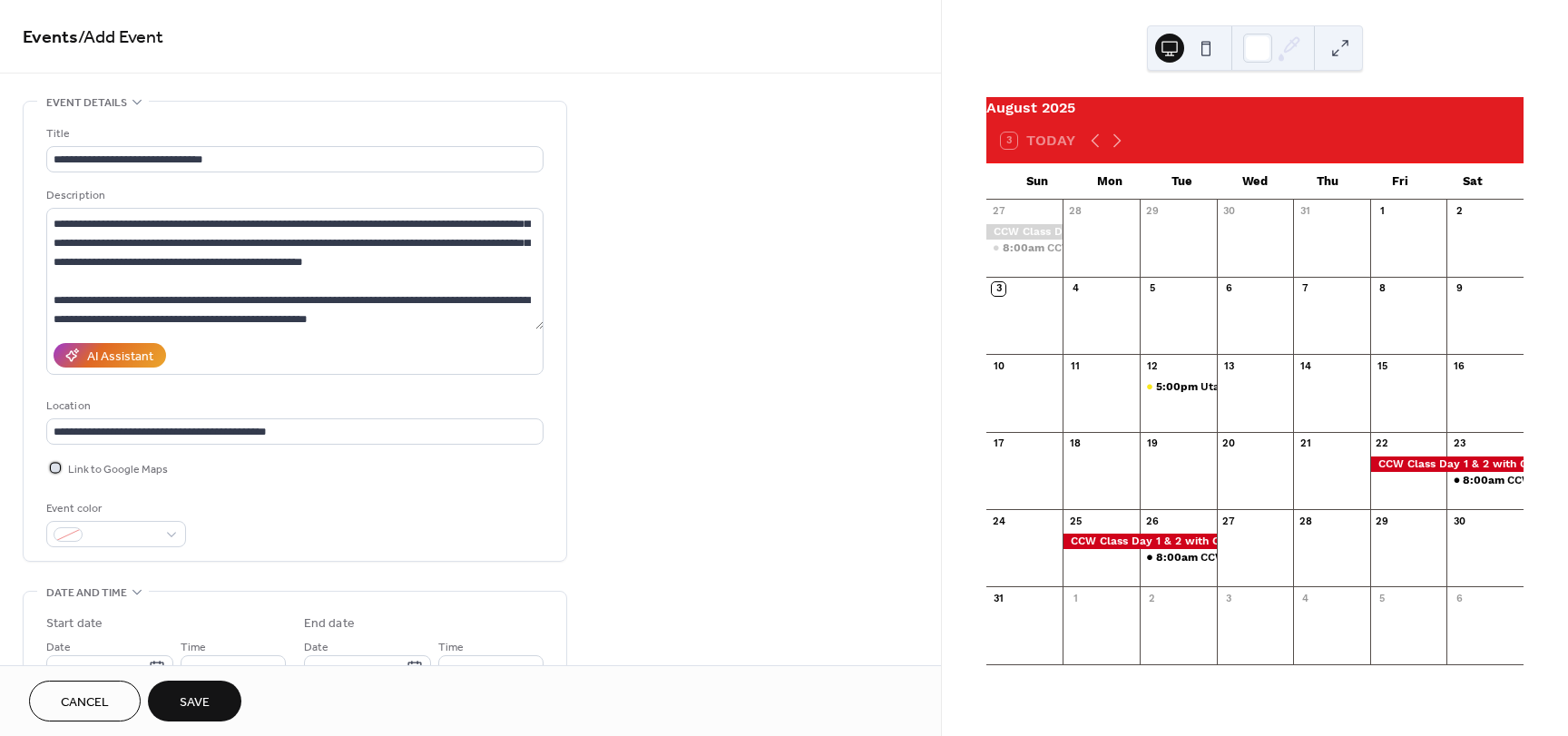 click at bounding box center [55, 467] 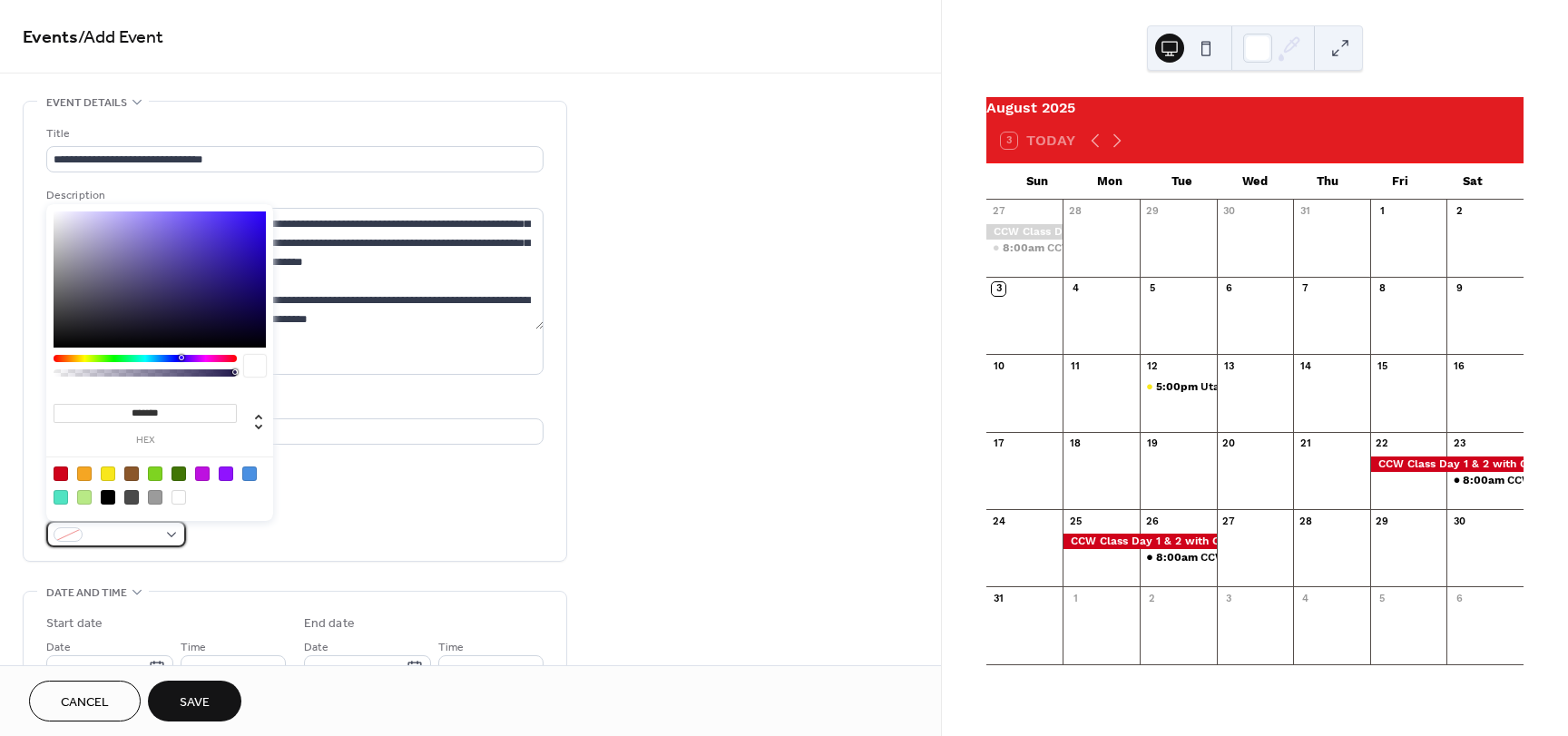 click at bounding box center [116, 534] 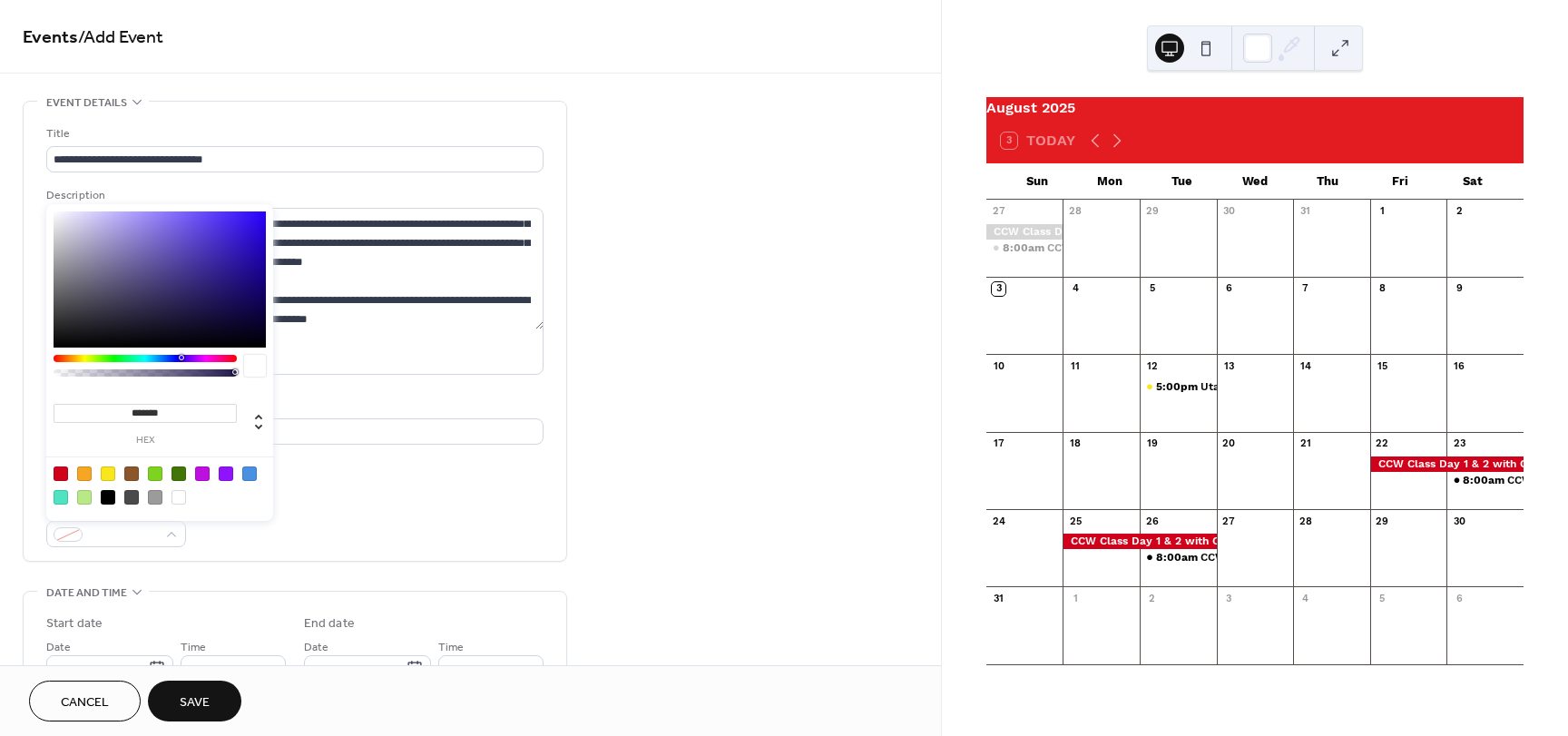 click at bounding box center (202, 474) 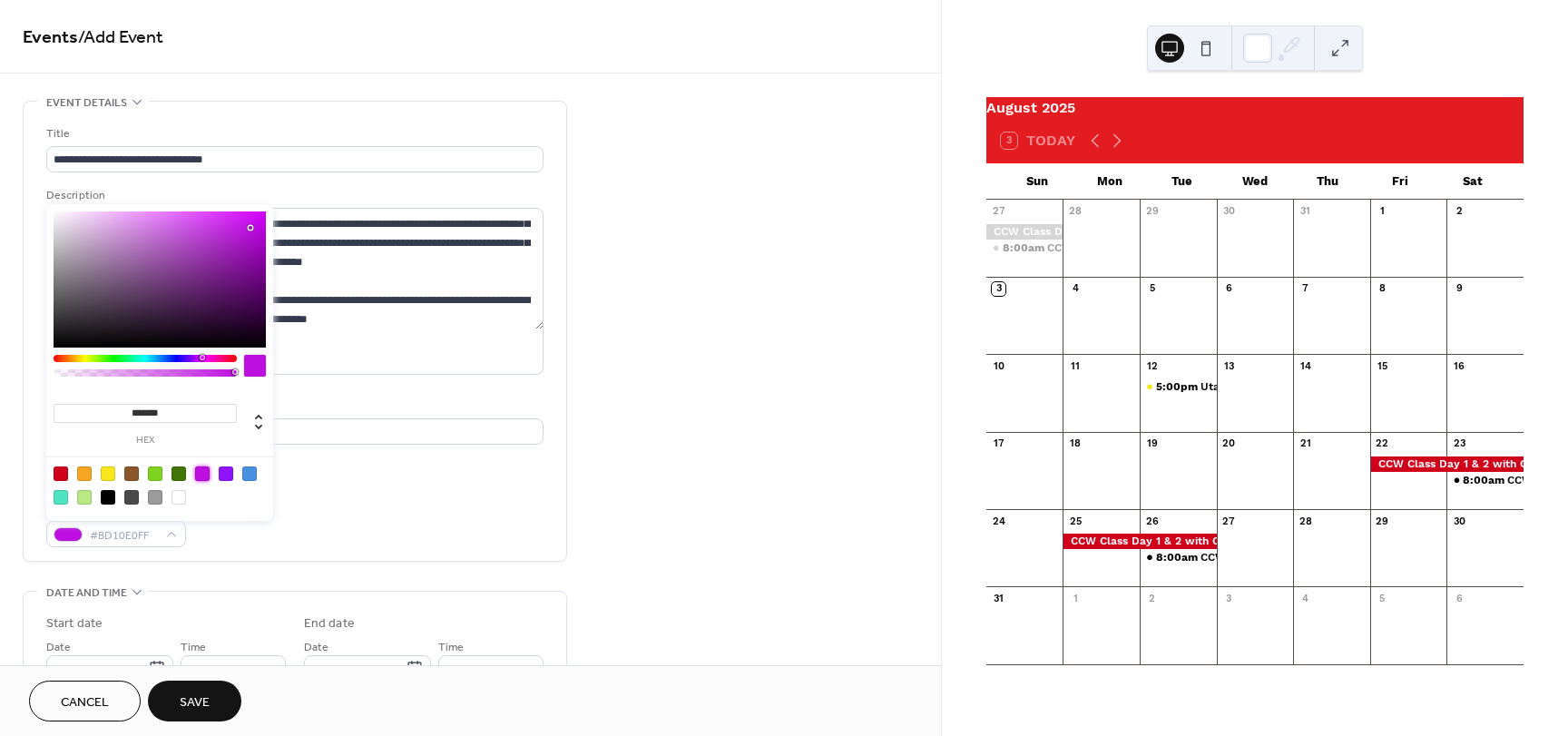 click on "Event color #BD10E0FF" at bounding box center (295, 523) 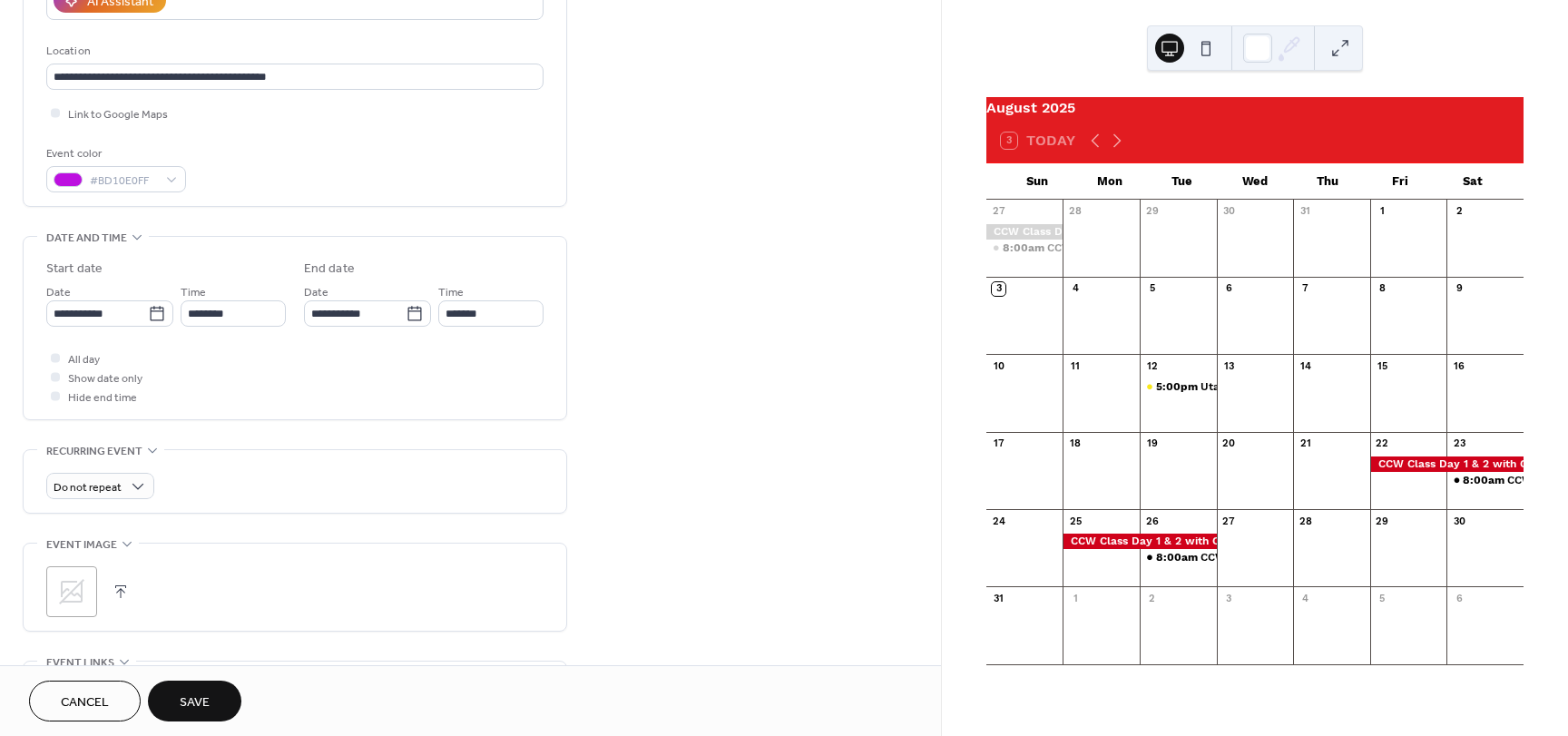 scroll, scrollTop: 363, scrollLeft: 0, axis: vertical 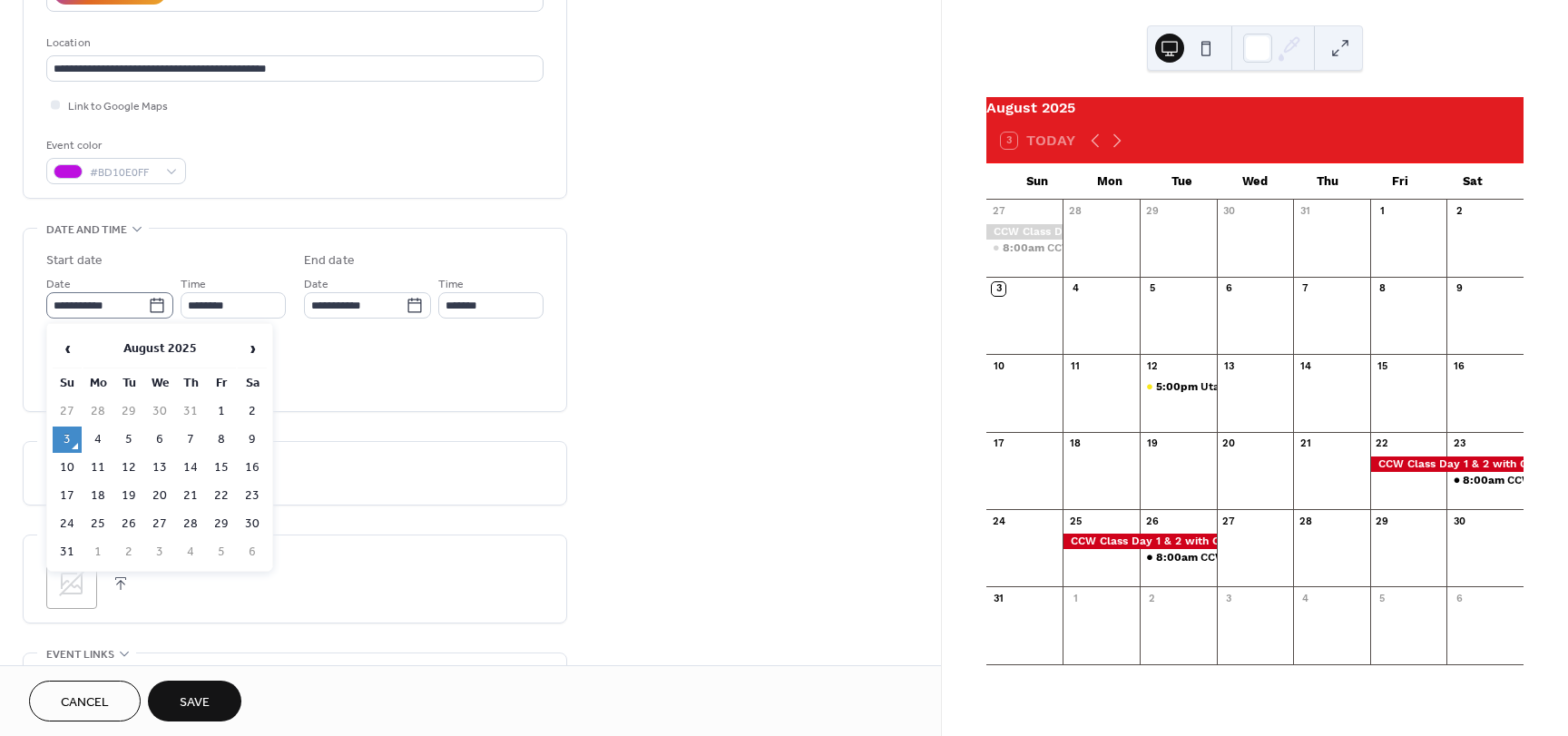 click 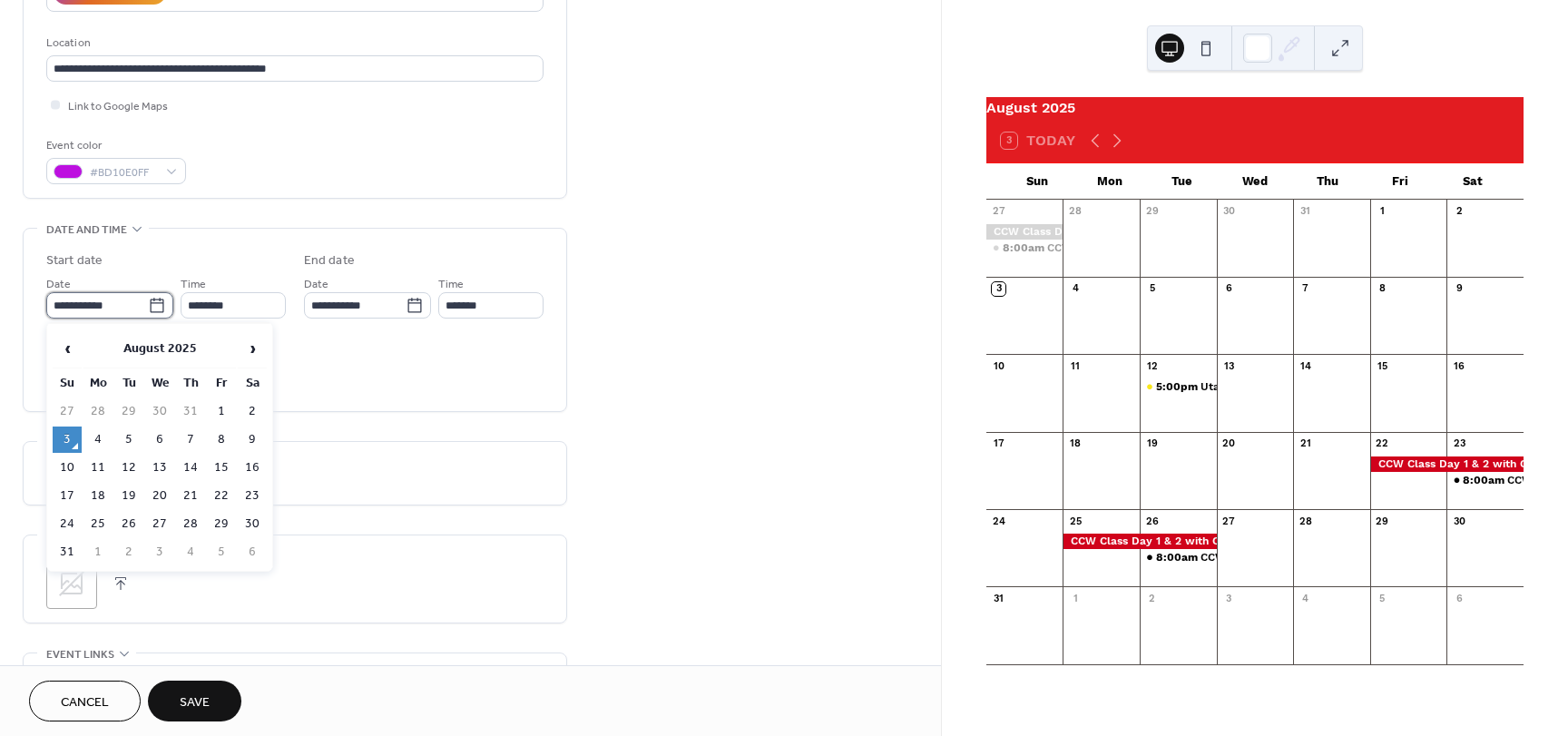 click on "**********" at bounding box center (97, 305) 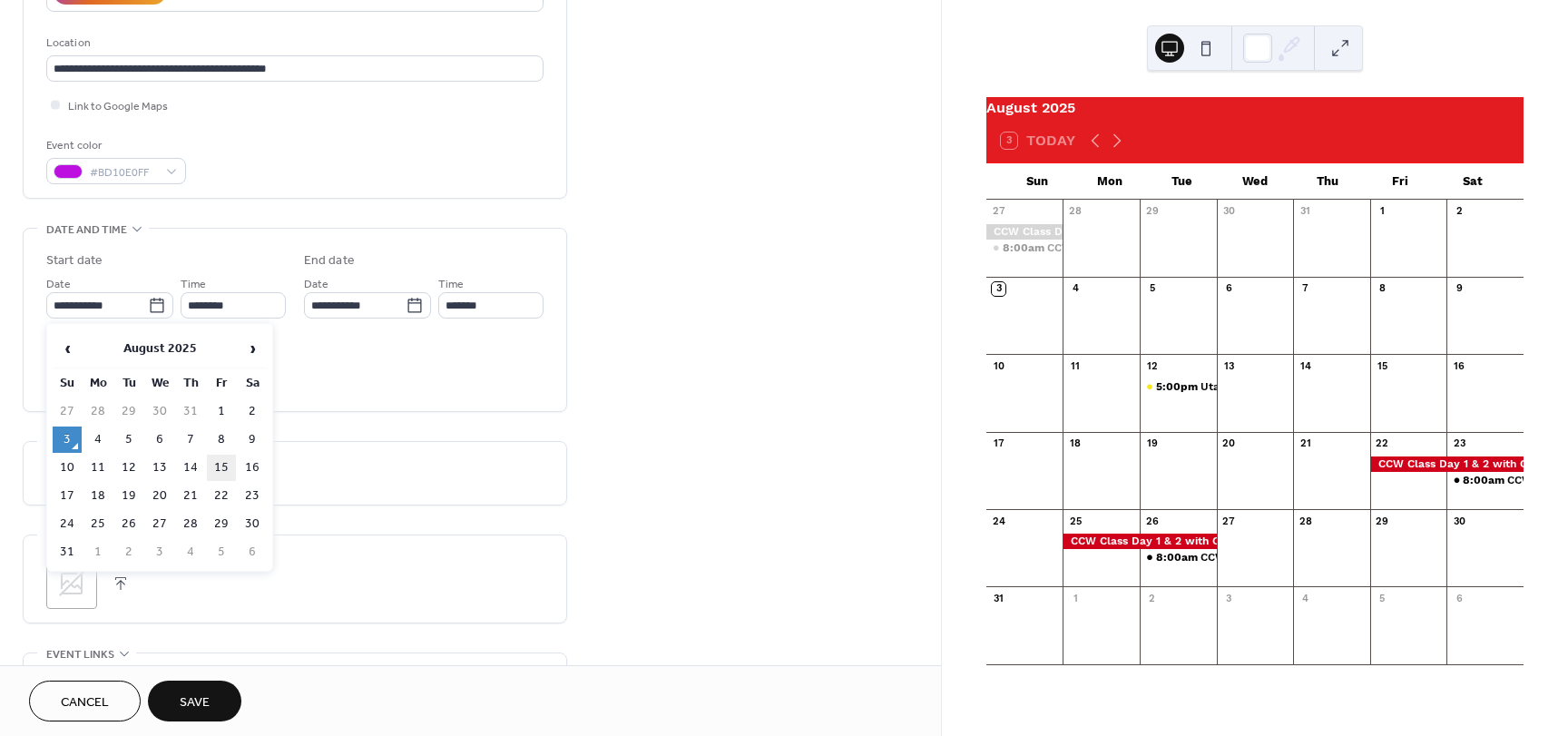 click on "15" at bounding box center (221, 467) 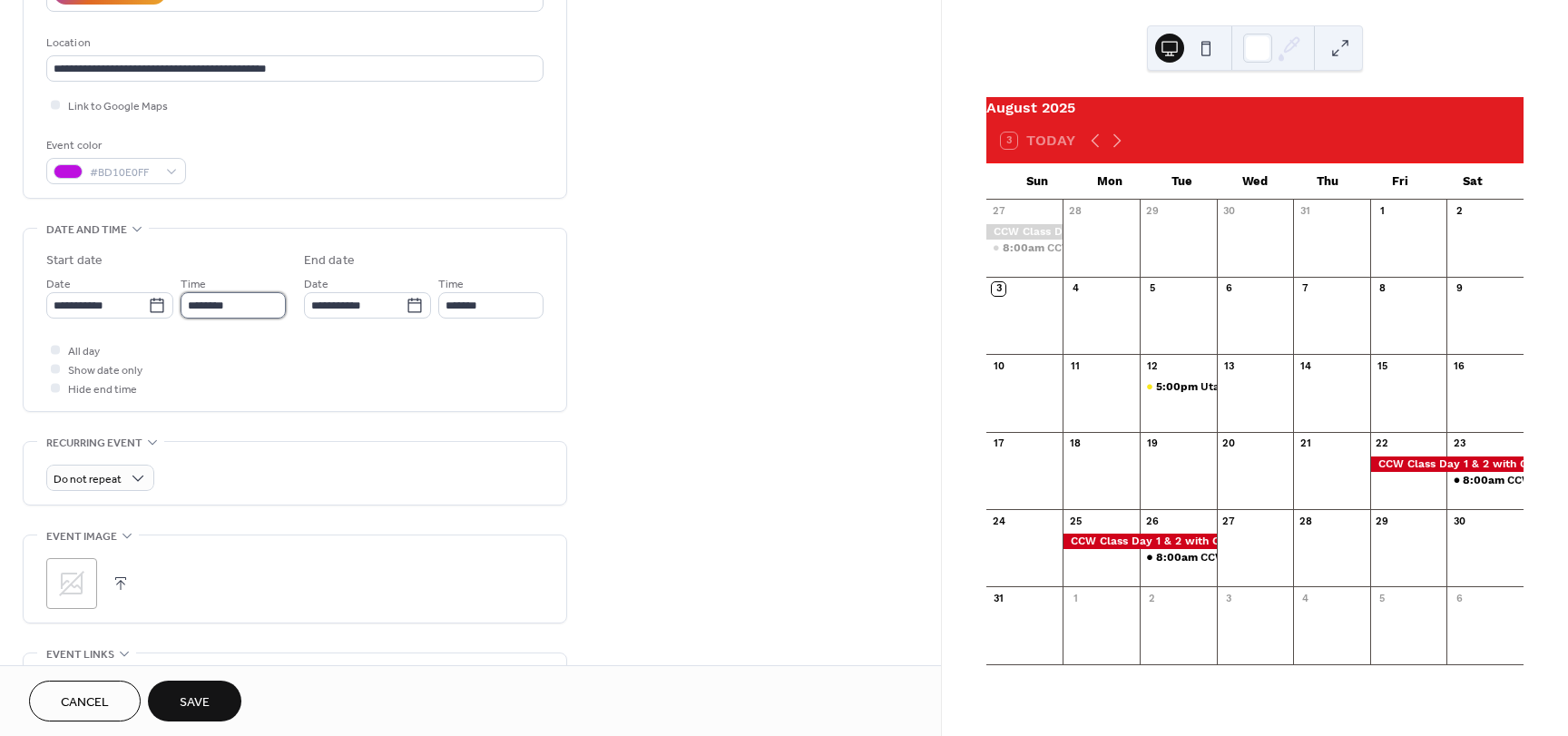 click on "********" at bounding box center [233, 305] 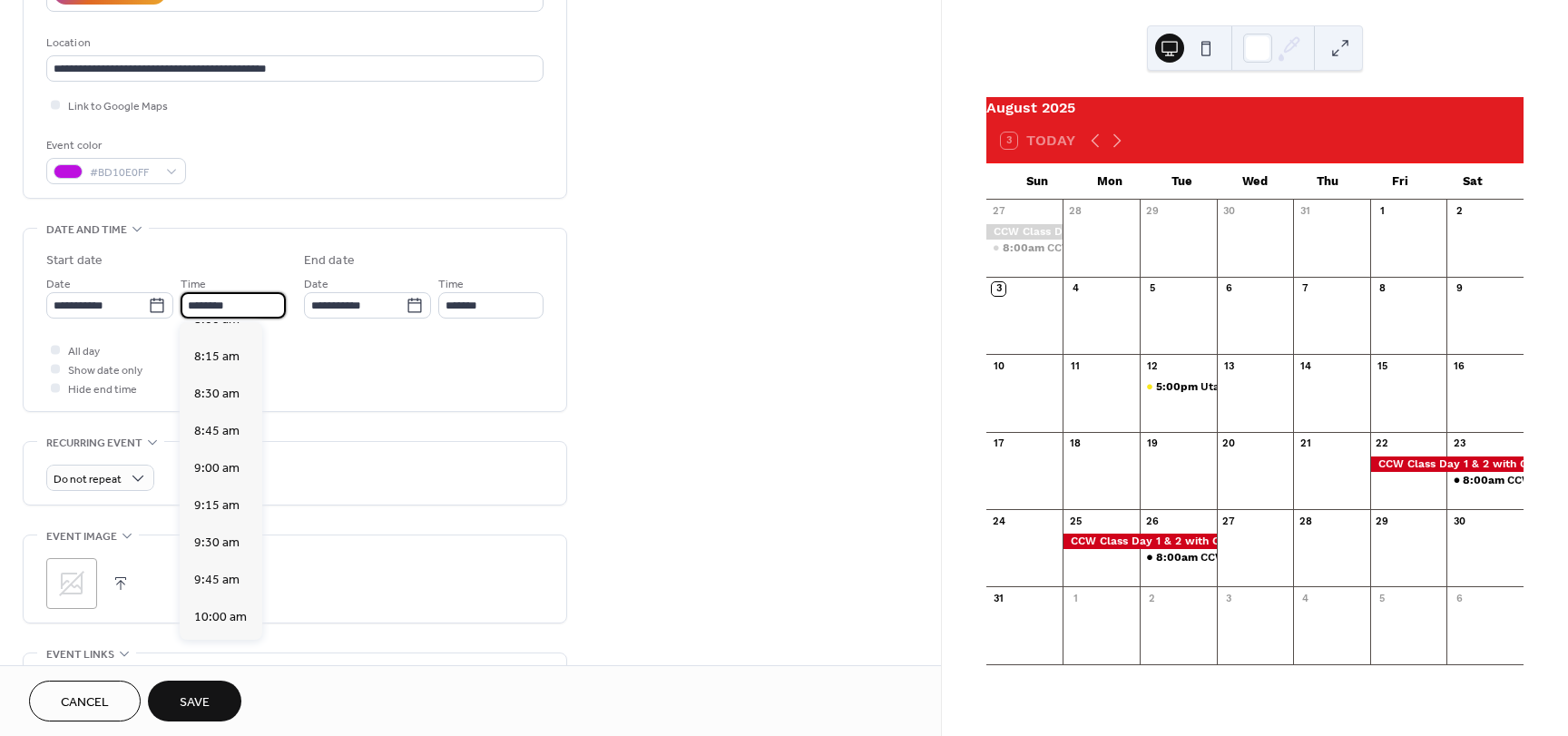 scroll, scrollTop: 1151, scrollLeft: 0, axis: vertical 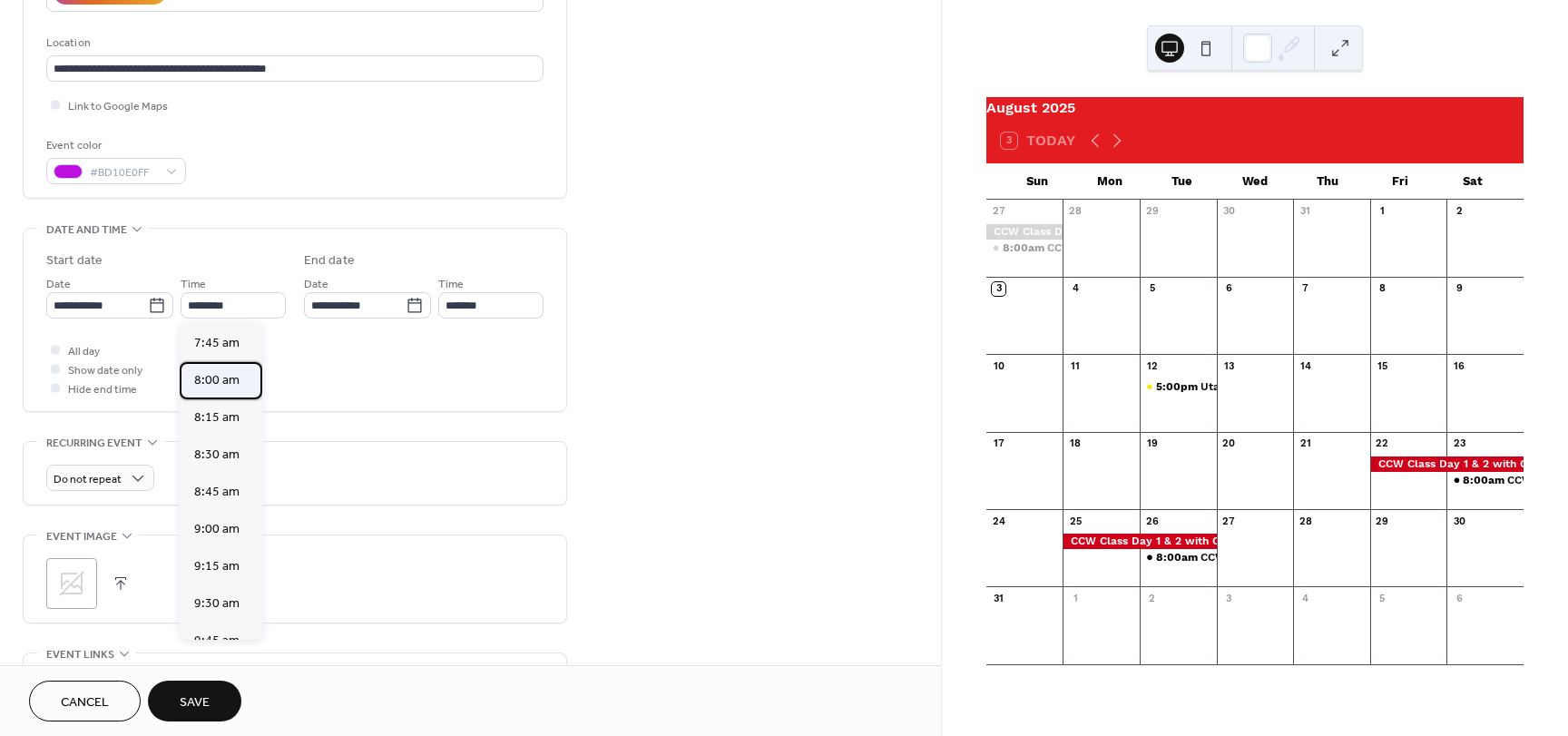 click on "8:00 am" at bounding box center [220, 380] 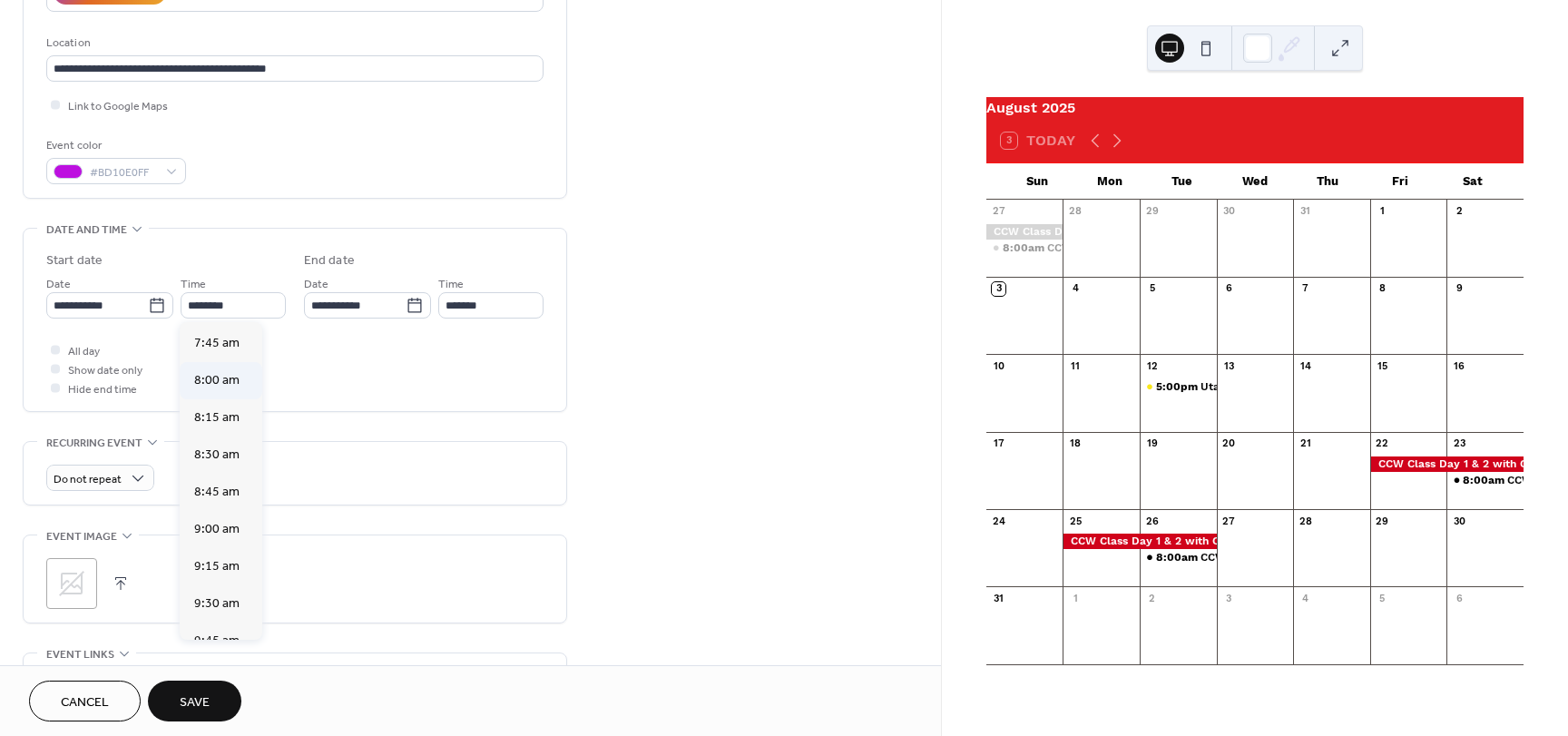 type on "*******" 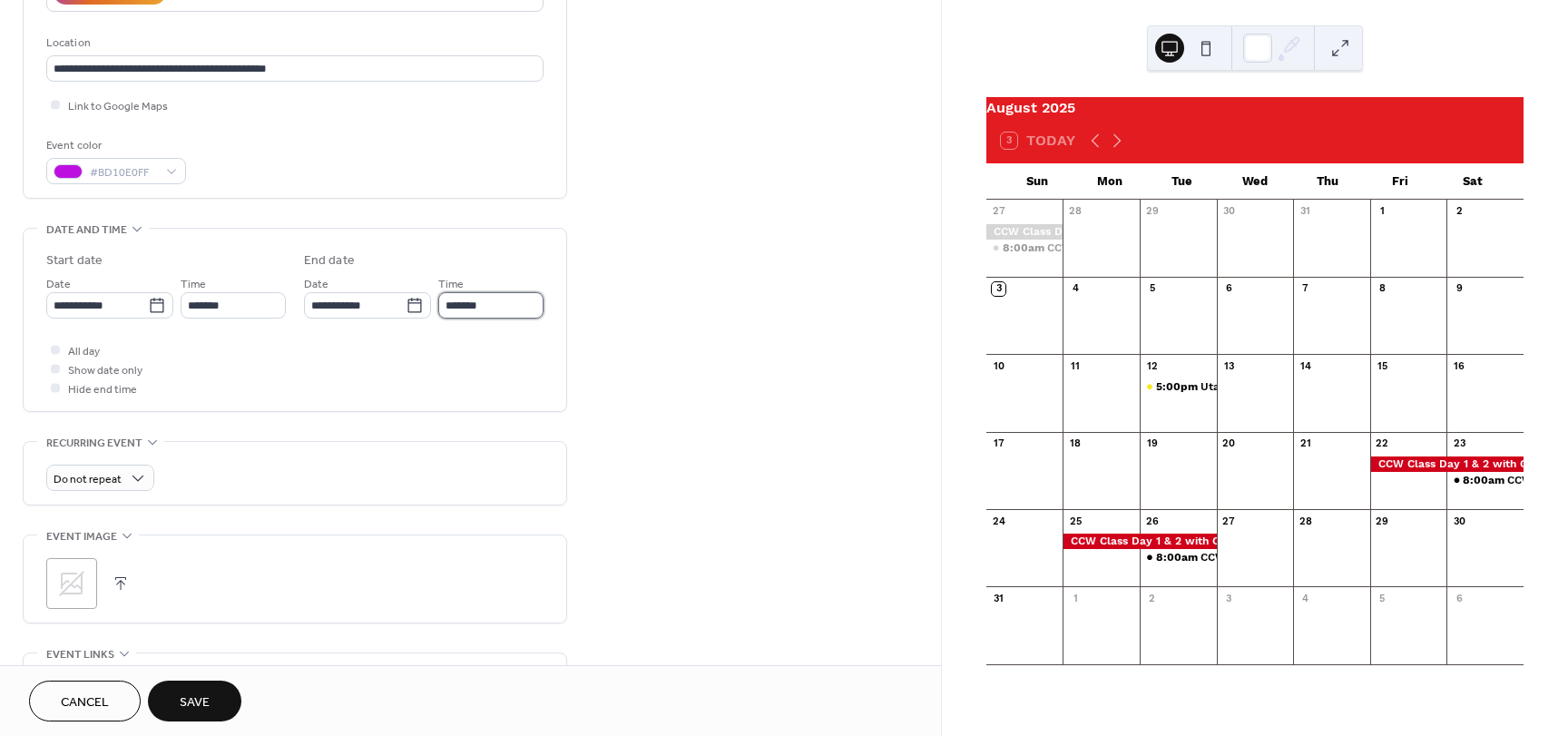 click on "*******" at bounding box center [491, 305] 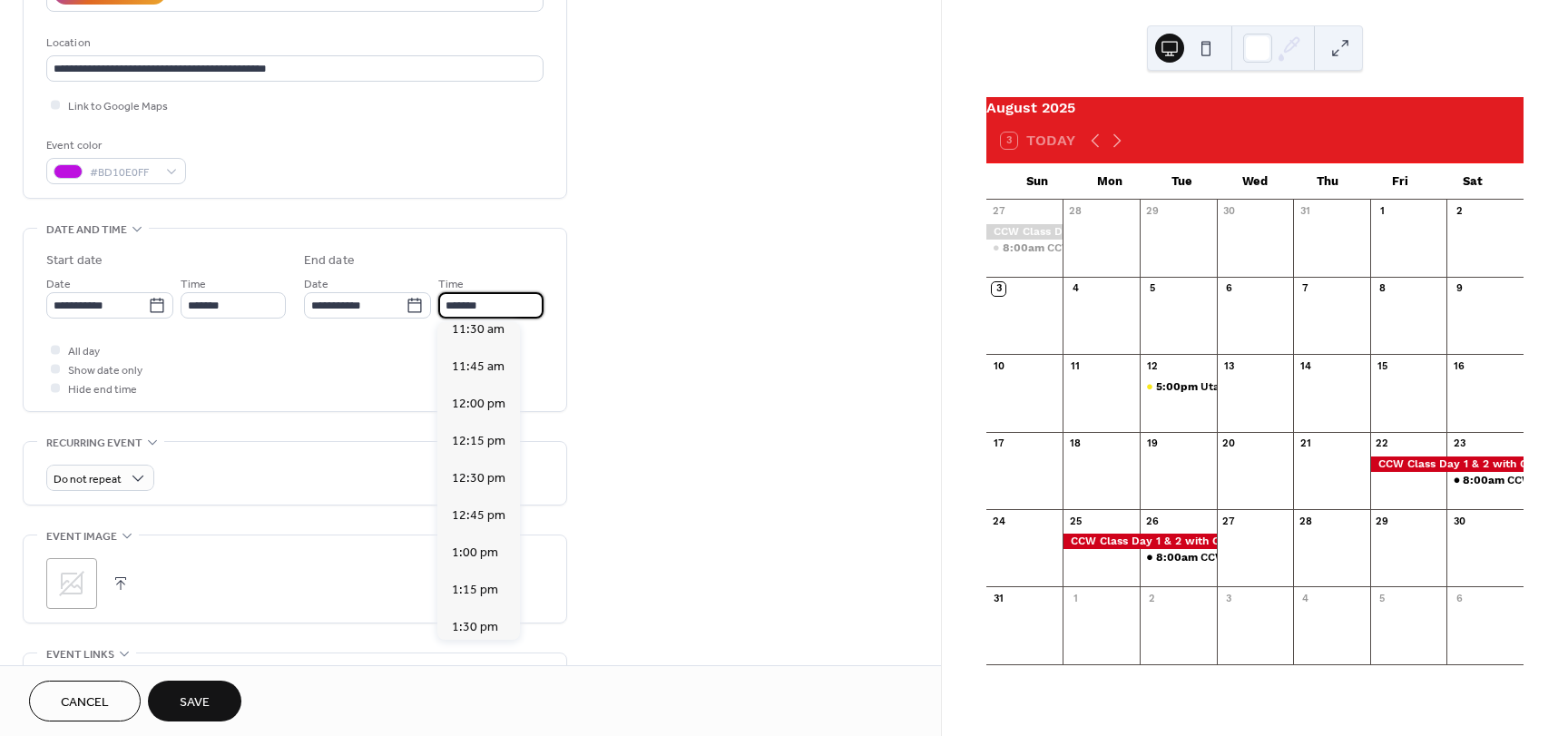 scroll, scrollTop: 545, scrollLeft: 0, axis: vertical 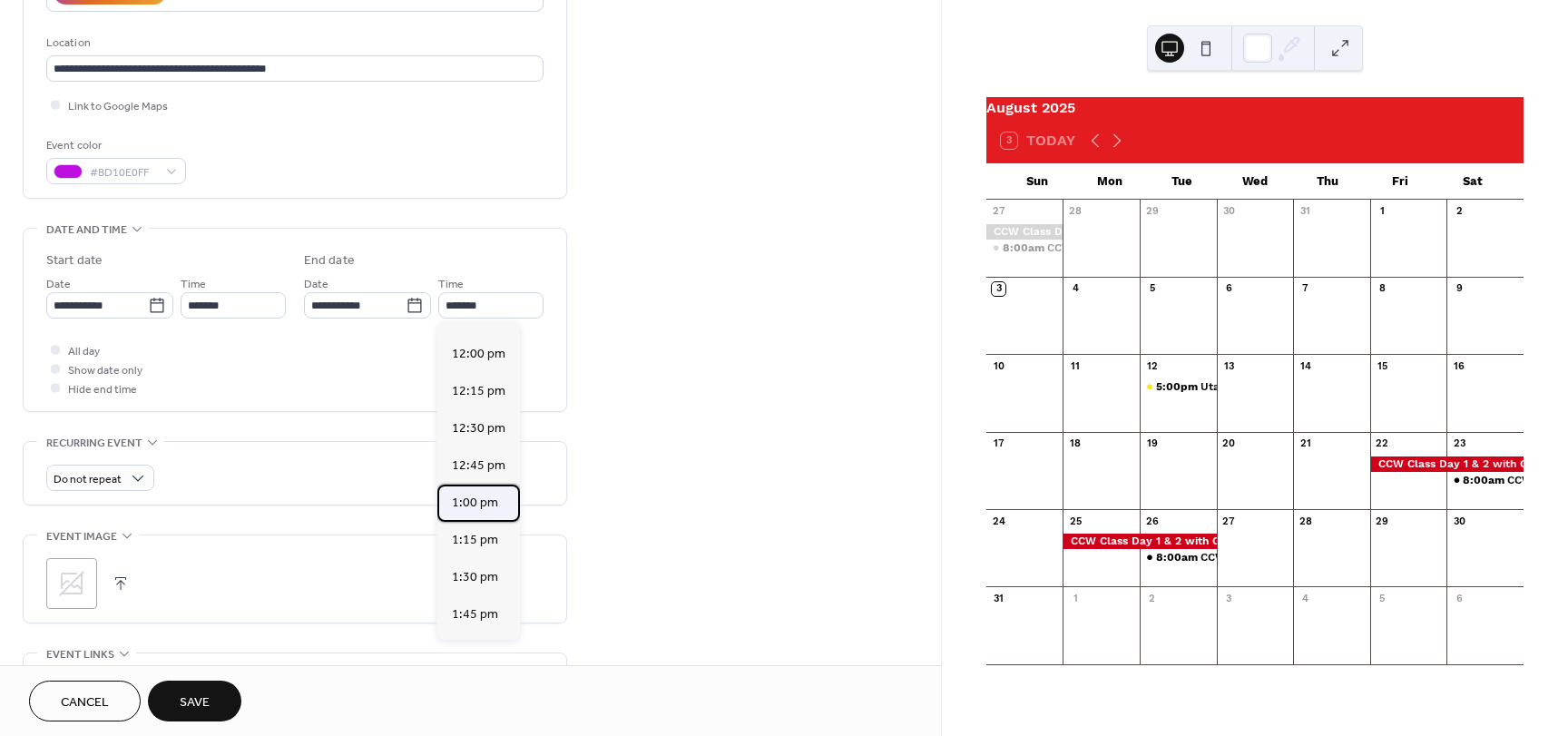 click on "1:00 pm" at bounding box center [475, 503] 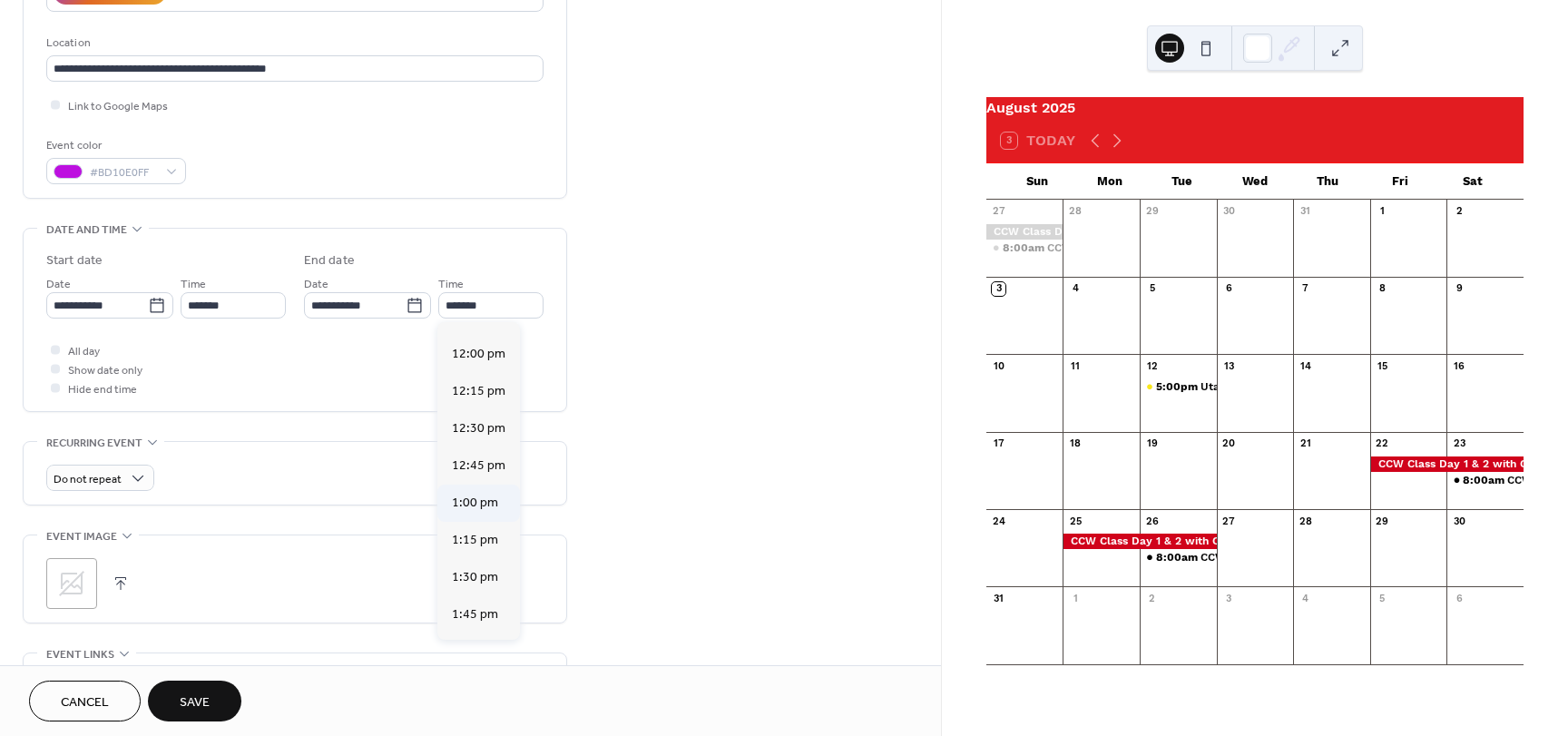 type on "*******" 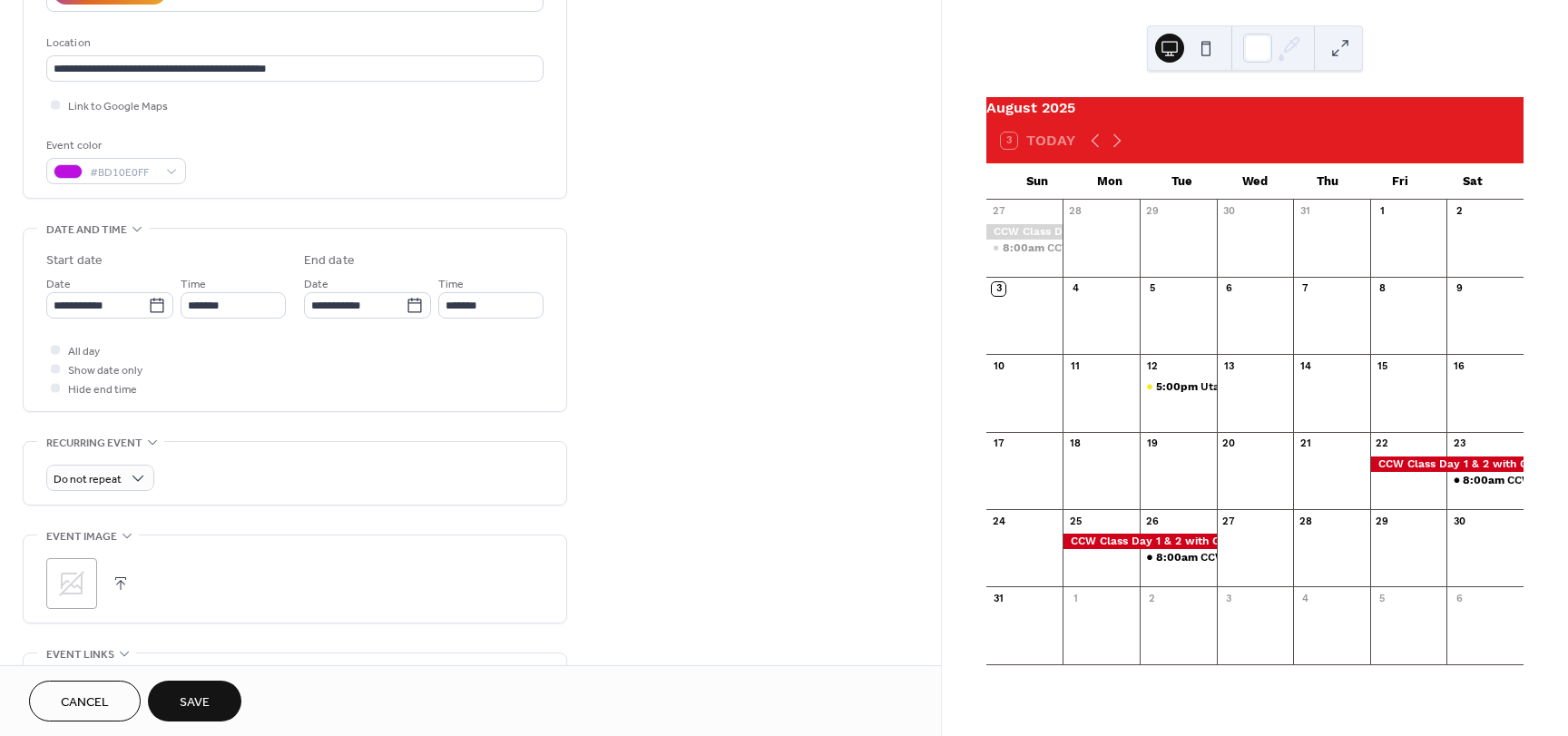 click at bounding box center [121, 584] 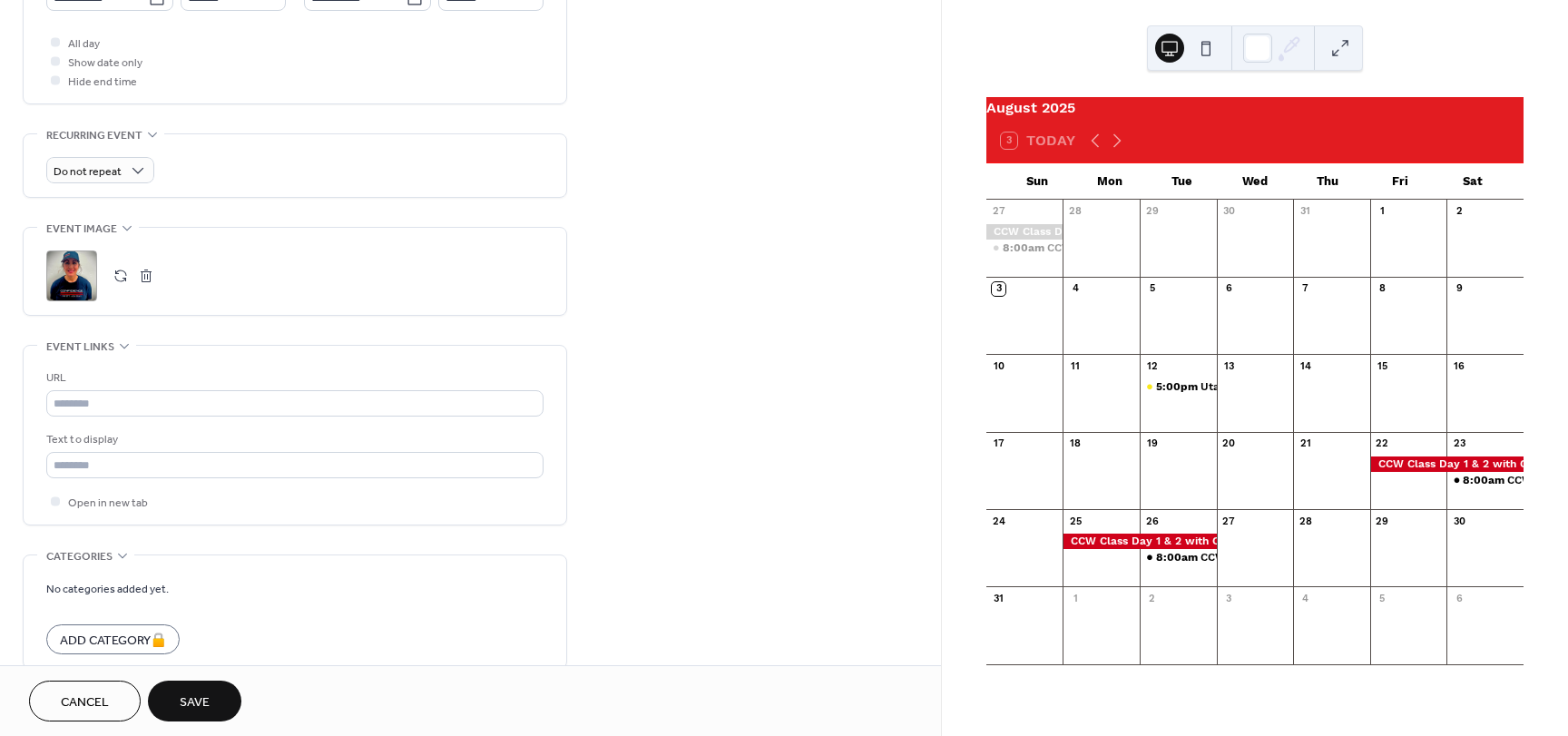 scroll, scrollTop: 726, scrollLeft: 0, axis: vertical 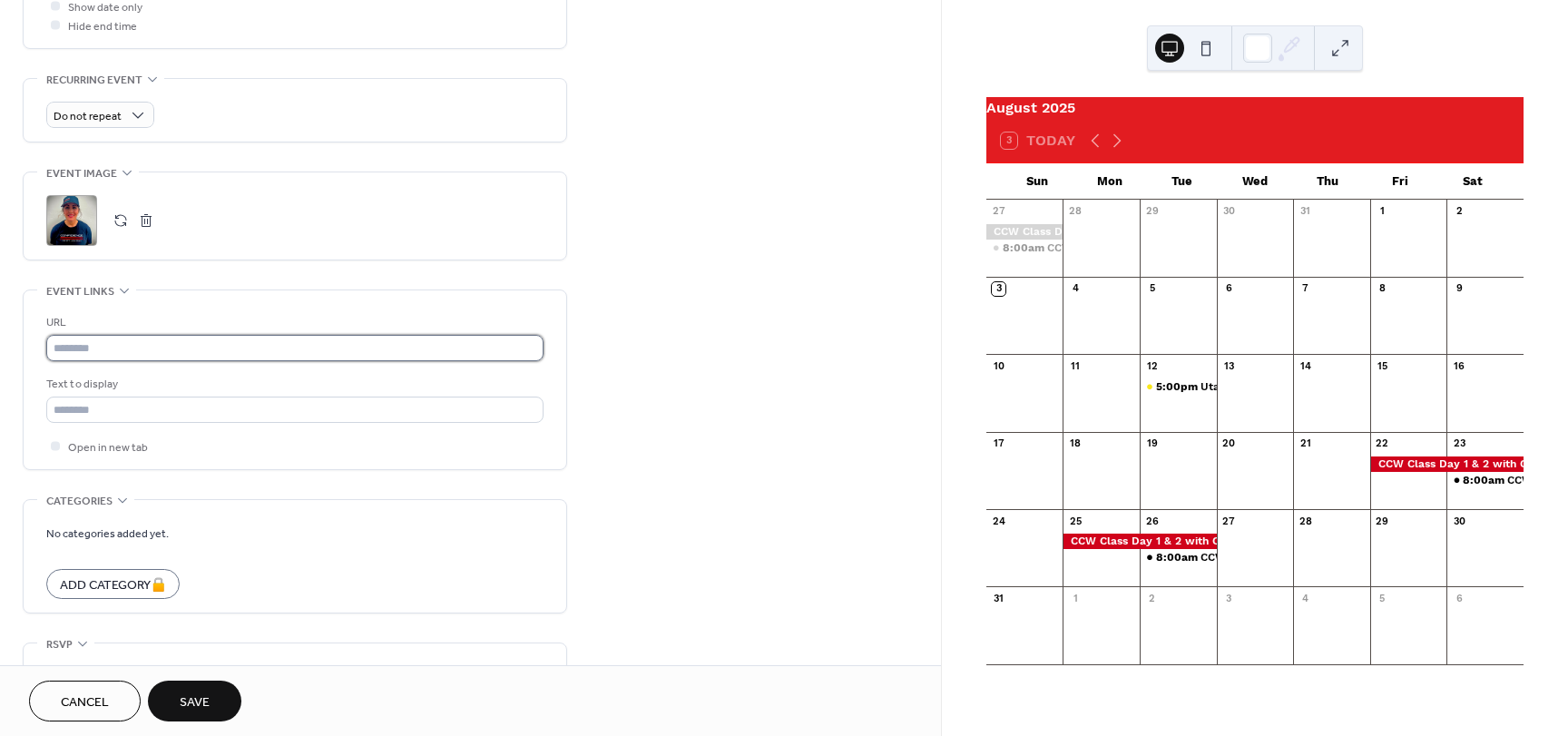 click at bounding box center (295, 348) 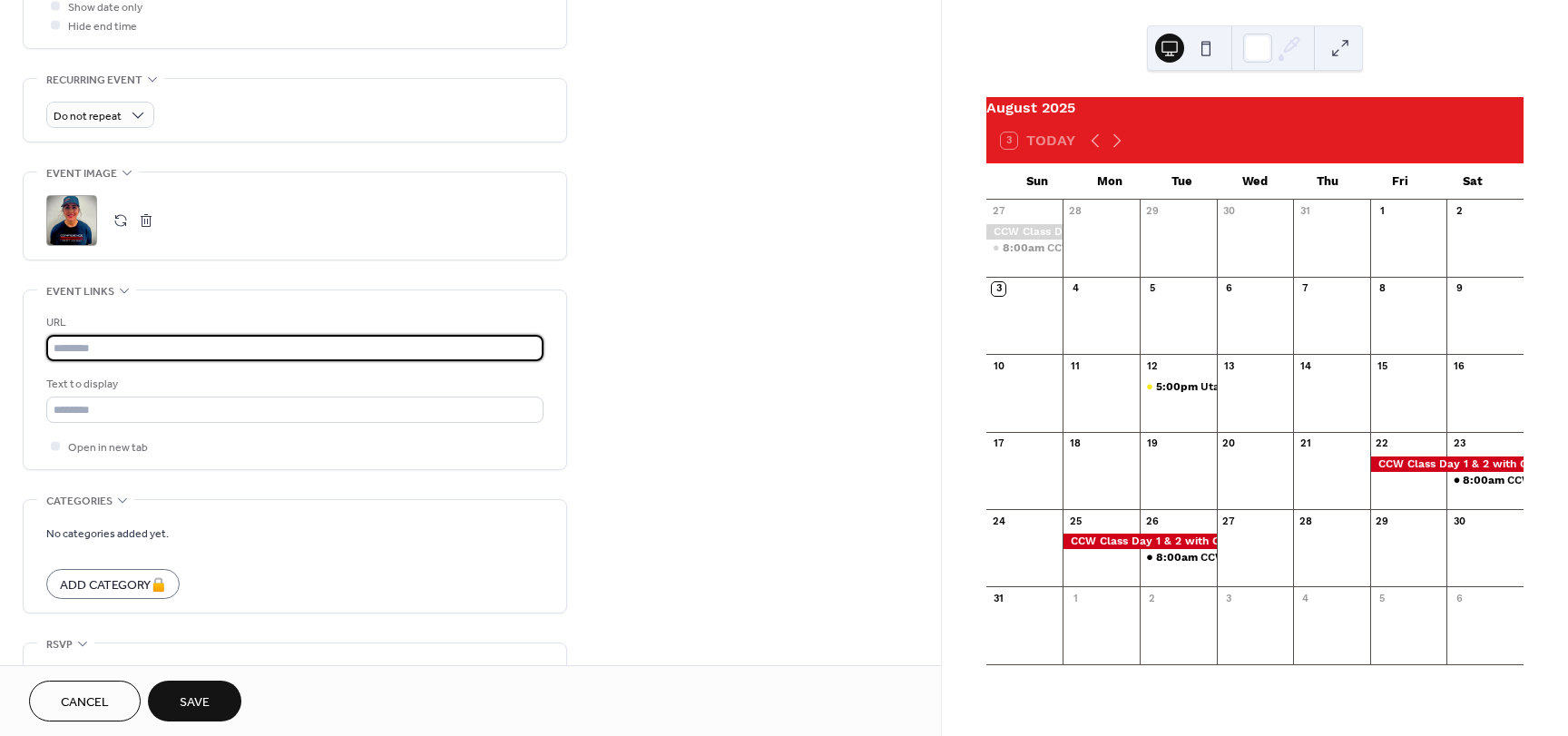 paste on "**********" 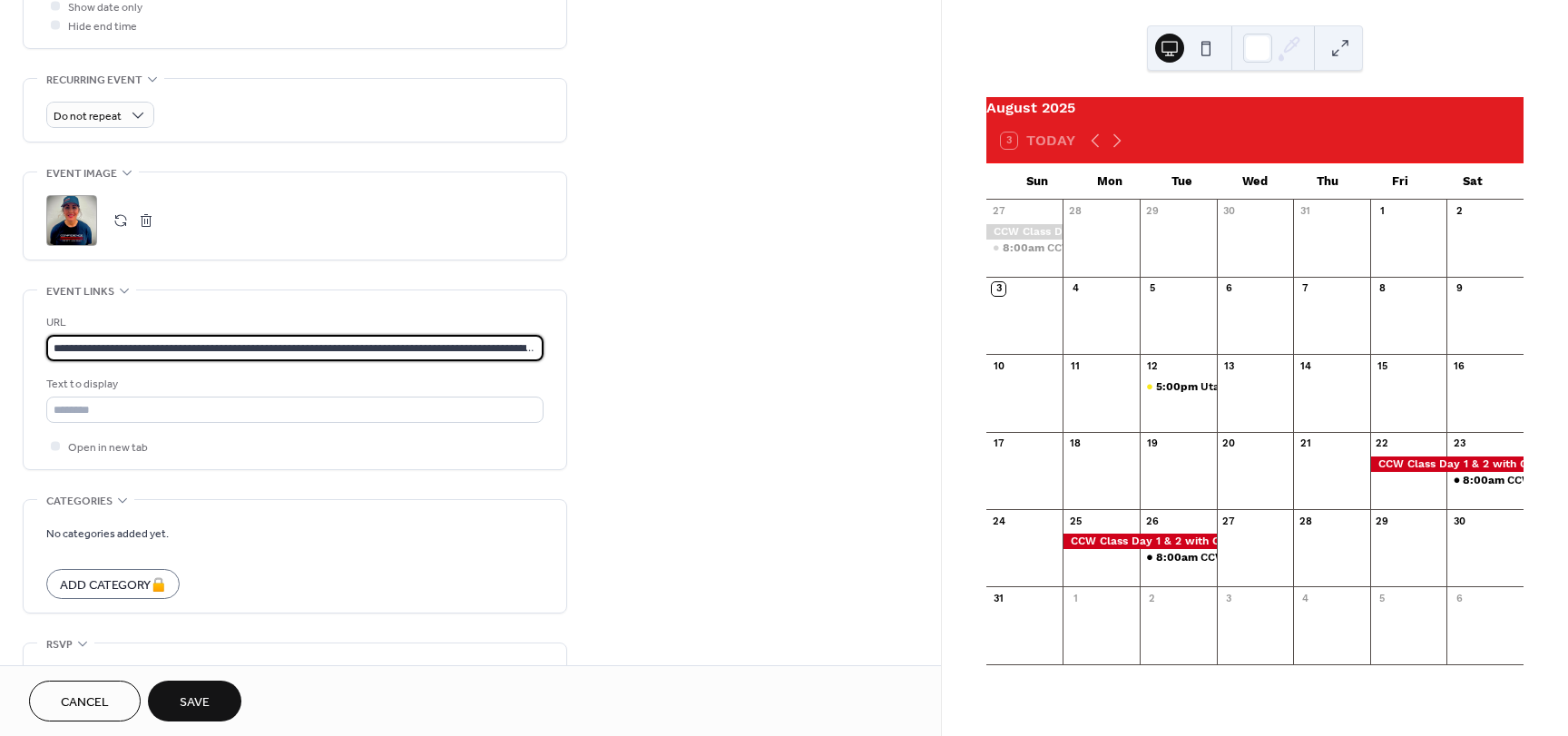 scroll, scrollTop: 0, scrollLeft: 418, axis: horizontal 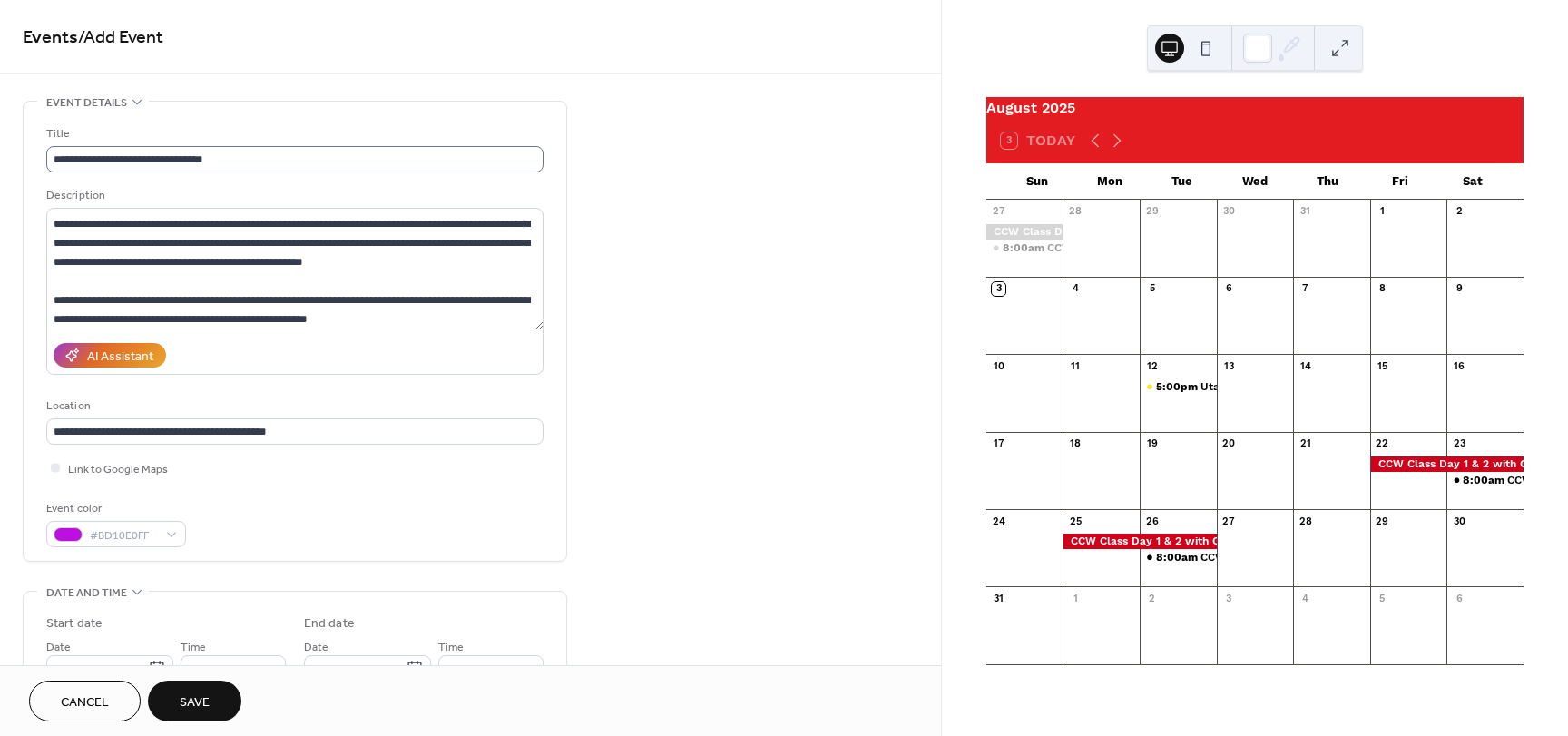 type on "**********" 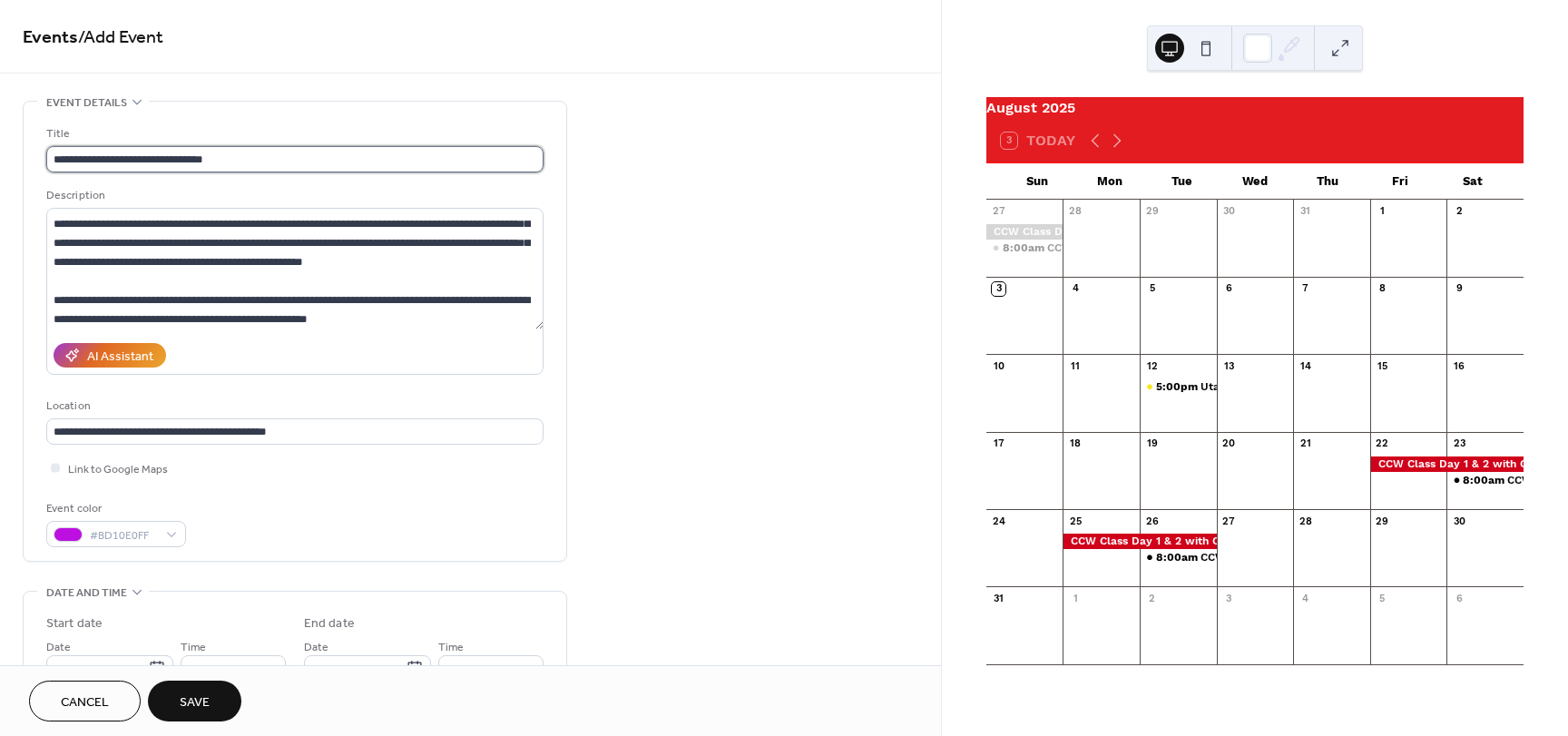 scroll, scrollTop: 0, scrollLeft: 0, axis: both 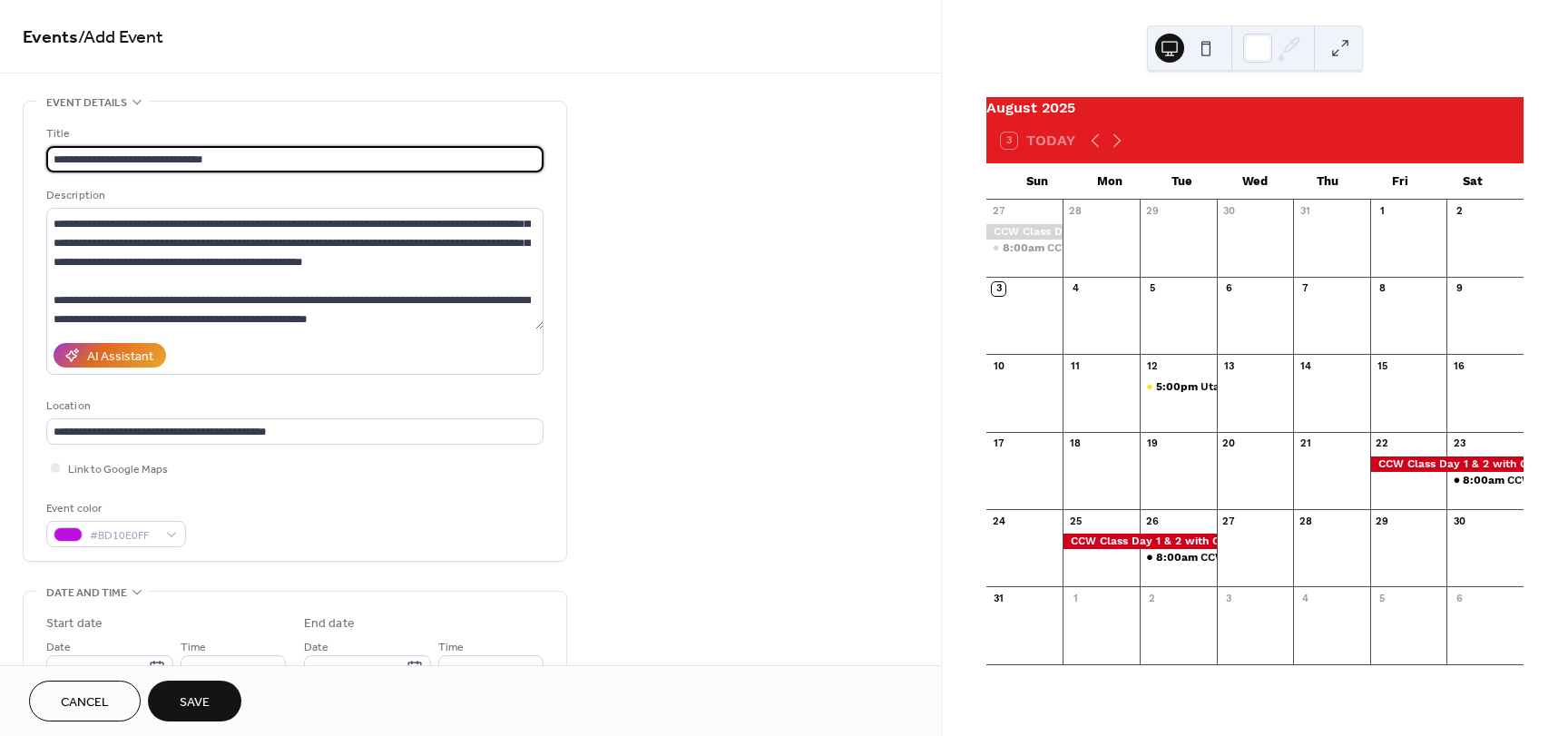 drag, startPoint x: 243, startPoint y: 157, endPoint x: 46, endPoint y: 158, distance: 197.0025 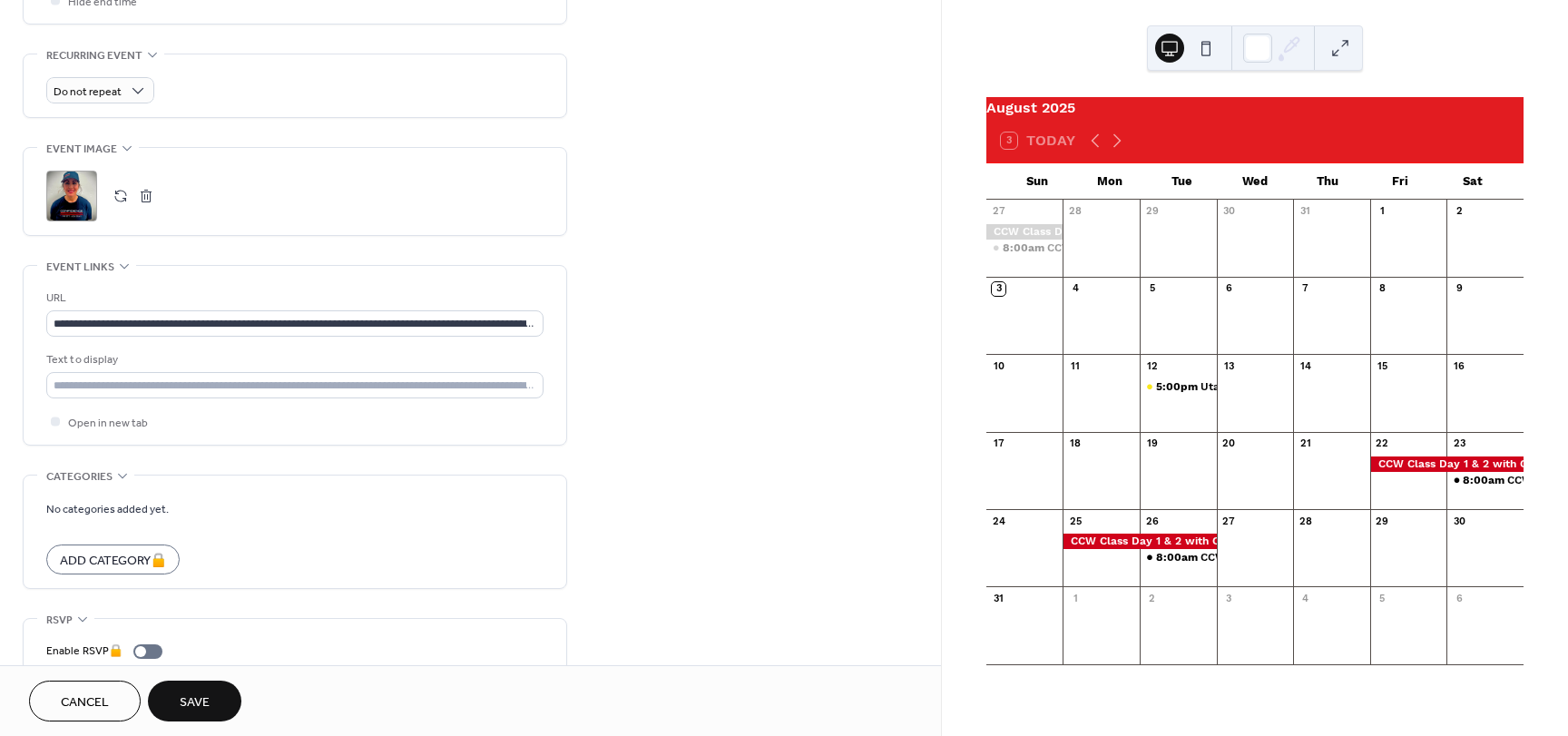 scroll, scrollTop: 817, scrollLeft: 0, axis: vertical 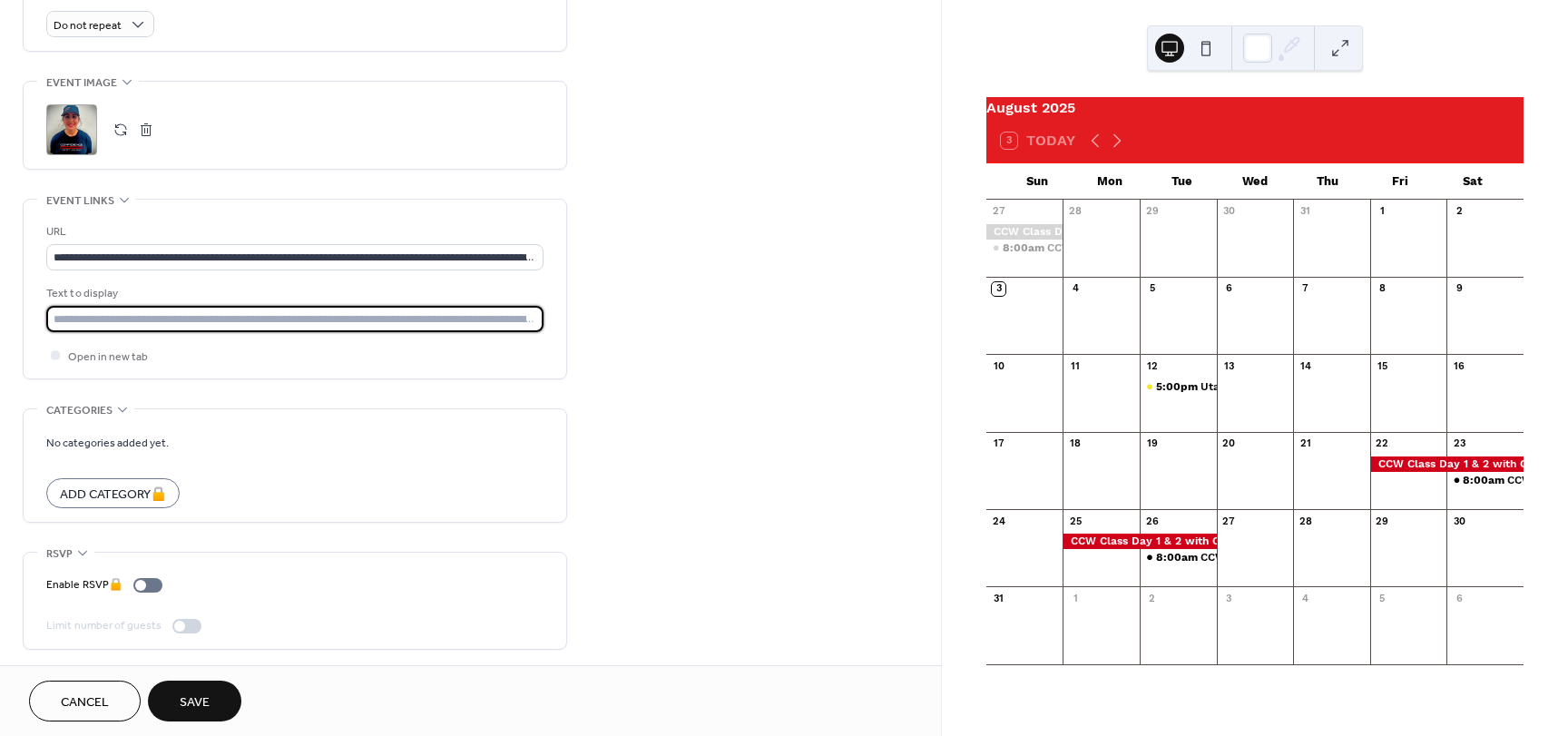 click at bounding box center [295, 319] 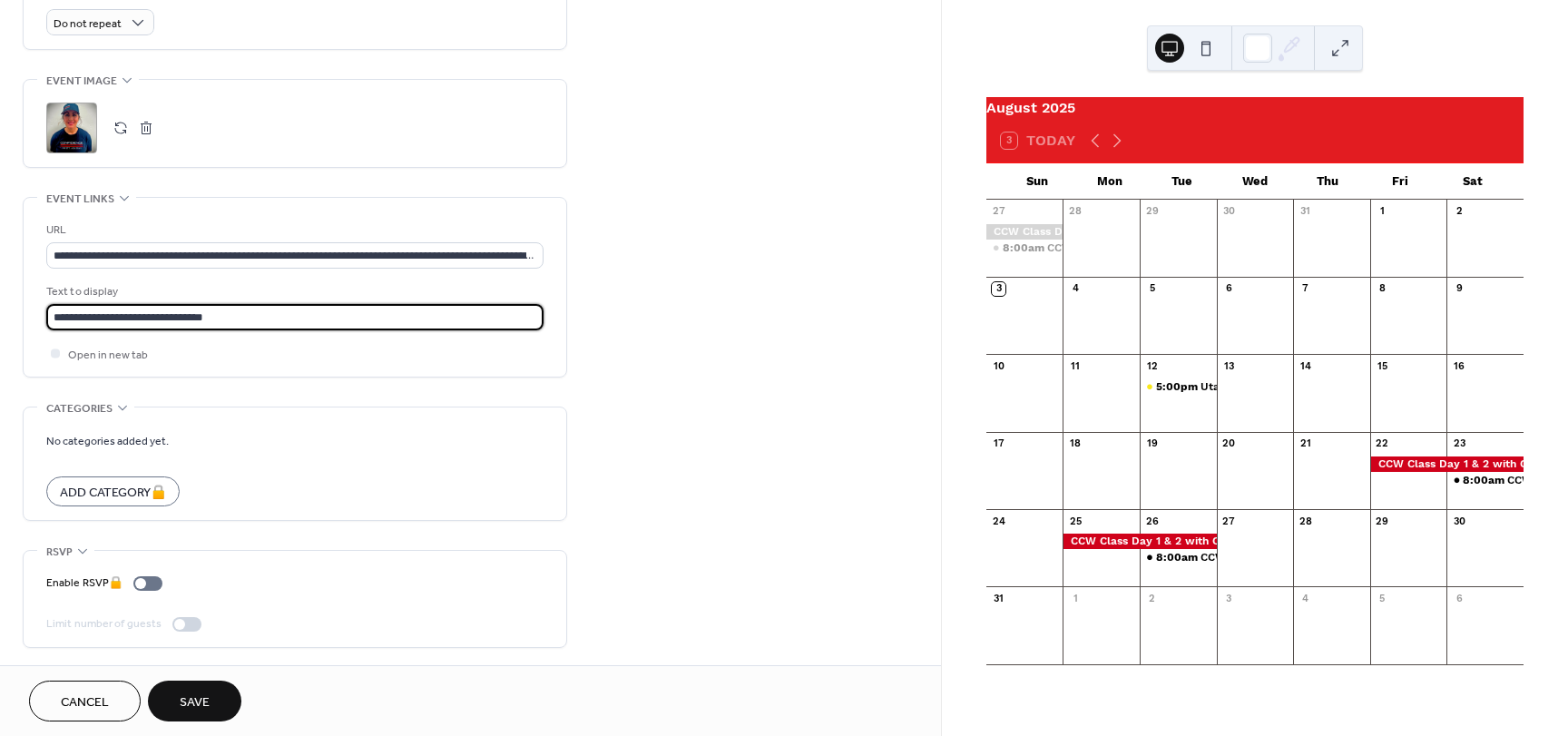 scroll, scrollTop: 819, scrollLeft: 0, axis: vertical 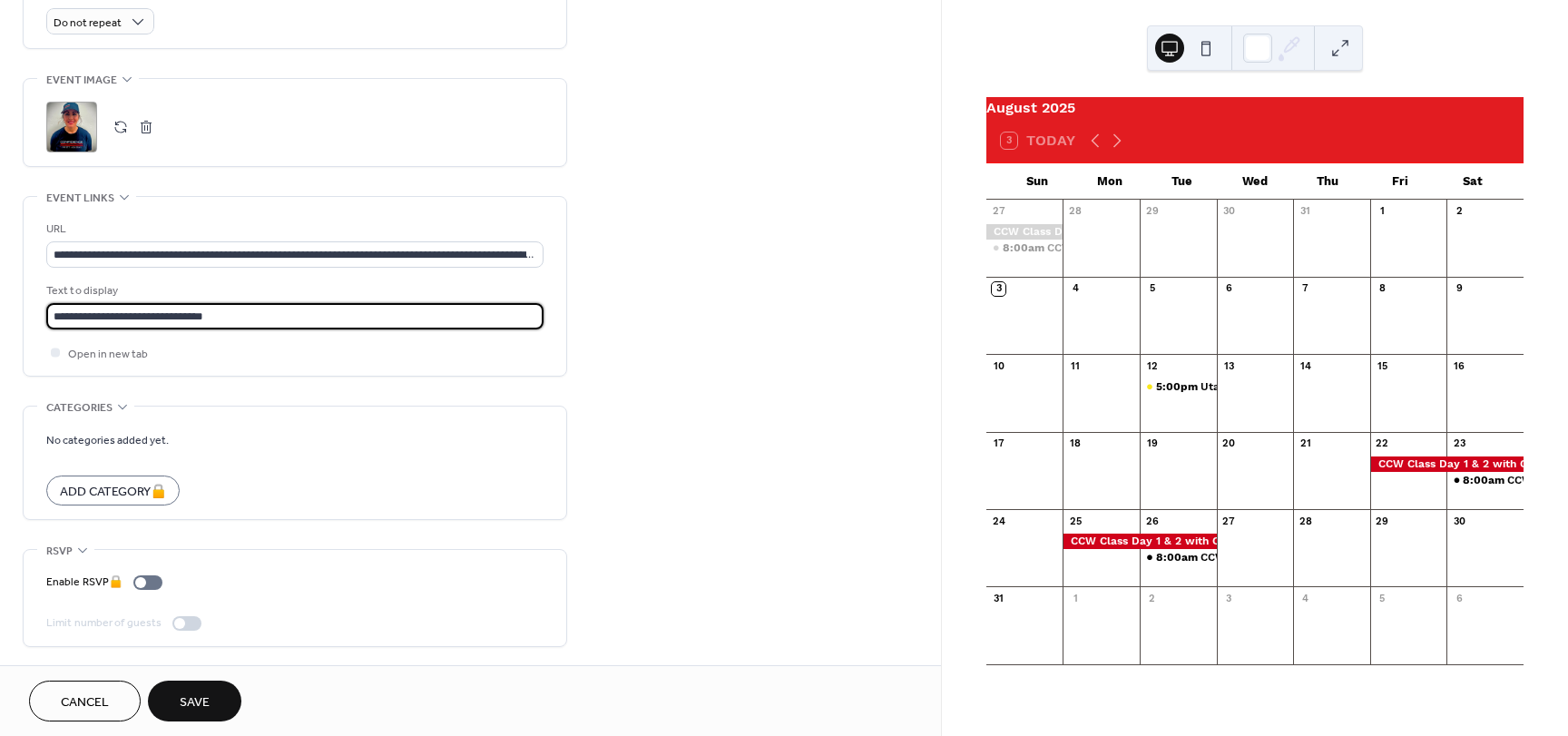 type on "**********" 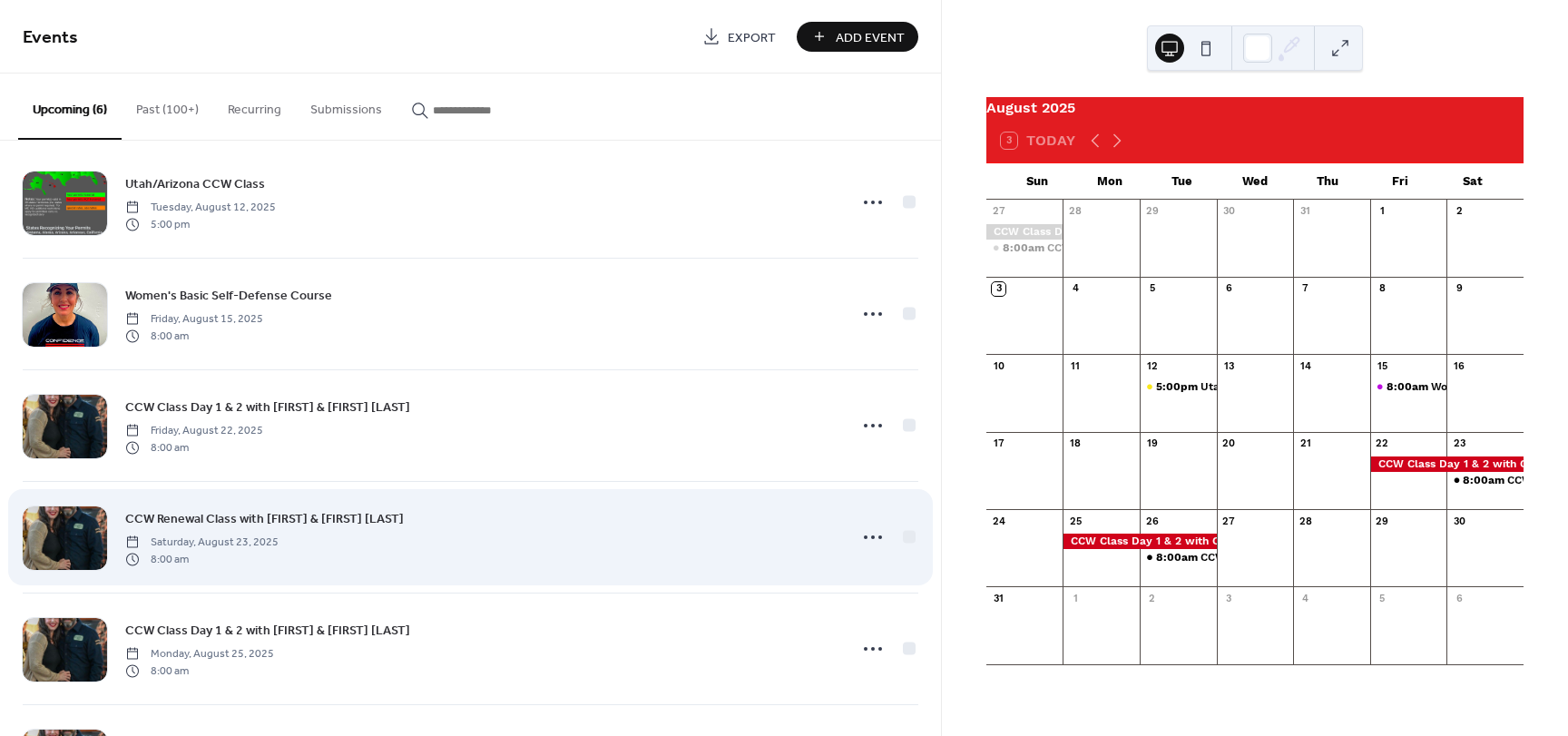 scroll, scrollTop: 0, scrollLeft: 0, axis: both 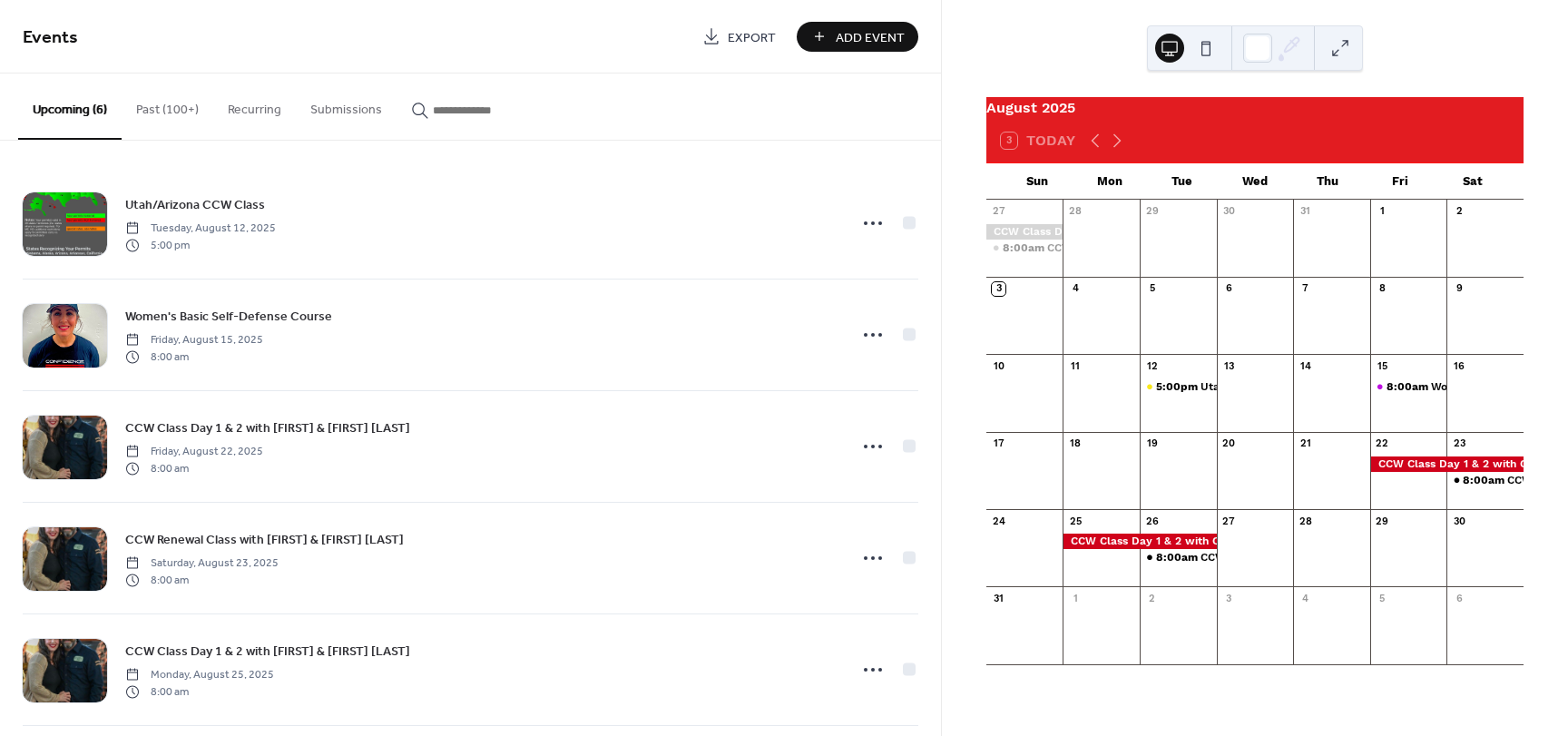 click on "Past (100+)" at bounding box center (167, 105) 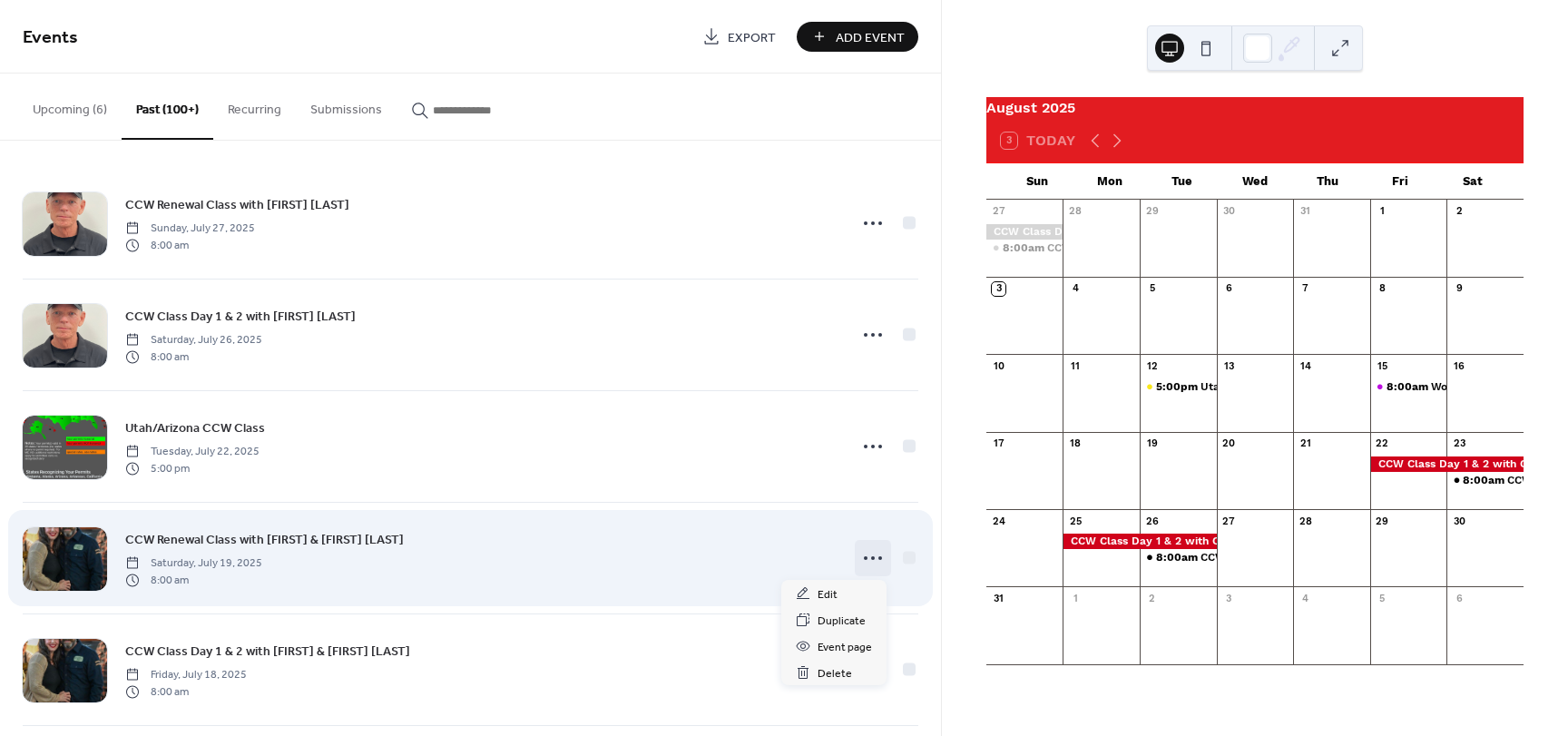 click 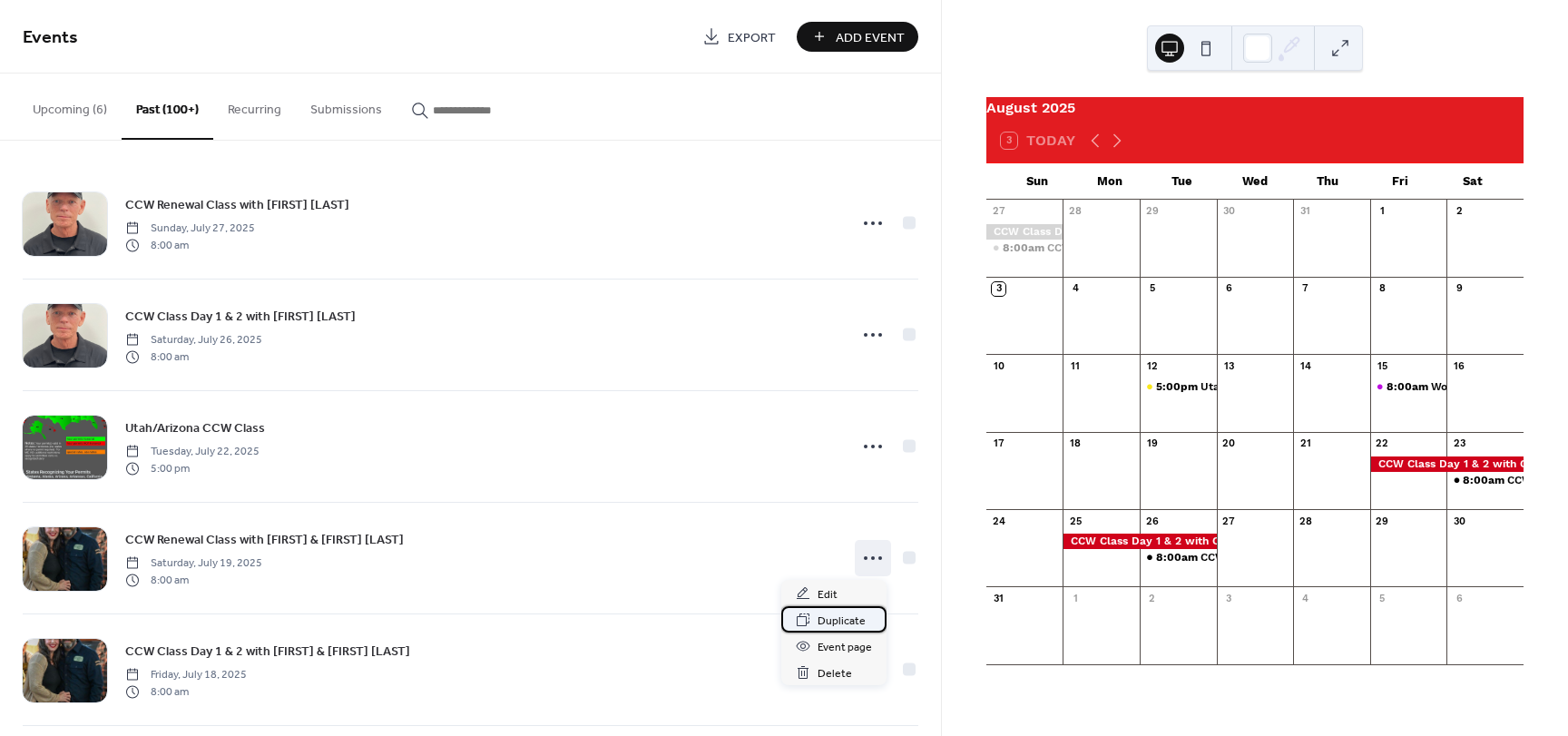 click on "Duplicate" at bounding box center (841, 621) 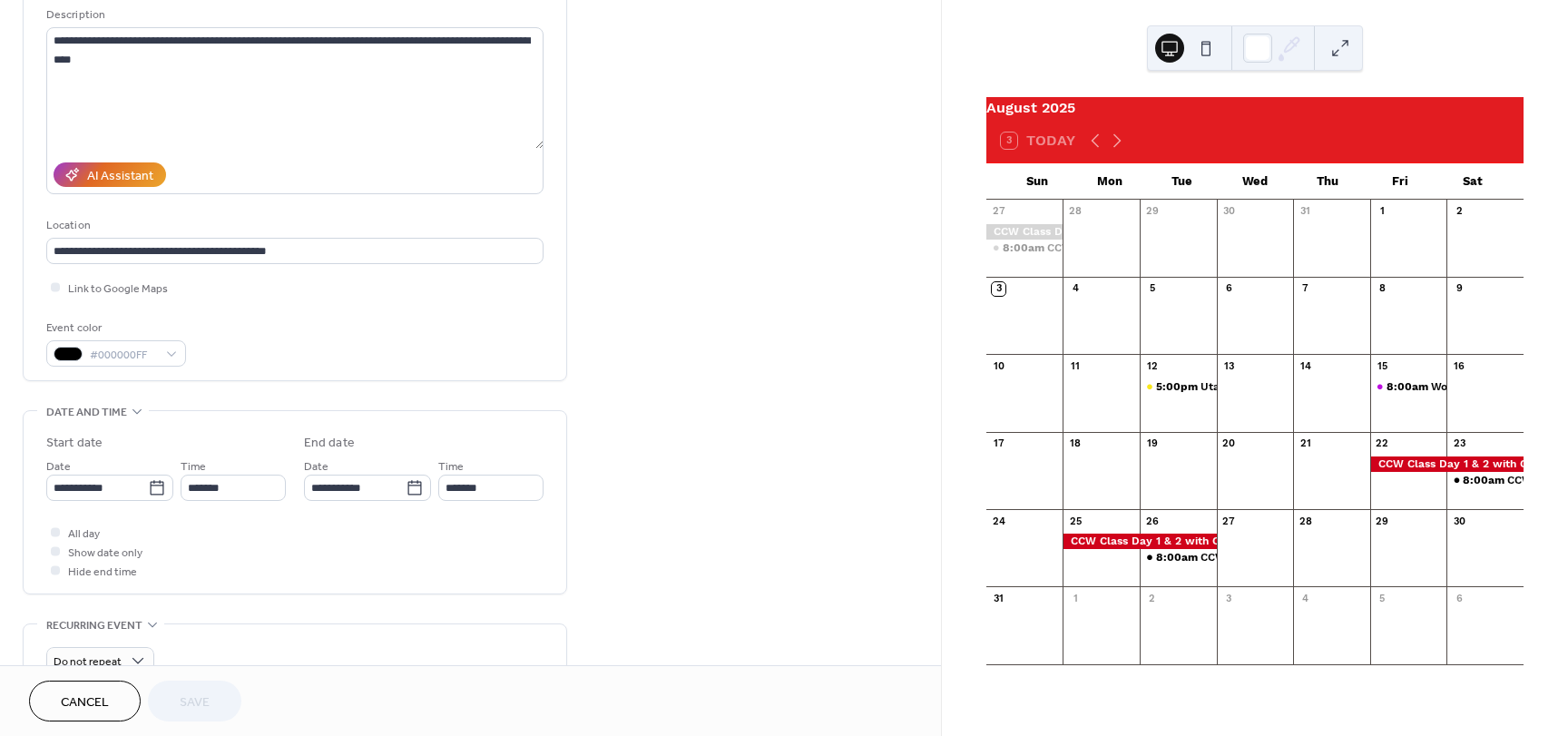 scroll, scrollTop: 182, scrollLeft: 0, axis: vertical 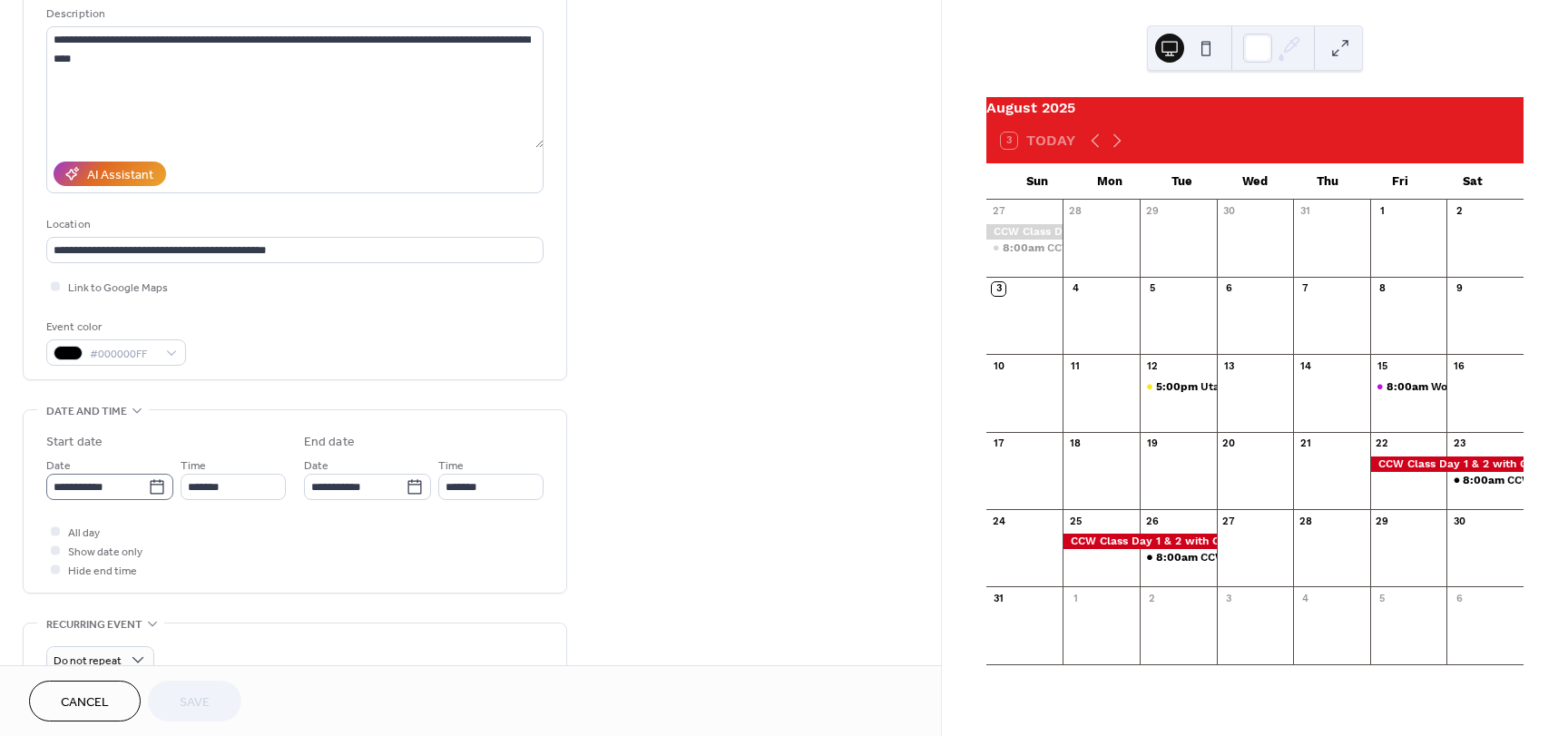 click 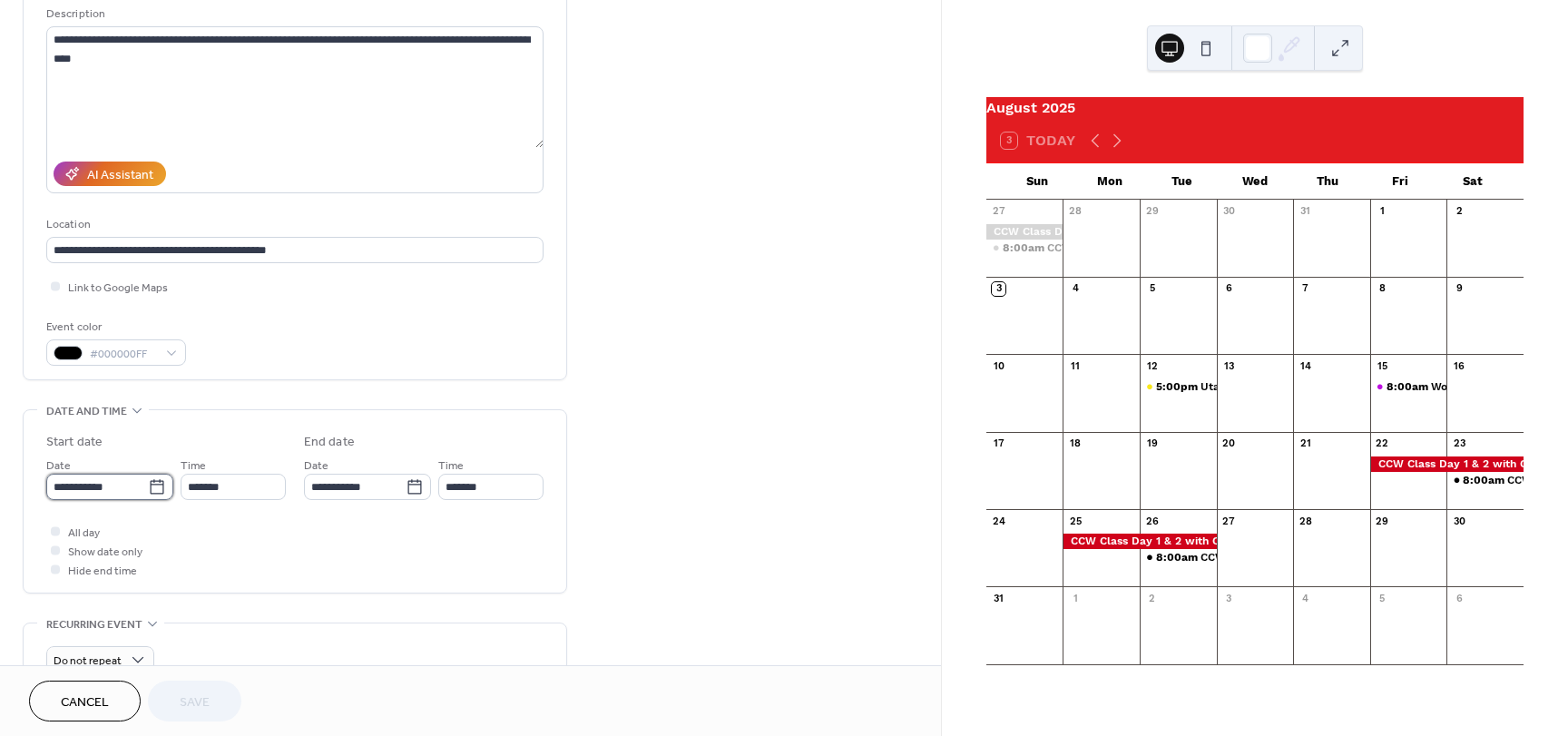 click on "**********" at bounding box center [97, 486] 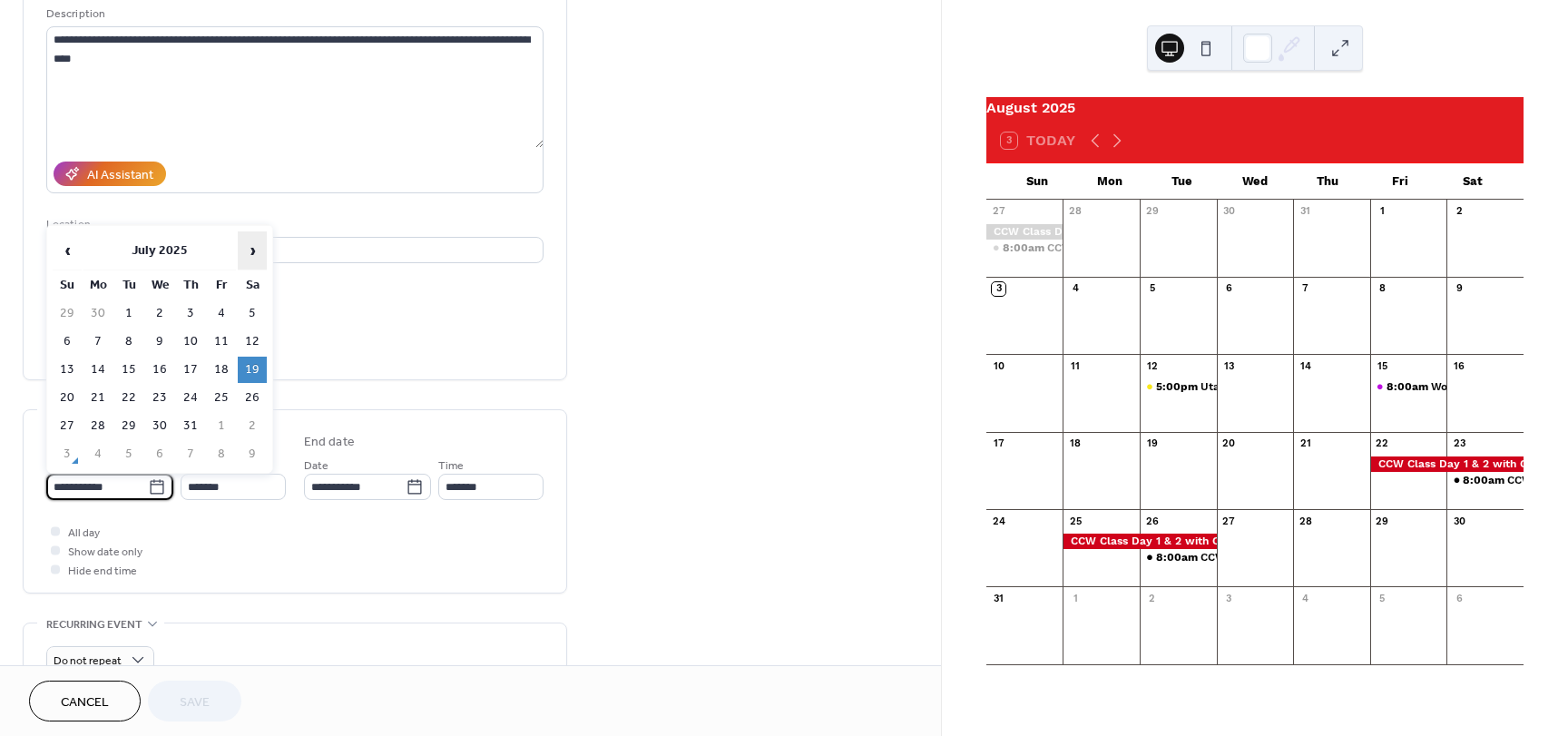 click on "›" at bounding box center (252, 250) 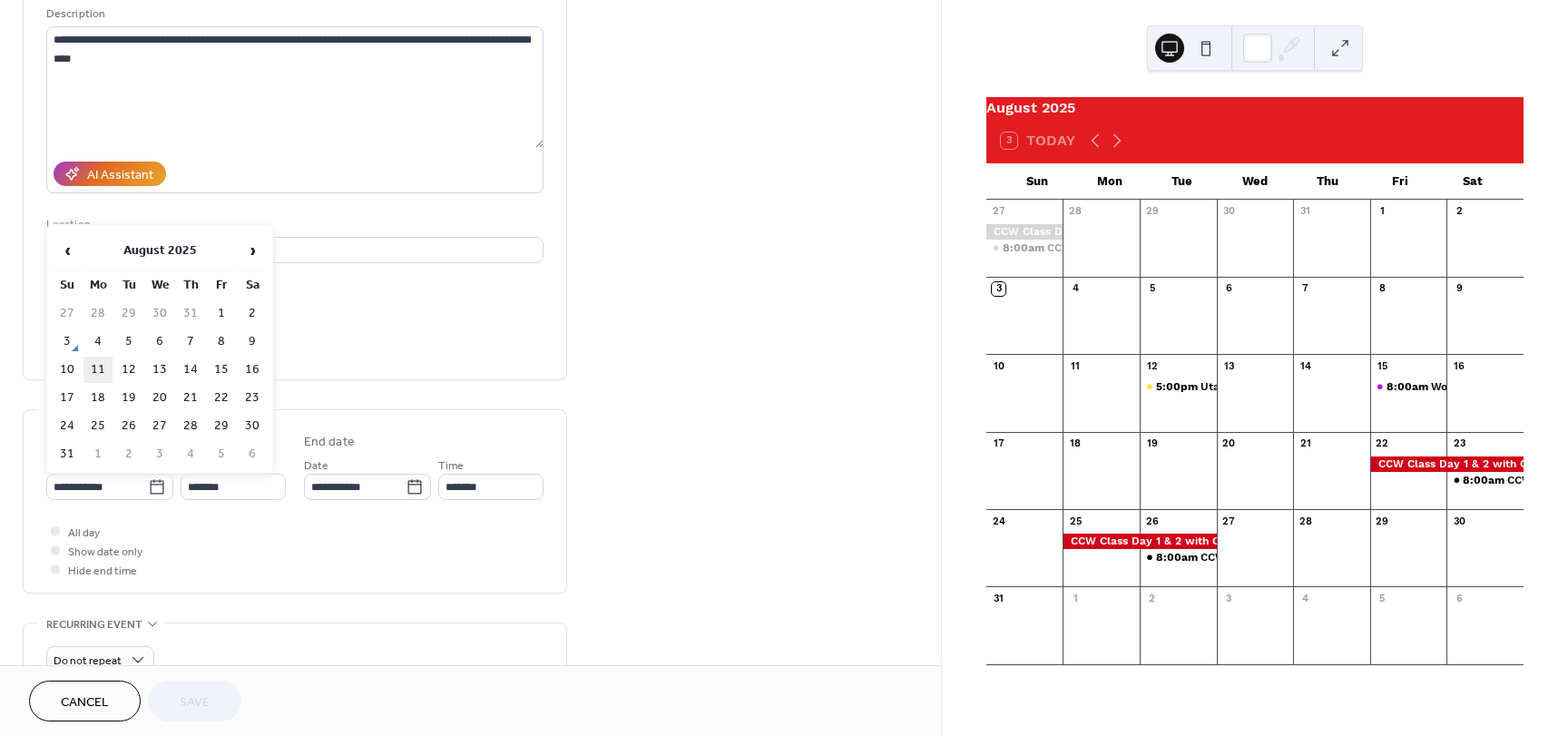 click on "11" at bounding box center [98, 369] 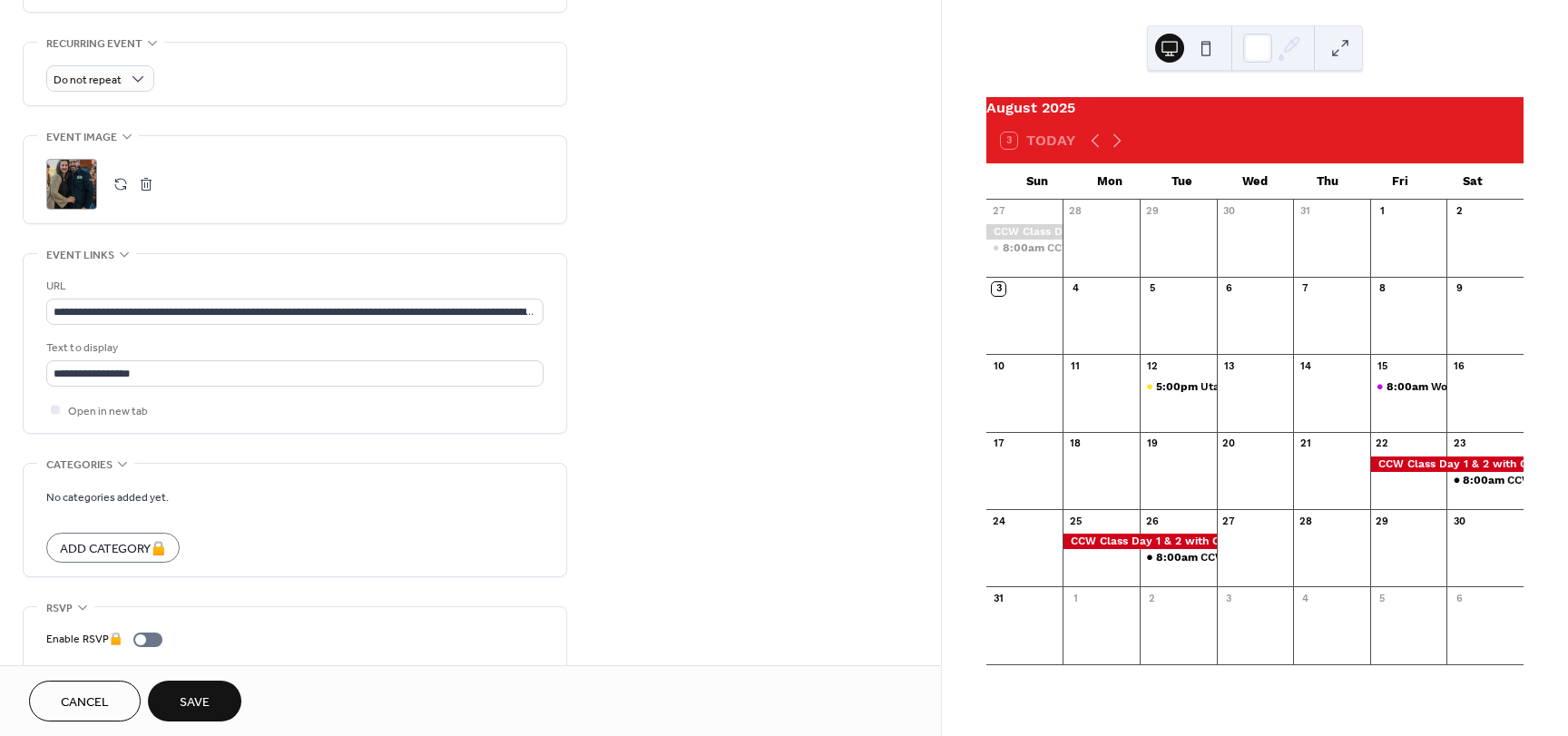 scroll, scrollTop: 817, scrollLeft: 0, axis: vertical 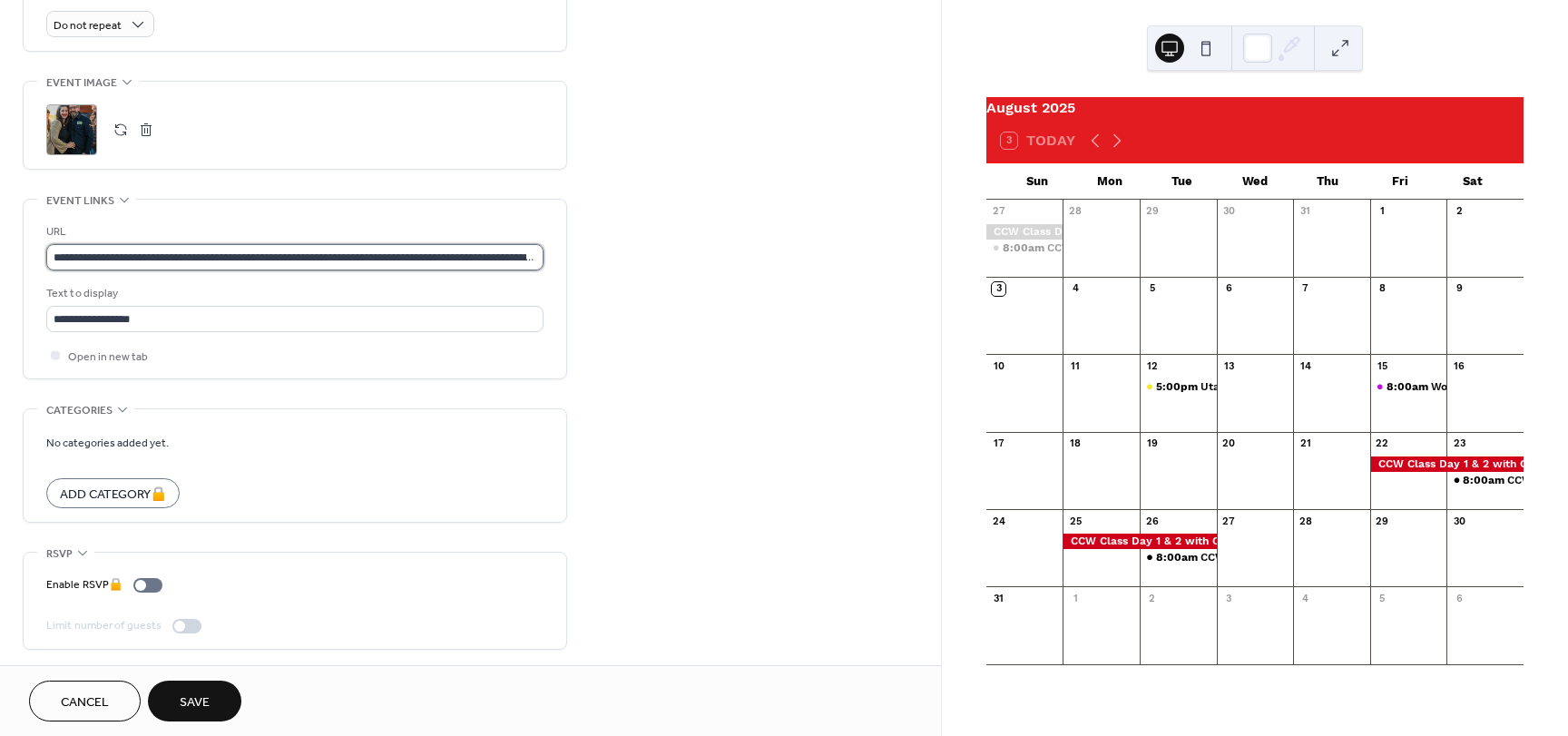 click on "**********" at bounding box center [295, 257] 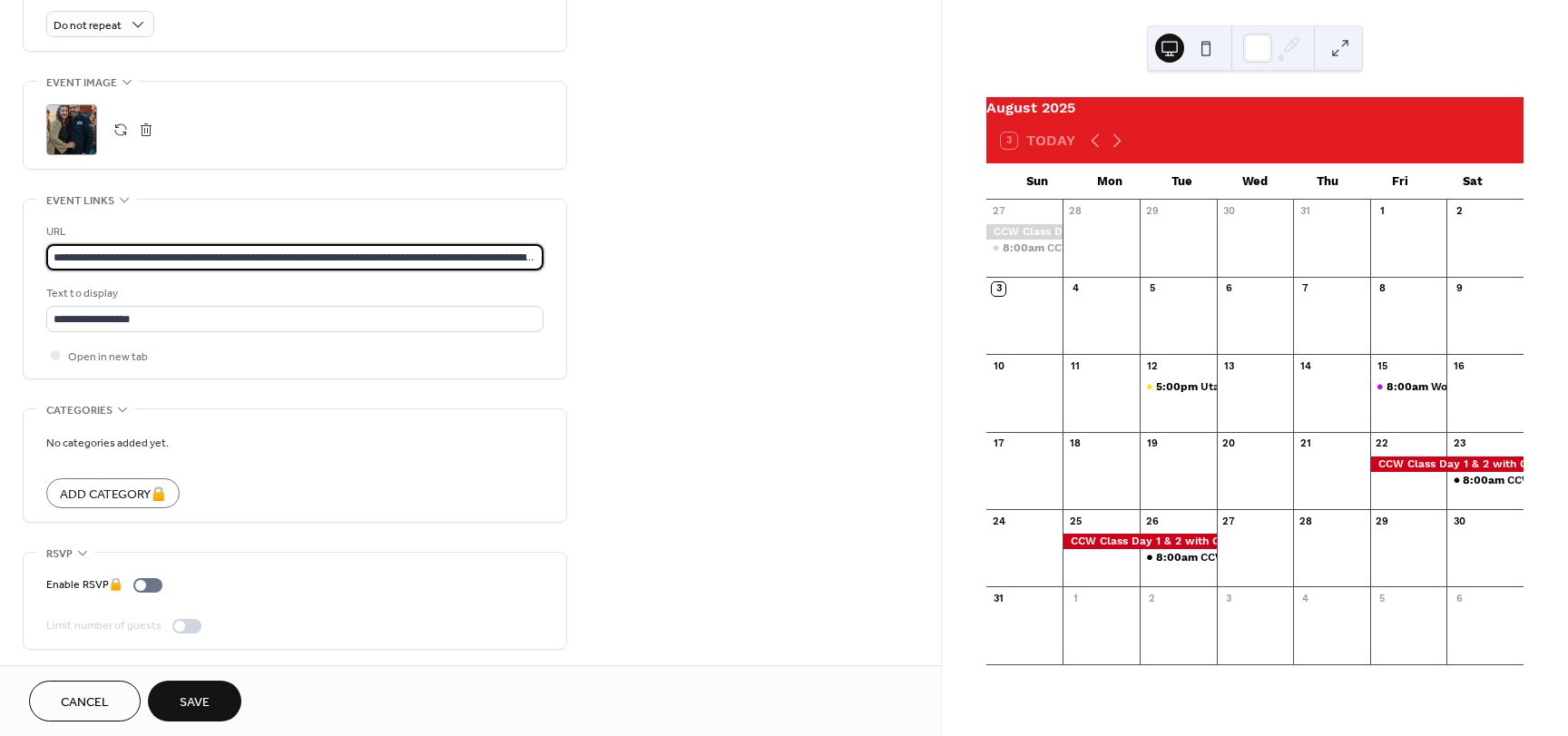 paste 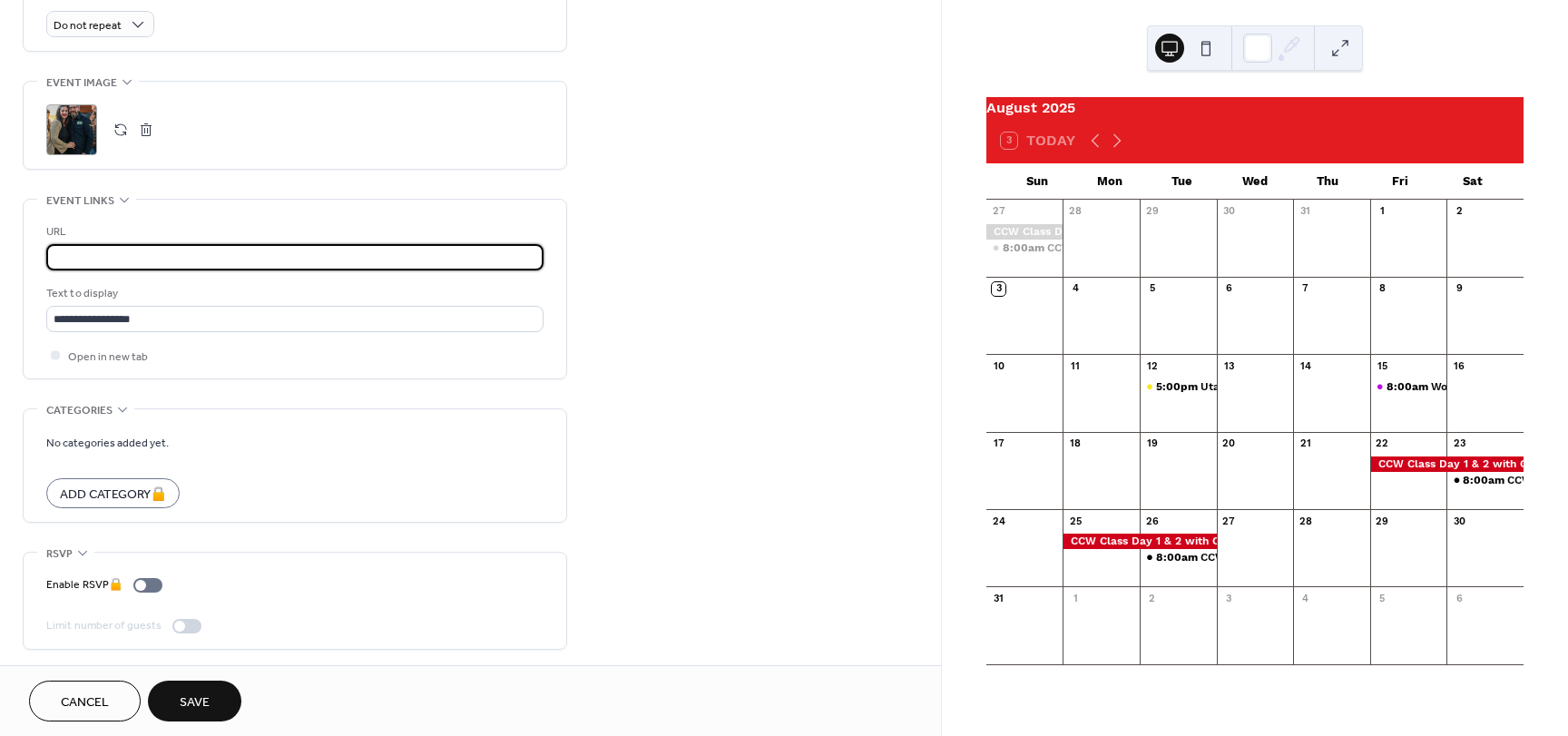 scroll, scrollTop: 1, scrollLeft: 632, axis: both 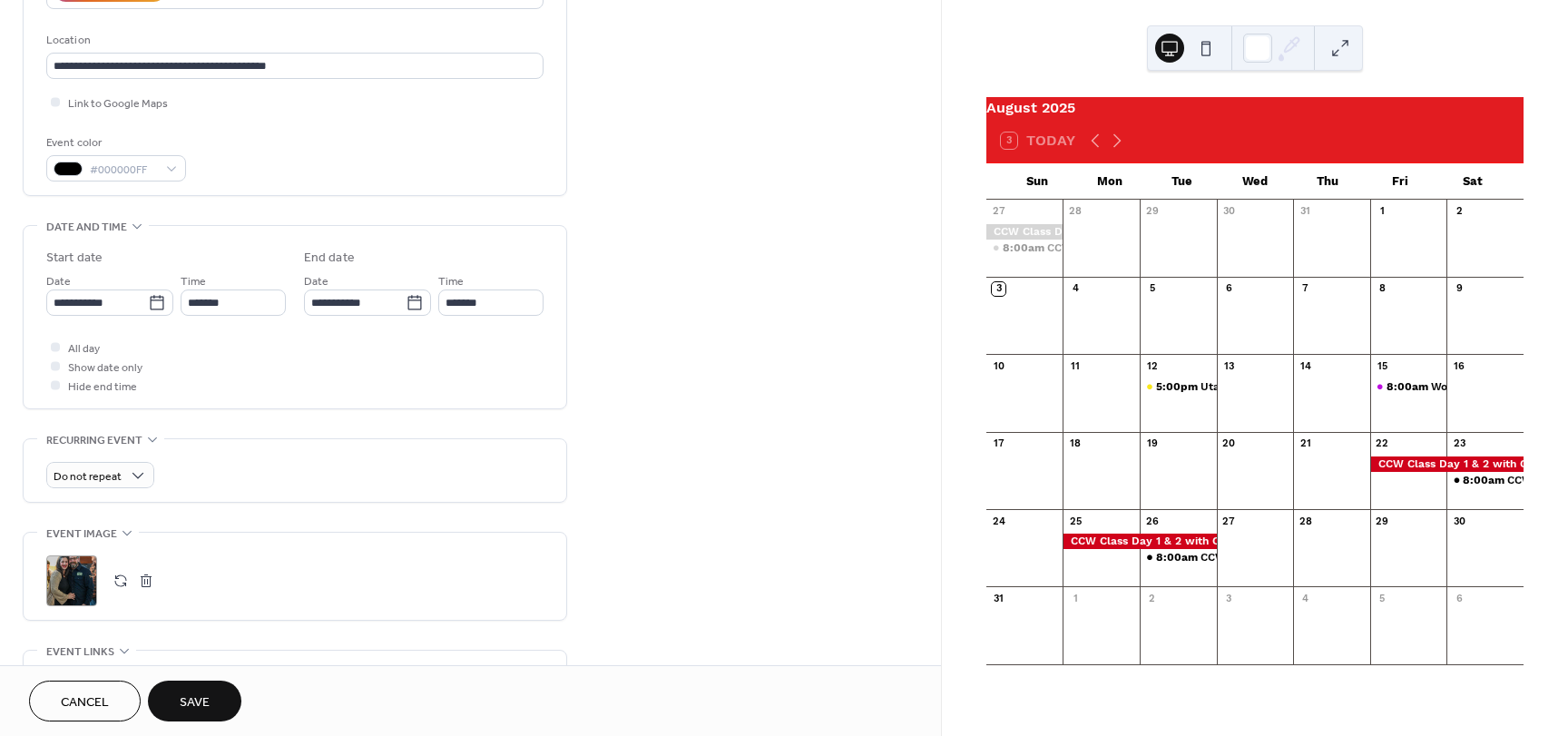 type on "**********" 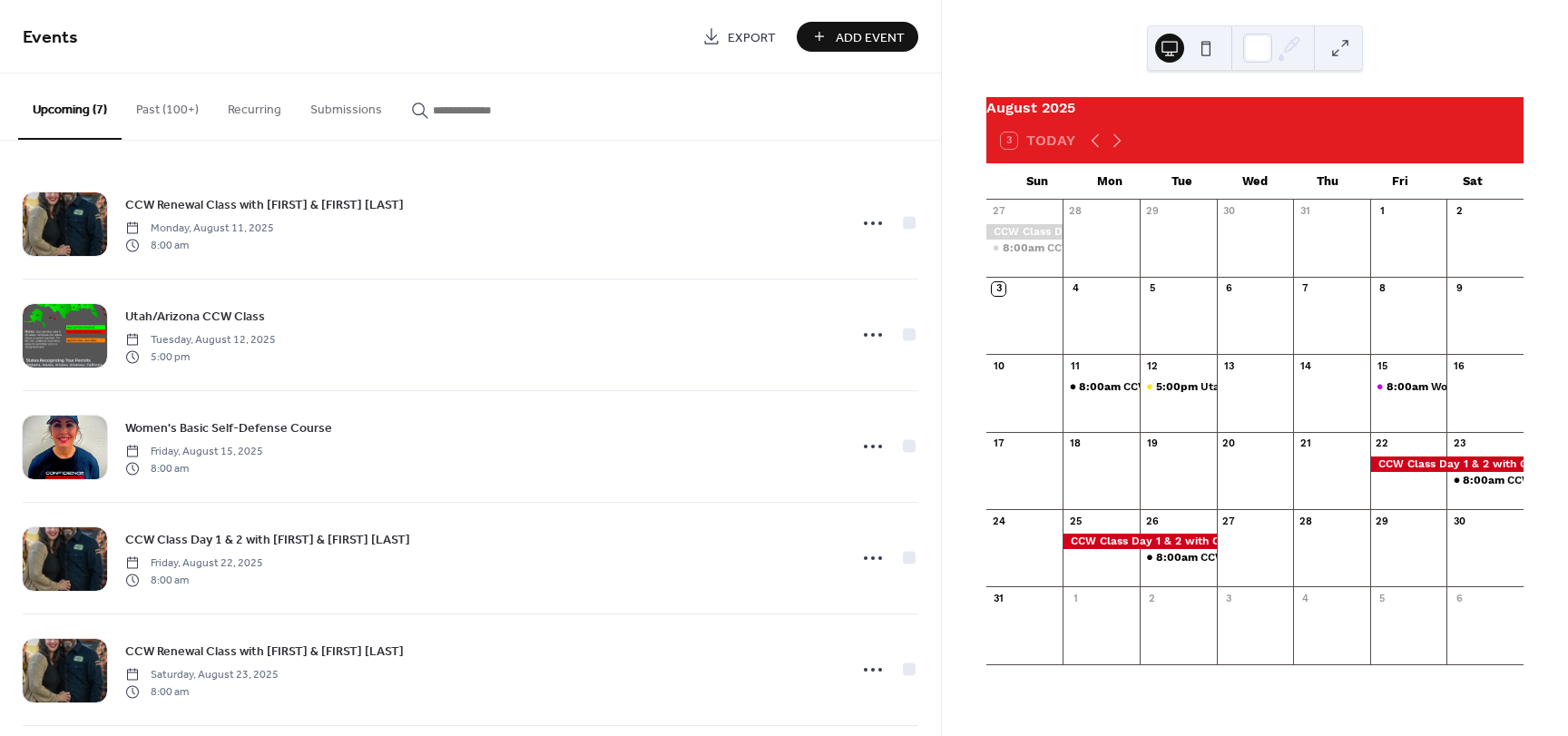click on "Past (100+)" at bounding box center [167, 105] 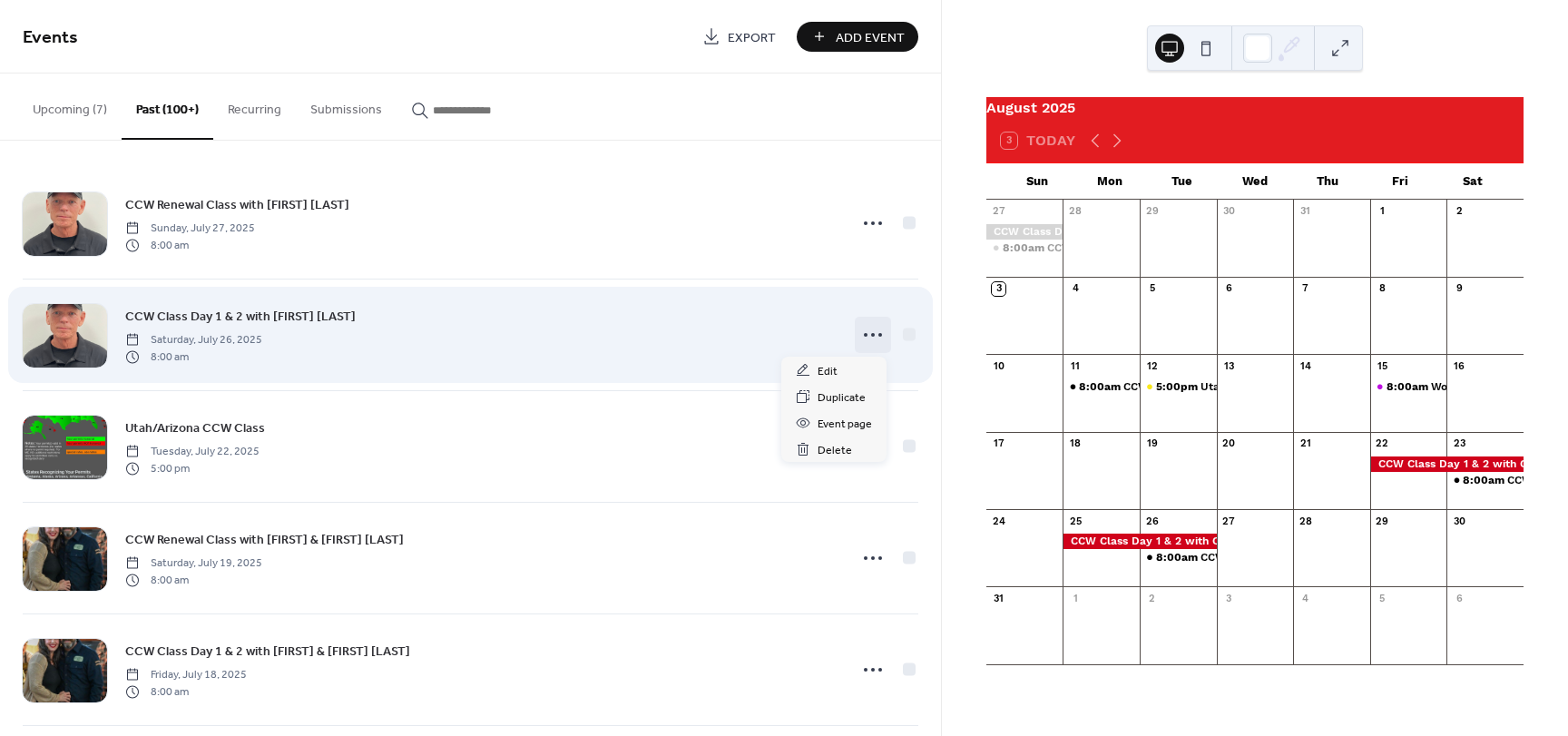 click 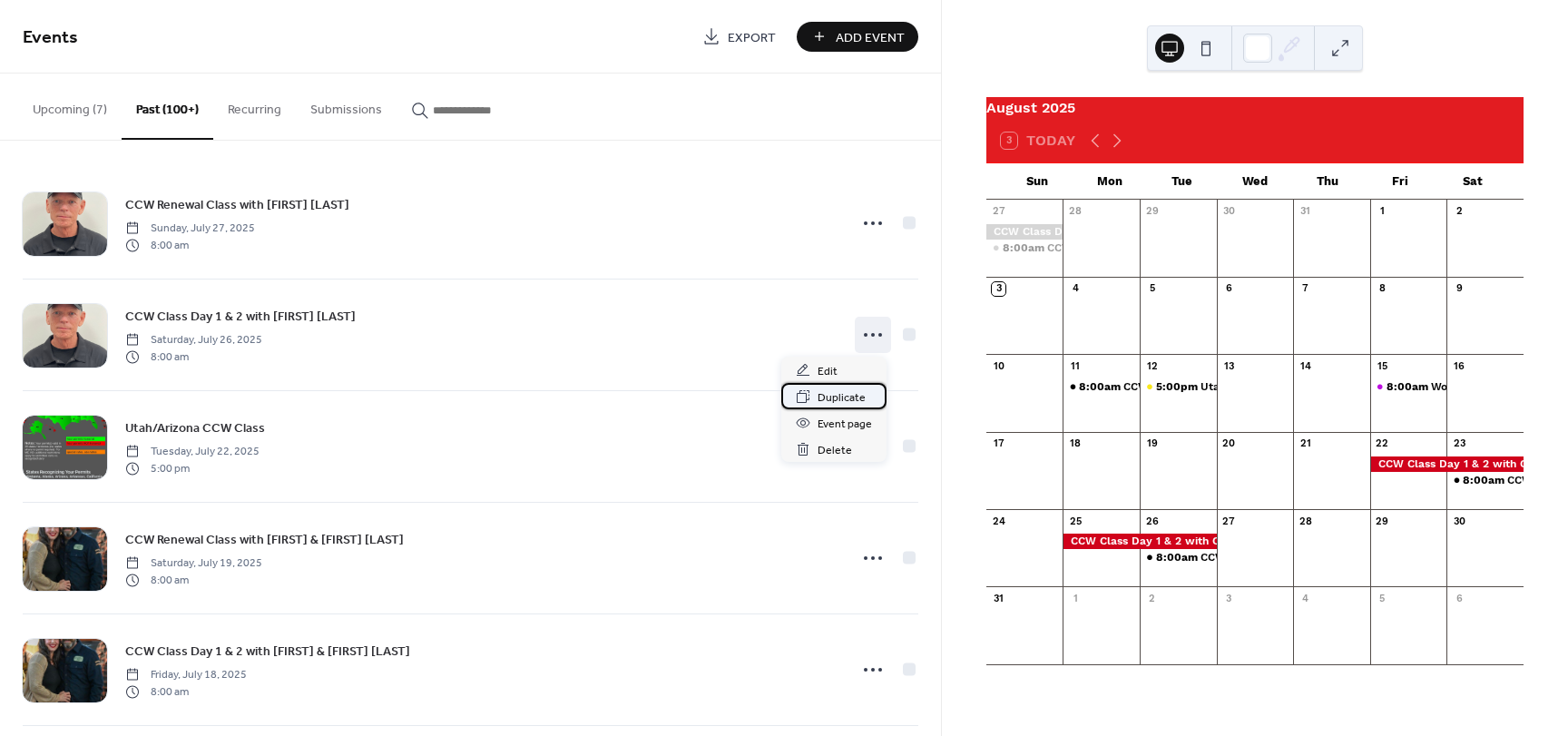 click on "Duplicate" at bounding box center [841, 397] 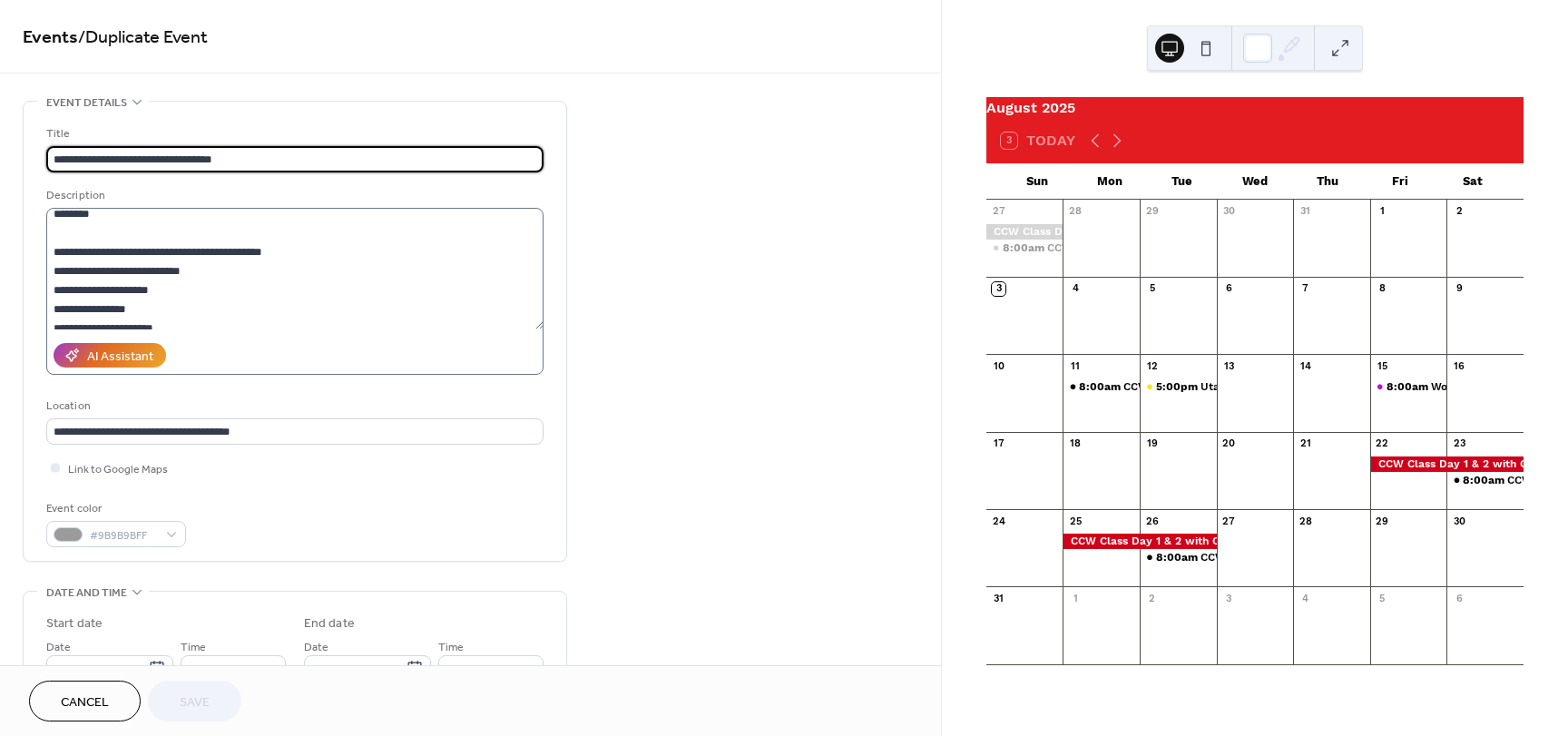 scroll, scrollTop: 0, scrollLeft: 0, axis: both 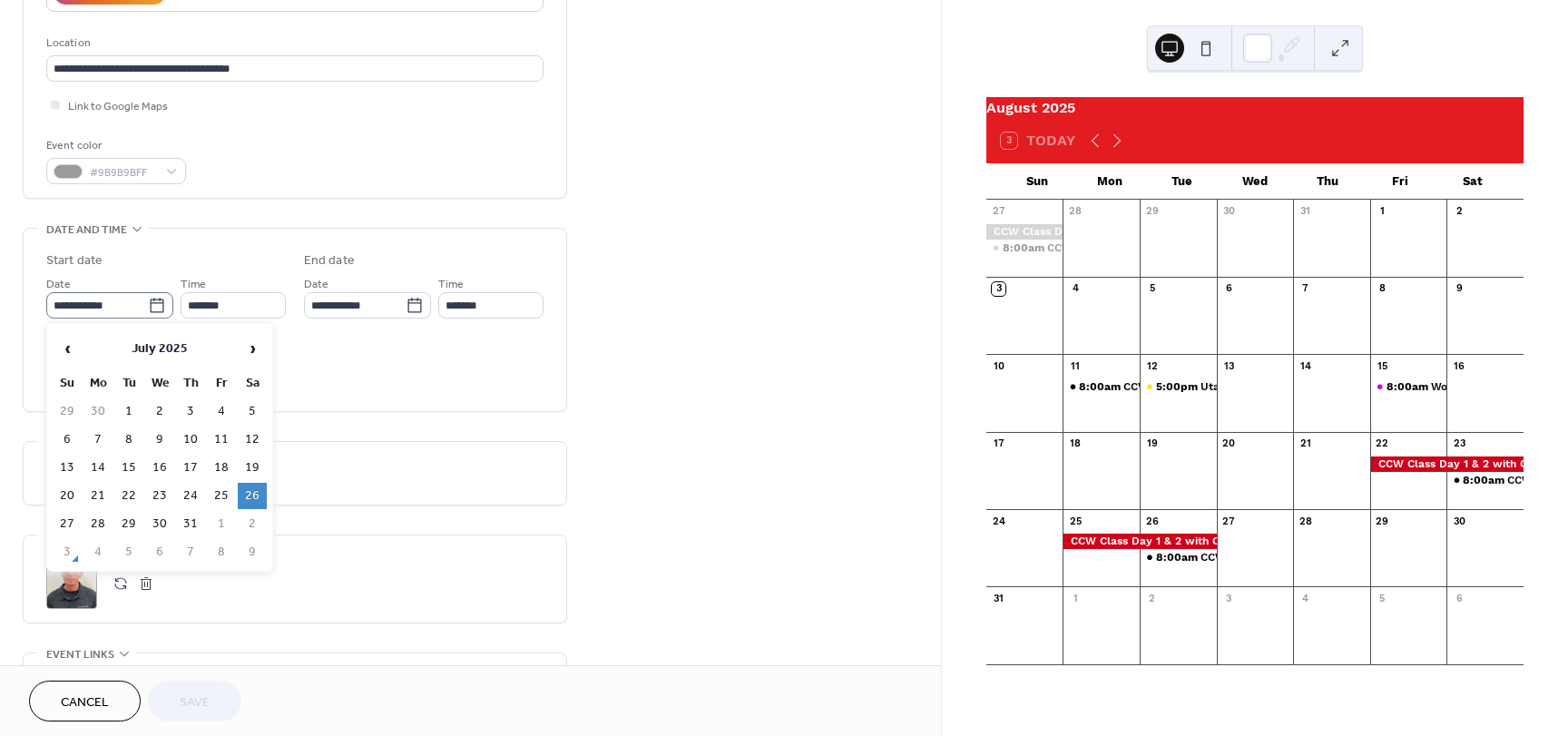 click 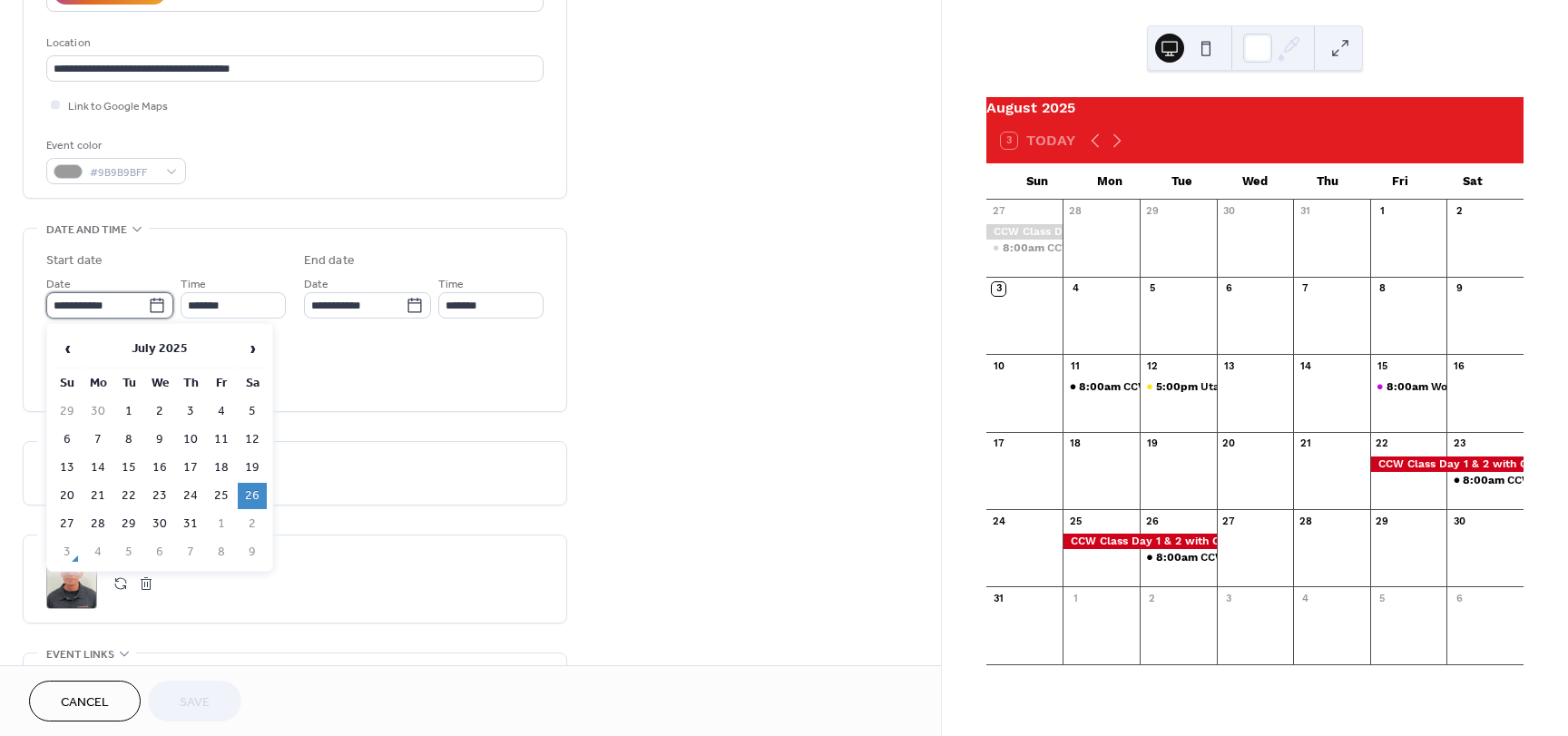 click on "**********" at bounding box center (97, 305) 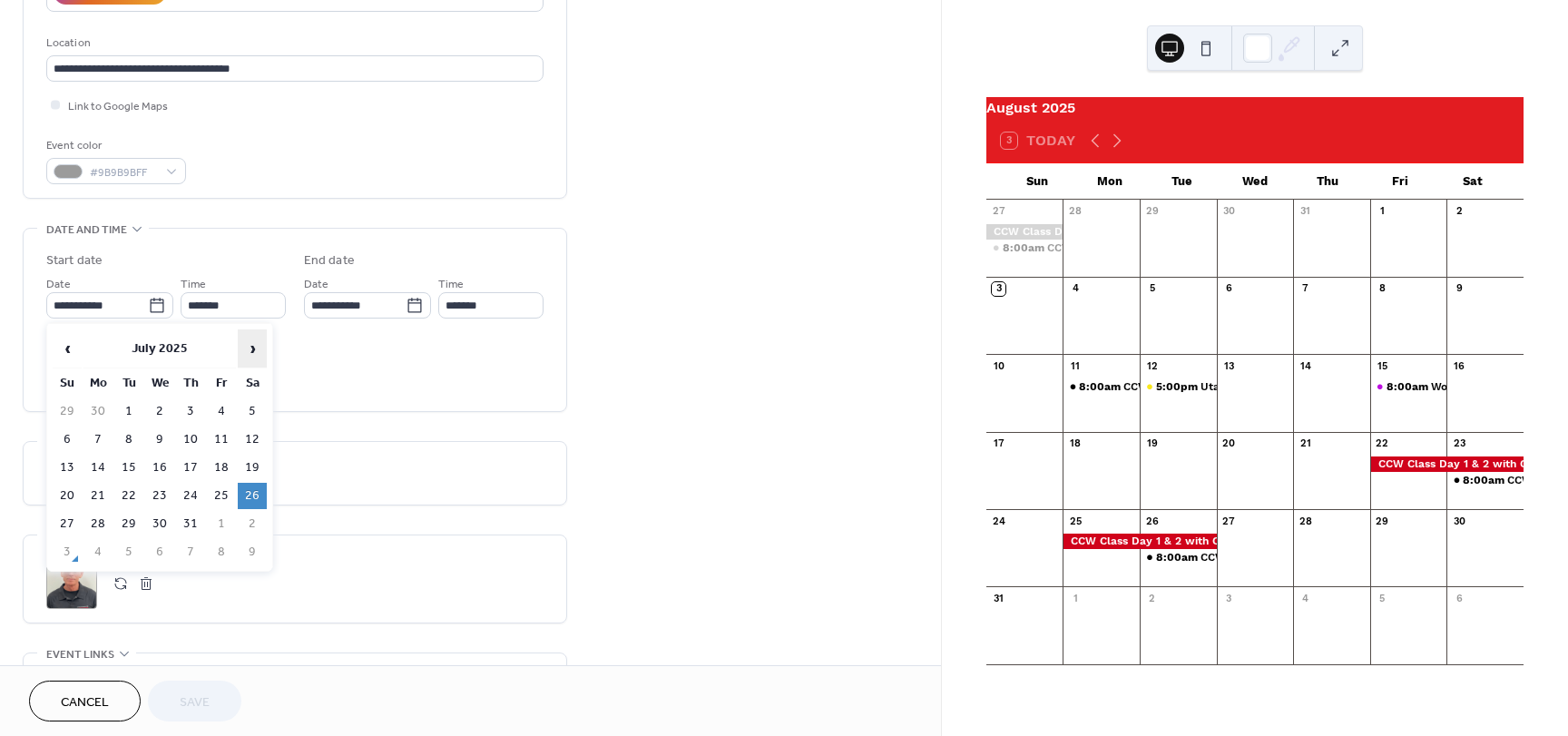 click on "›" at bounding box center [252, 348] 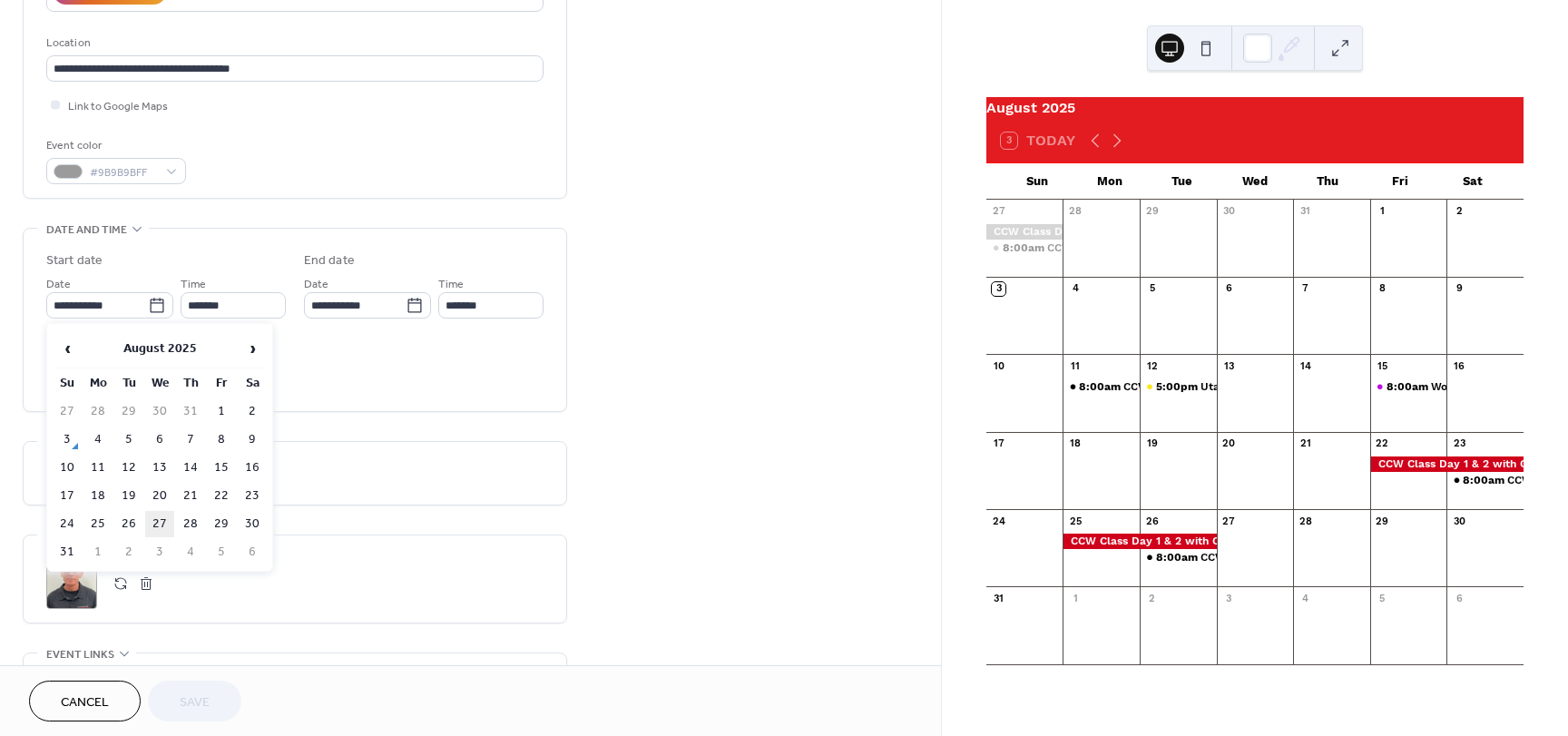 click on "27" at bounding box center (160, 524) 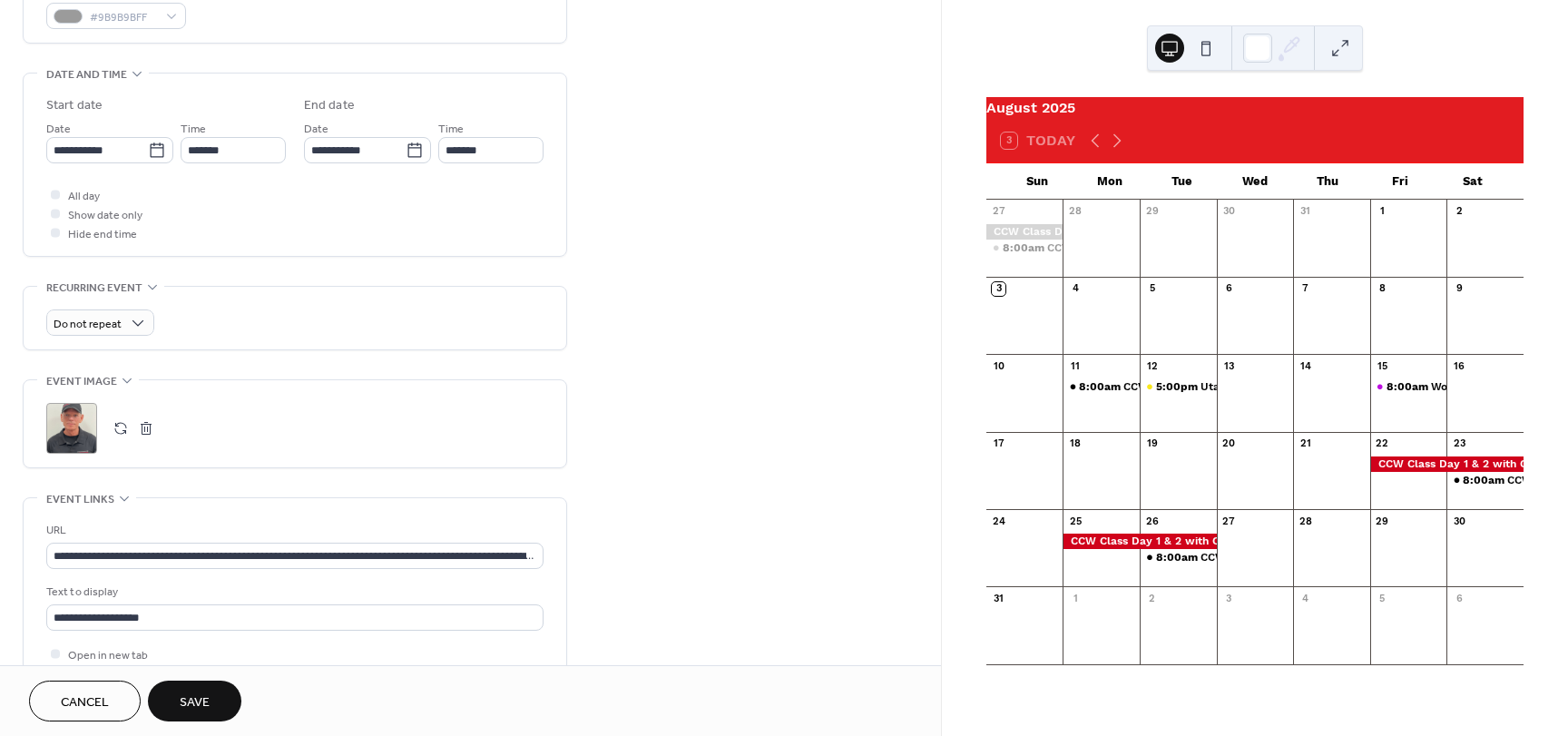 scroll, scrollTop: 635, scrollLeft: 0, axis: vertical 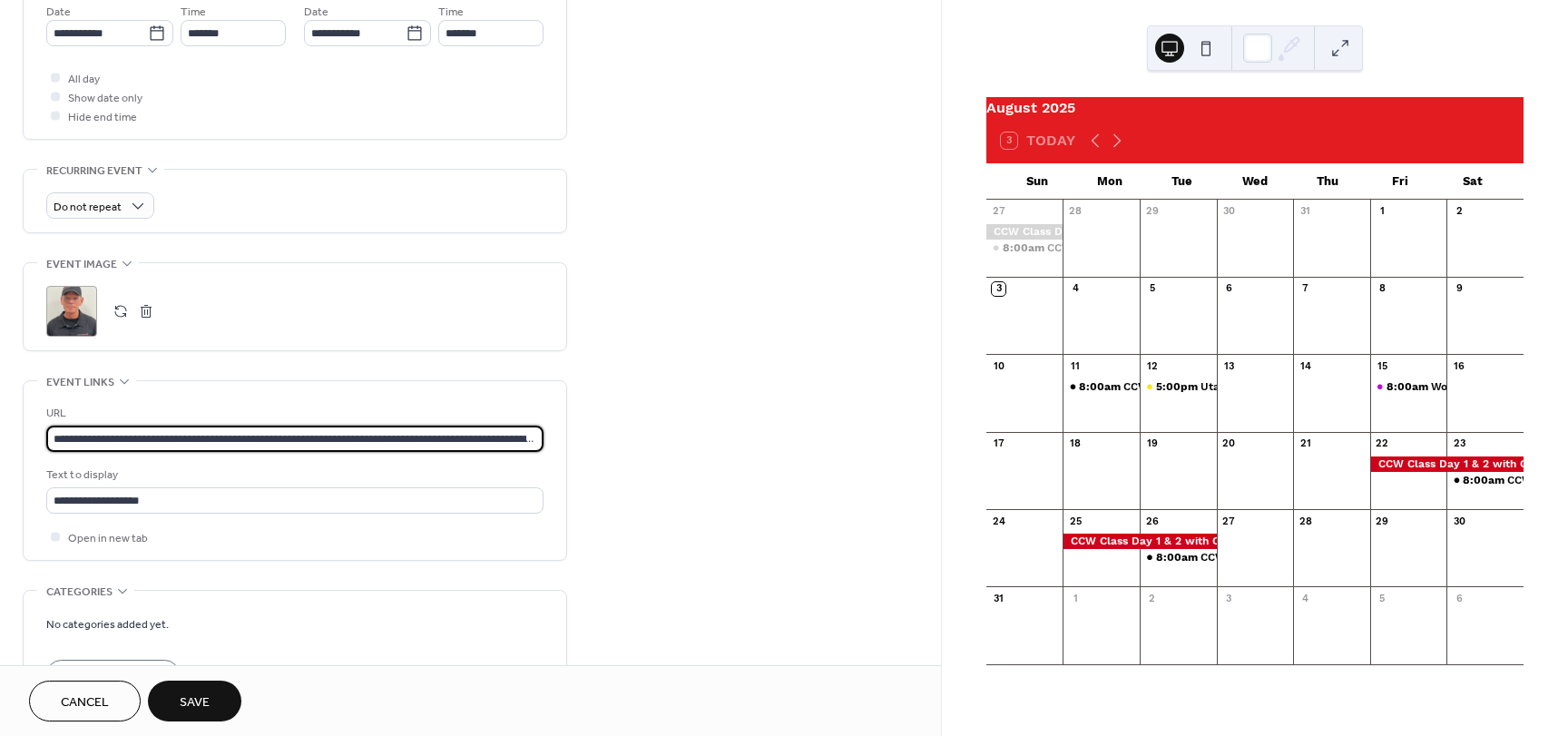 click on "**********" at bounding box center (295, 438) 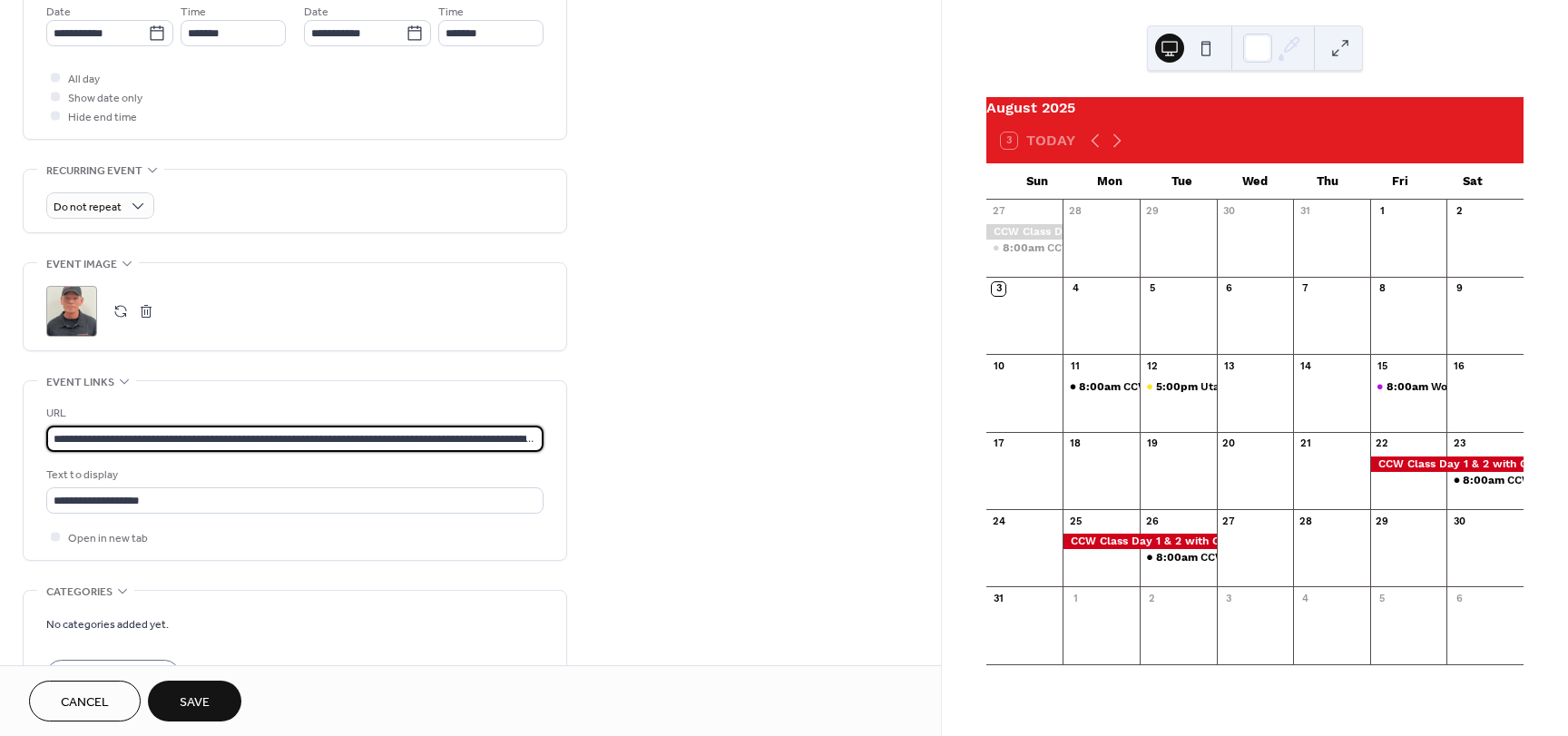 paste 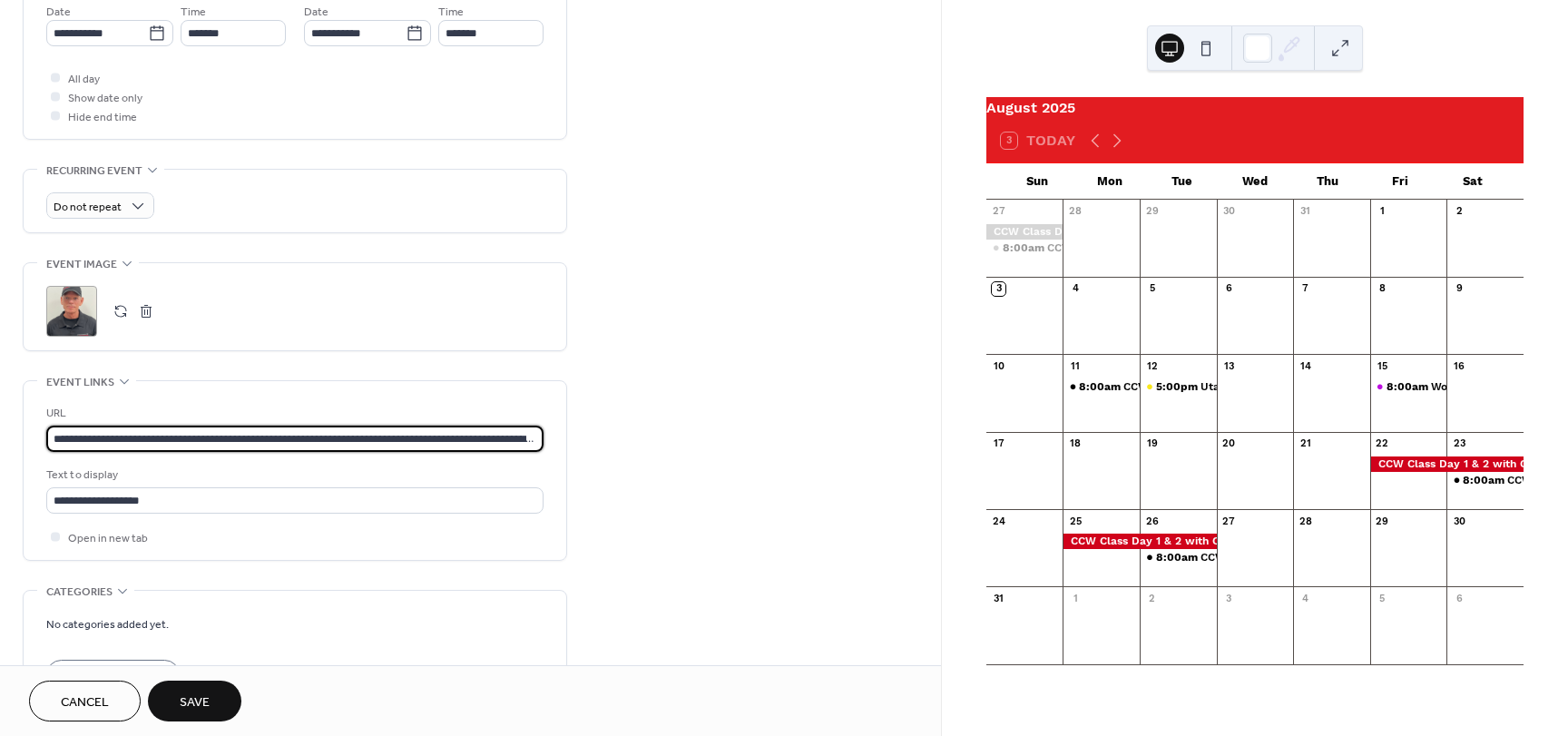 scroll, scrollTop: 0, scrollLeft: 542, axis: horizontal 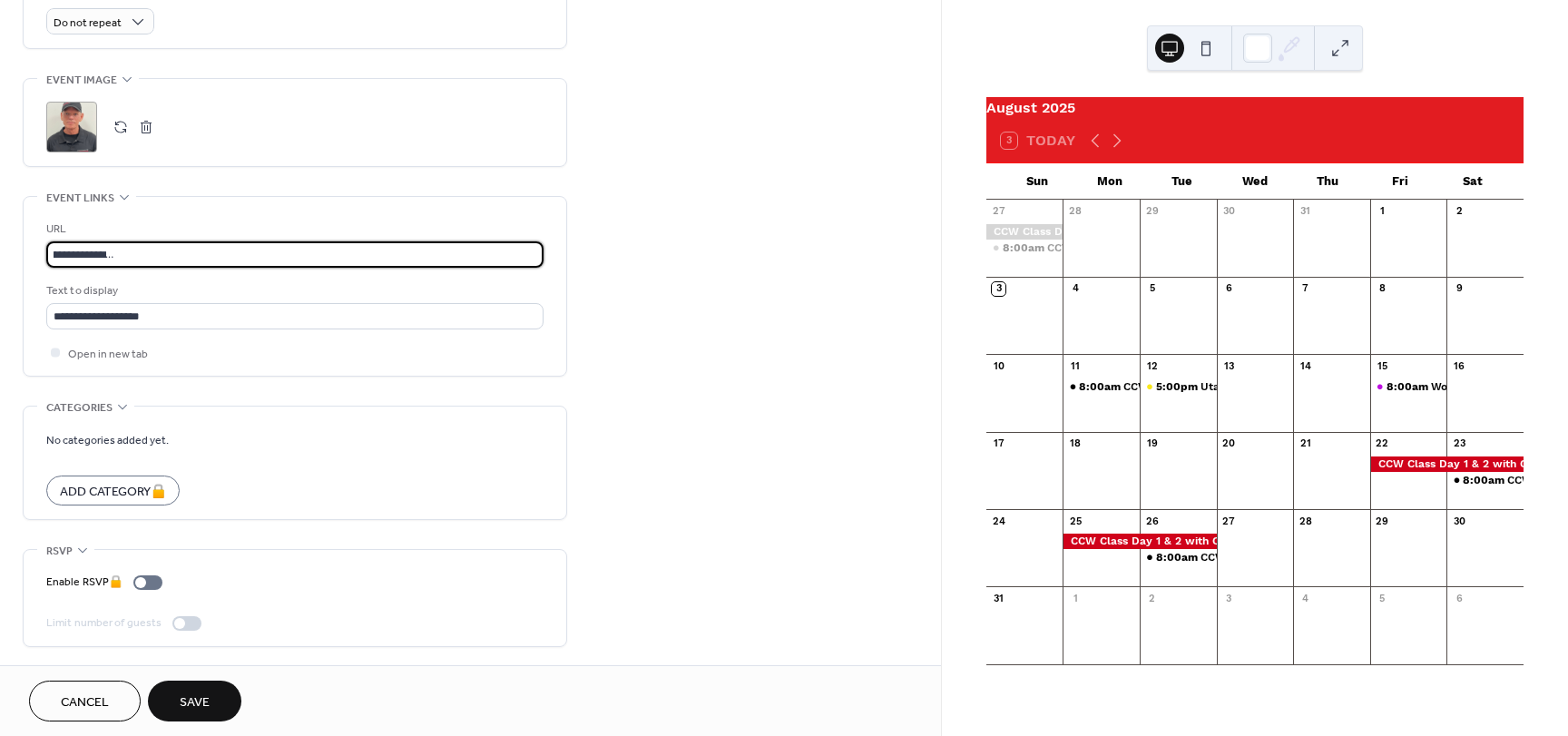 type on "**********" 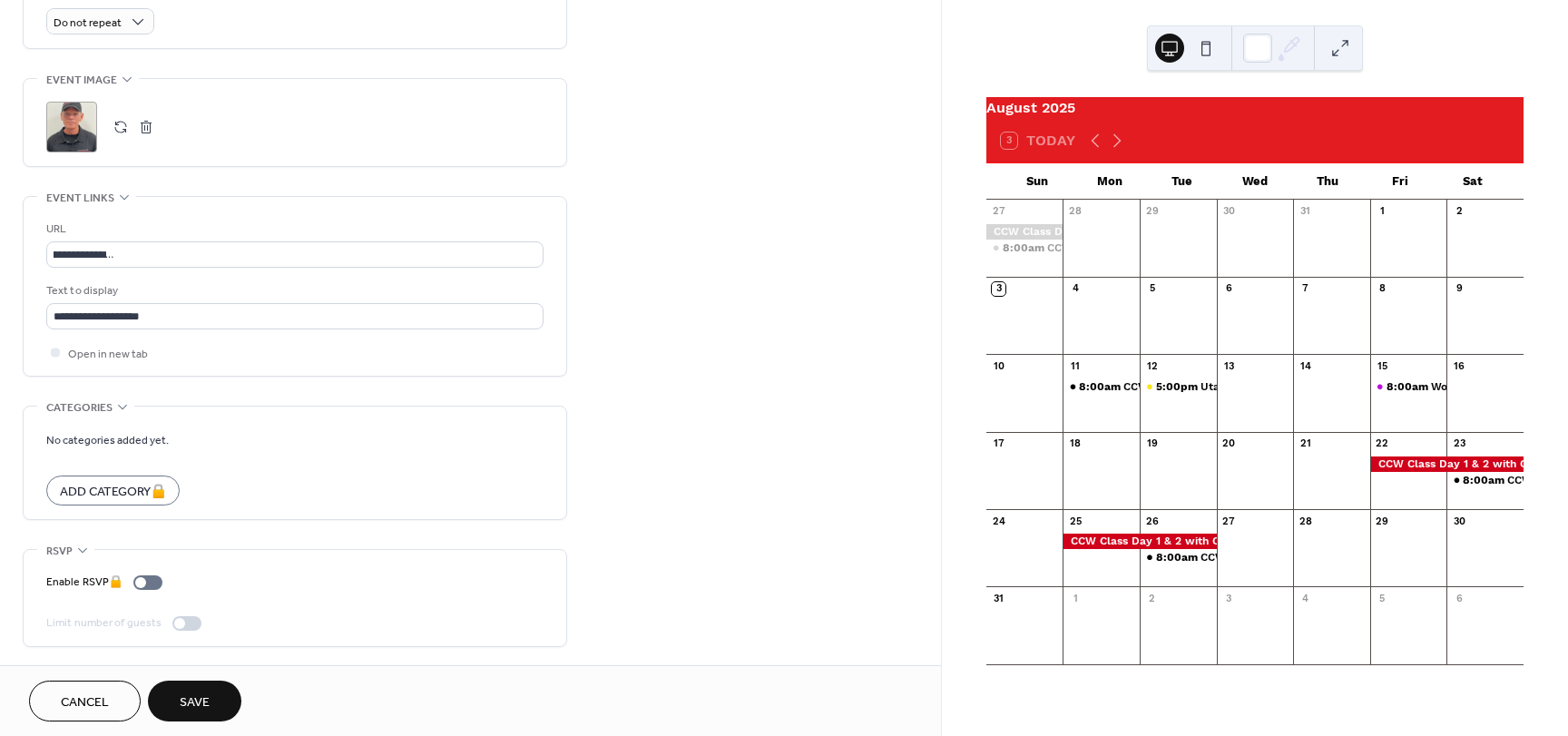 scroll, scrollTop: 0, scrollLeft: 0, axis: both 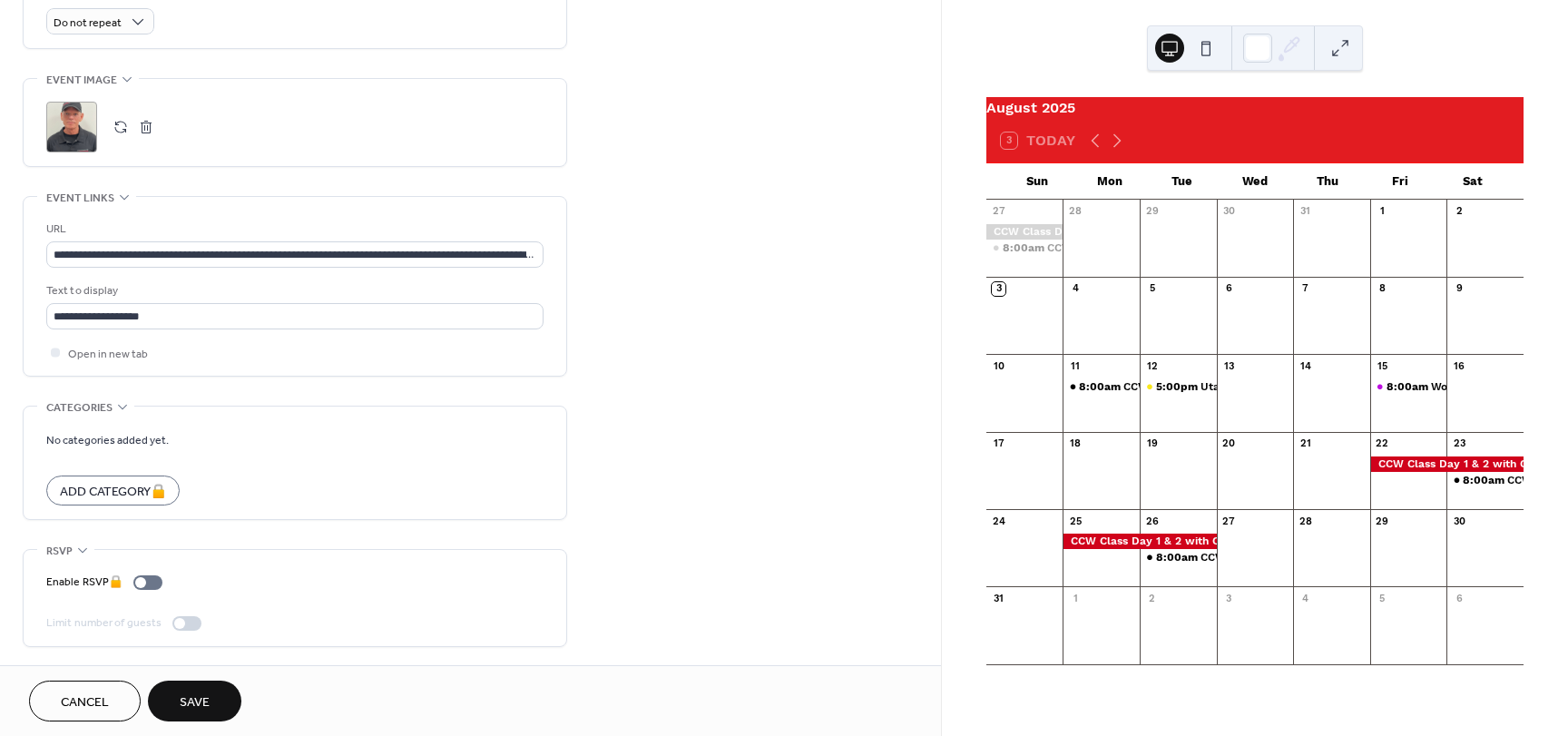 click on "Save" at bounding box center [194, 702] 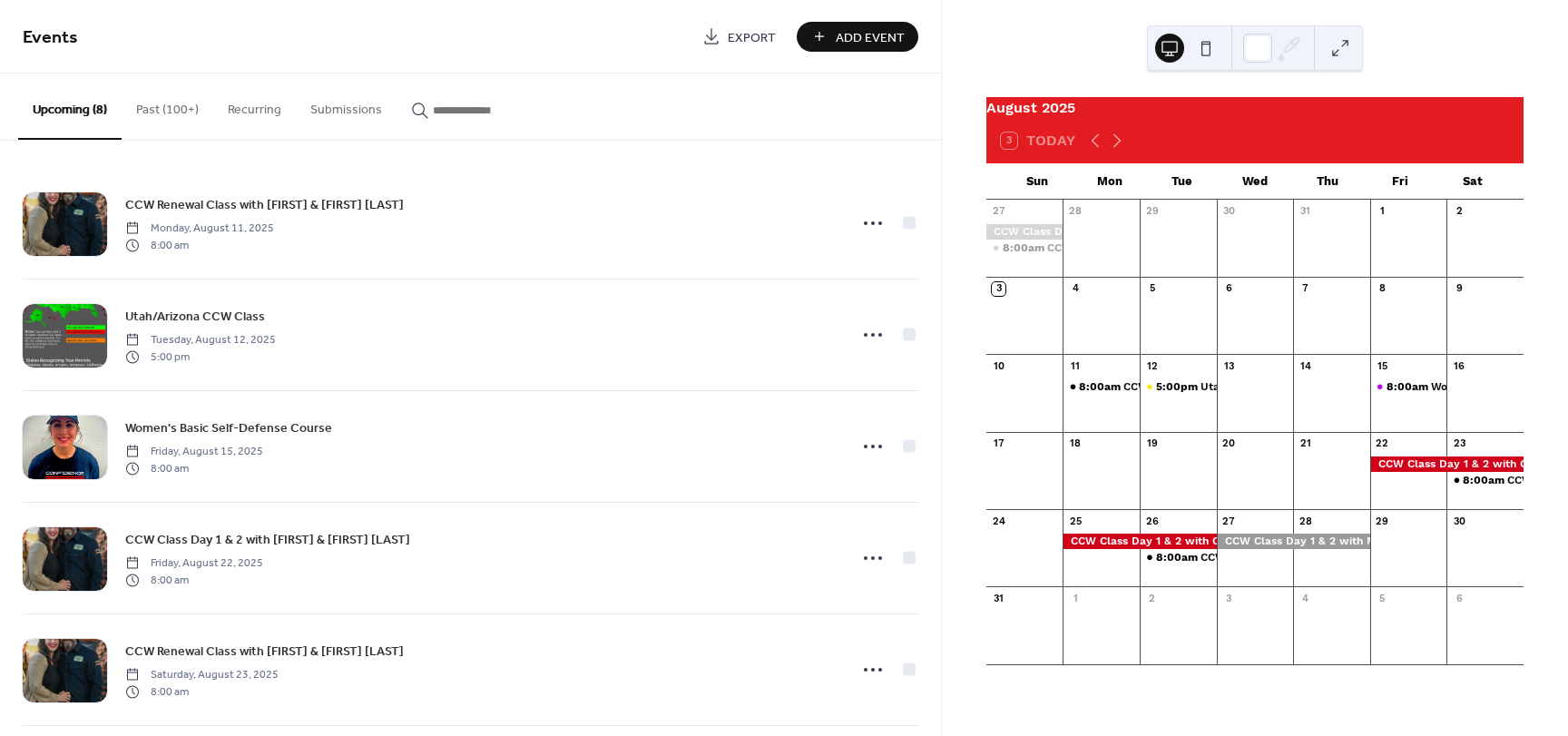 click on "Past (100+)" at bounding box center (167, 105) 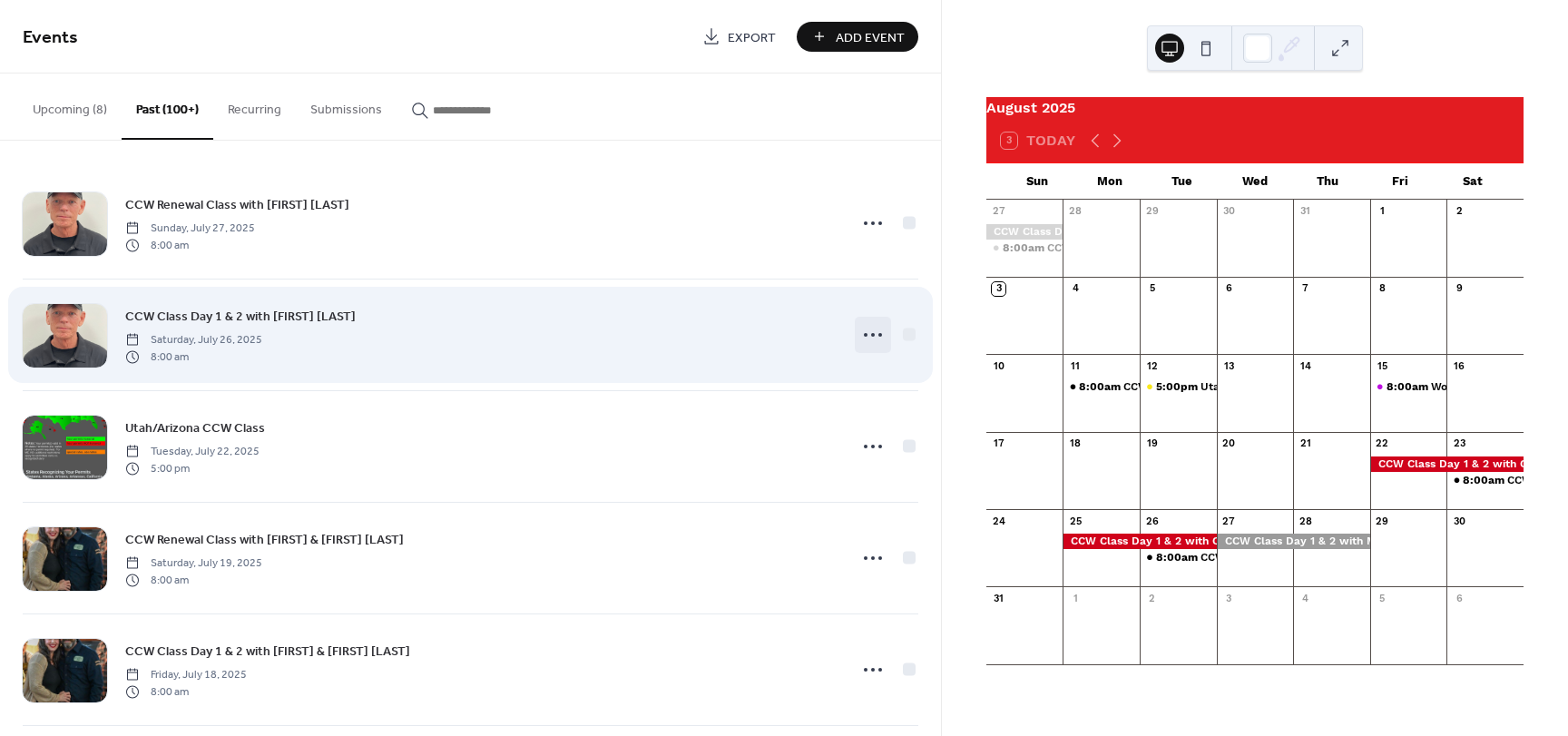 click 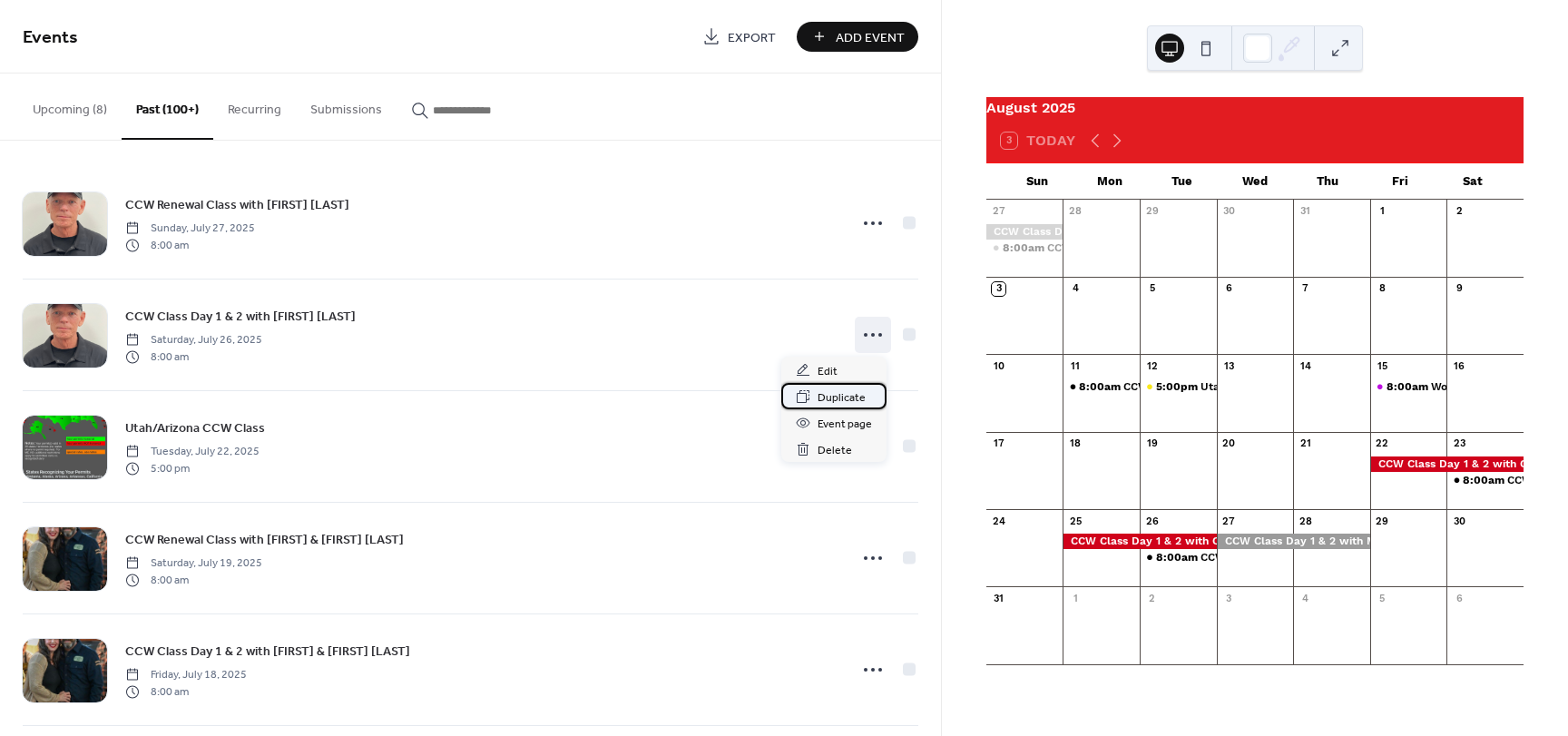 click on "Duplicate" at bounding box center (841, 397) 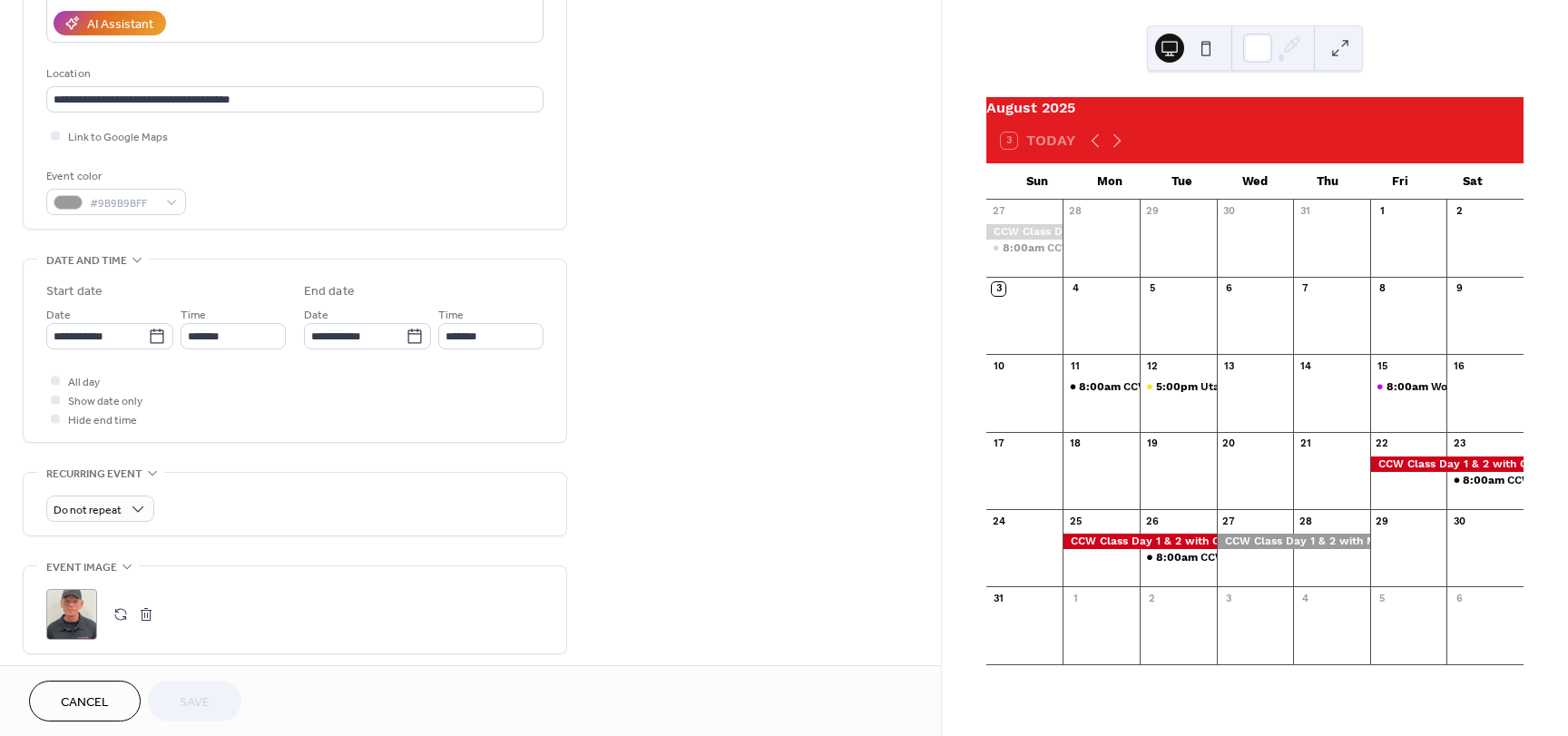 scroll, scrollTop: 363, scrollLeft: 0, axis: vertical 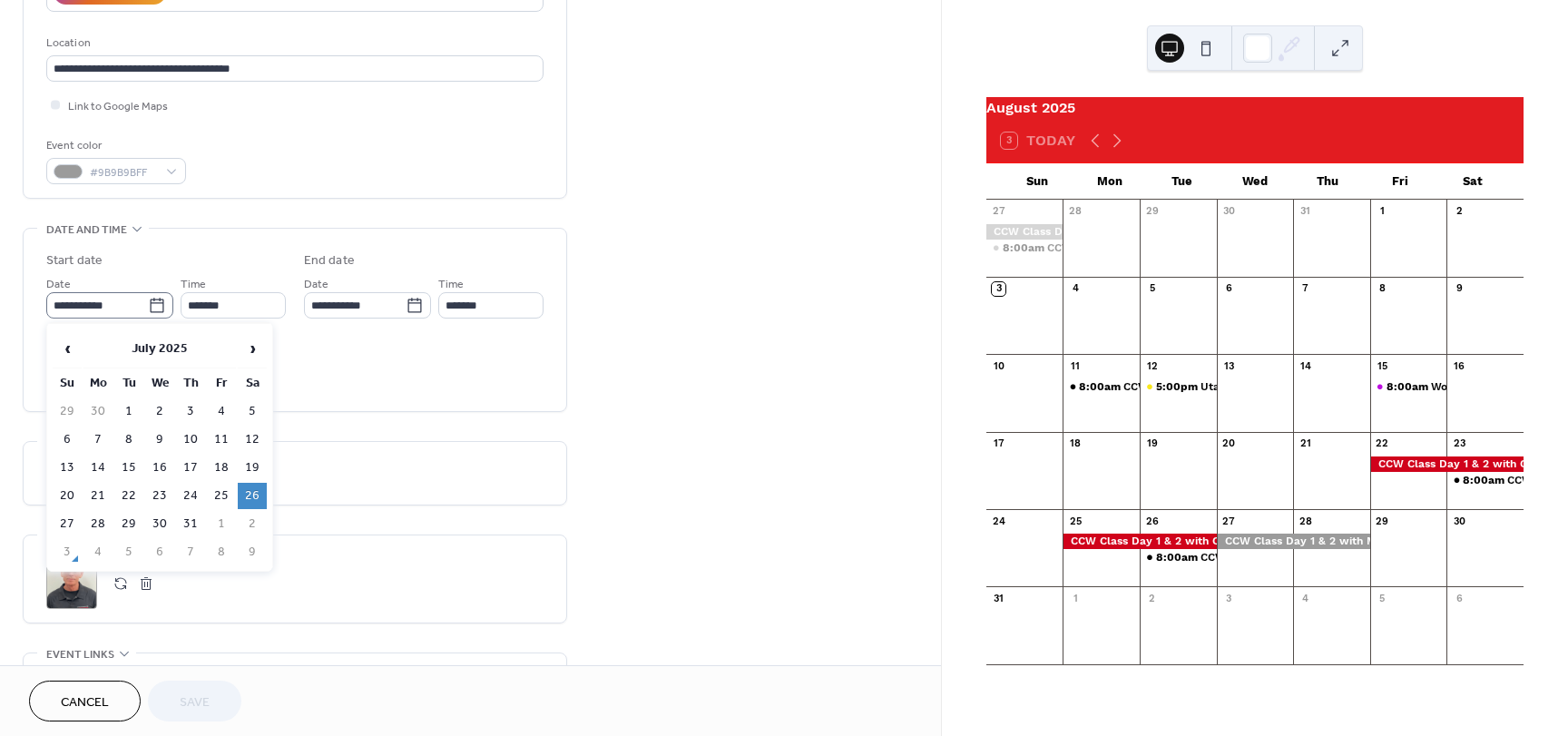 click 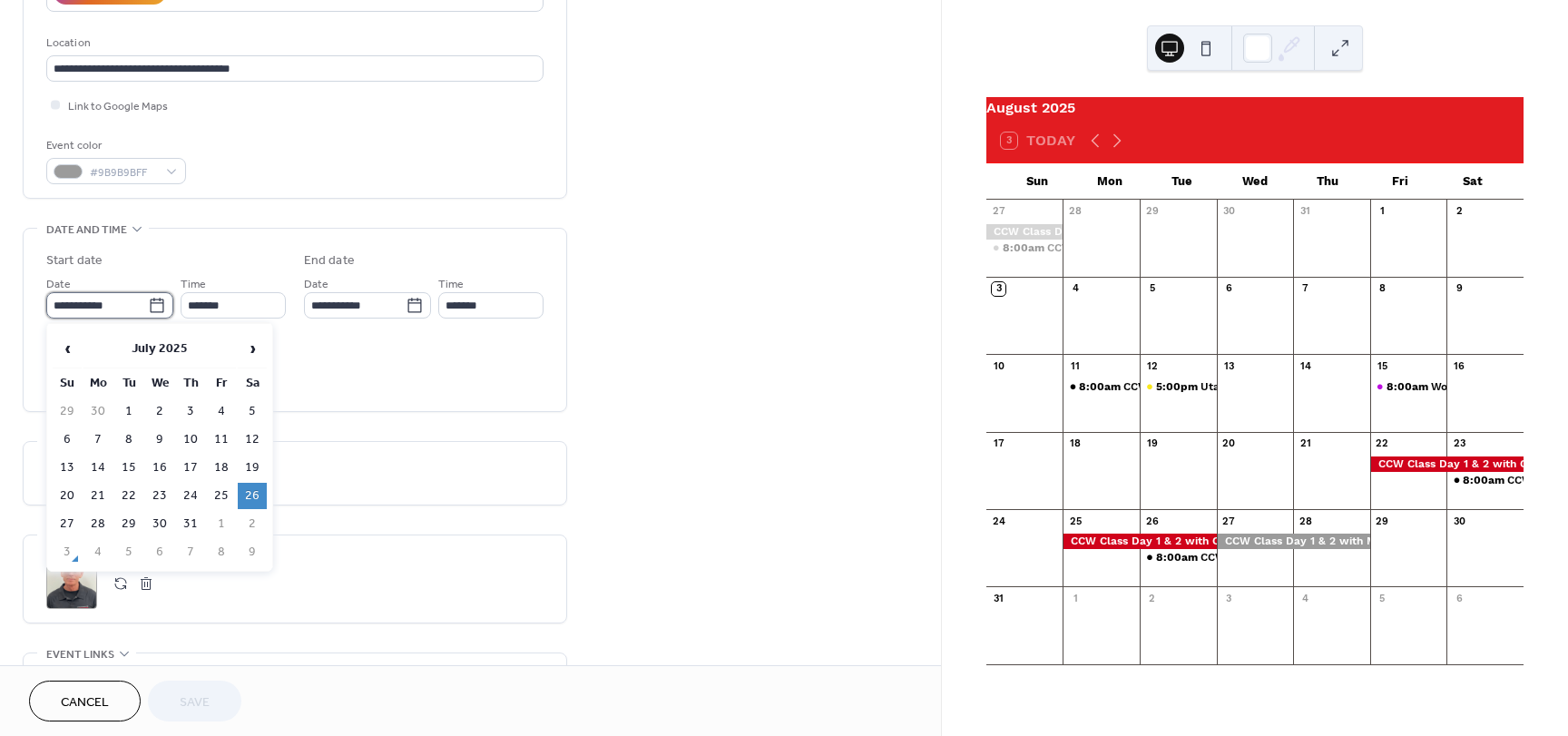 click on "**********" at bounding box center (97, 305) 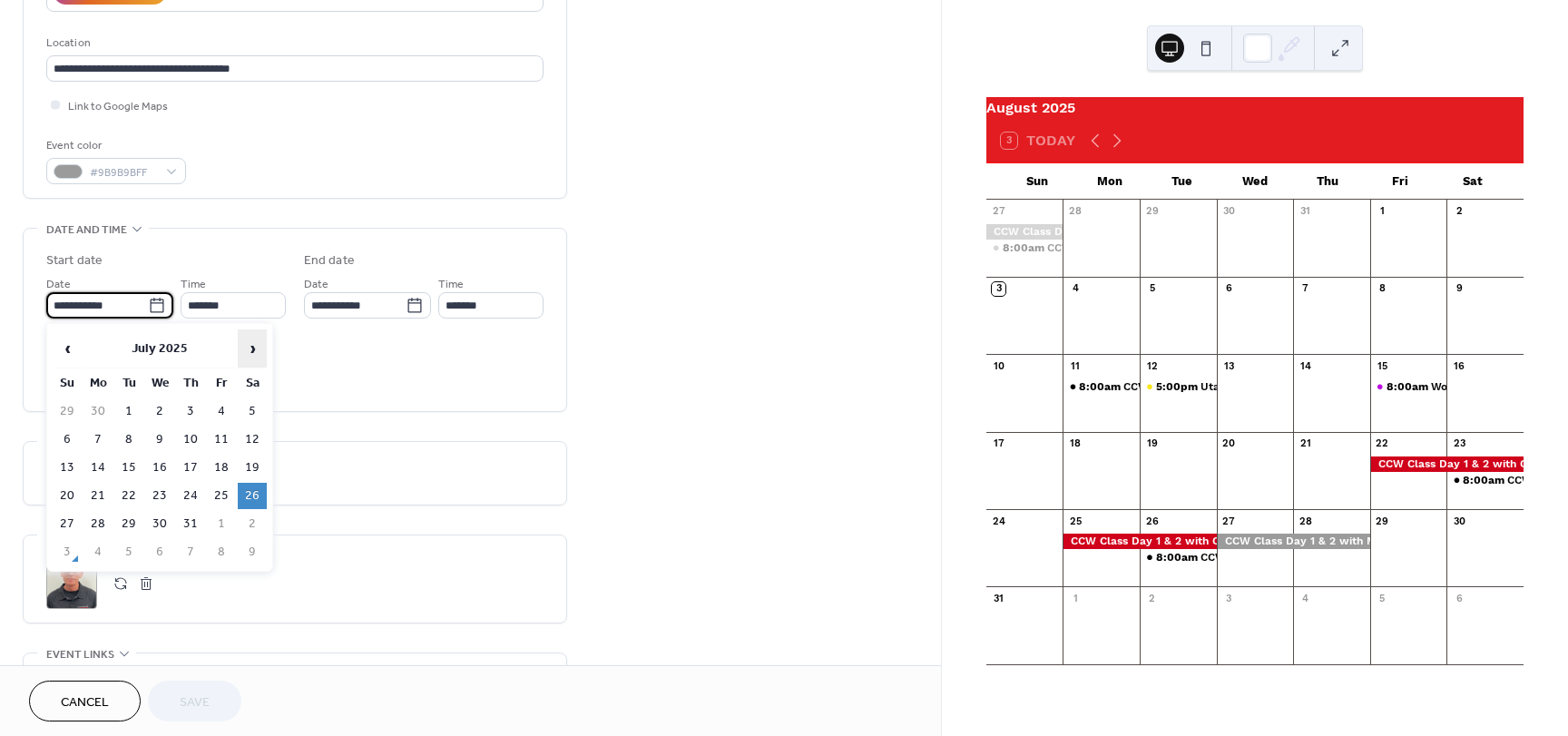 click on "›" at bounding box center [252, 348] 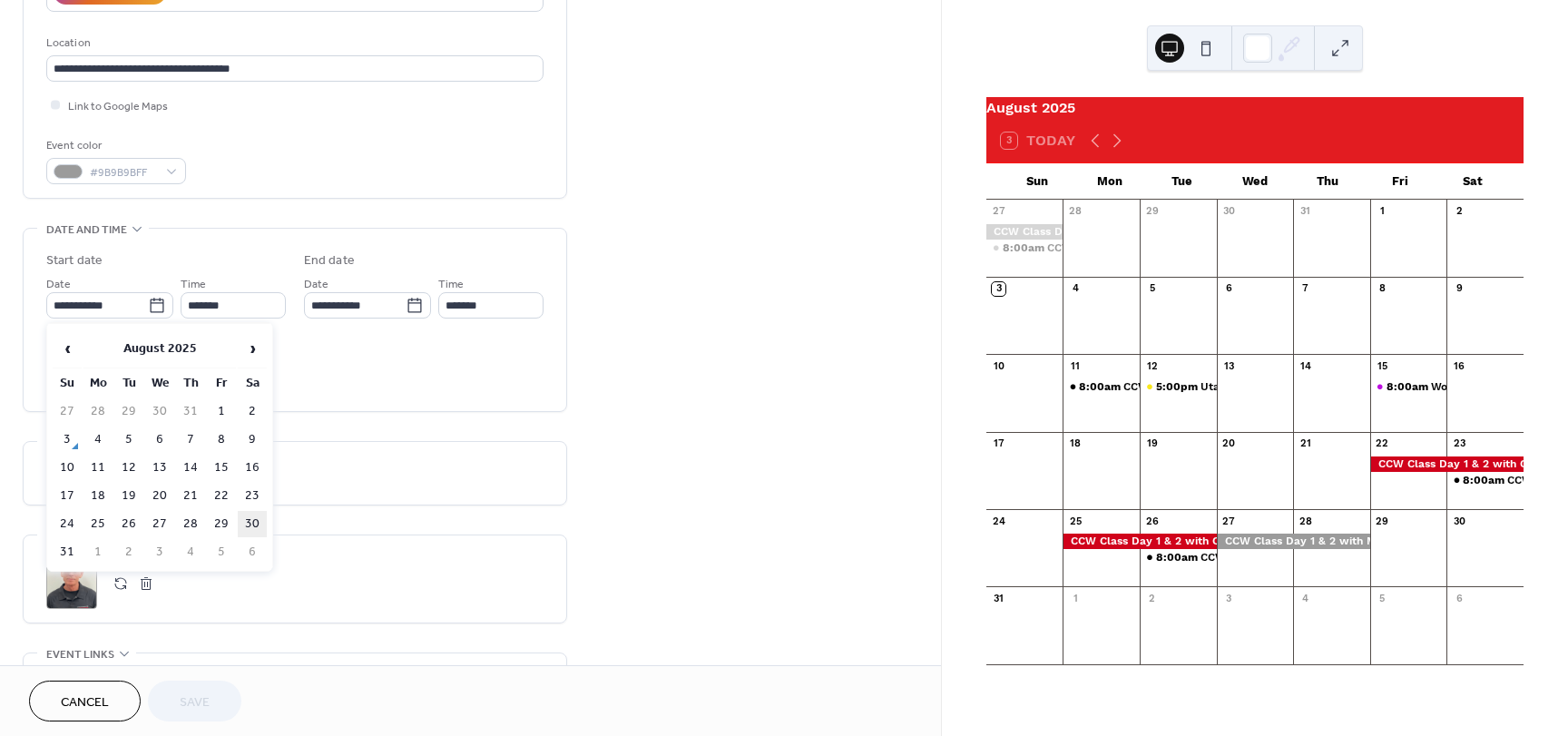click on "30" at bounding box center (252, 524) 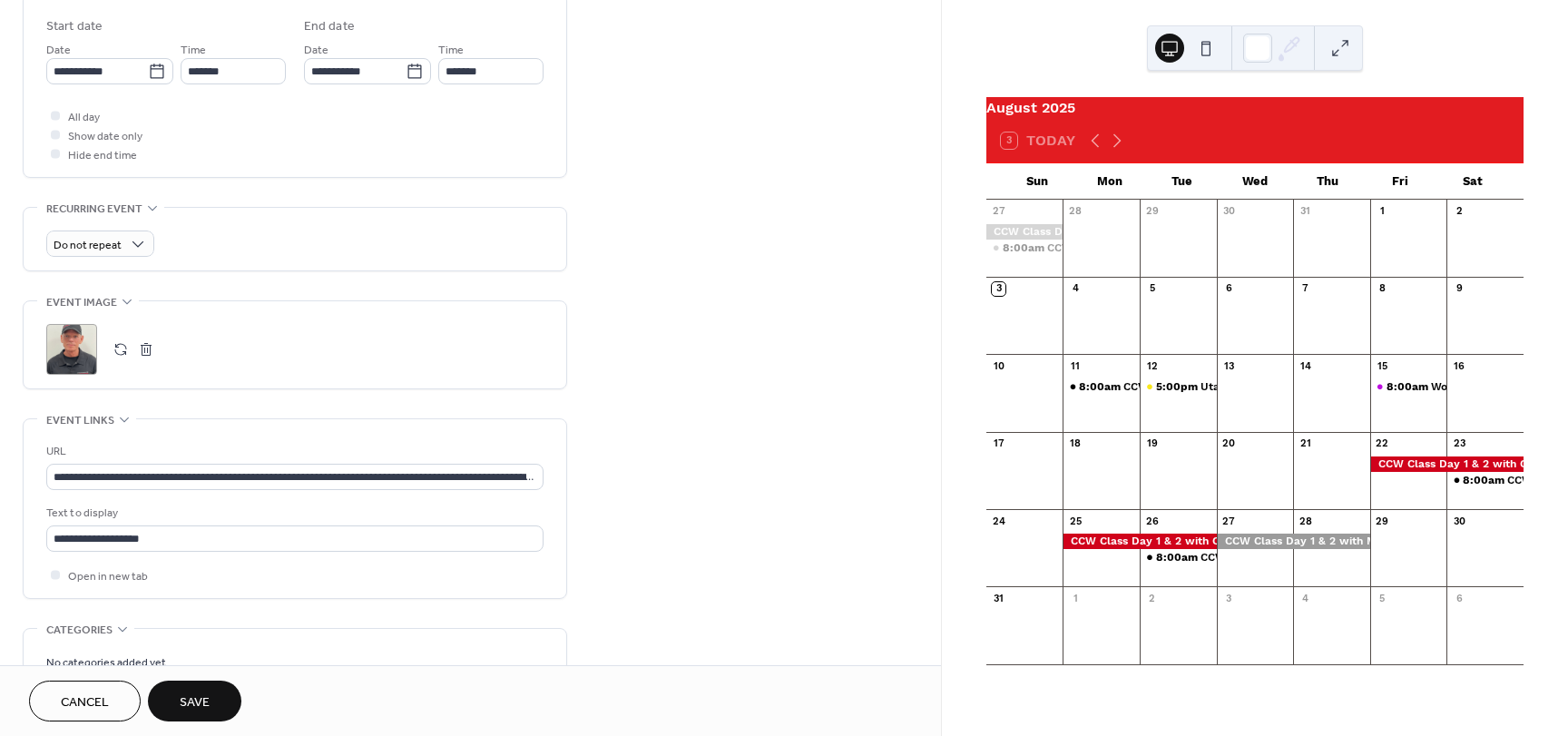 scroll, scrollTop: 635, scrollLeft: 0, axis: vertical 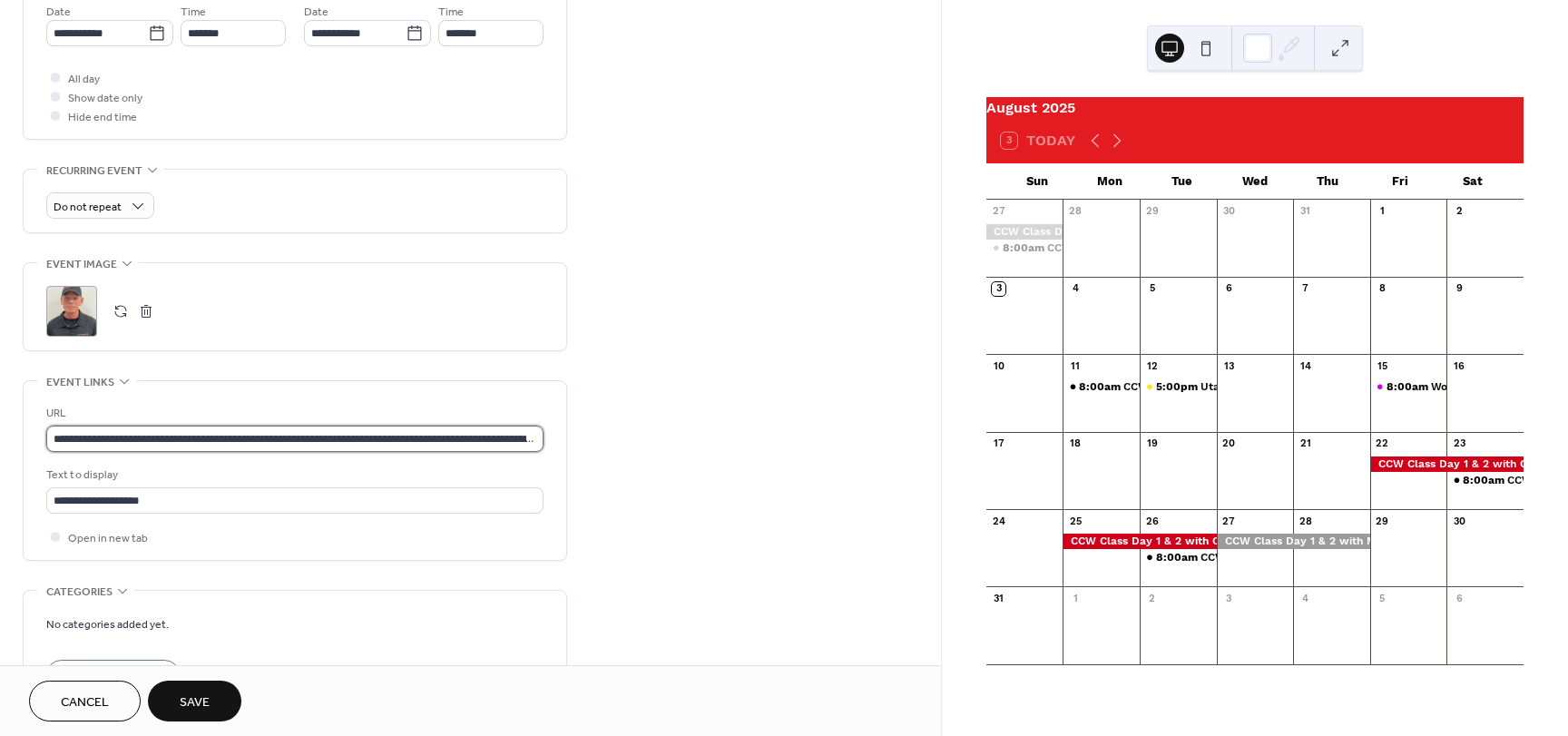 click on "**********" at bounding box center (295, 438) 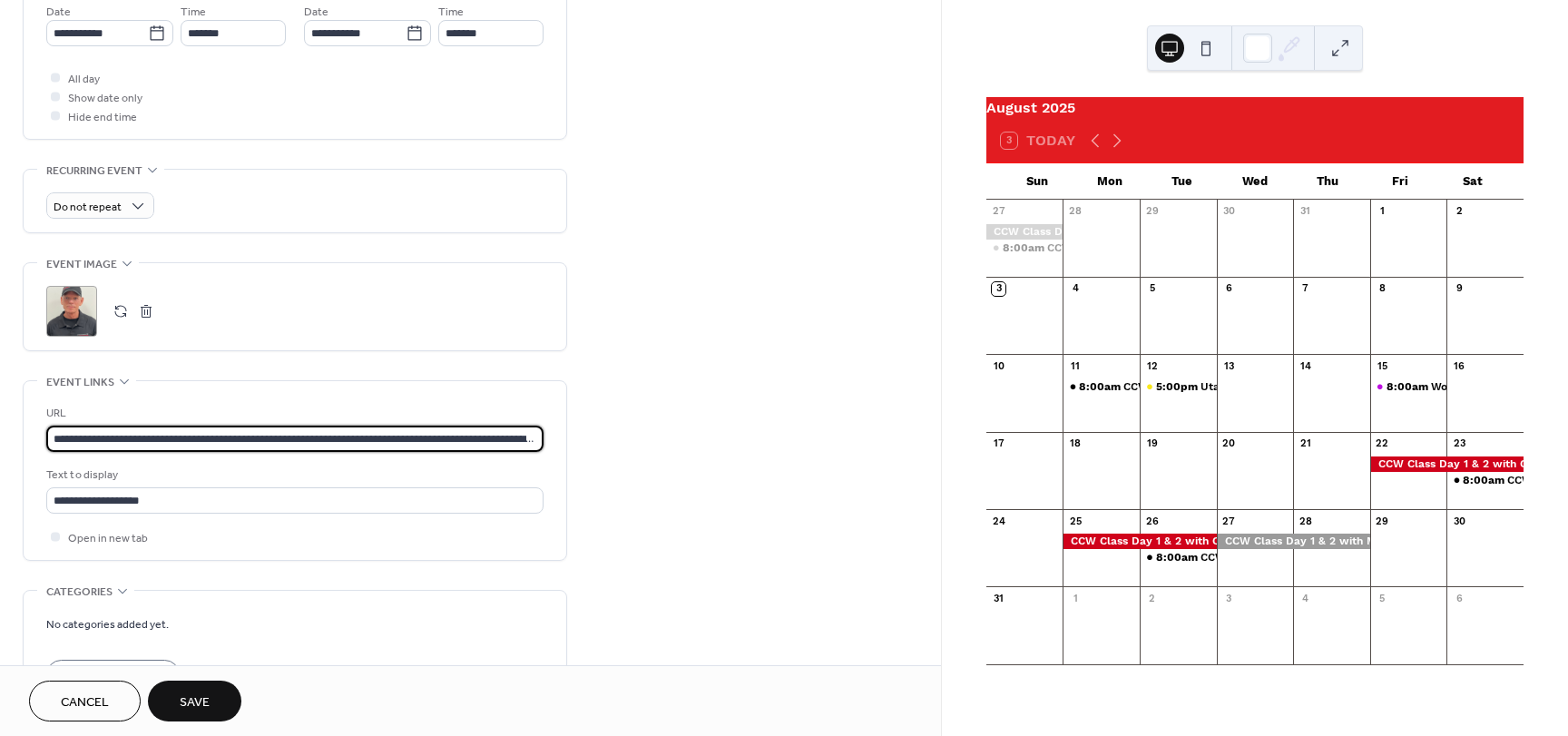 paste 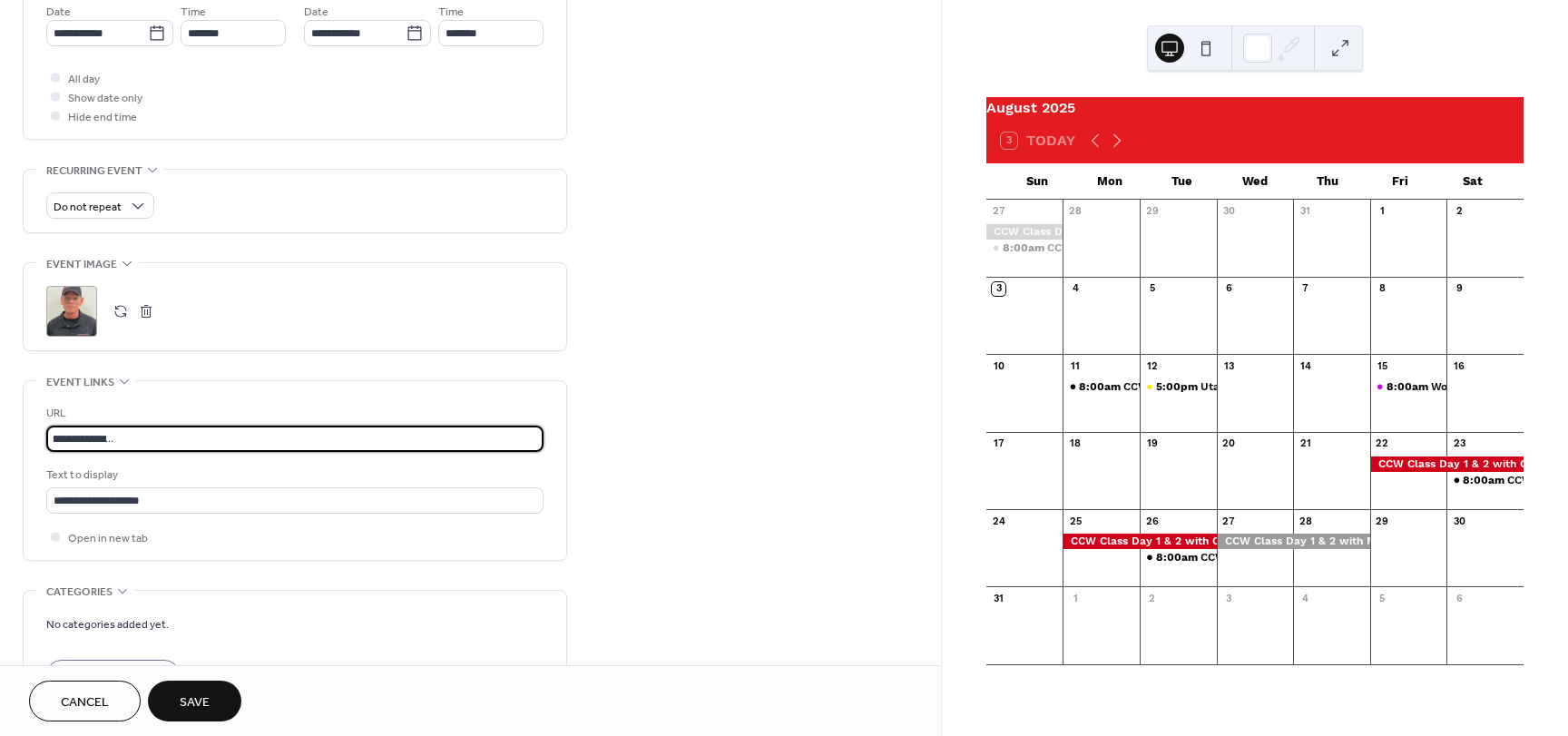 scroll, scrollTop: 1, scrollLeft: 539, axis: both 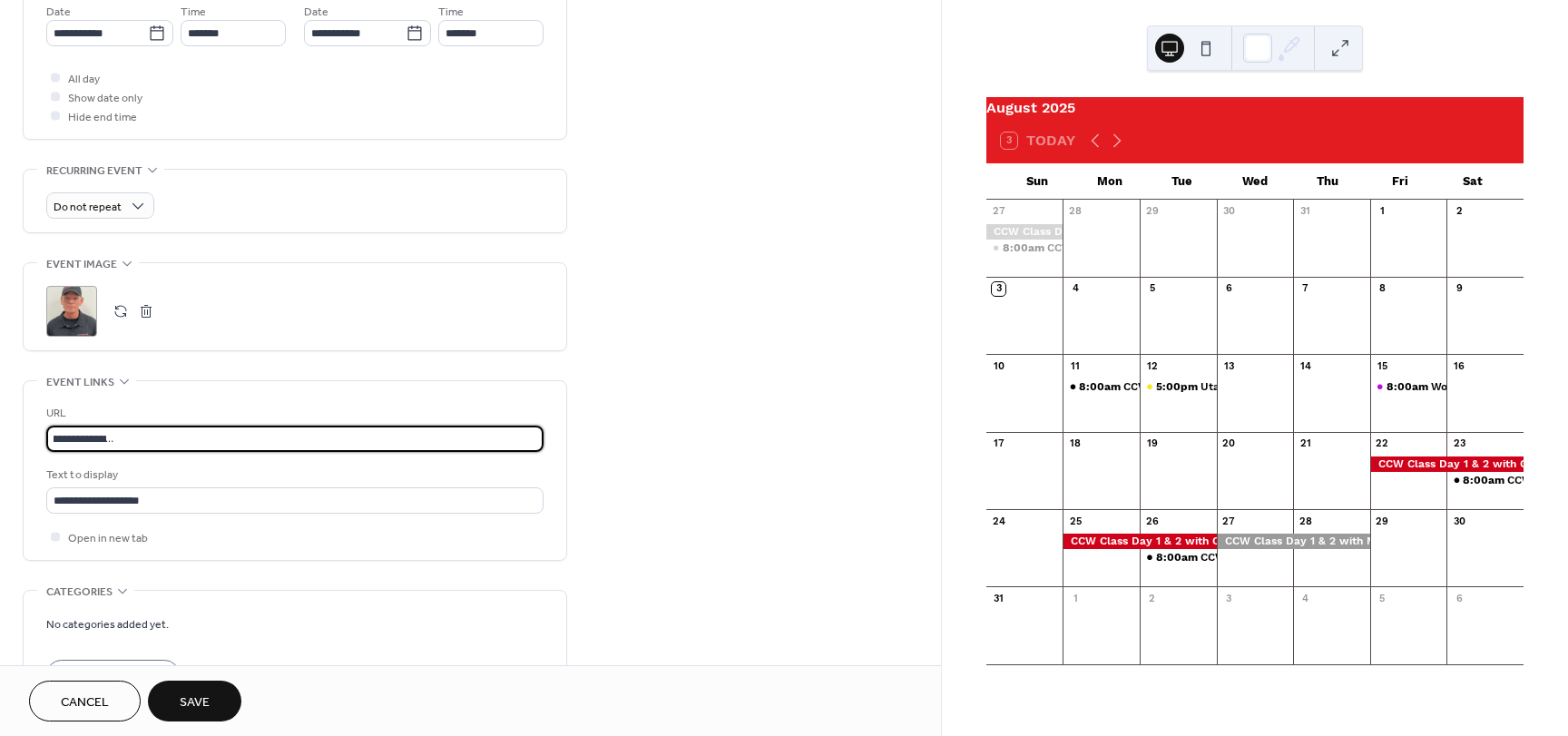 type on "**********" 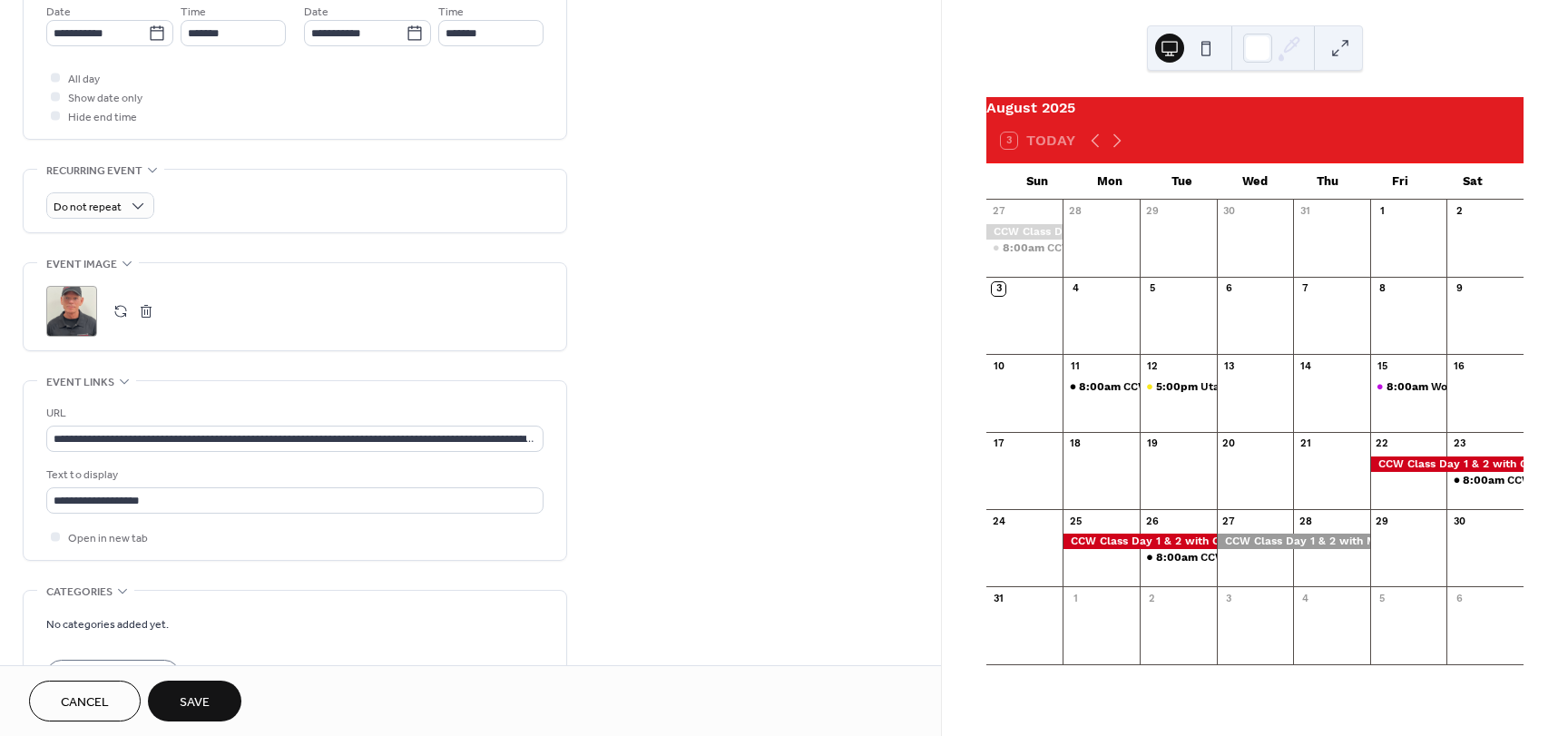 click on "Save" at bounding box center (194, 702) 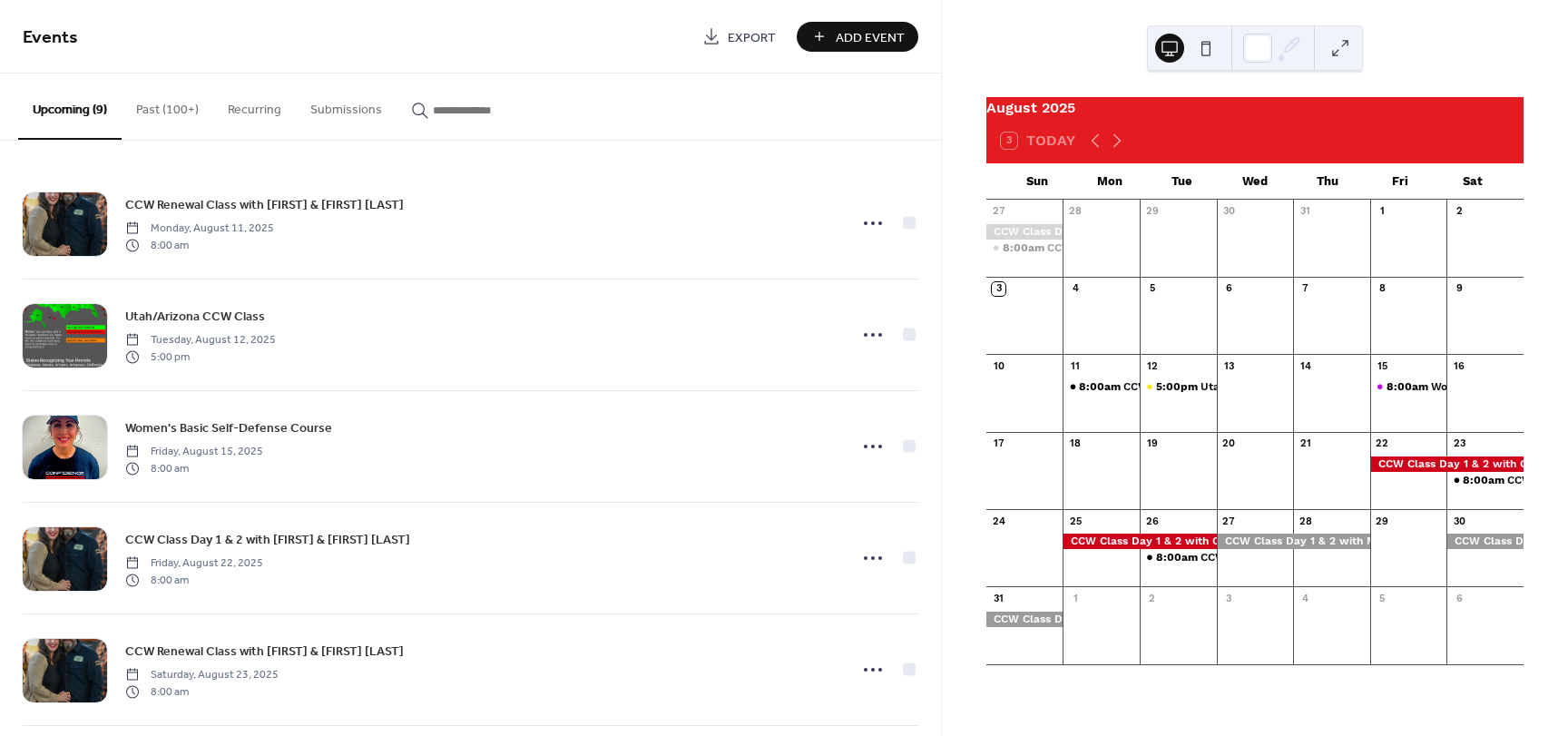 click on "Past (100+)" at bounding box center (167, 105) 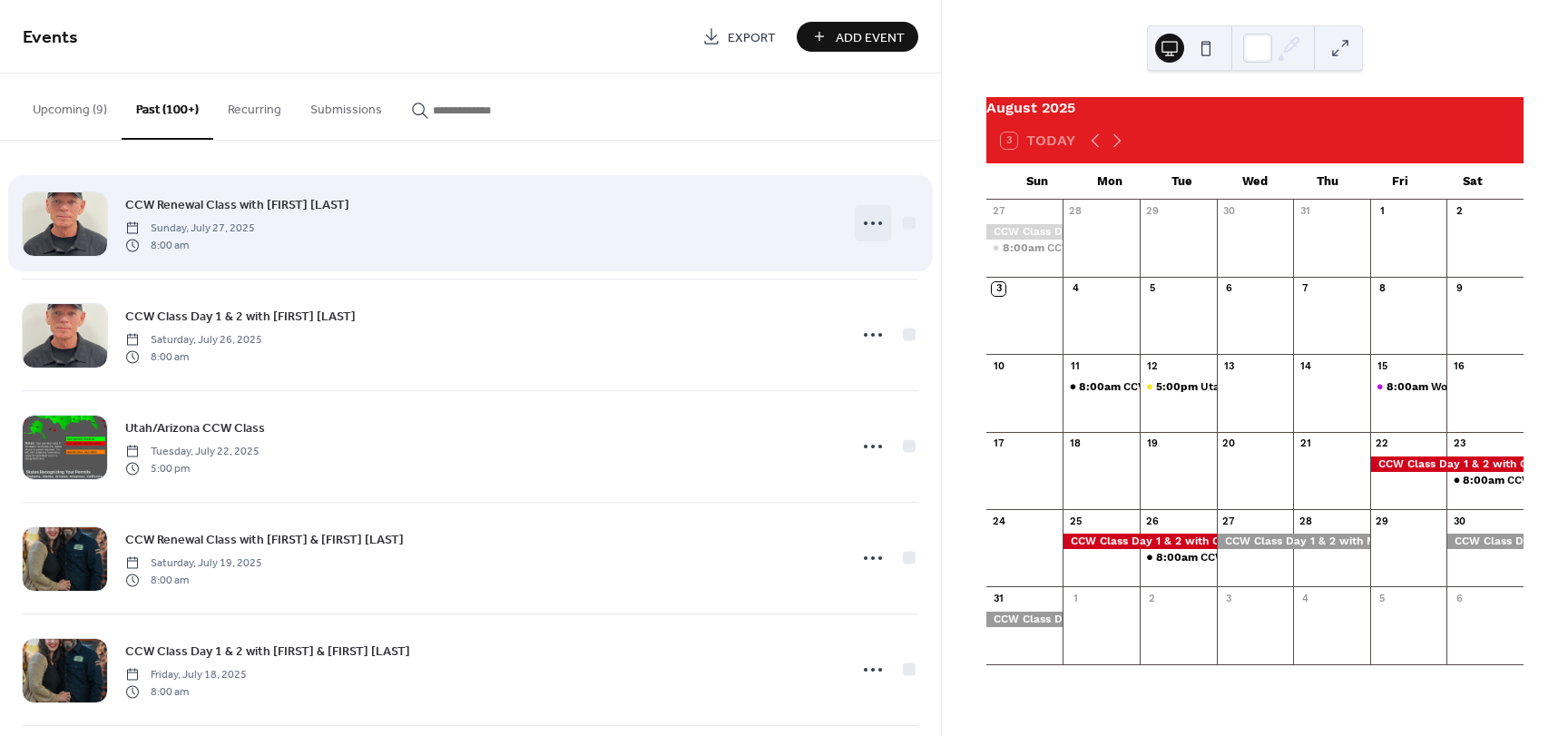 click 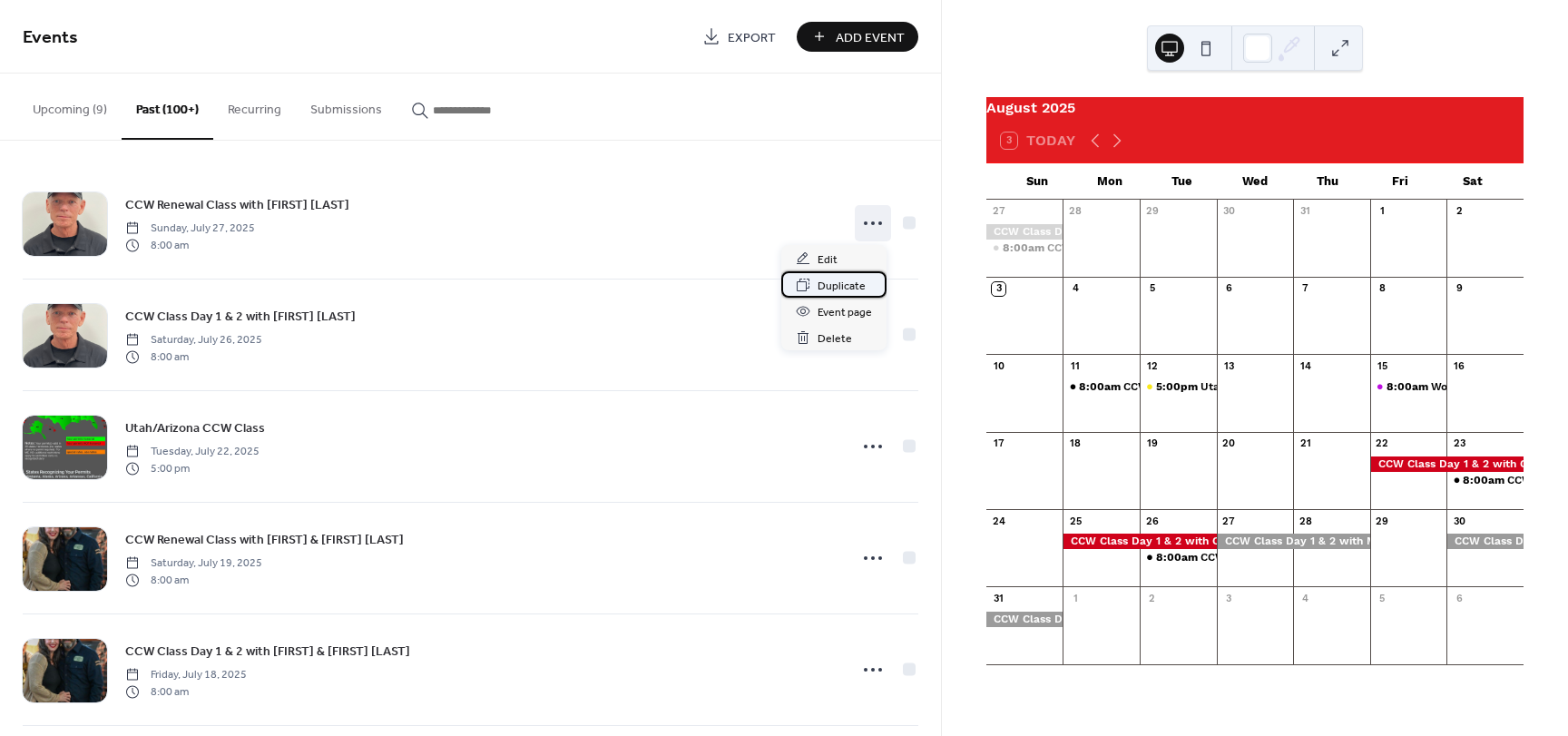 click on "Duplicate" at bounding box center (841, 286) 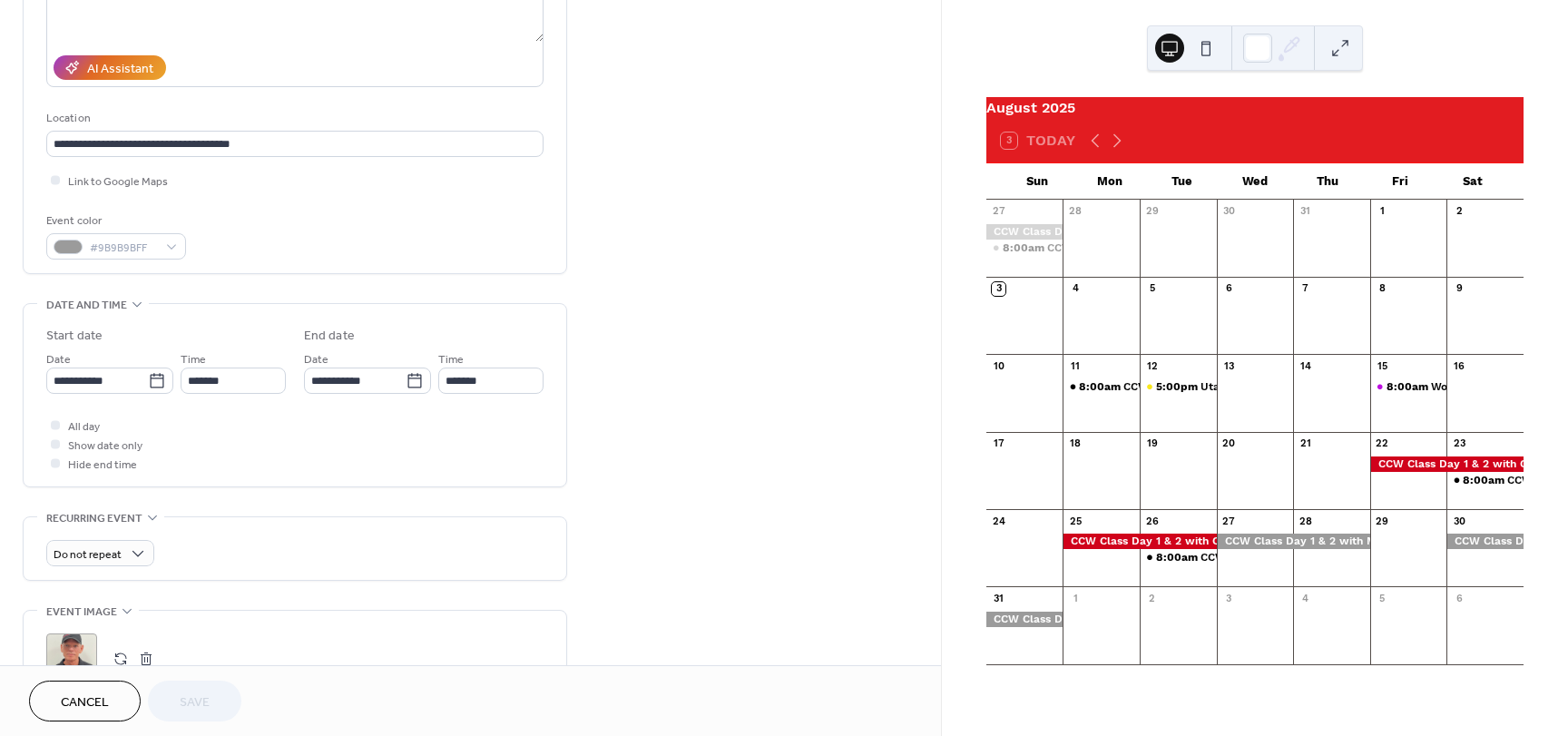 scroll, scrollTop: 363, scrollLeft: 0, axis: vertical 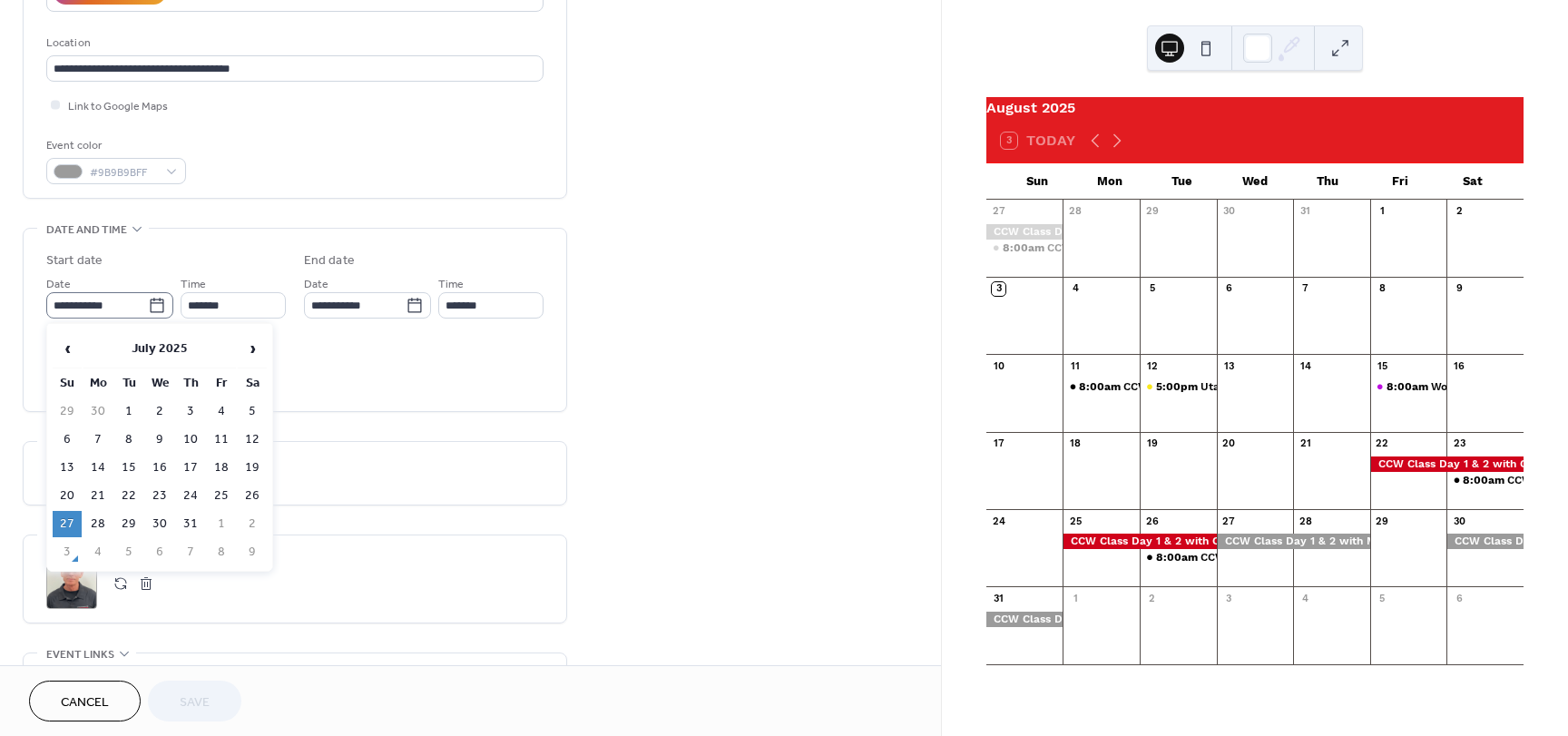 click 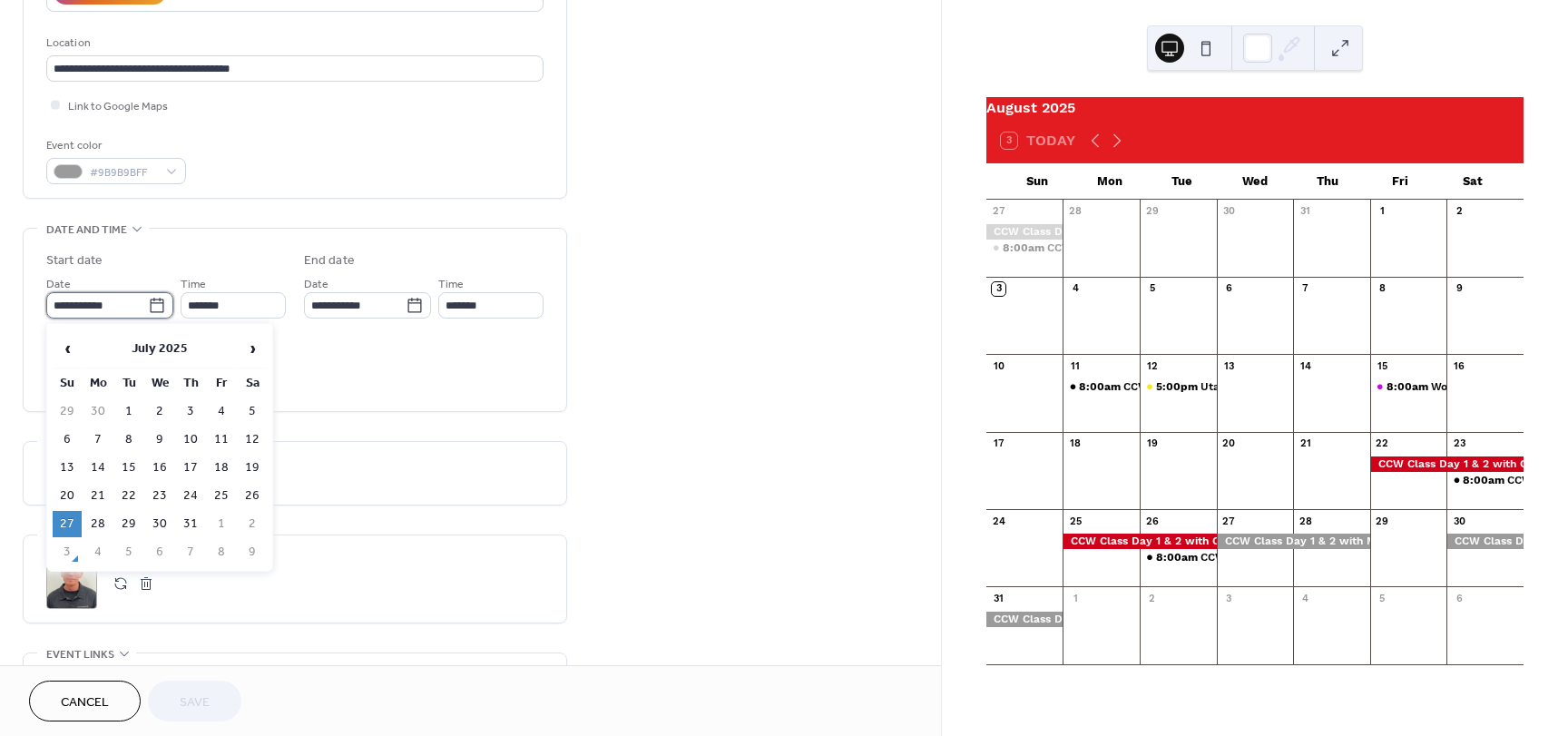 click on "**********" at bounding box center (97, 305) 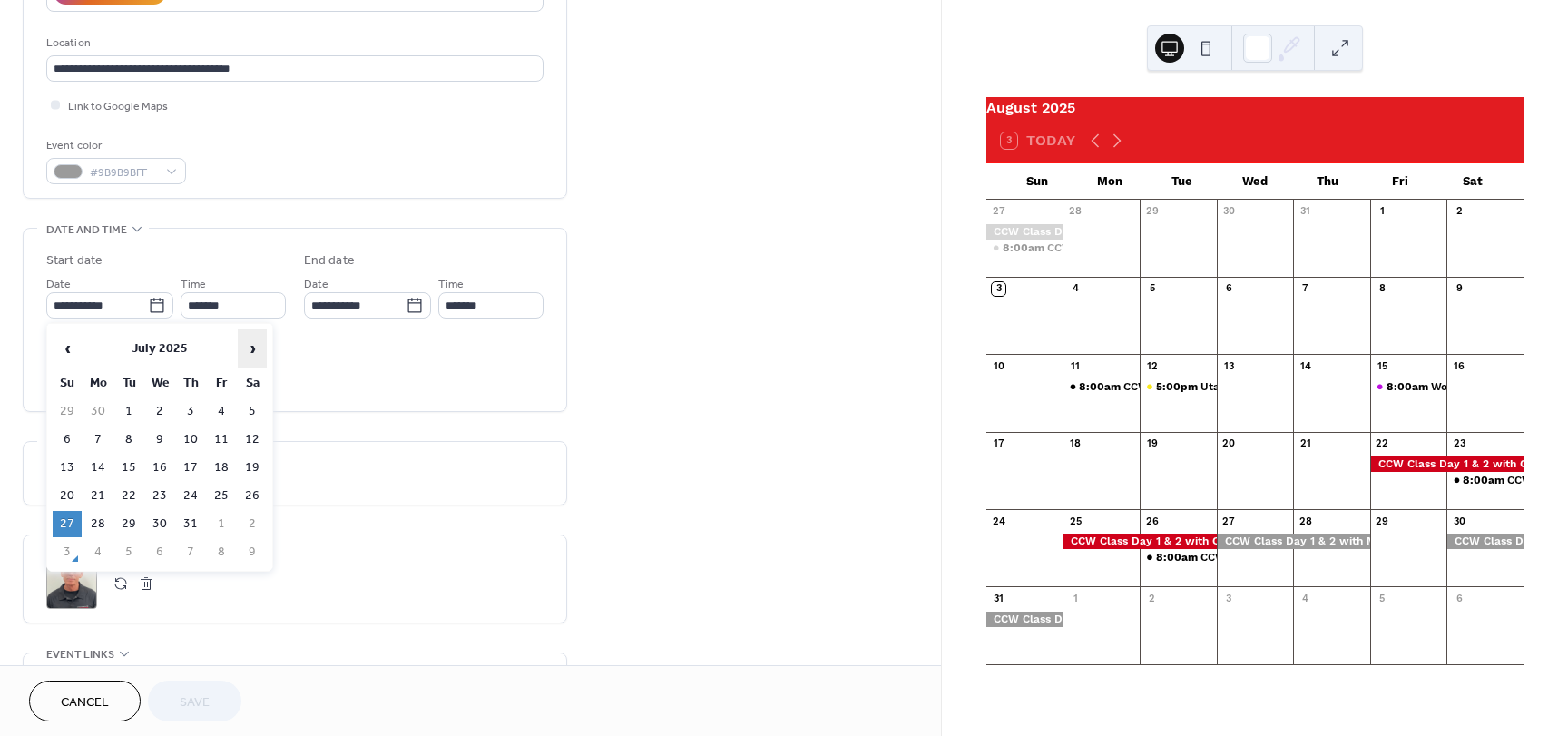 click on "›" at bounding box center (252, 348) 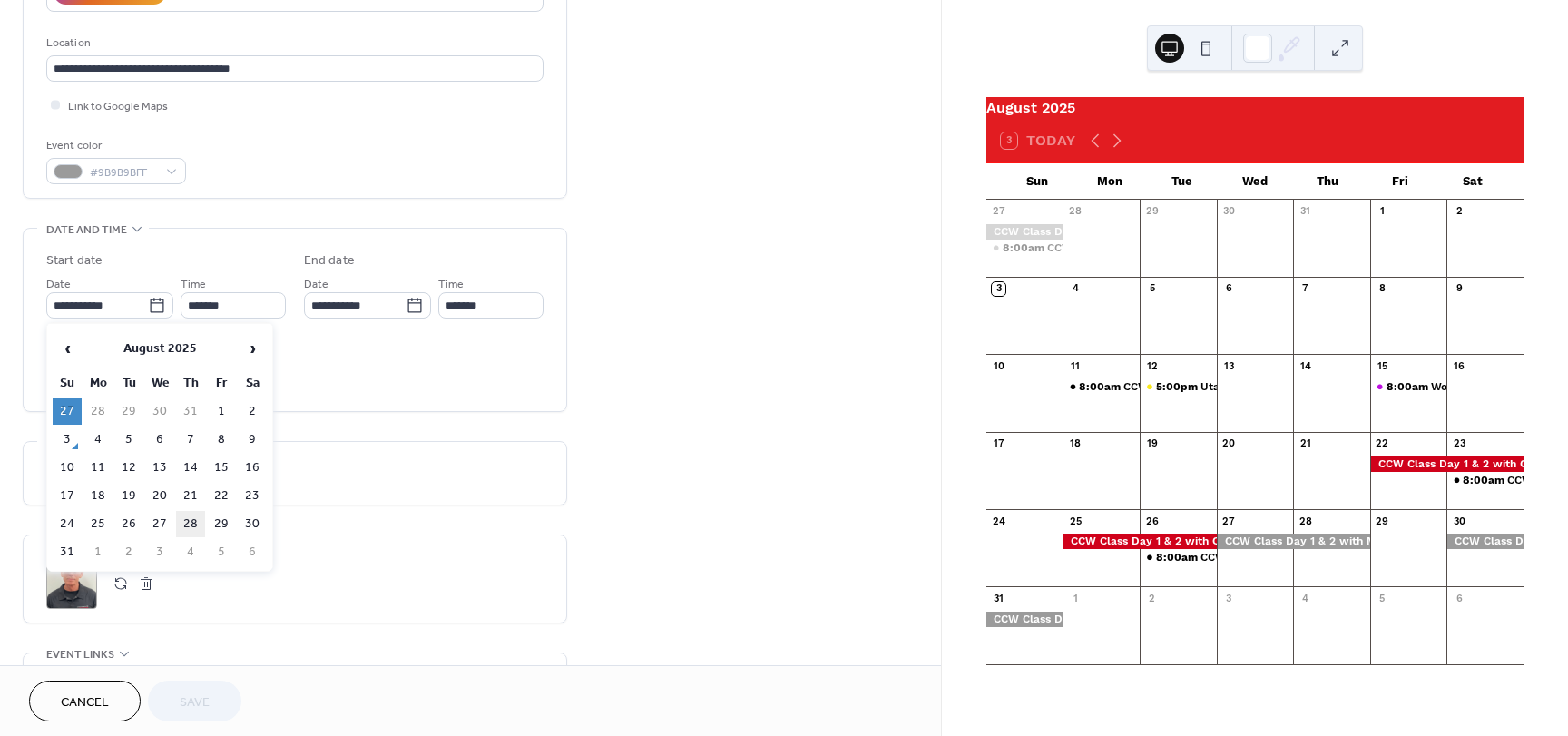 click on "28" at bounding box center (191, 524) 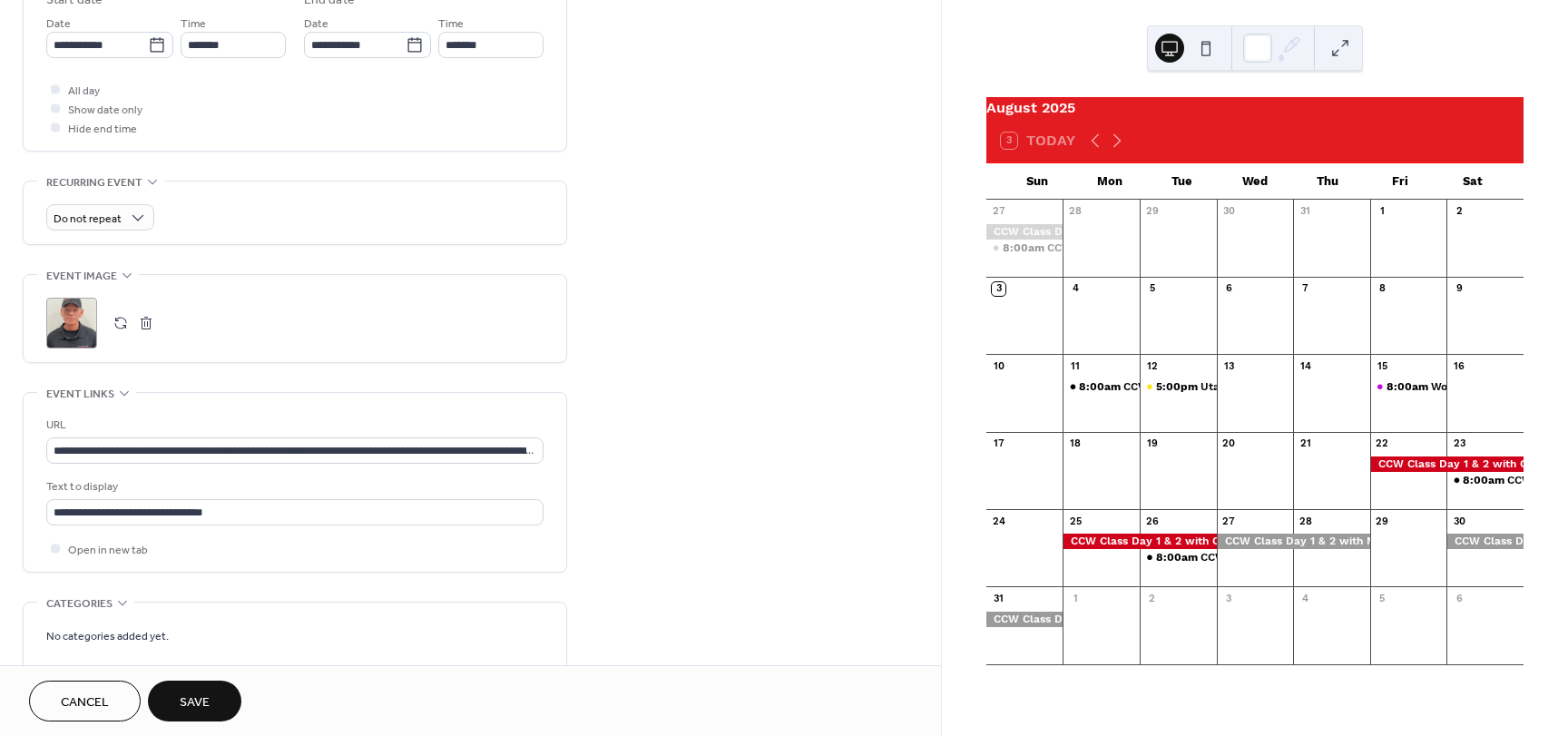 scroll, scrollTop: 635, scrollLeft: 0, axis: vertical 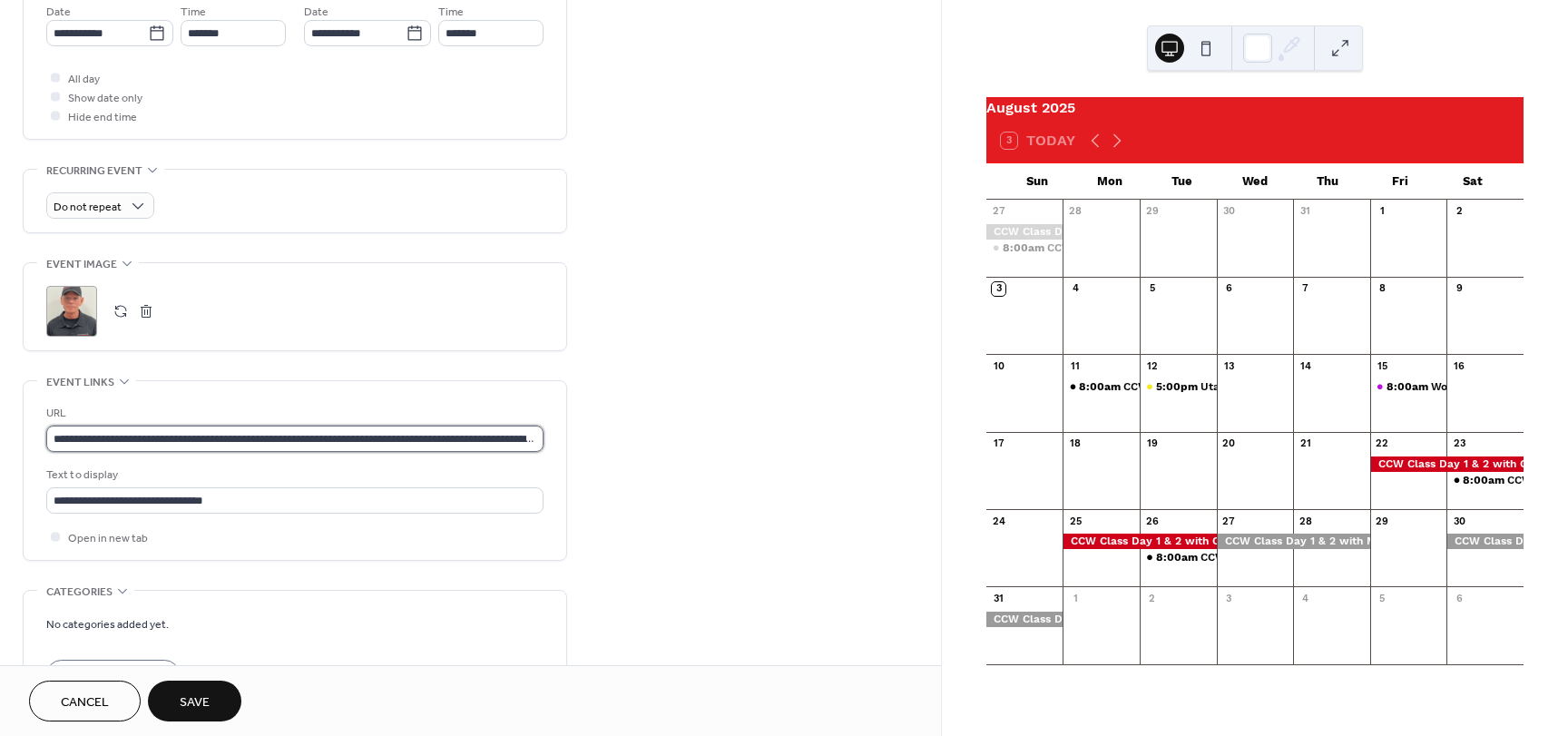 click on "**********" at bounding box center (295, 438) 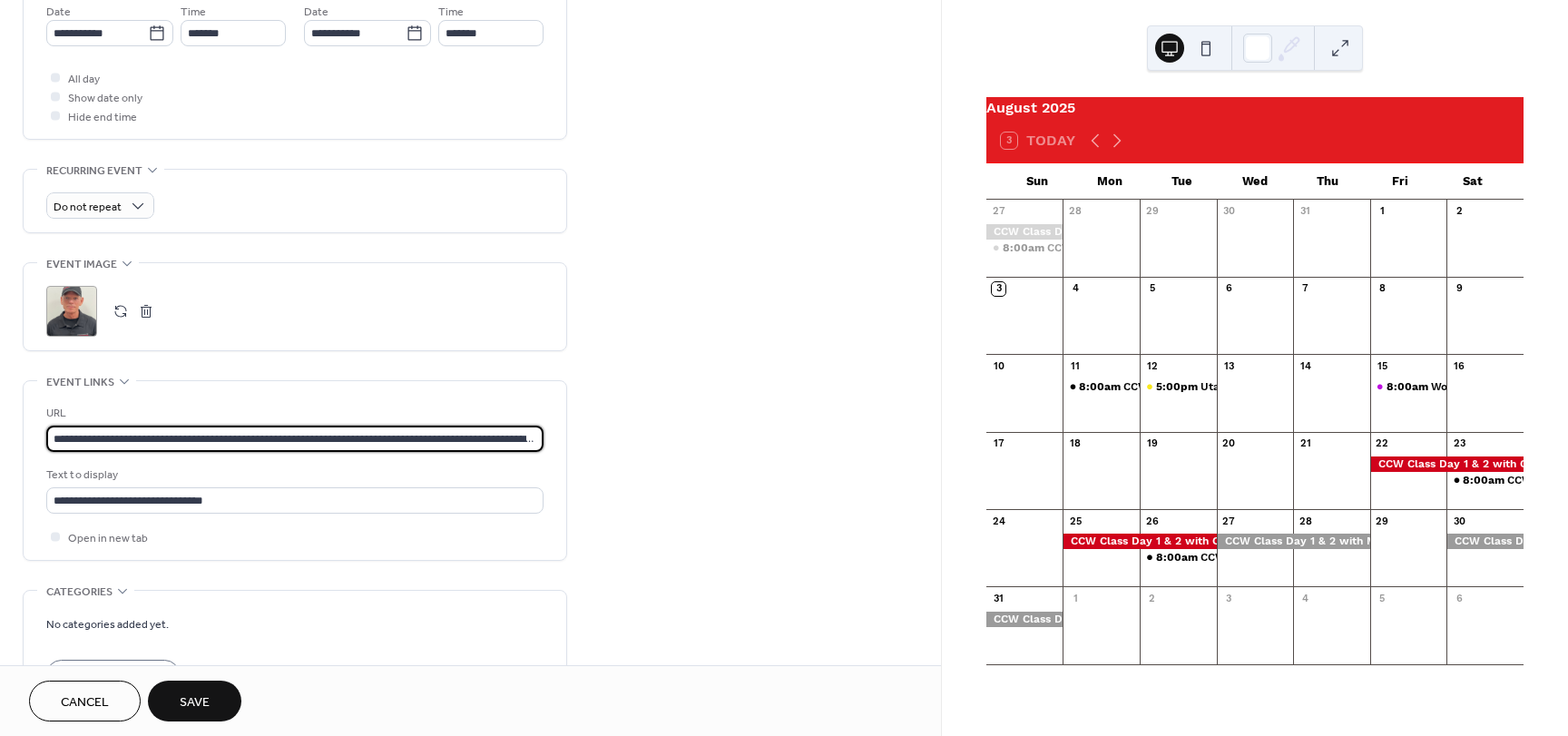 paste 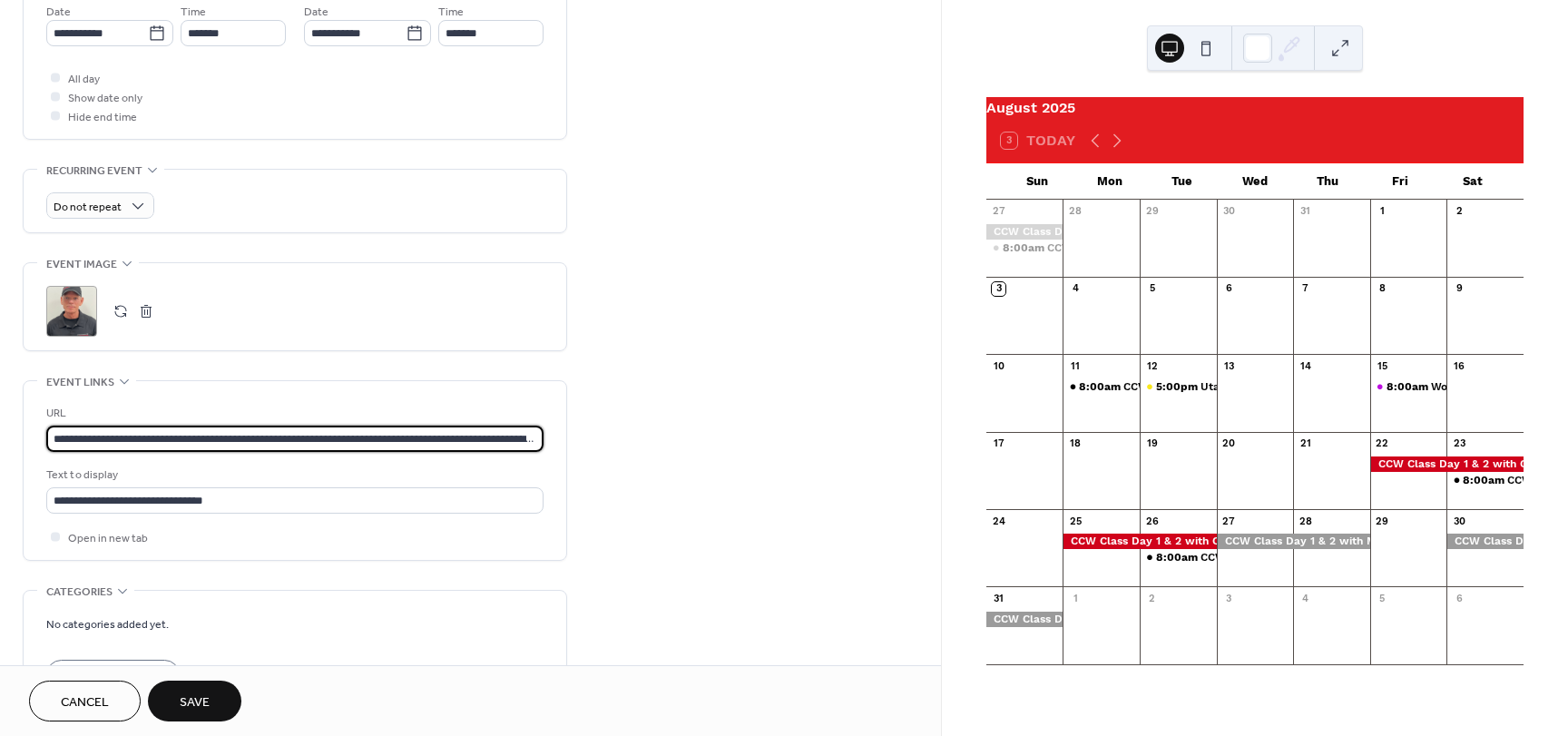 scroll, scrollTop: 0, scrollLeft: 583, axis: horizontal 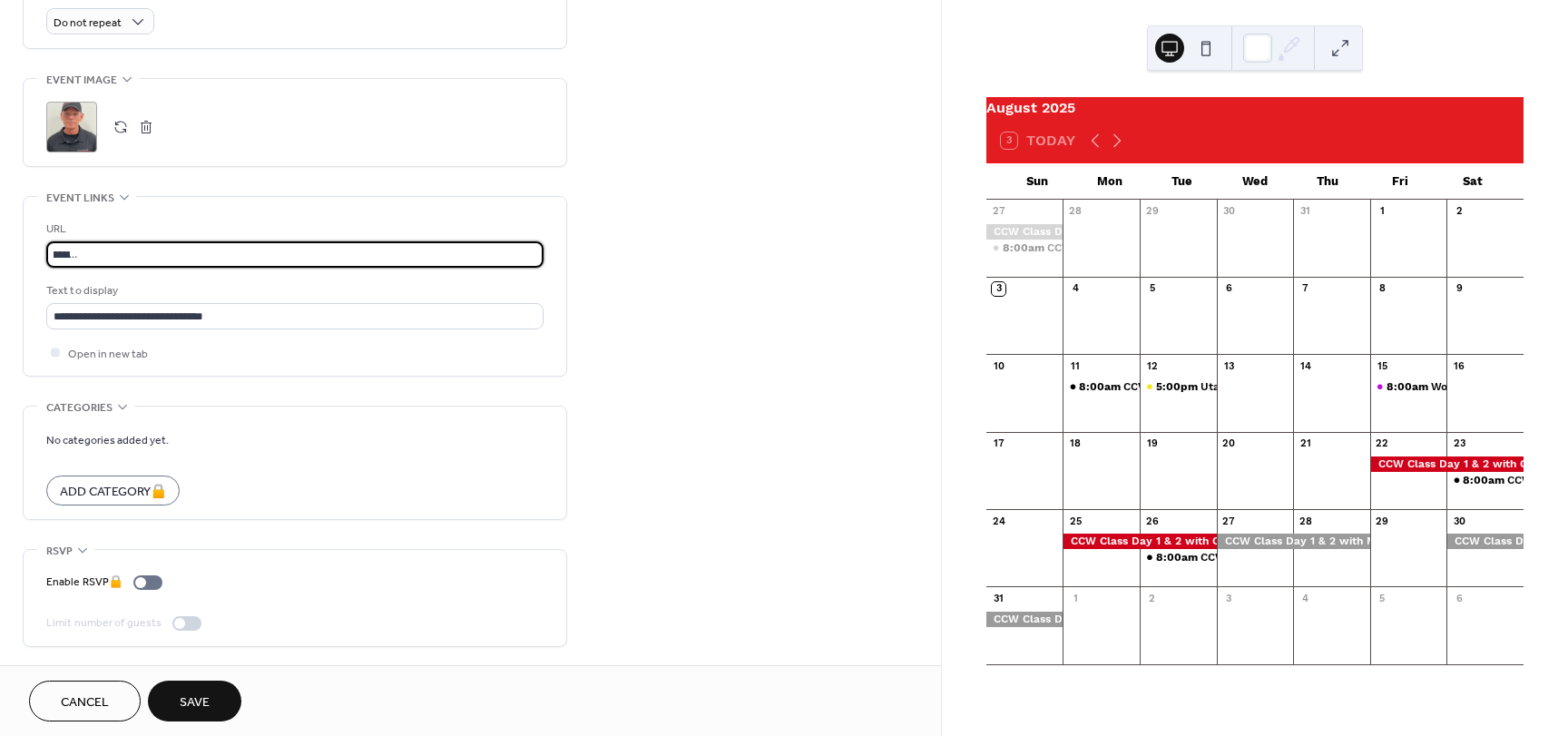 type on "**********" 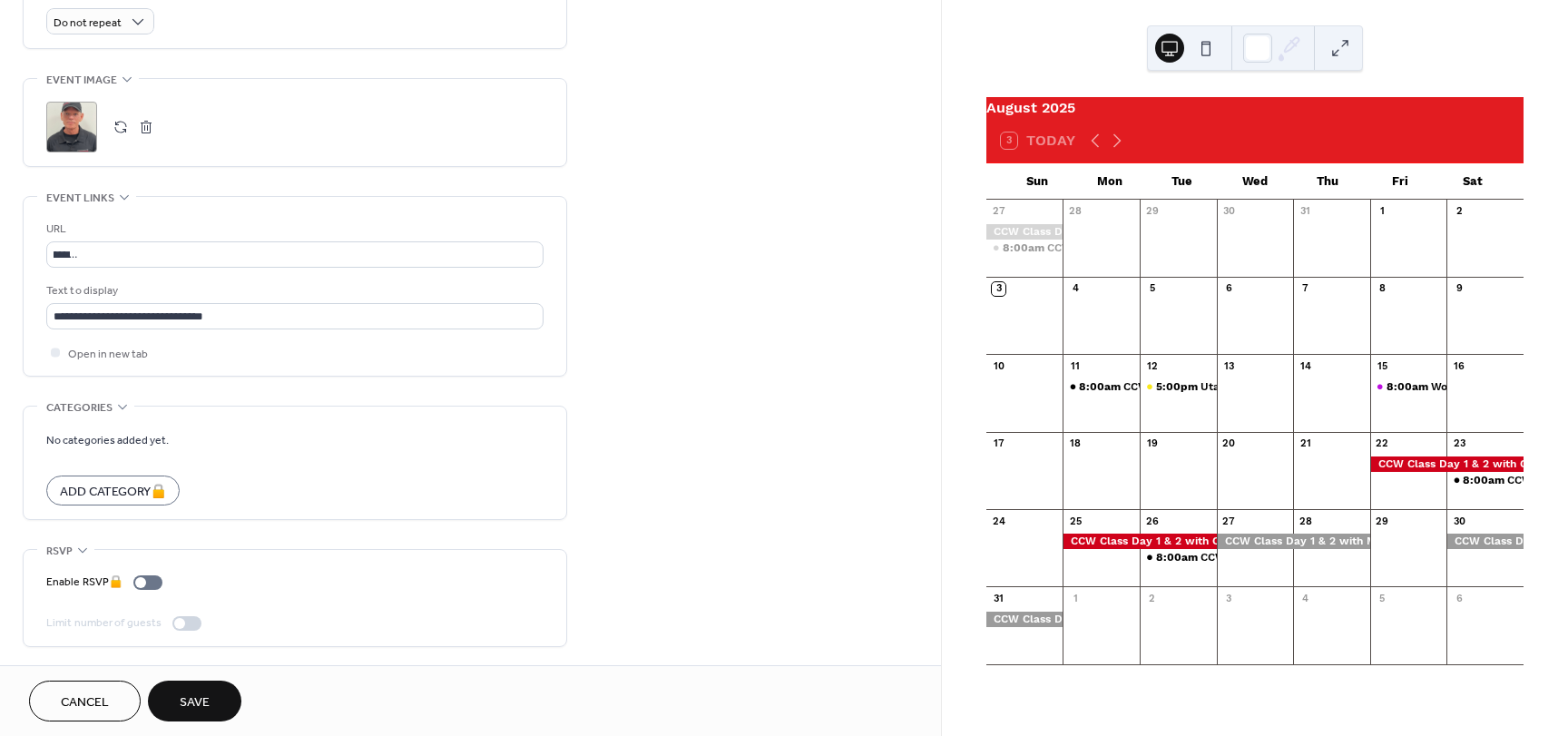click on "Save" at bounding box center [194, 702] 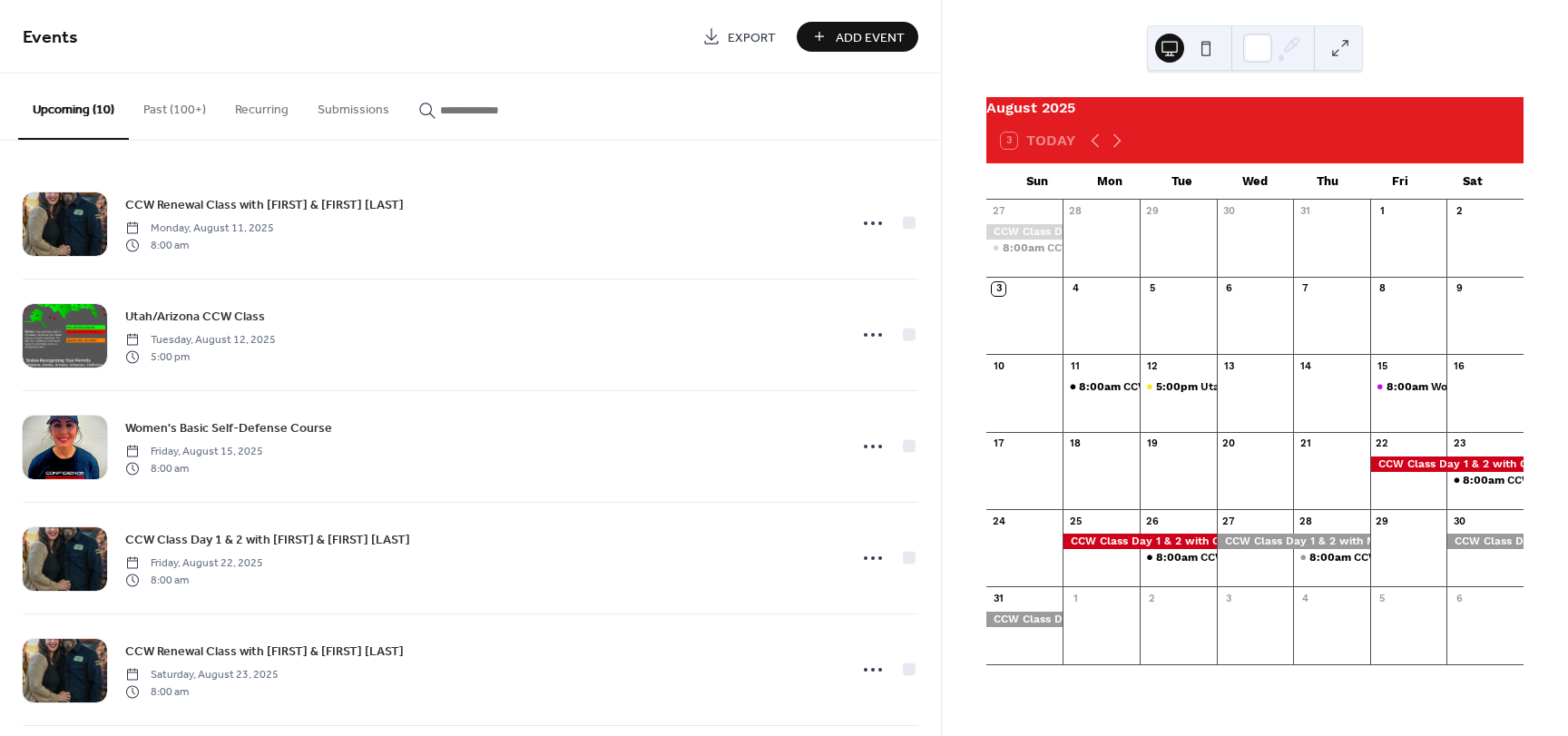 click on "Past (100+)" at bounding box center [174, 105] 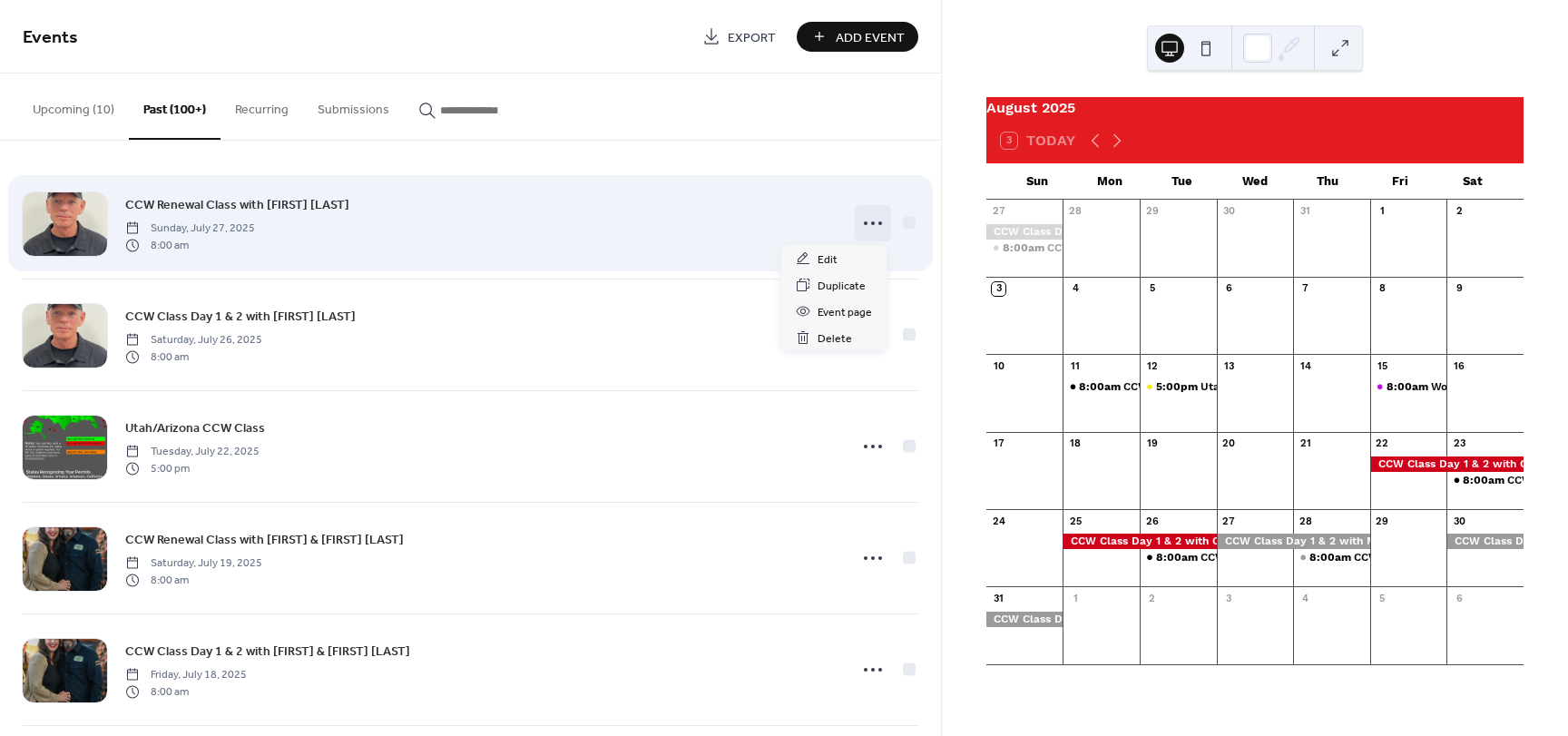 click 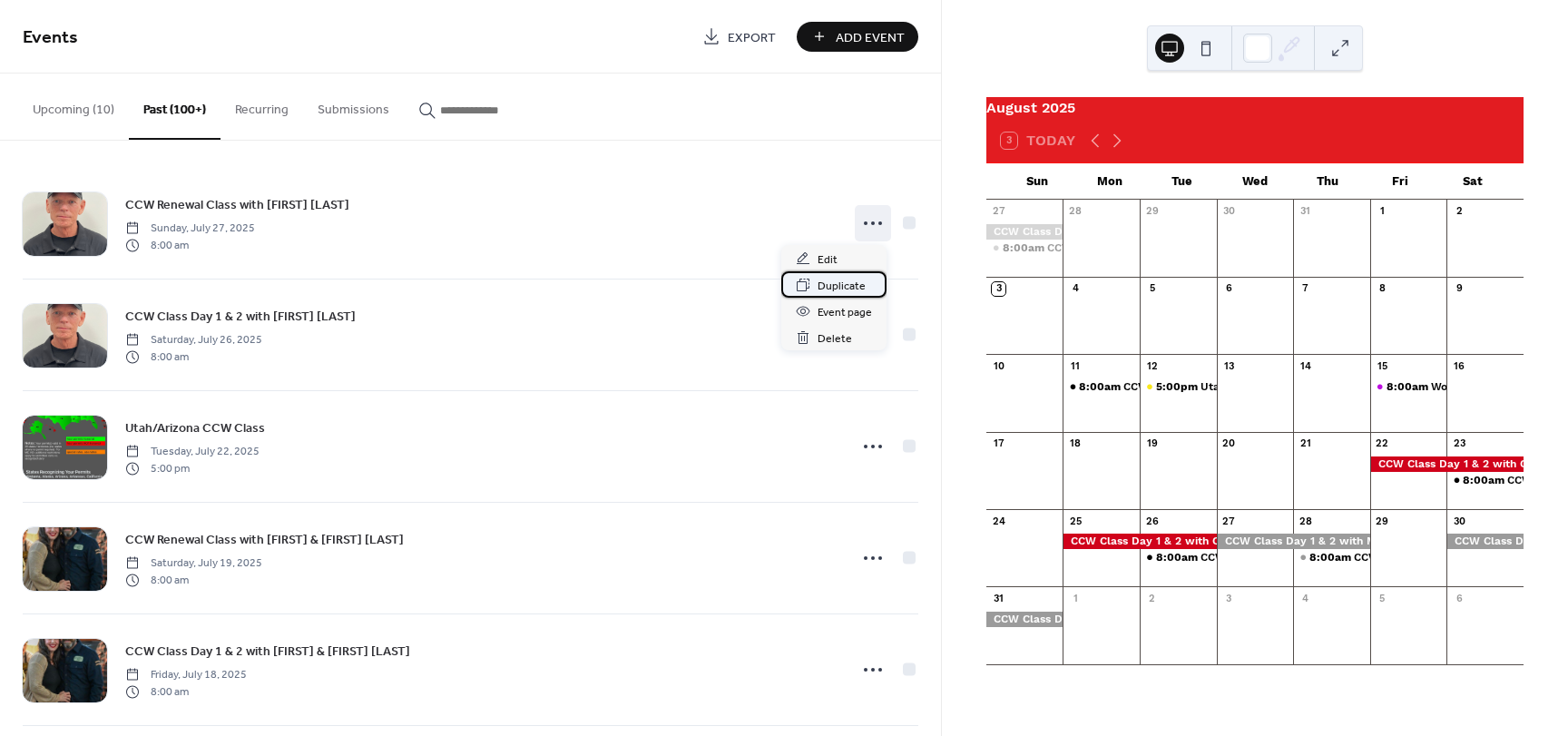 click on "Duplicate" at bounding box center [841, 286] 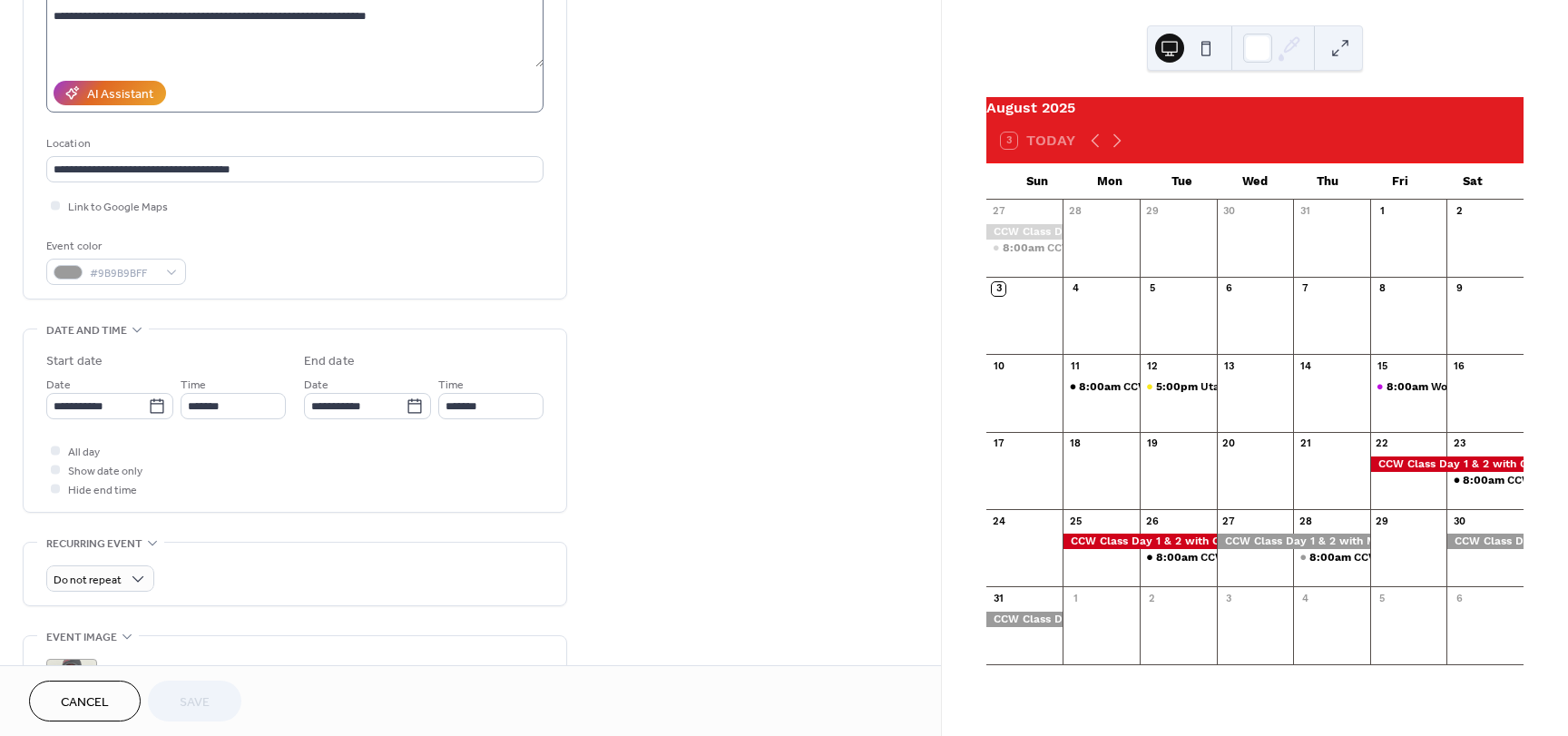 scroll, scrollTop: 363, scrollLeft: 0, axis: vertical 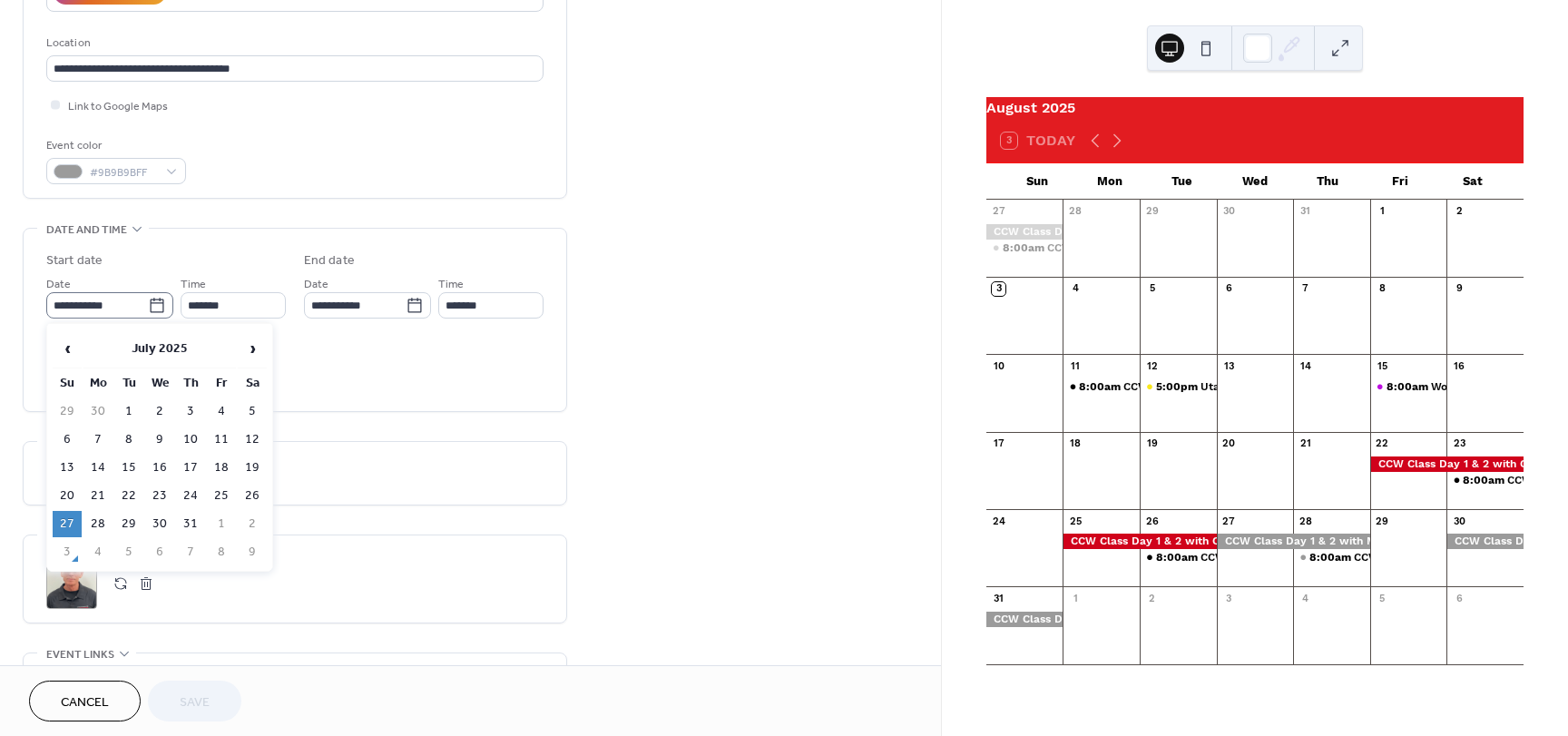 click 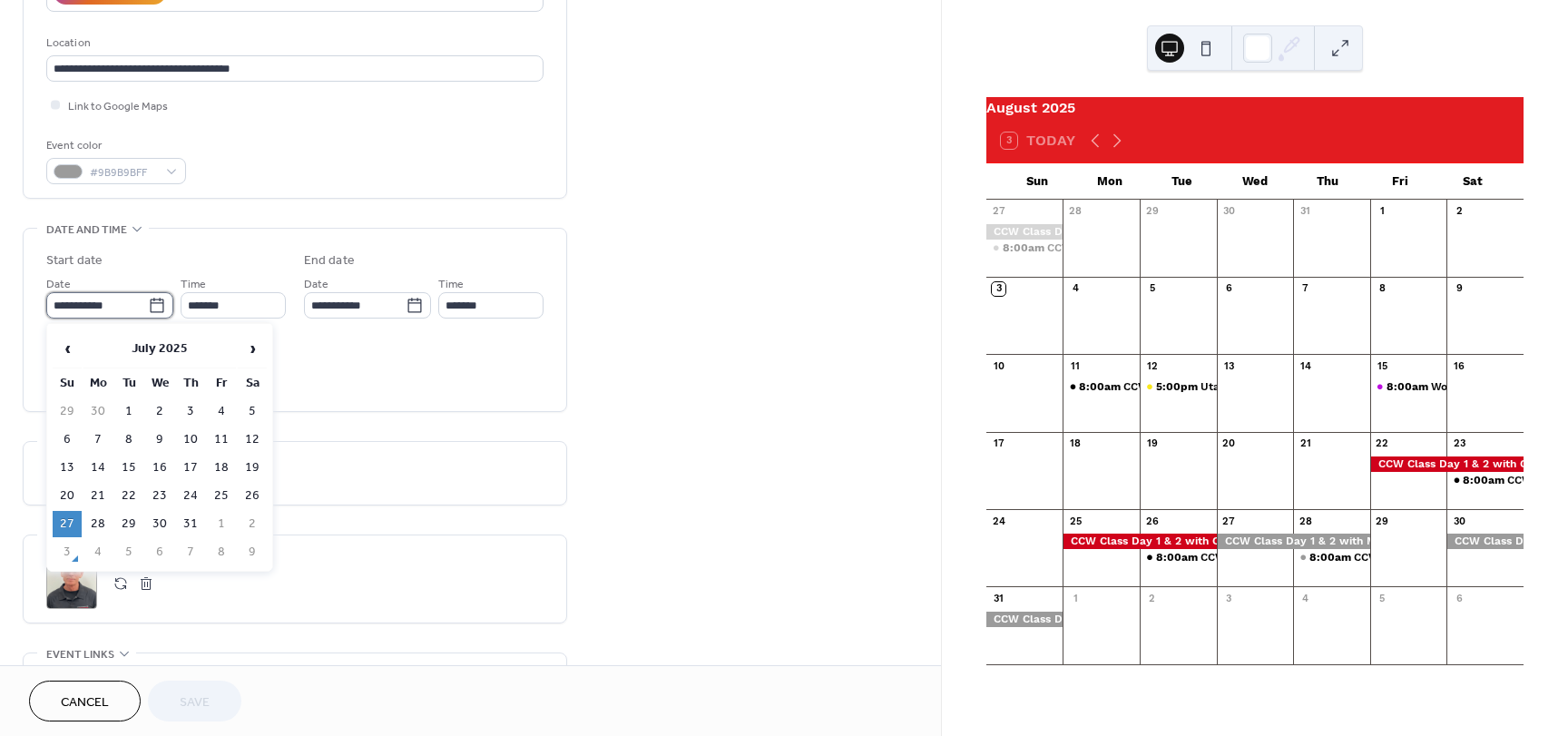 click on "**********" at bounding box center [97, 305] 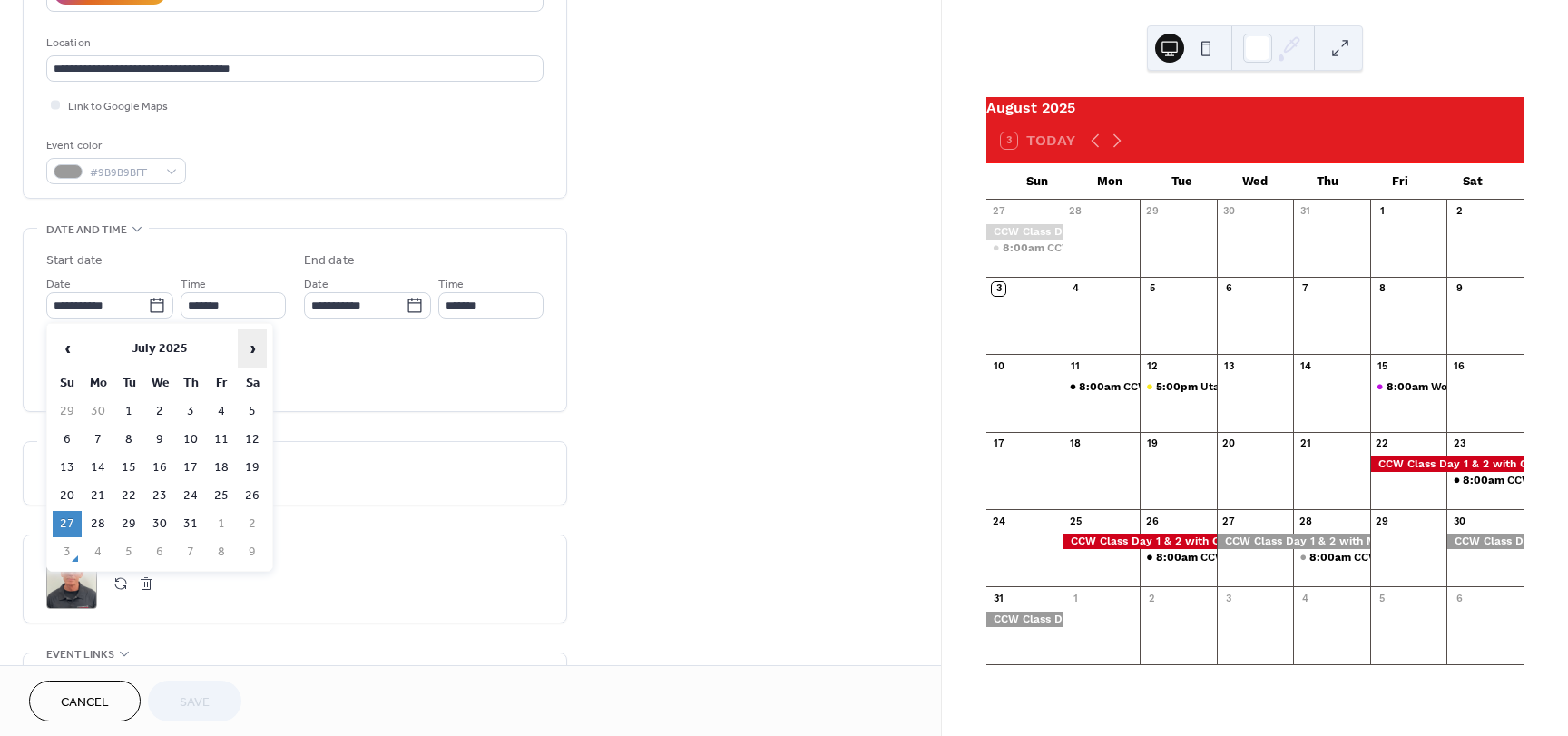click on "›" at bounding box center [252, 348] 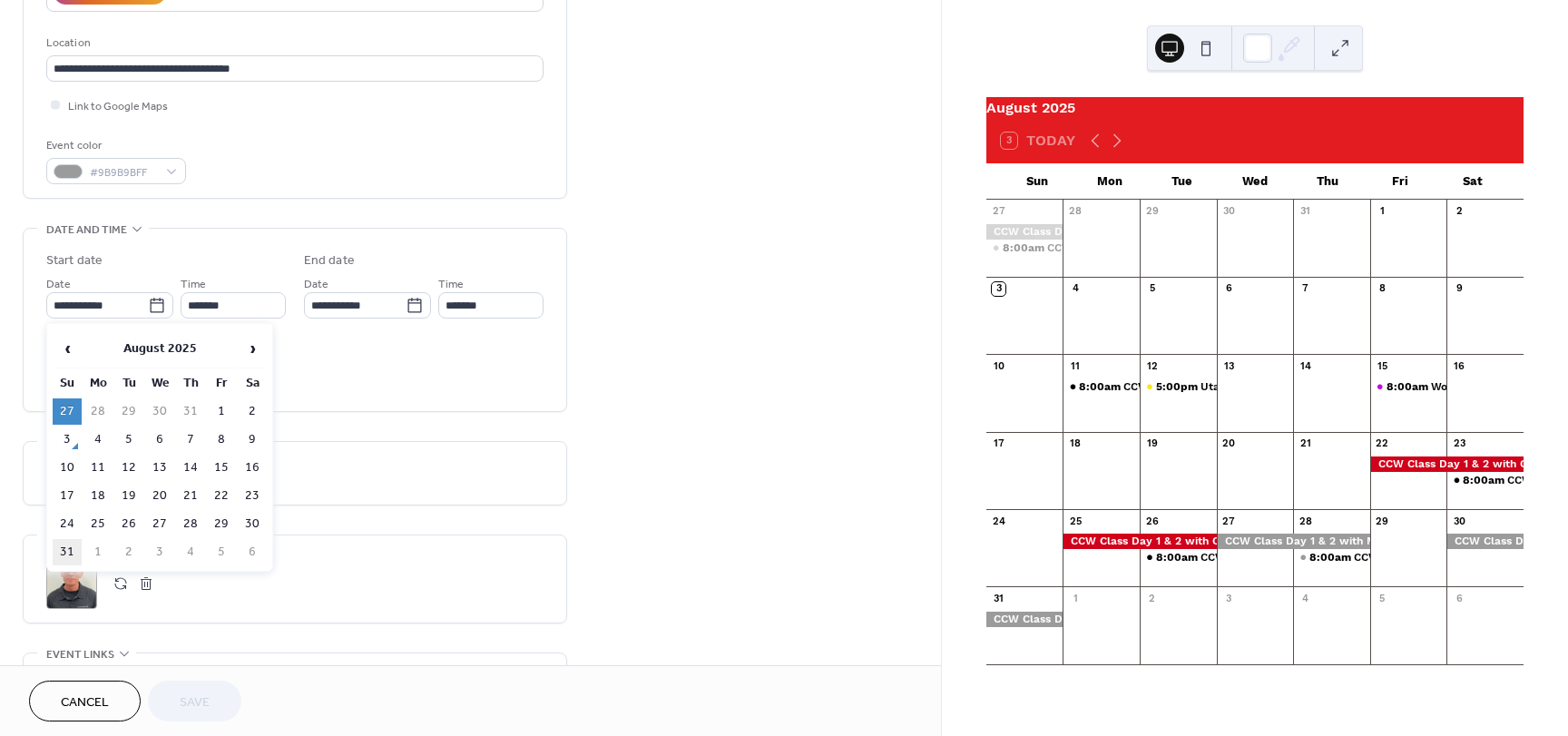 click on "31" at bounding box center [67, 552] 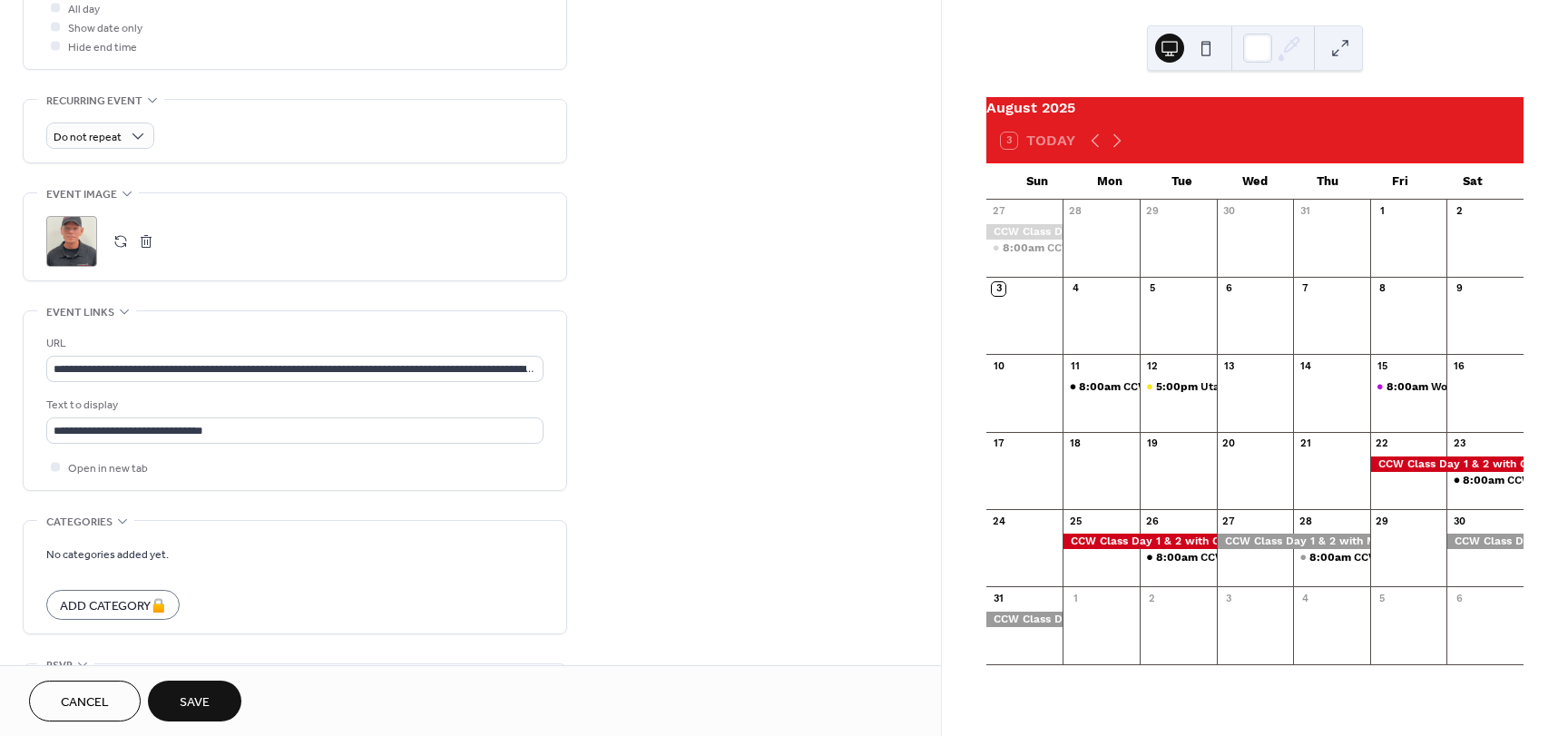 scroll, scrollTop: 726, scrollLeft: 0, axis: vertical 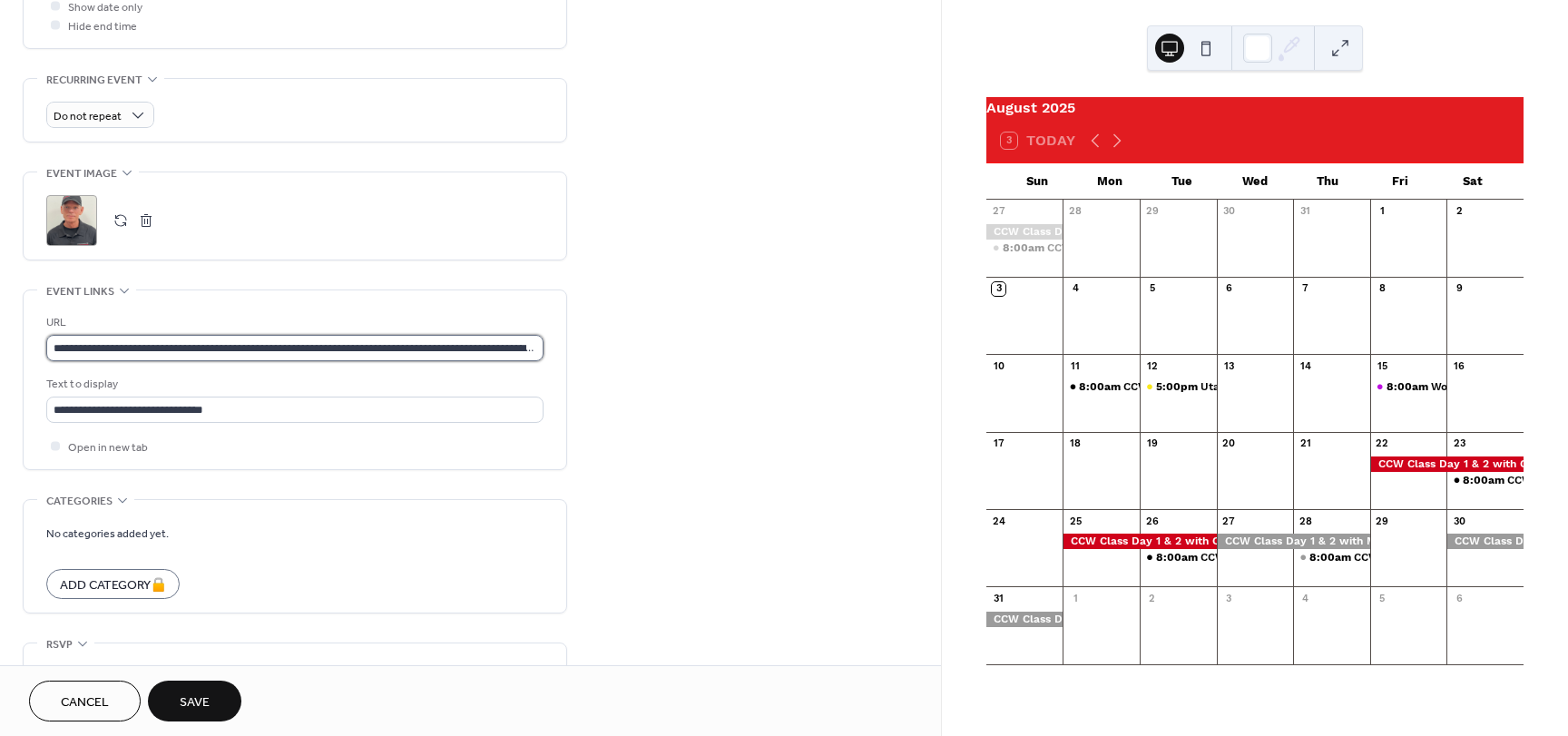 click on "**********" at bounding box center [295, 348] 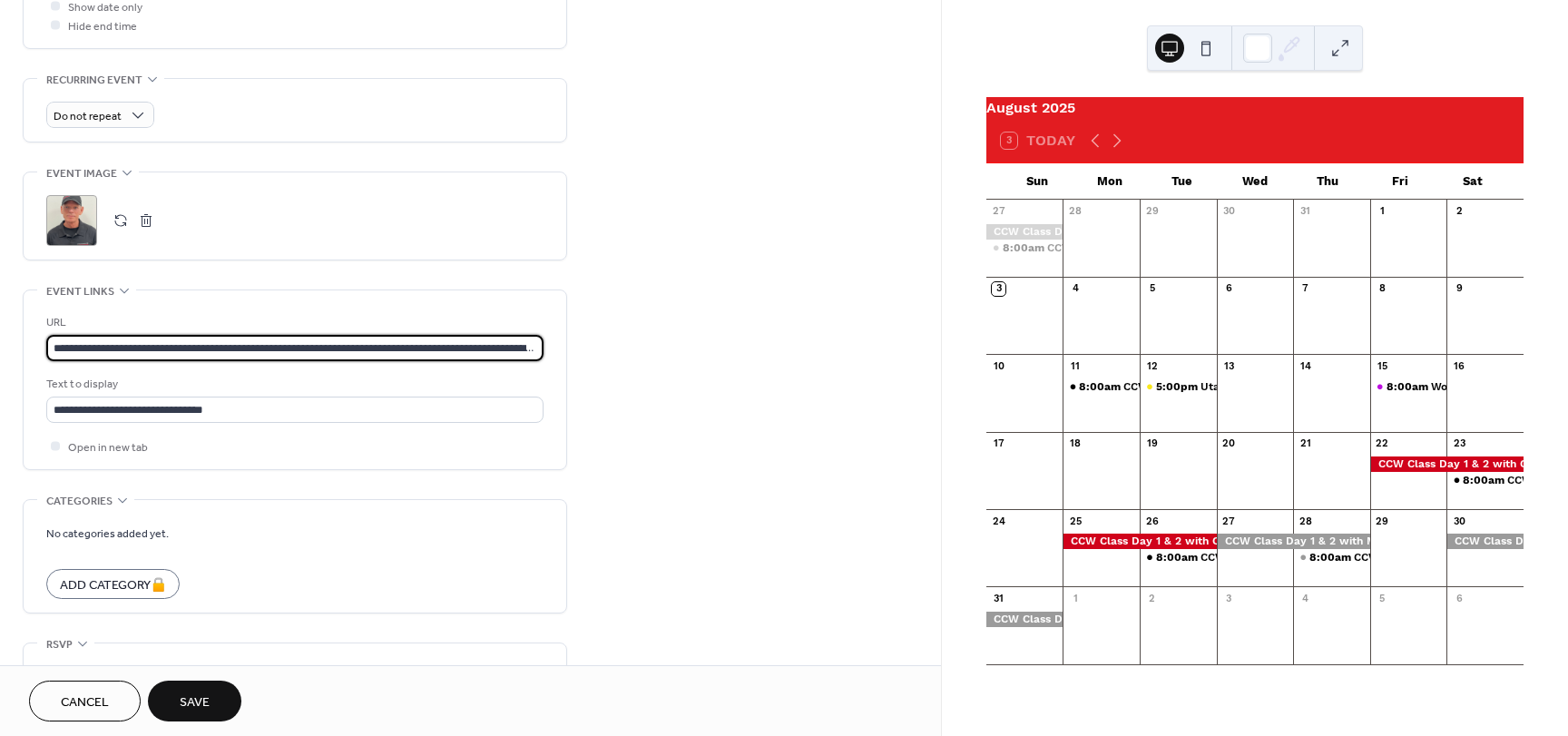paste 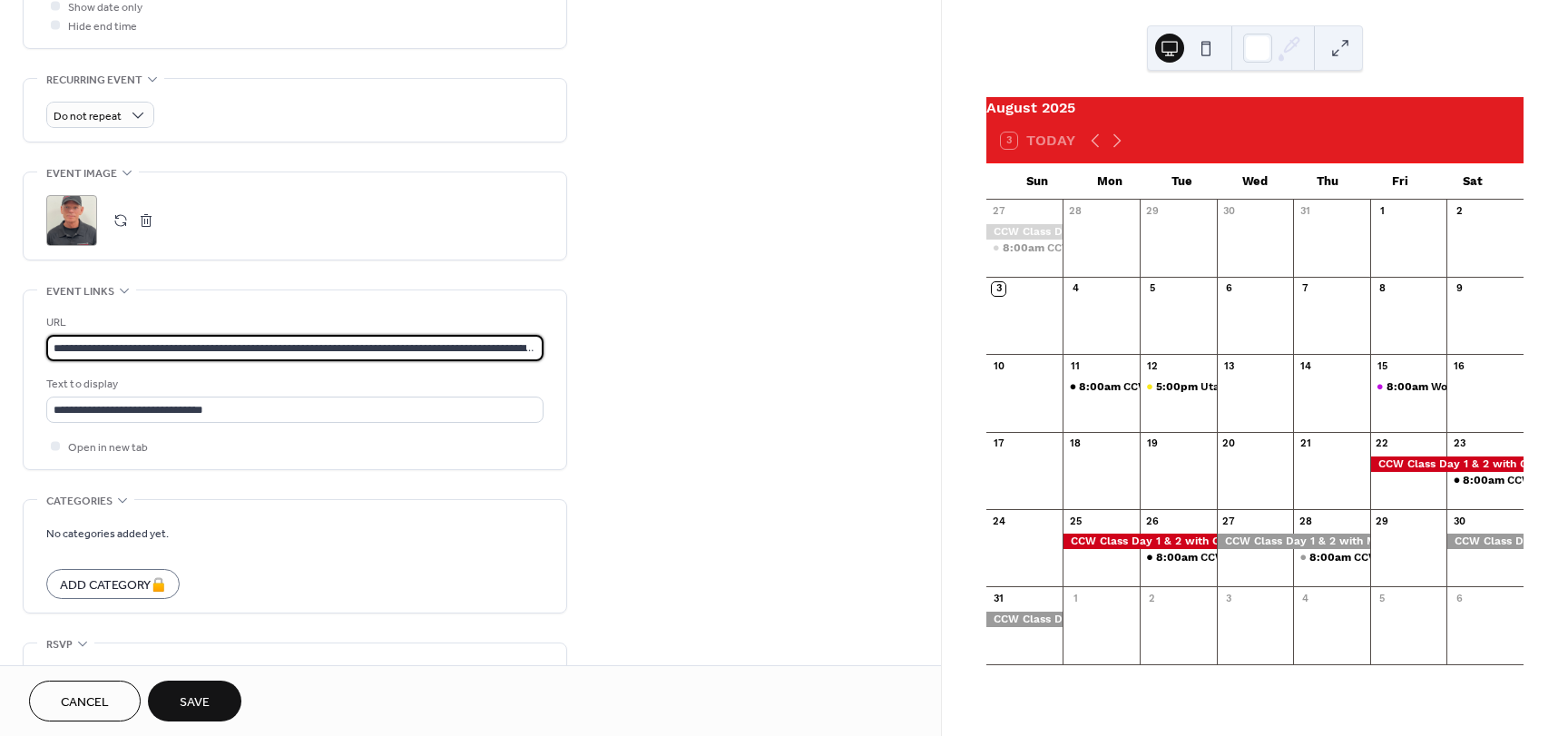 scroll, scrollTop: 0, scrollLeft: 583, axis: horizontal 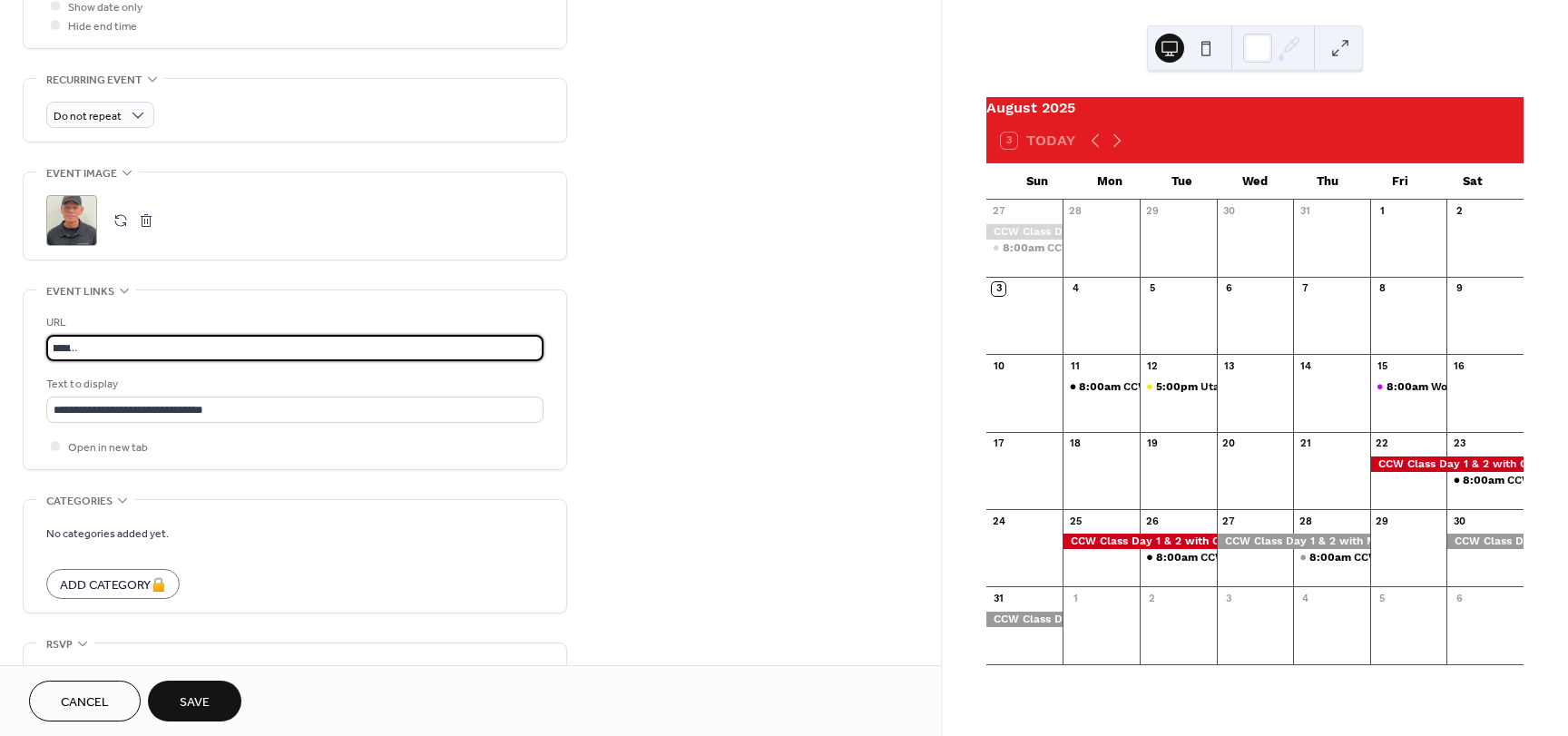 type on "**********" 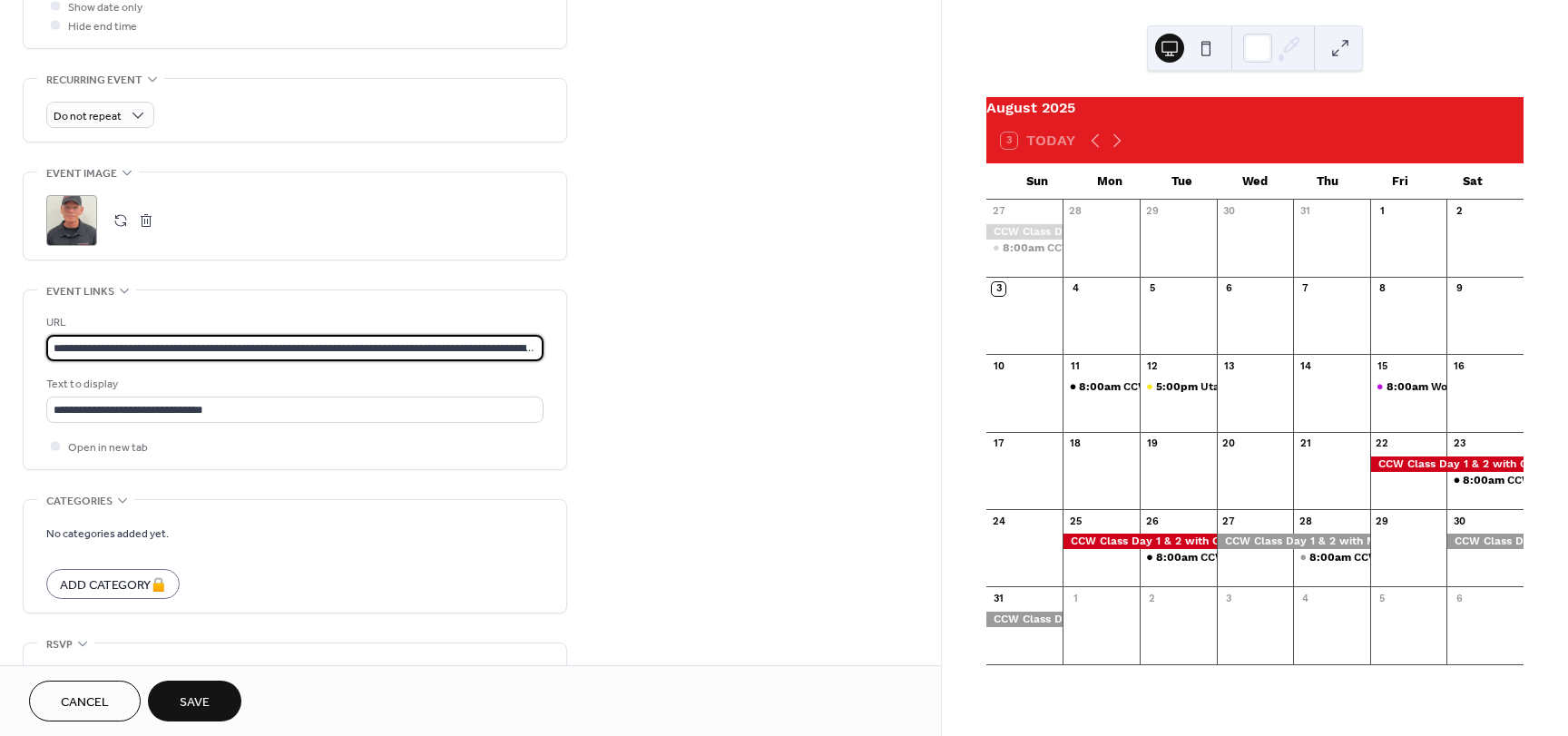 click on "Save" at bounding box center (194, 702) 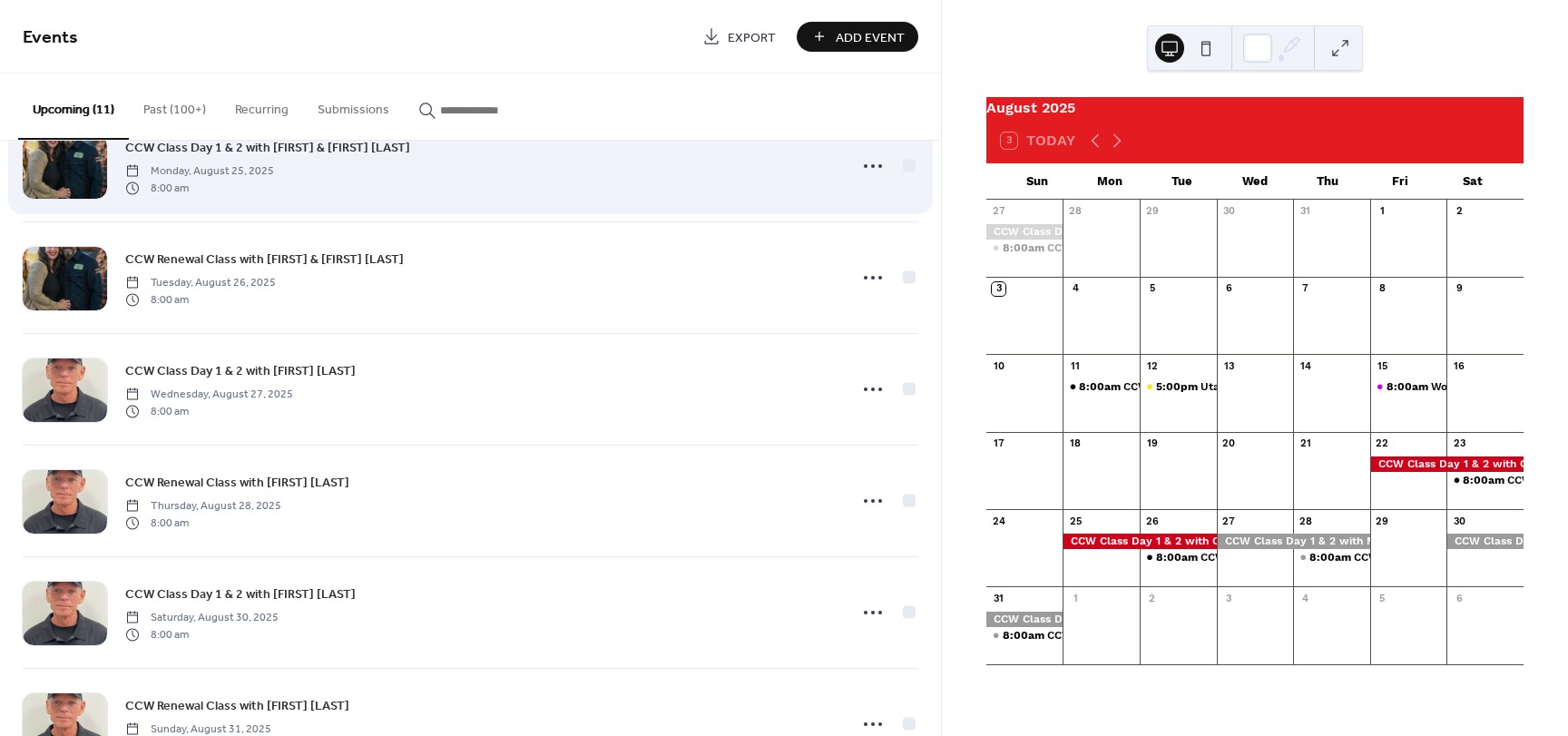 scroll, scrollTop: 686, scrollLeft: 0, axis: vertical 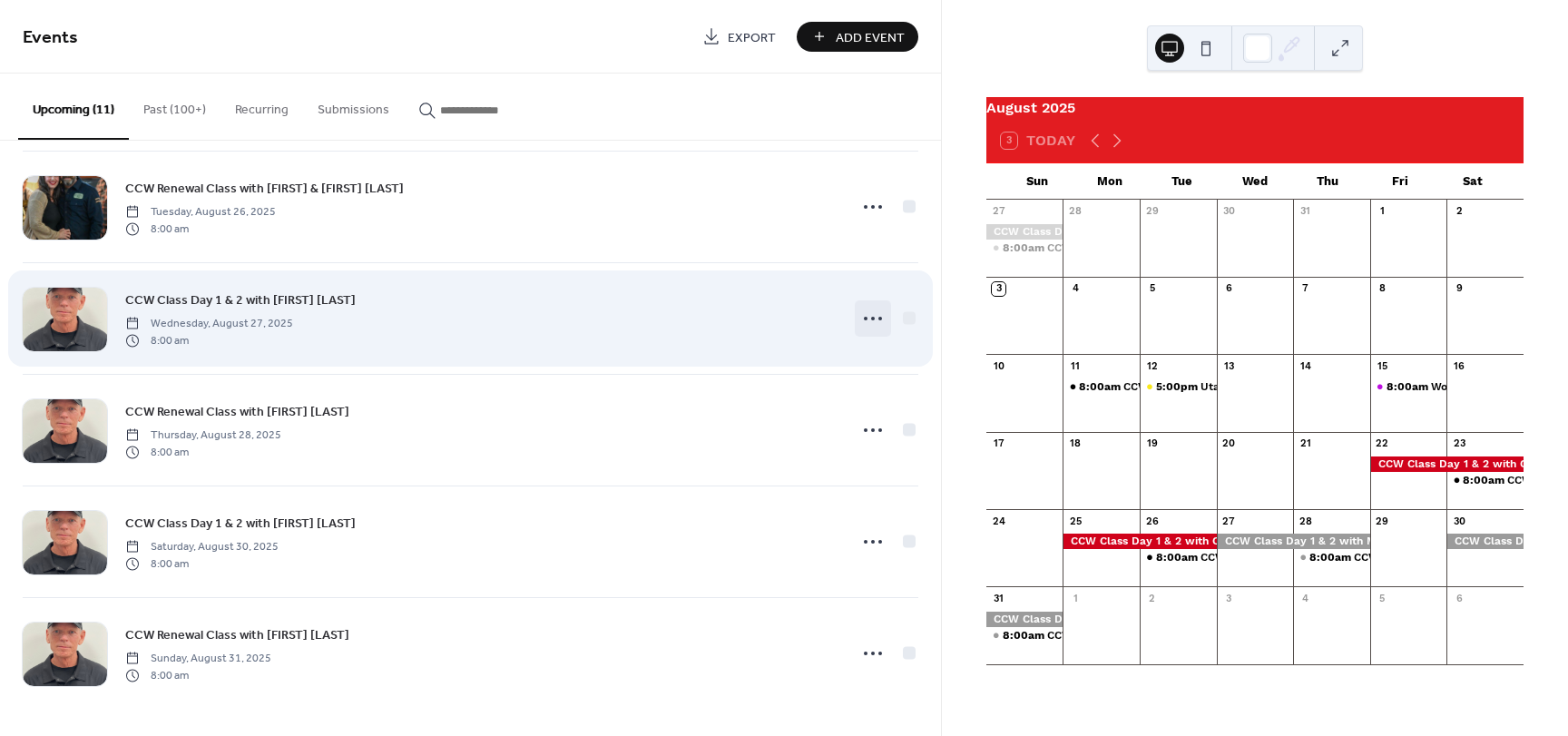 click 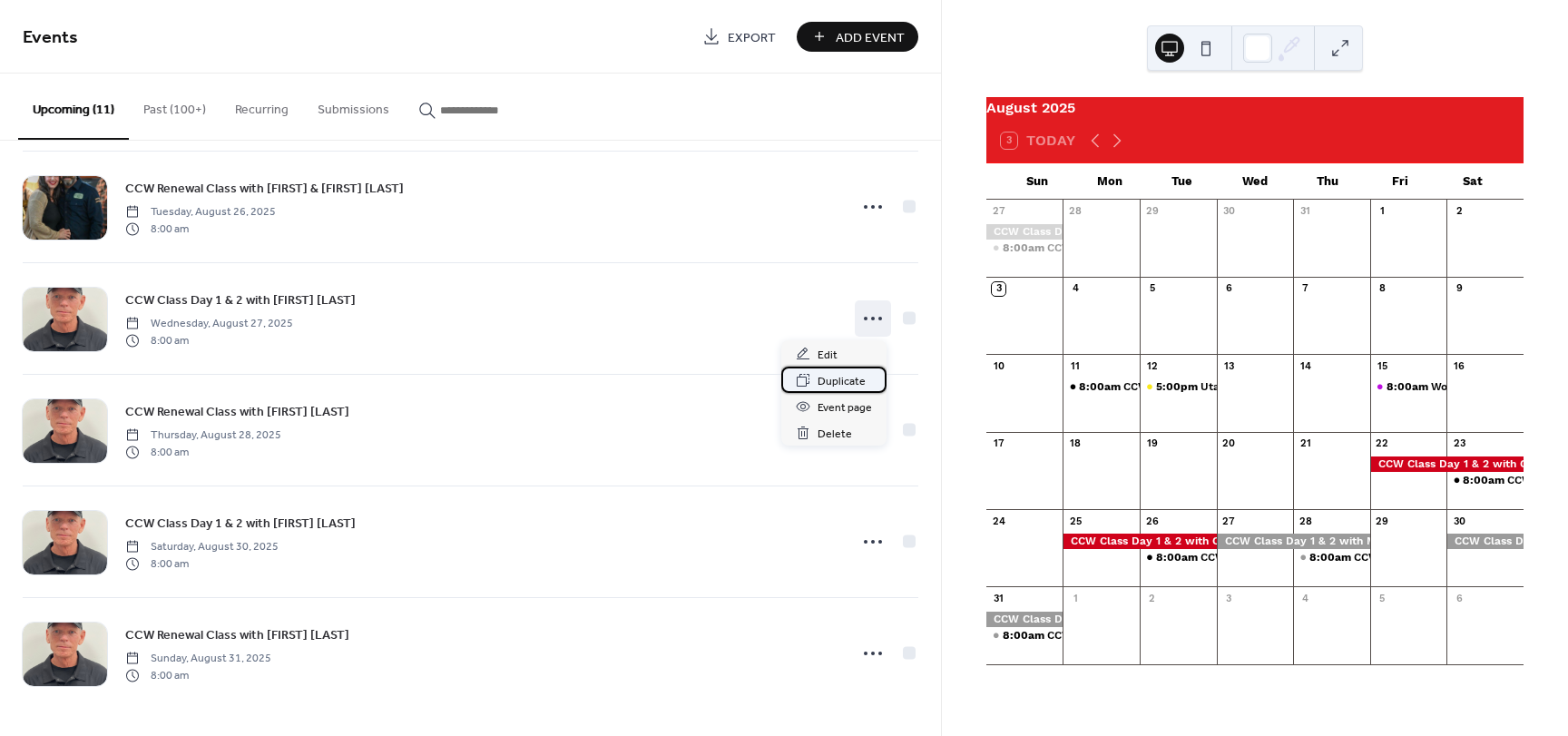 click on "Duplicate" at bounding box center (841, 381) 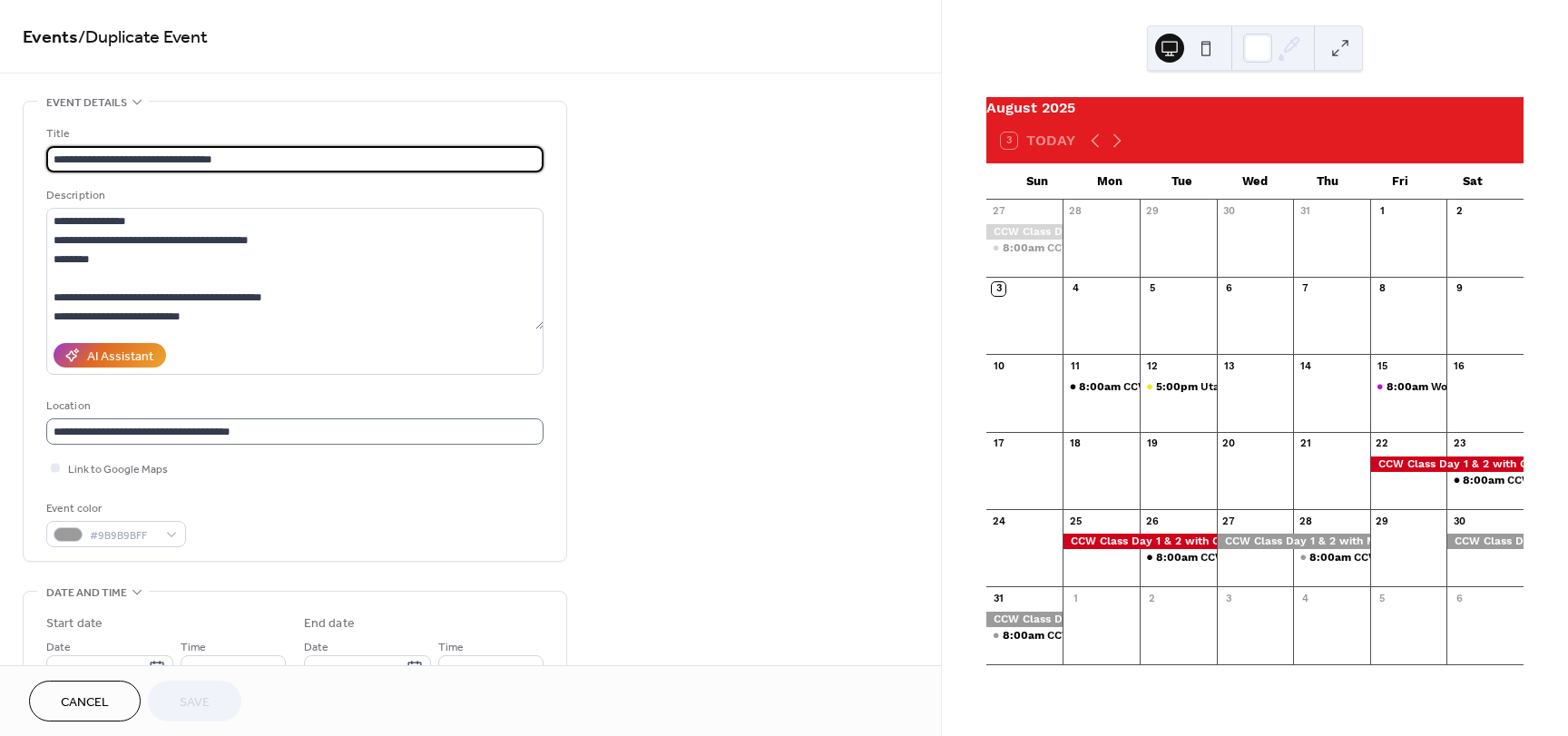 scroll, scrollTop: 1, scrollLeft: 0, axis: vertical 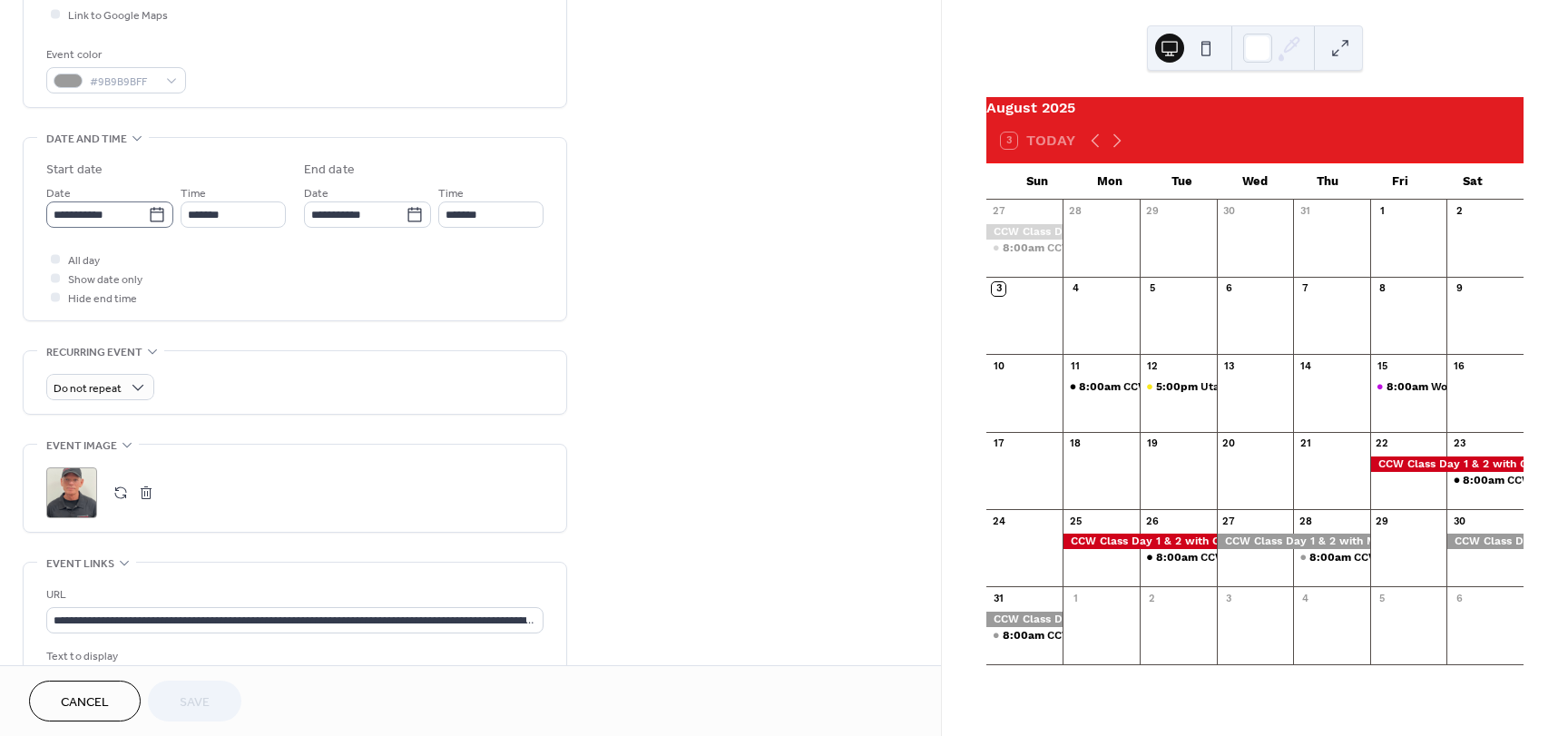 click 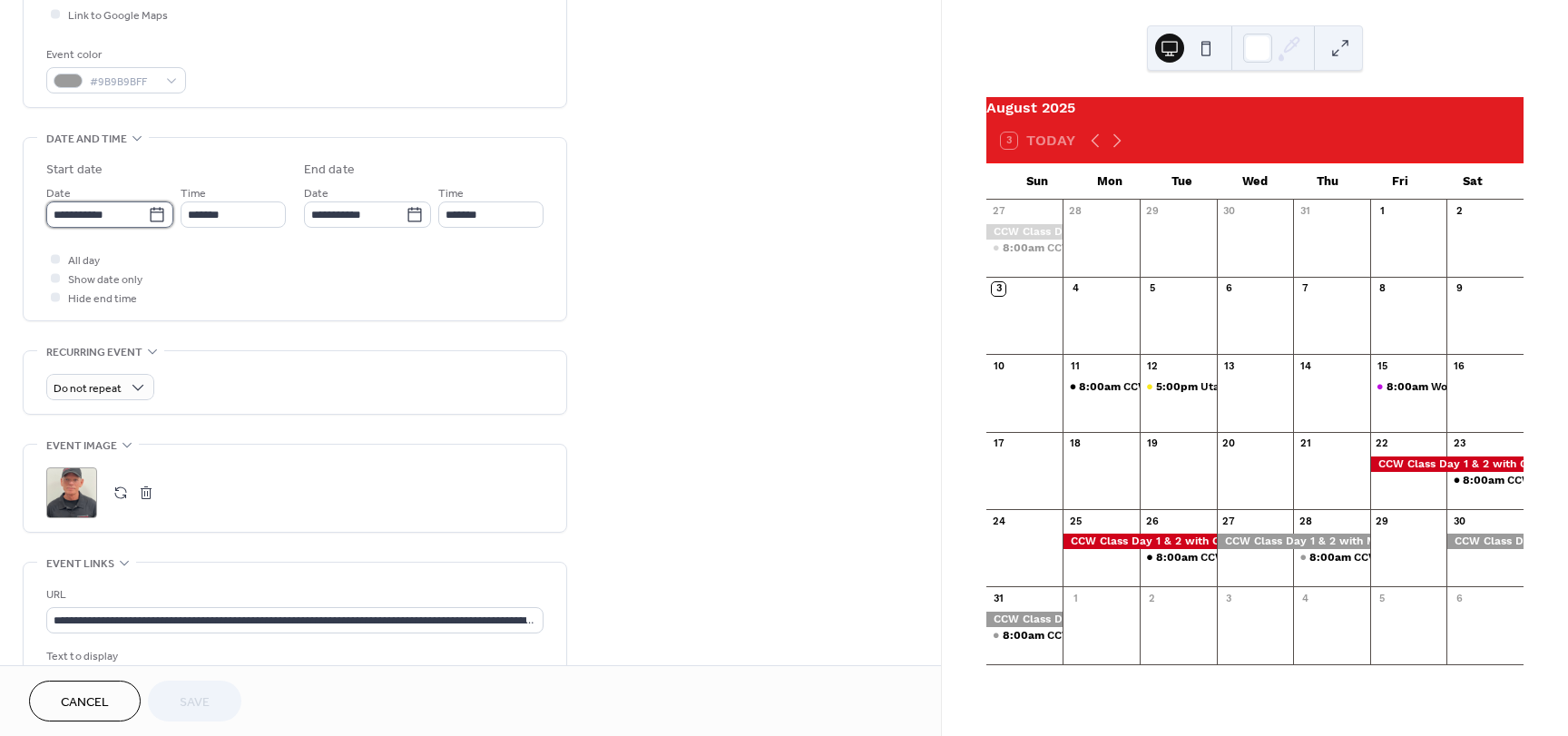 click on "**********" at bounding box center [97, 214] 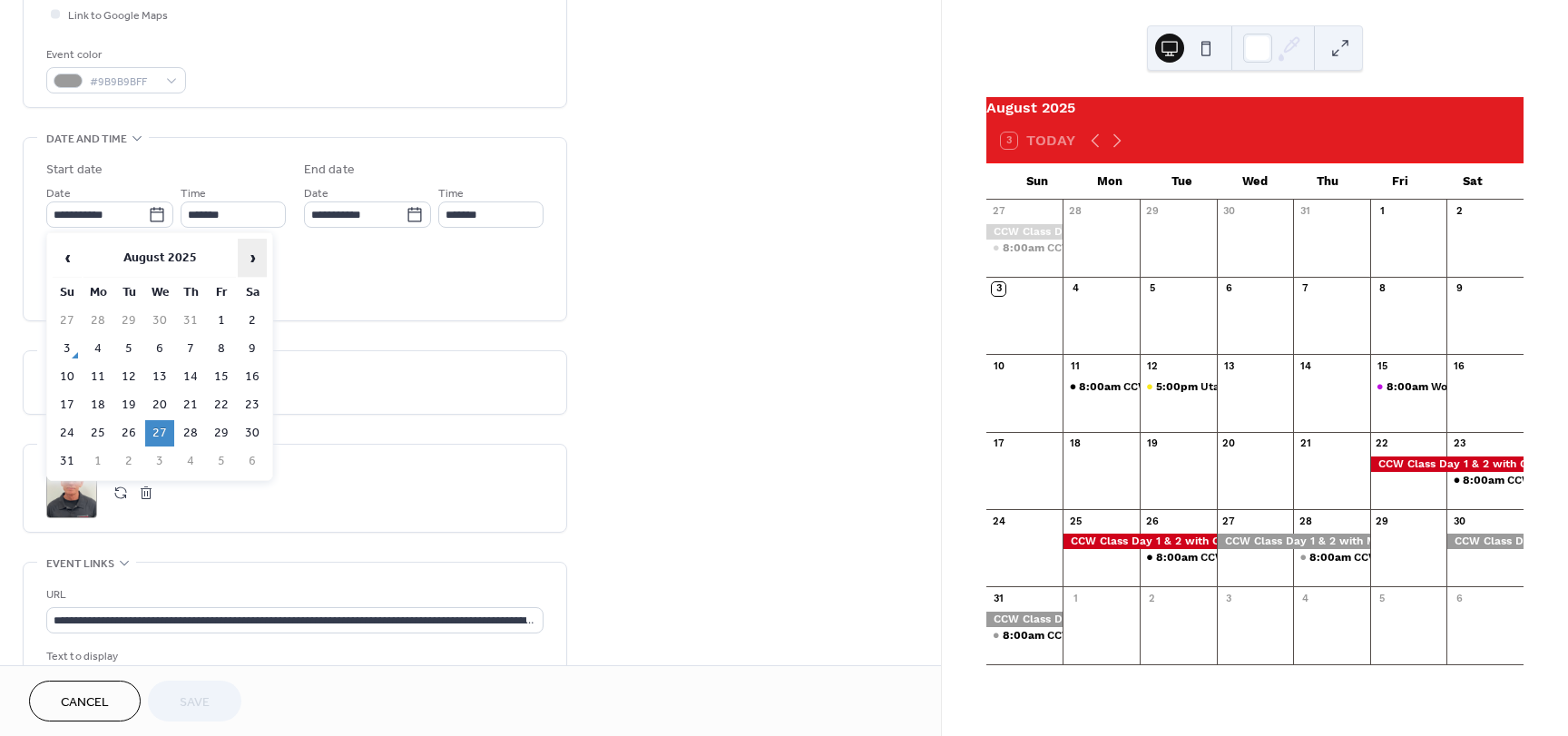 click on "›" at bounding box center (252, 258) 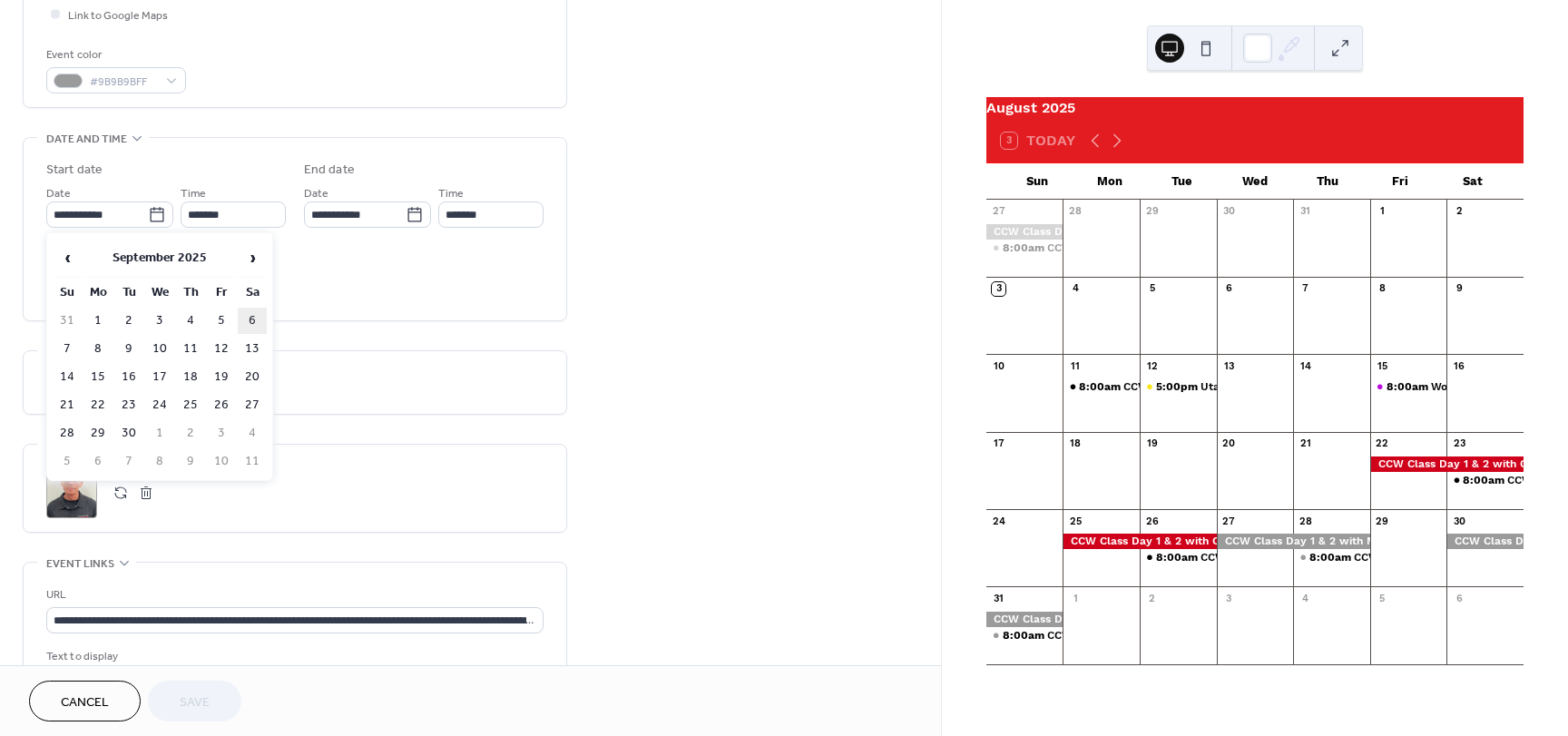 click on "6" at bounding box center [252, 320] 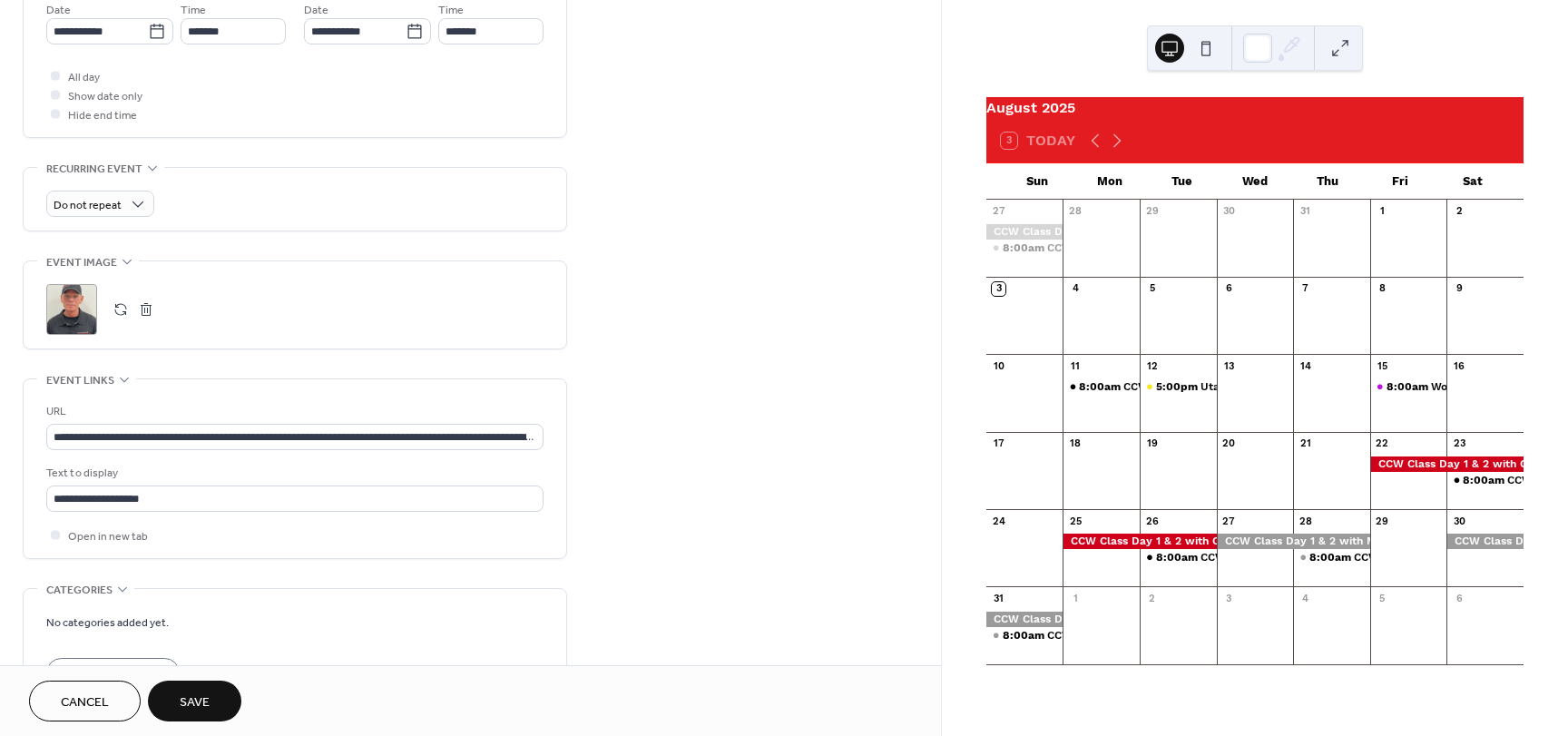 scroll, scrollTop: 817, scrollLeft: 0, axis: vertical 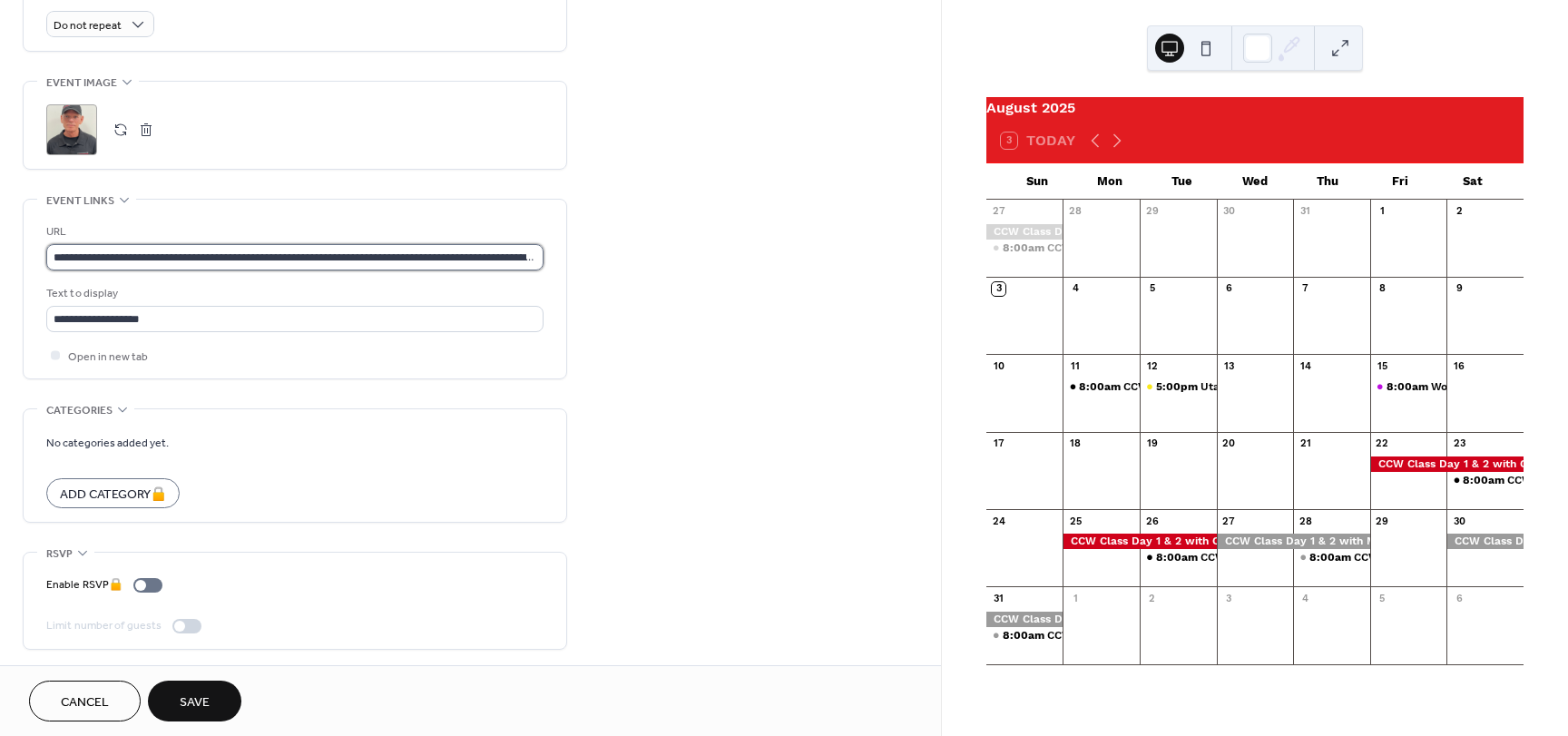 click on "**********" at bounding box center (295, 257) 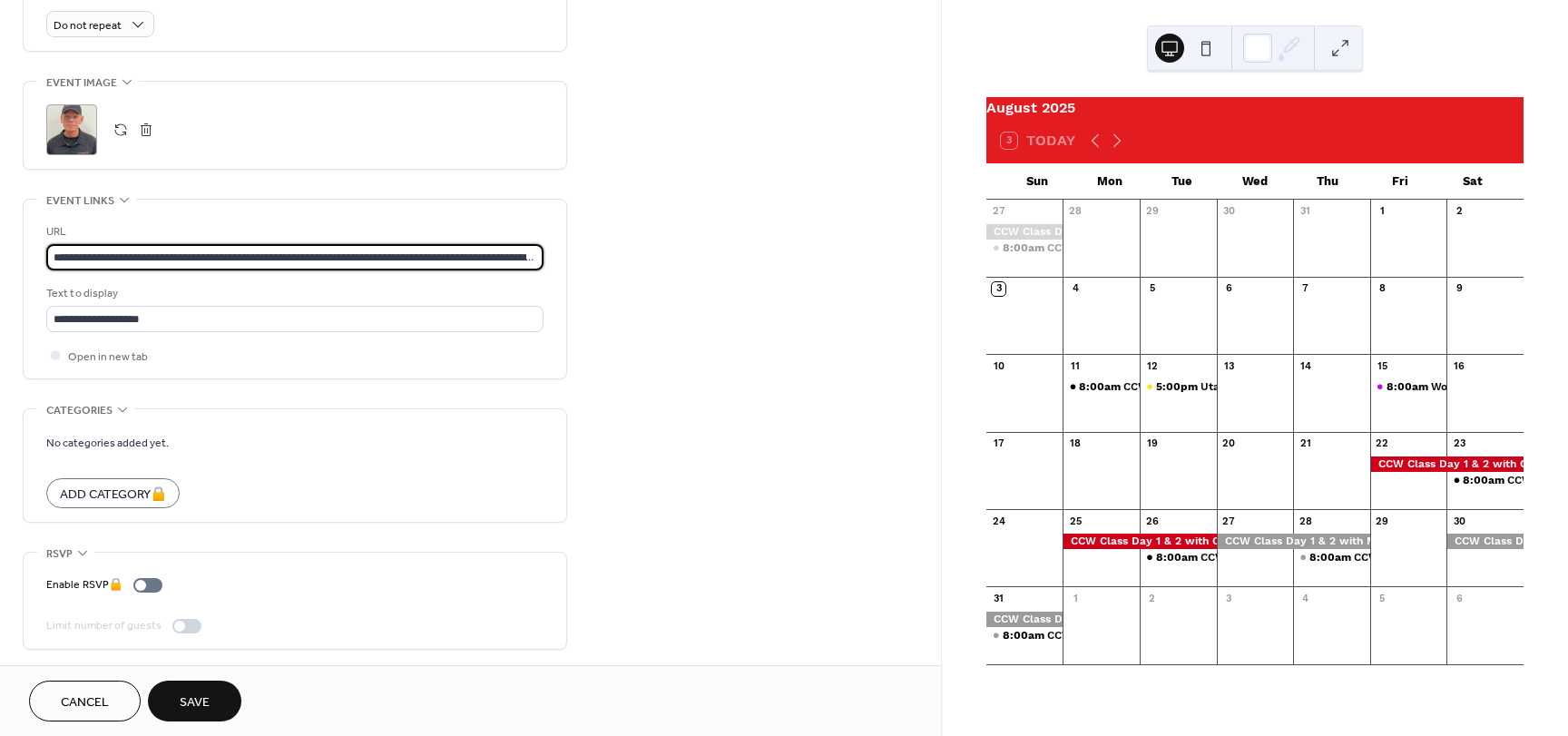 paste 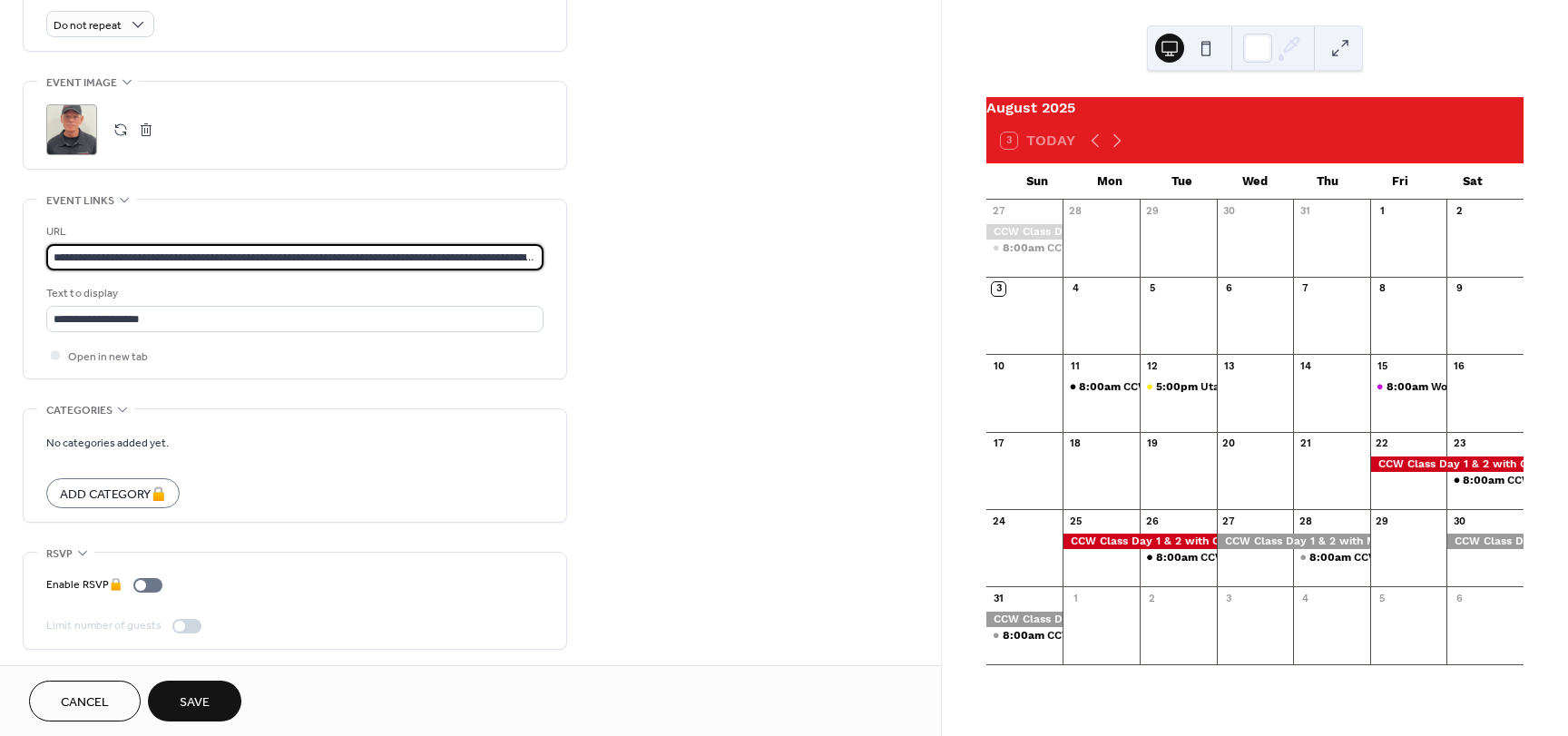 scroll, scrollTop: 0, scrollLeft: 541, axis: horizontal 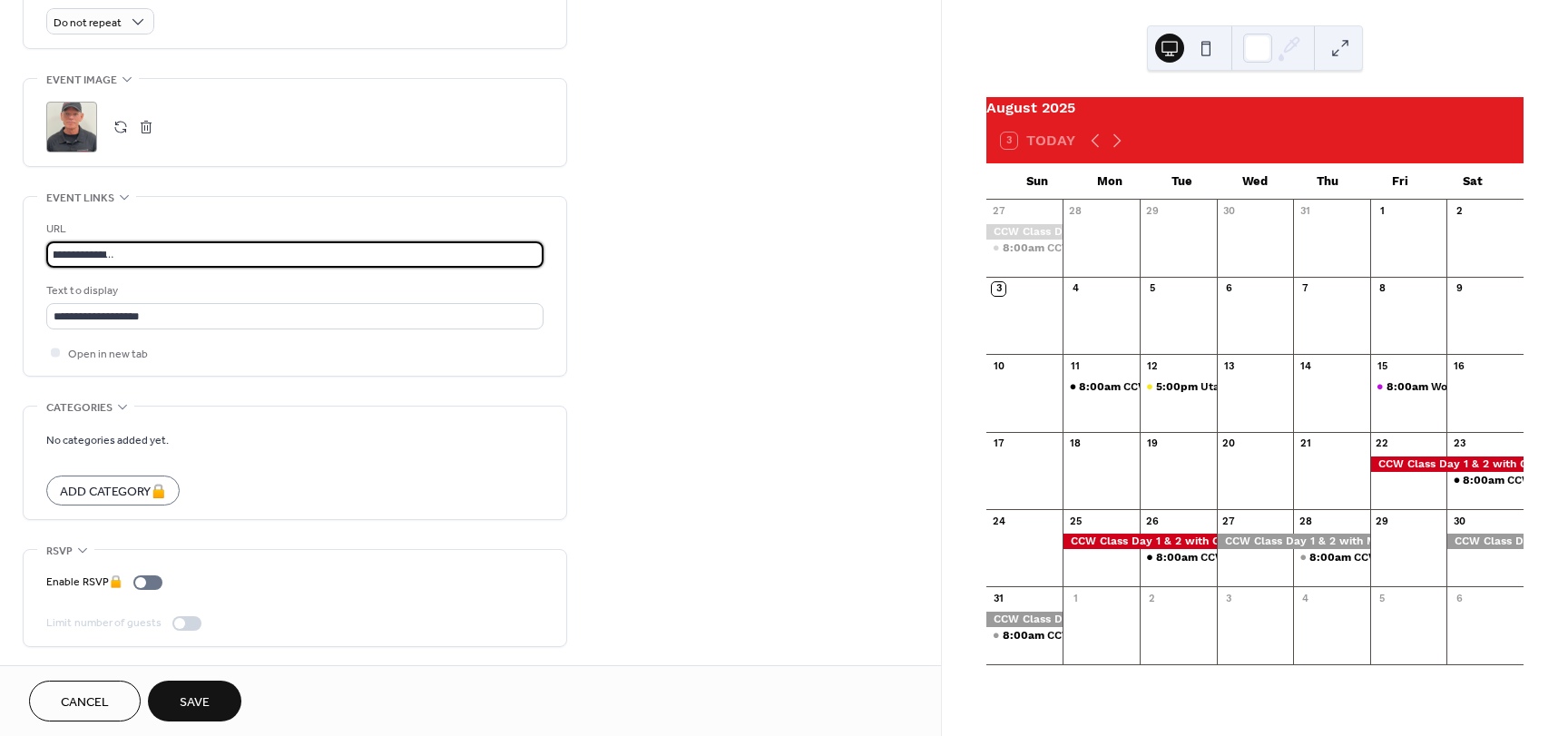 type on "**********" 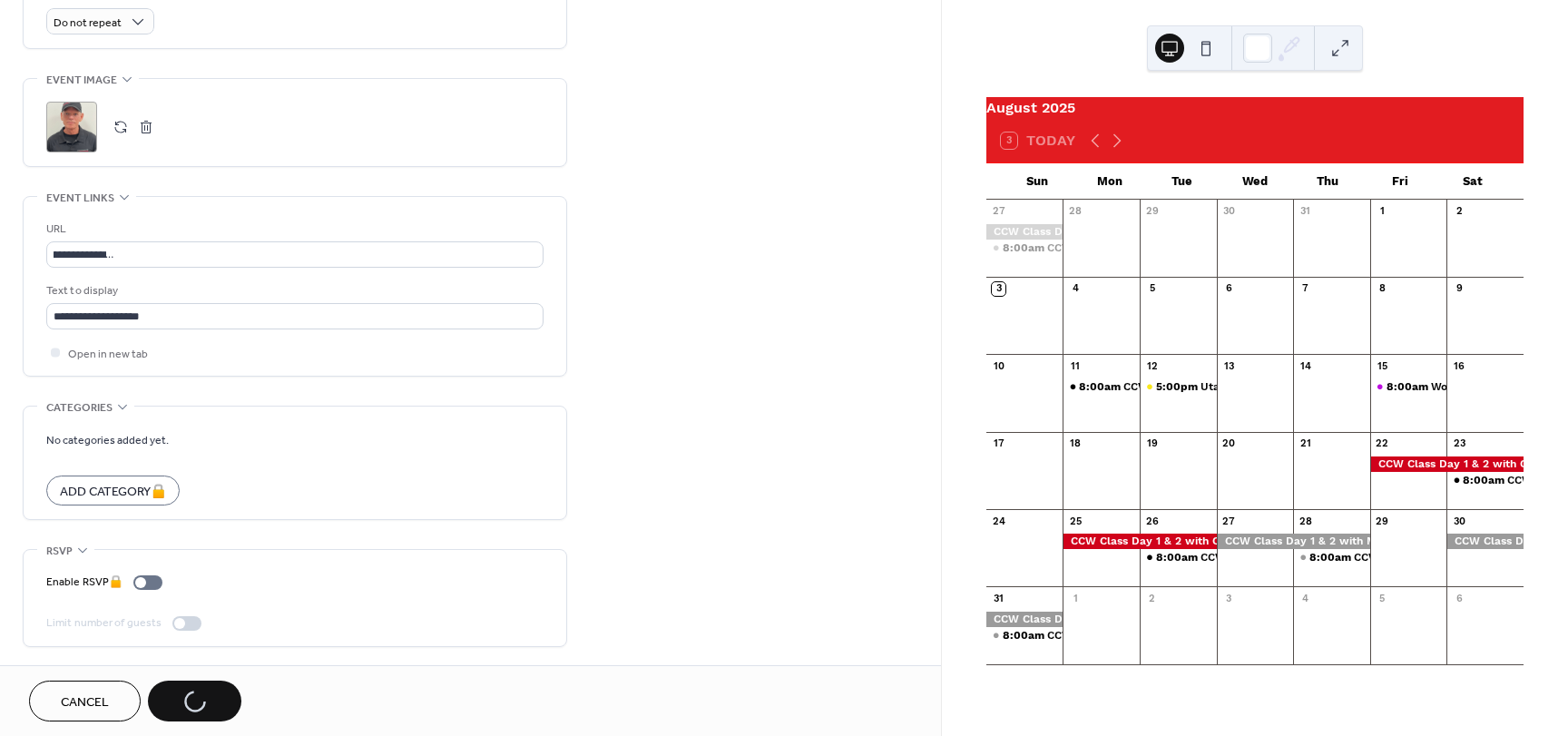 scroll, scrollTop: 0, scrollLeft: 0, axis: both 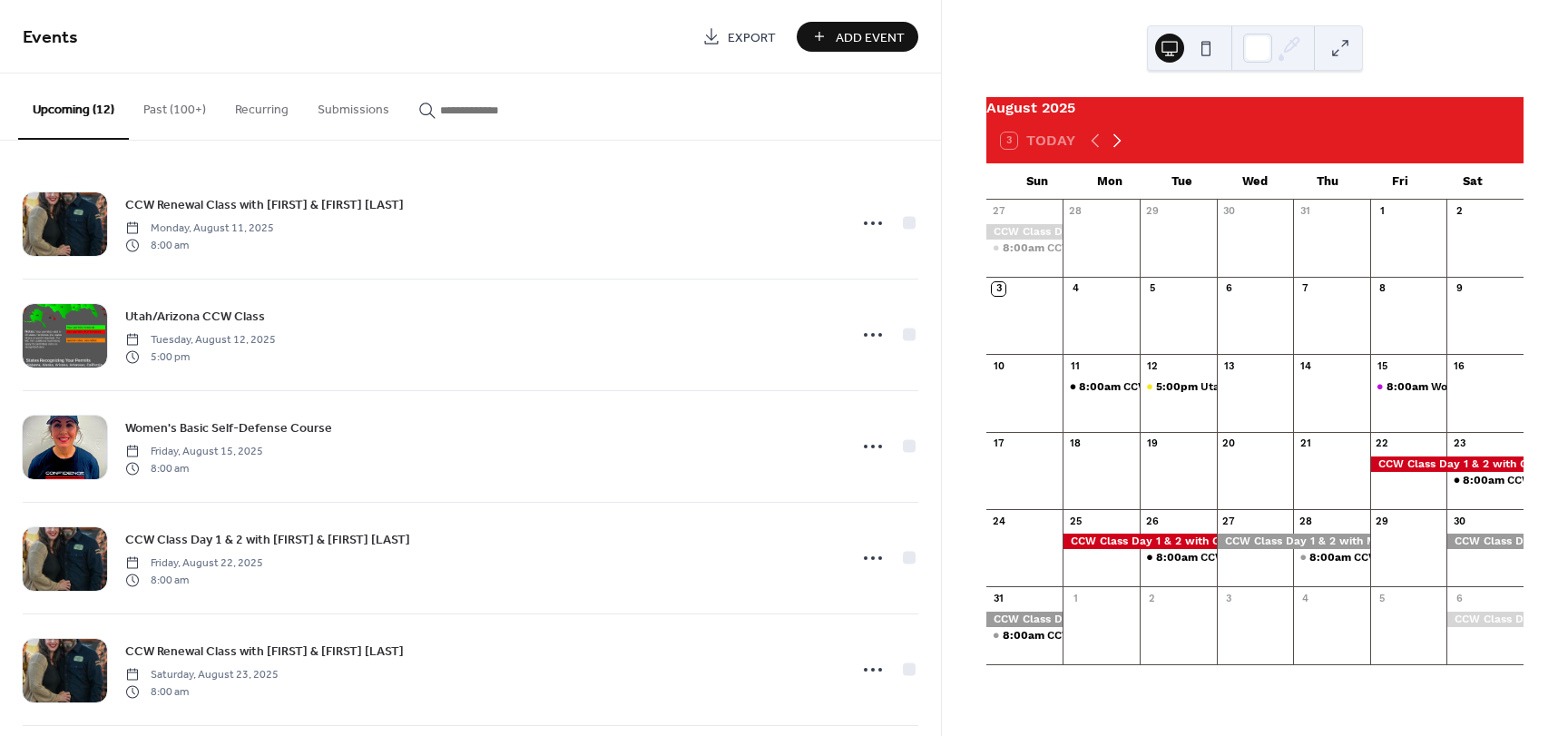 click 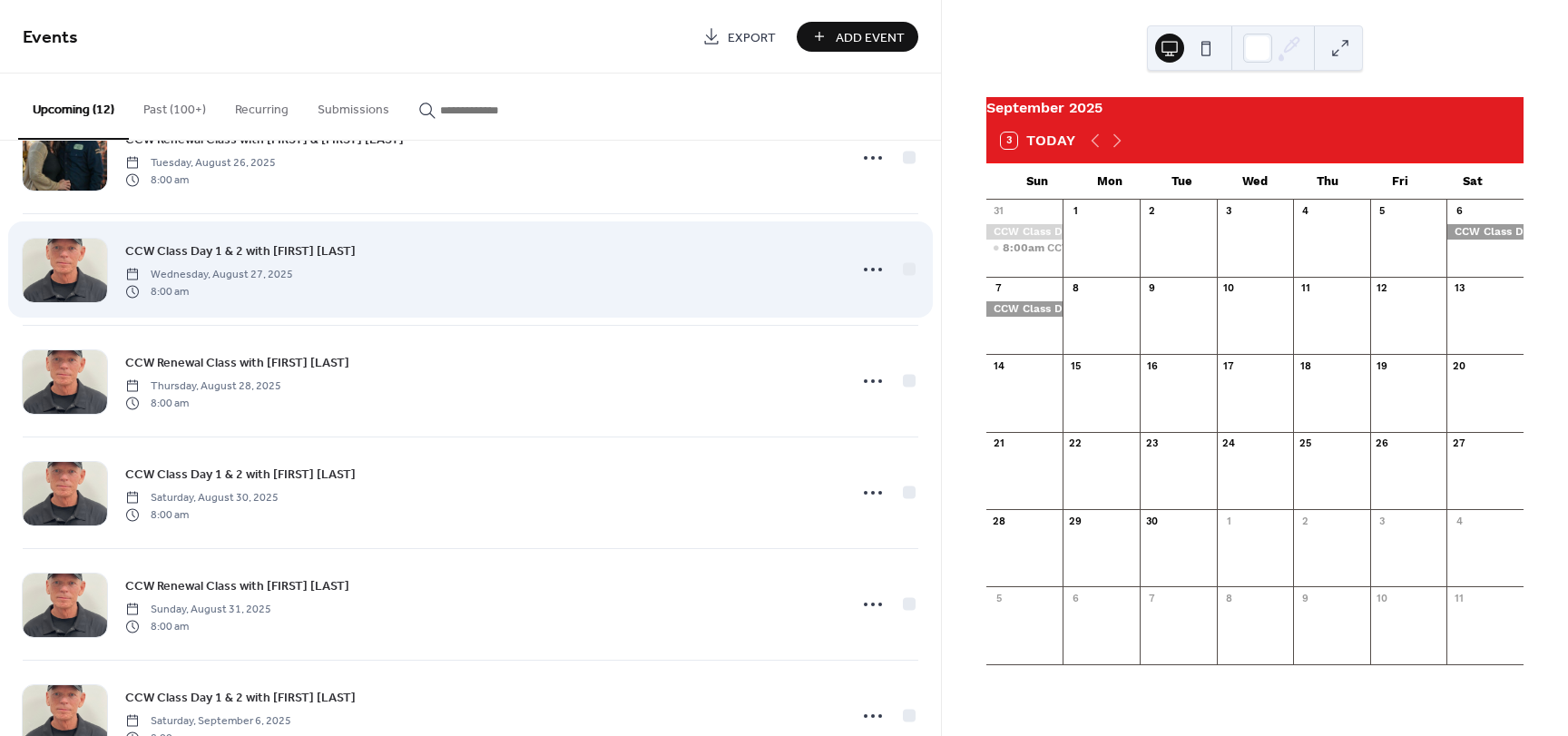 scroll, scrollTop: 798, scrollLeft: 0, axis: vertical 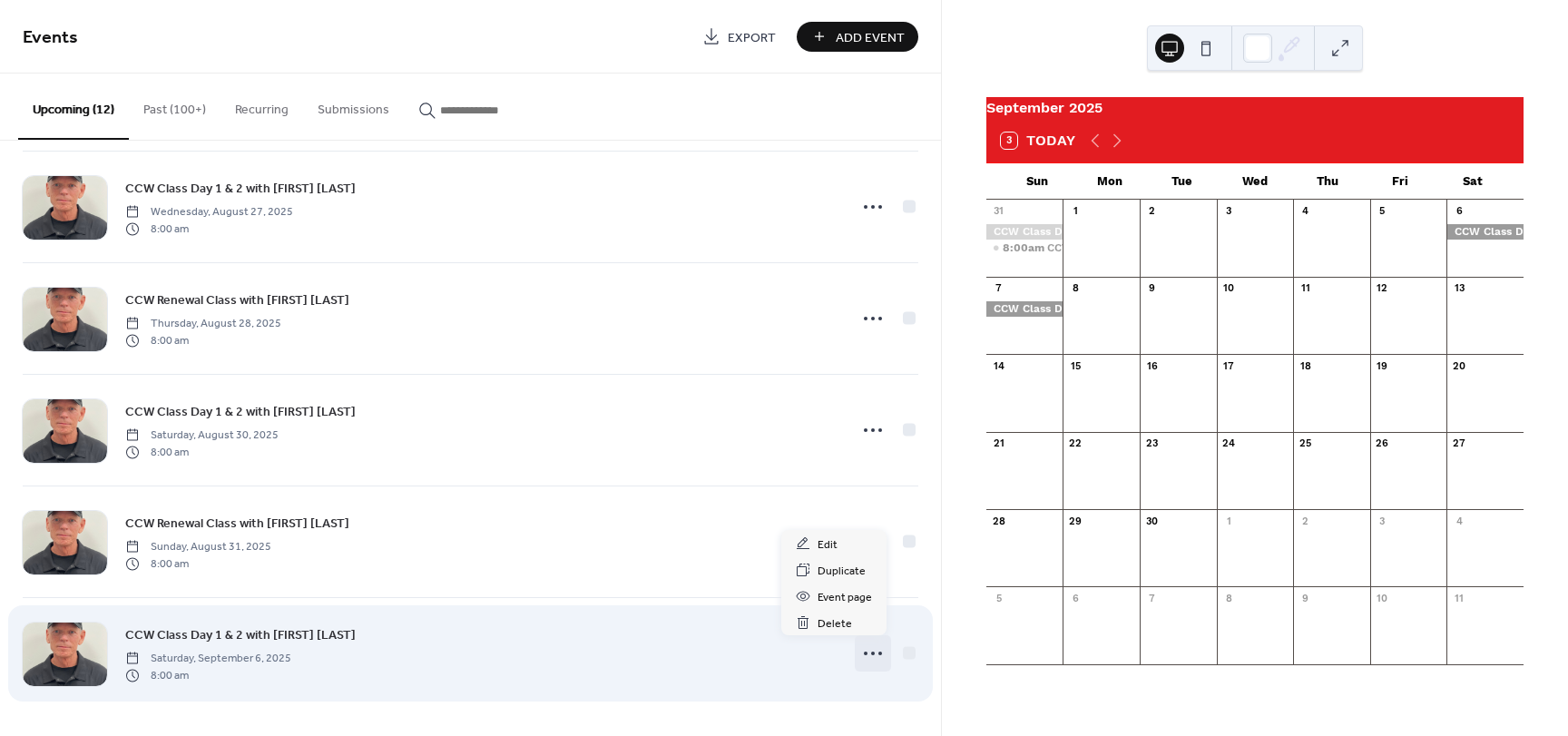 click 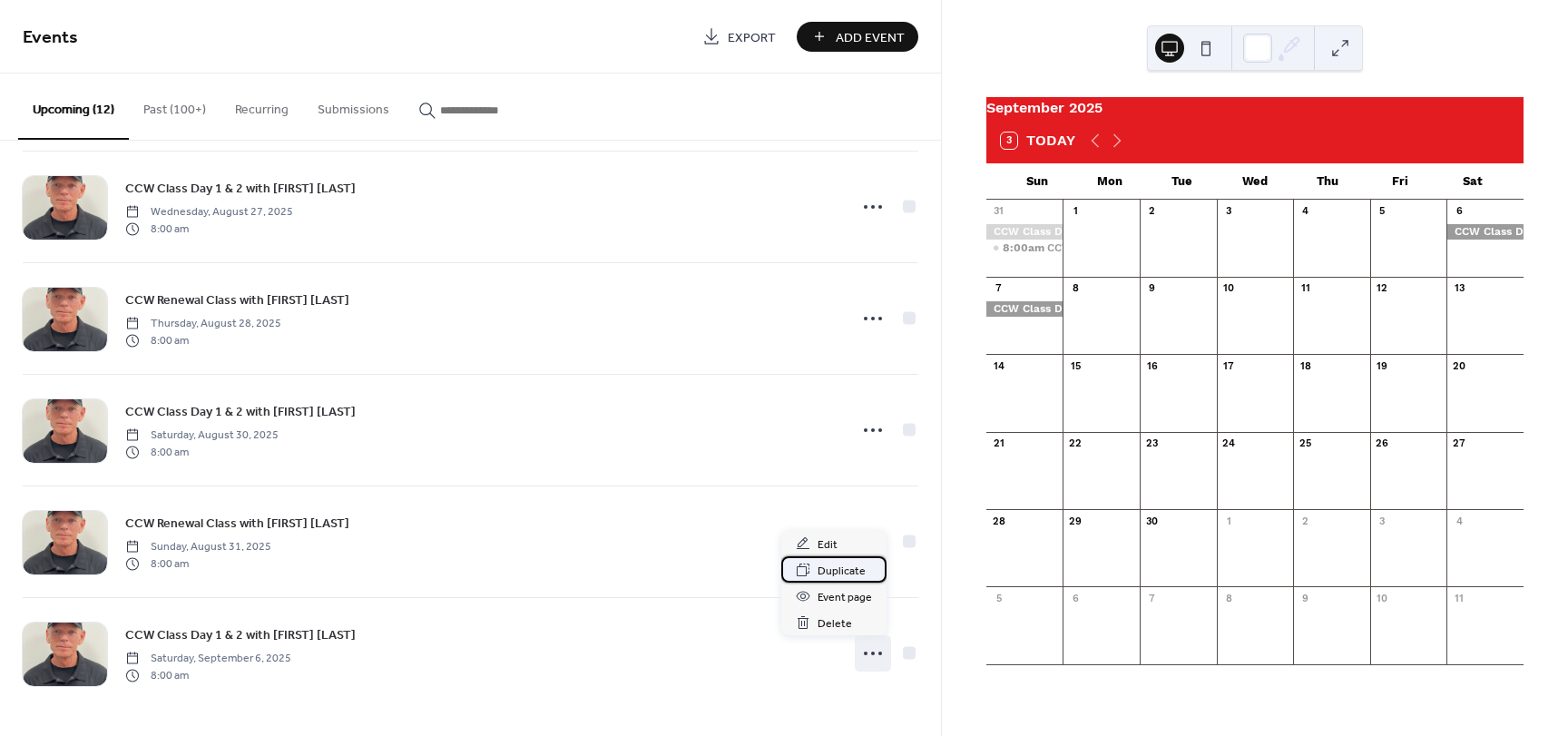 click on "Duplicate" at bounding box center [841, 571] 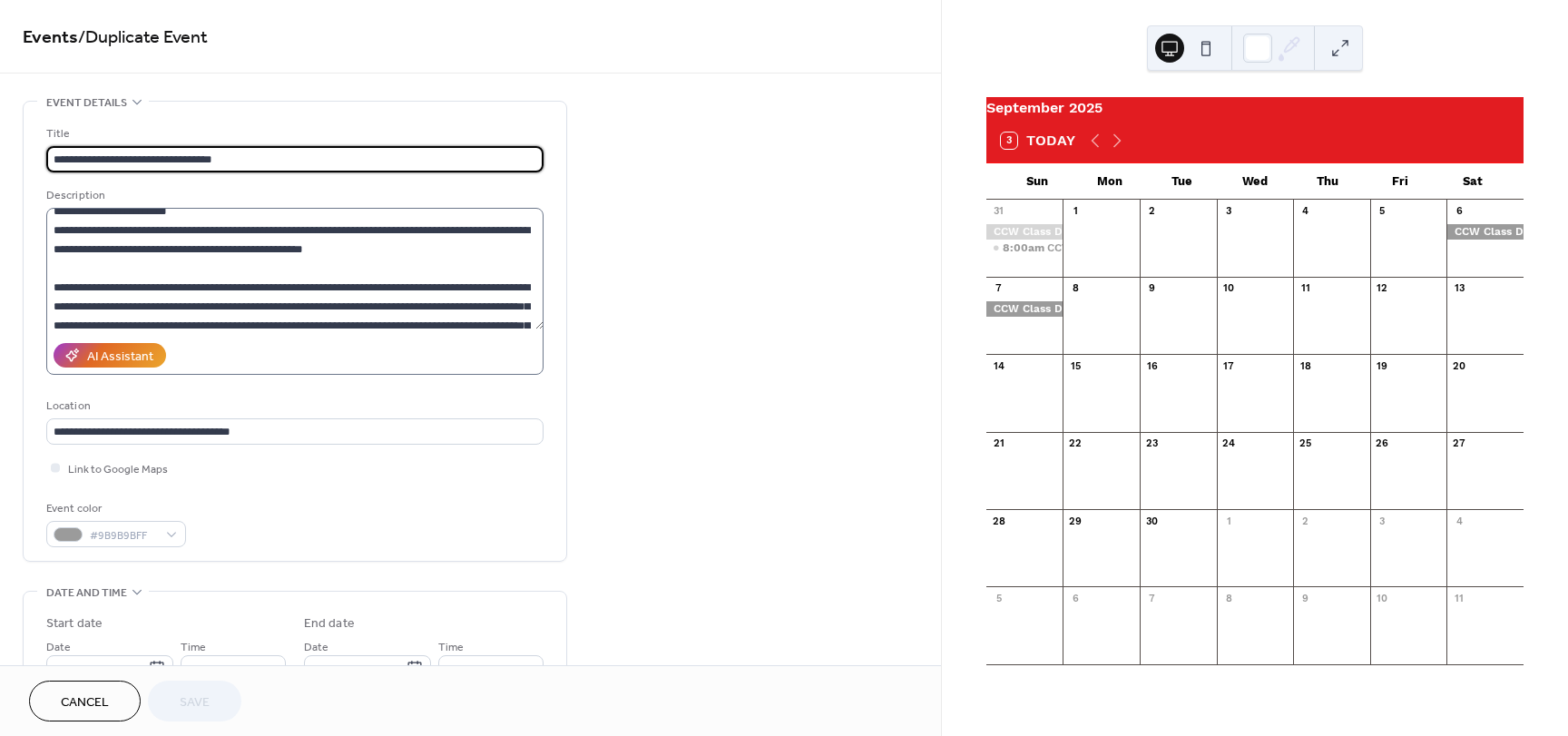 scroll, scrollTop: 324, scrollLeft: 0, axis: vertical 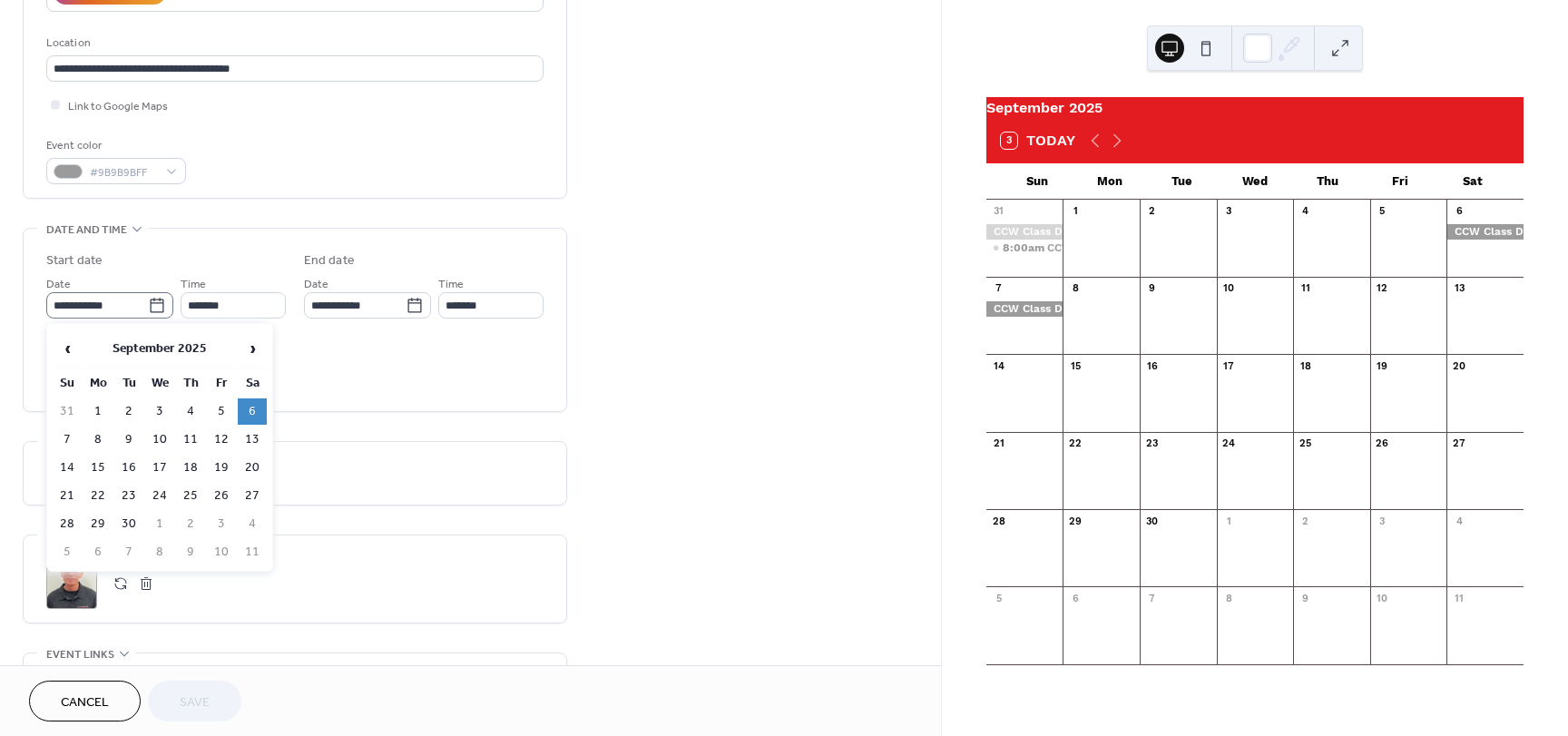 click 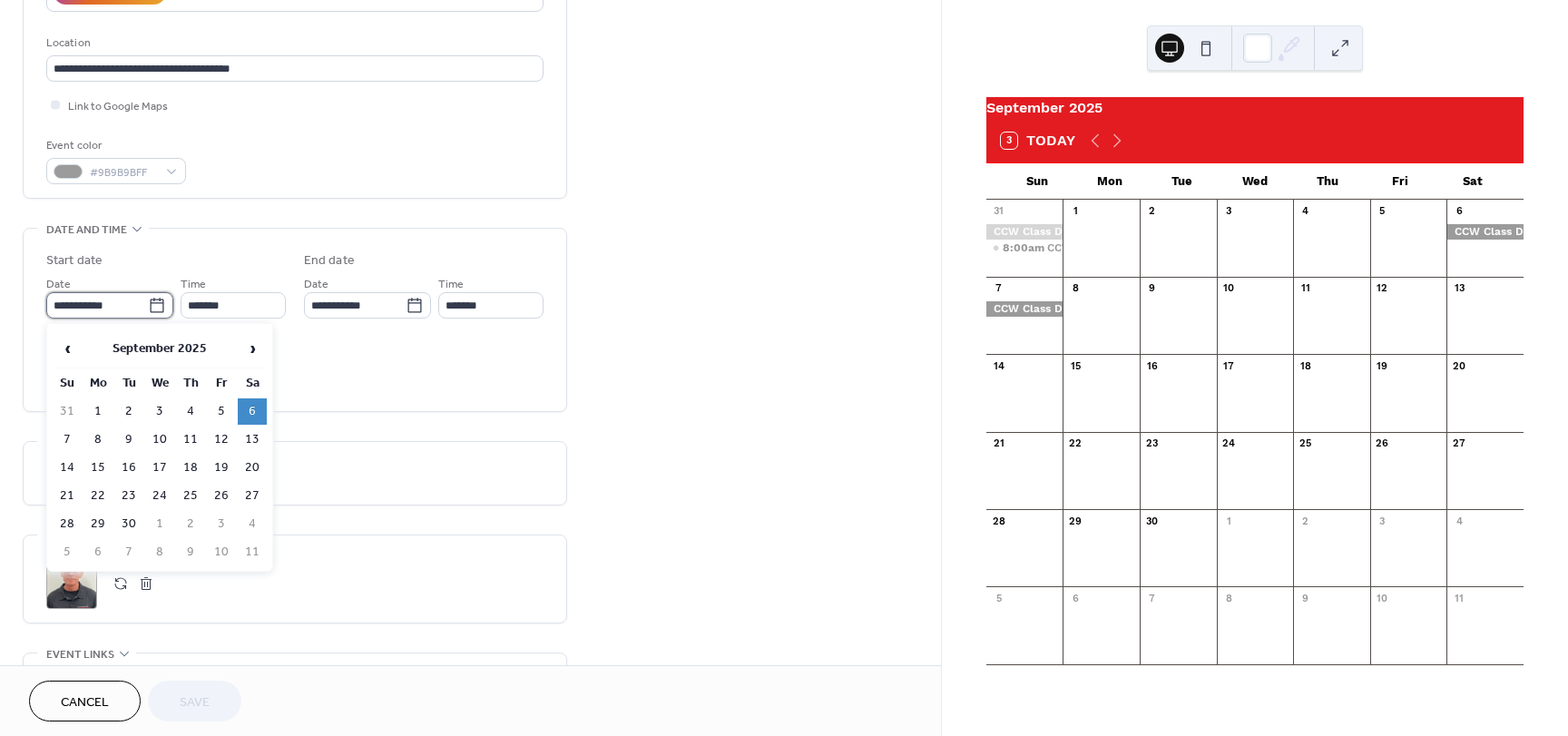 click on "**********" at bounding box center (97, 305) 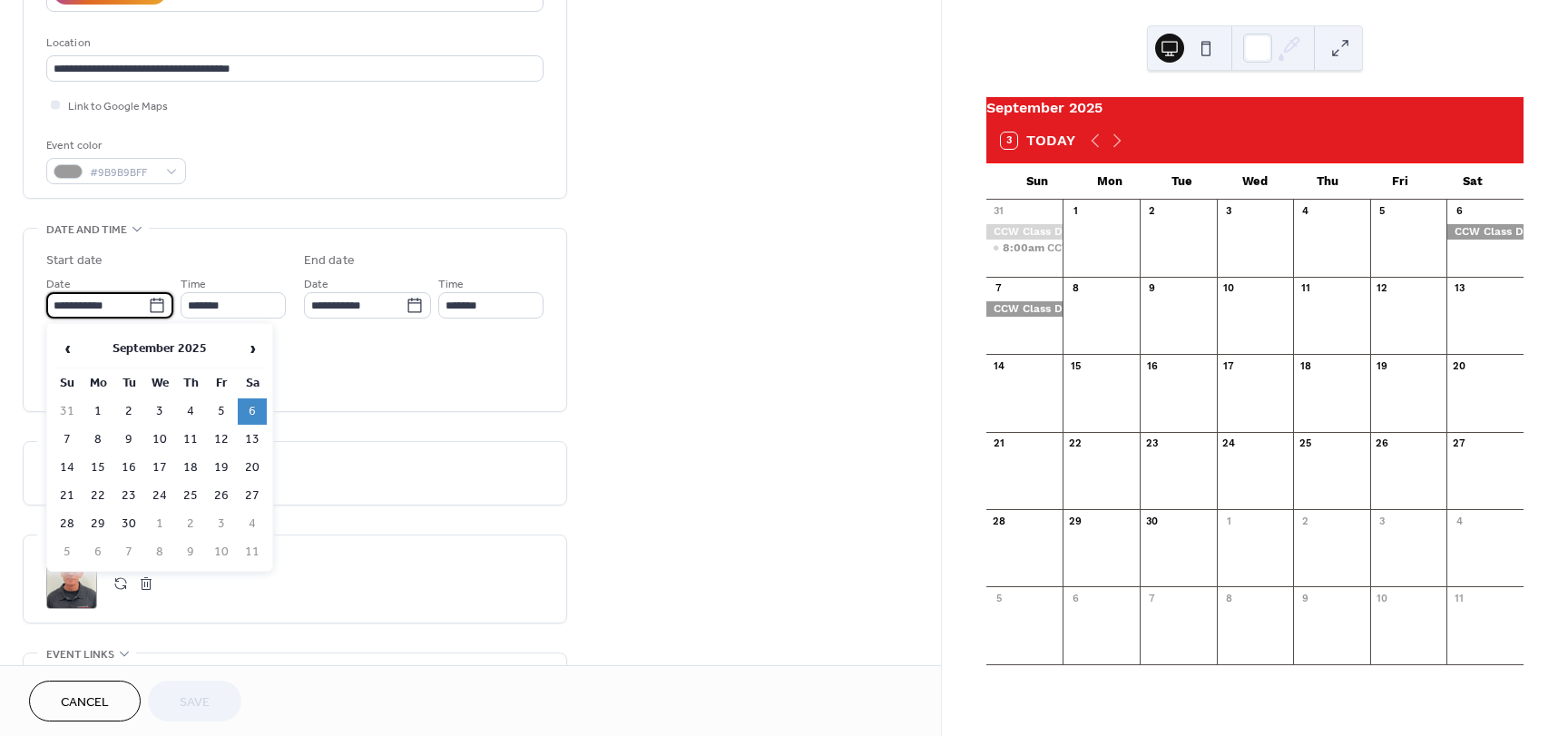 click on "17" at bounding box center (160, 467) 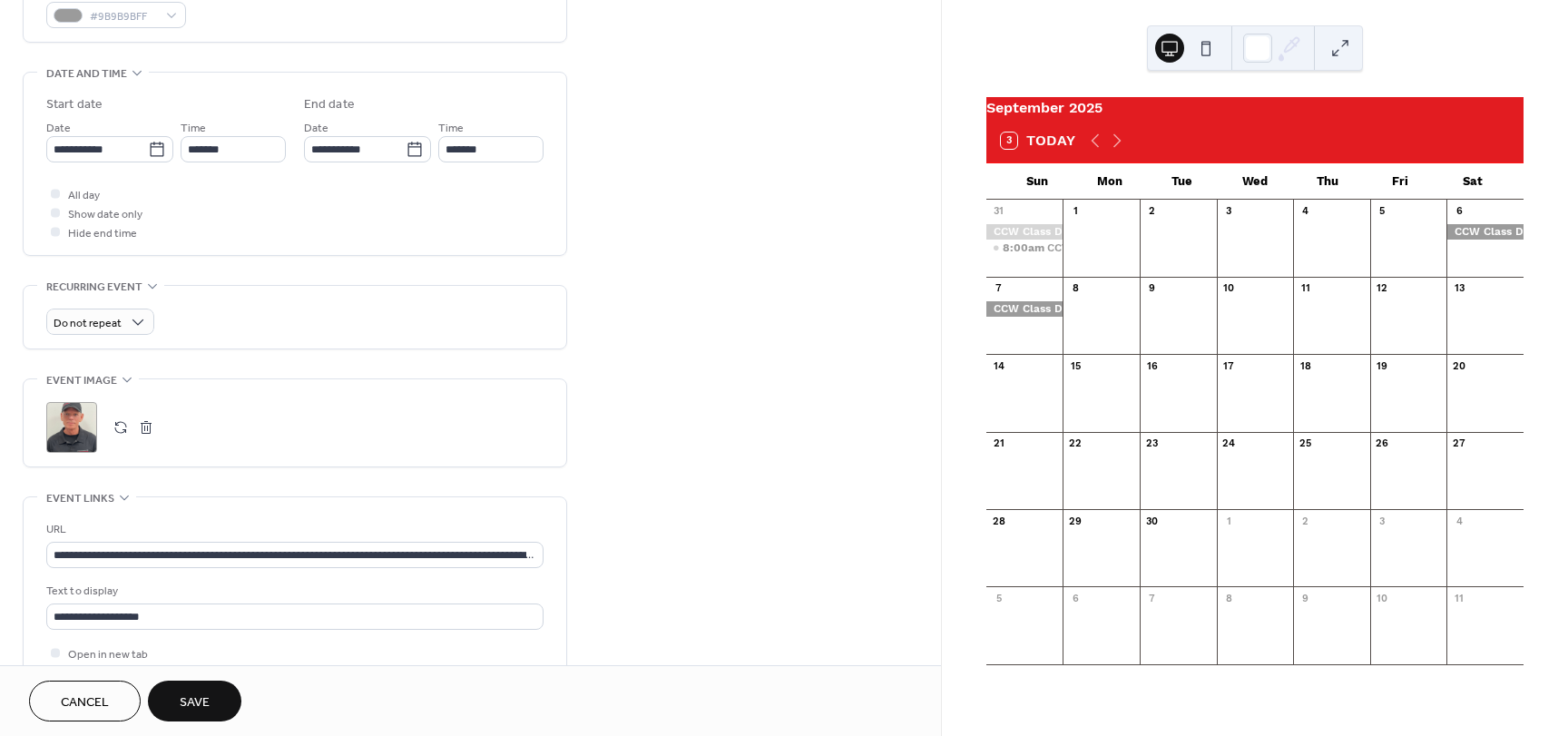 scroll, scrollTop: 726, scrollLeft: 0, axis: vertical 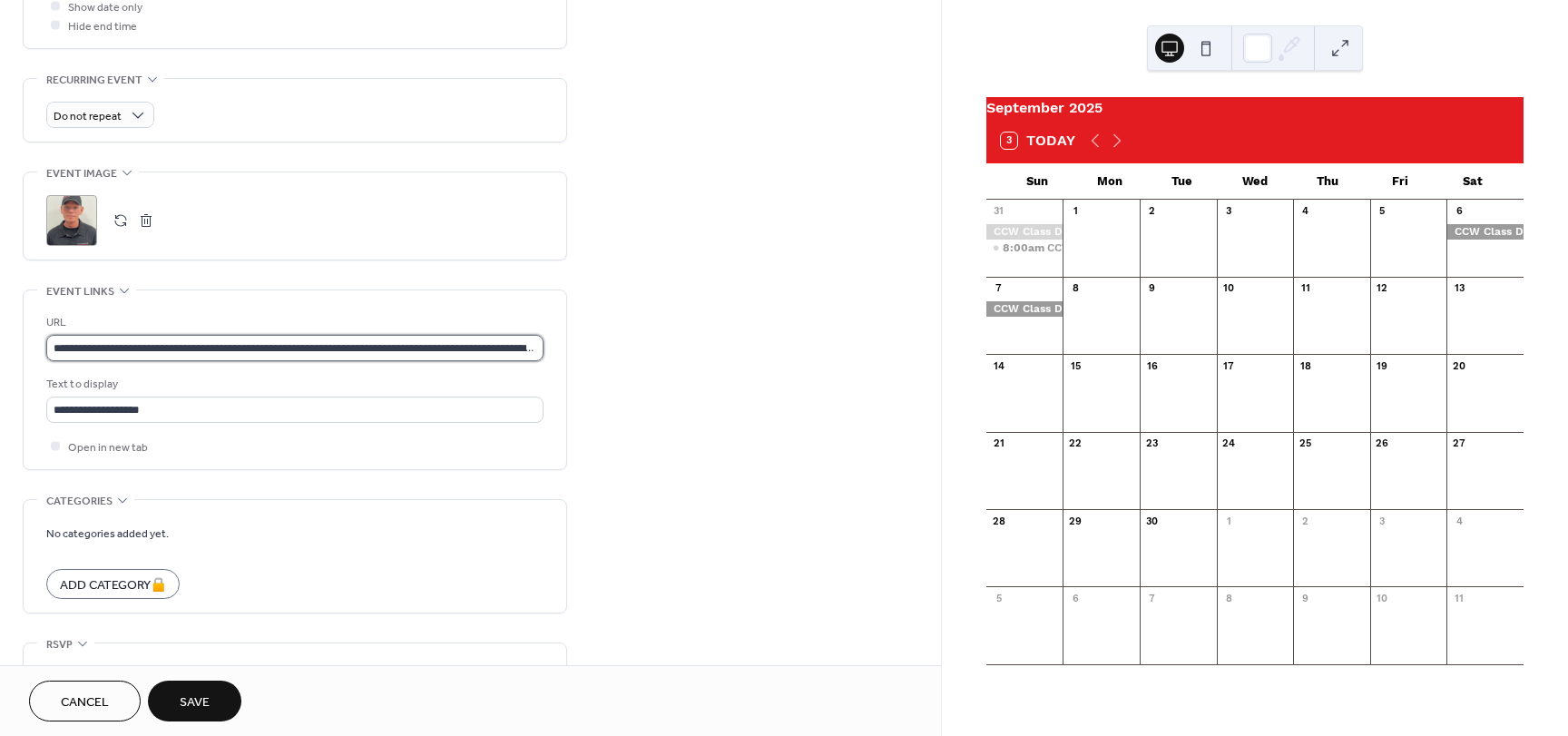 click on "**********" at bounding box center (295, 348) 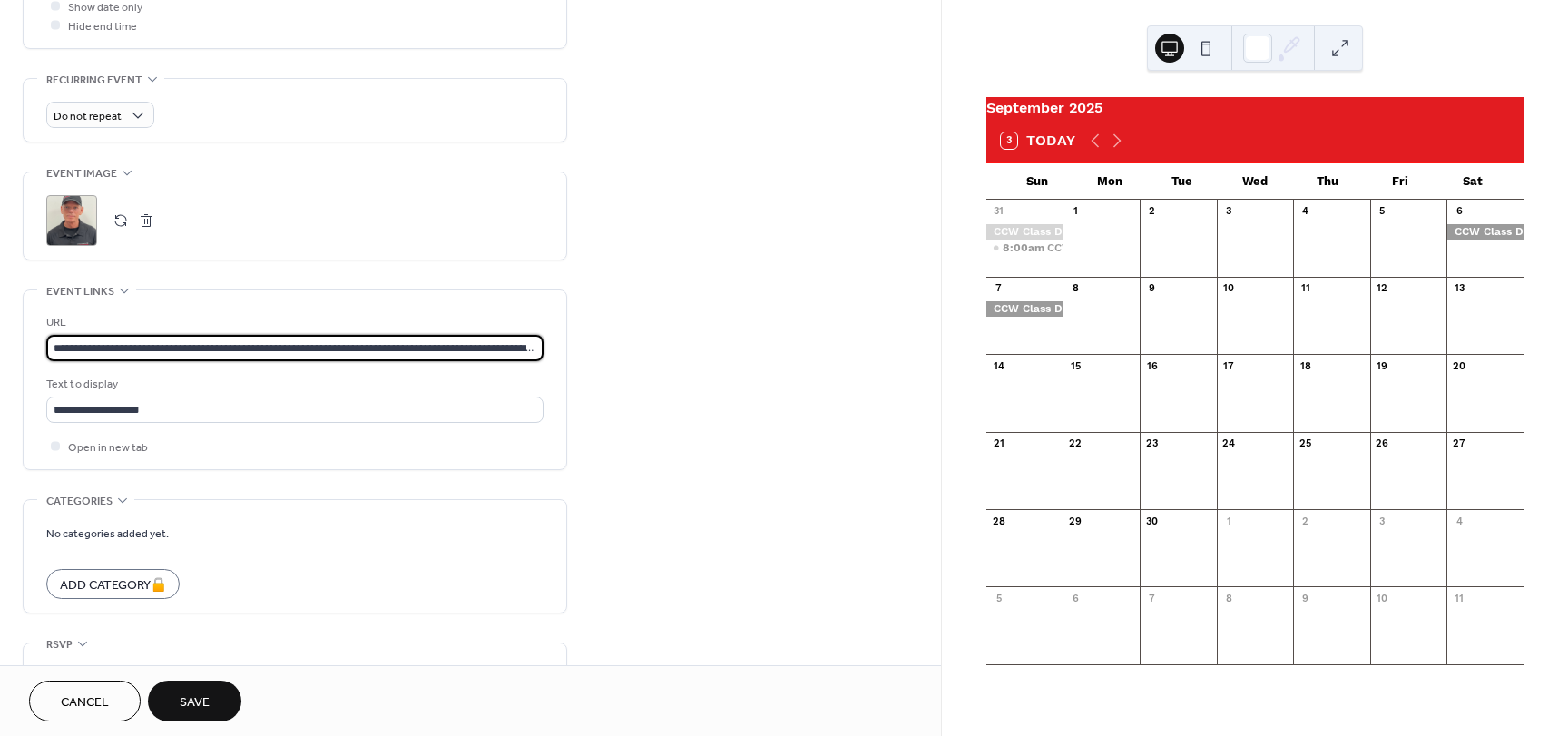 paste 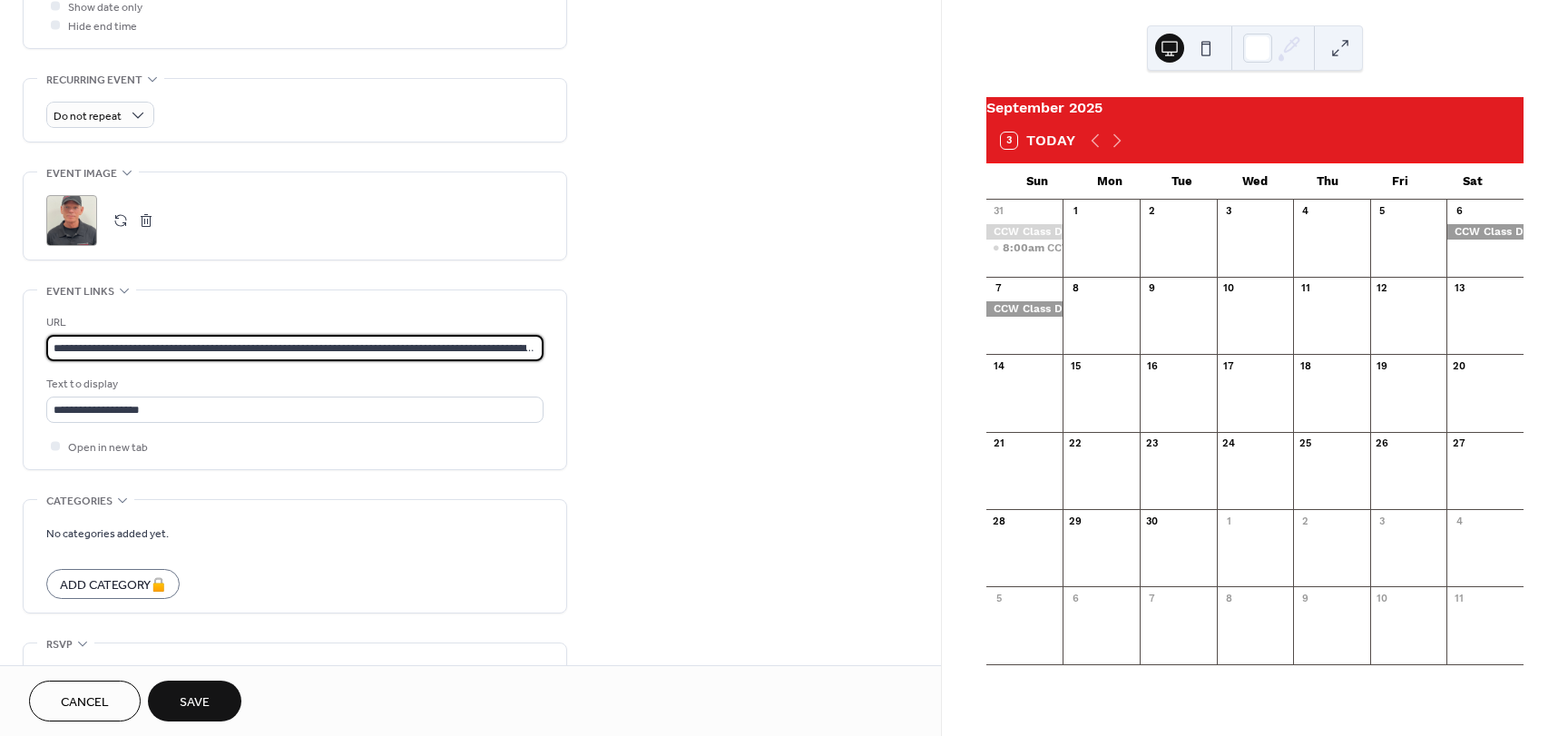 scroll, scrollTop: 0, scrollLeft: 541, axis: horizontal 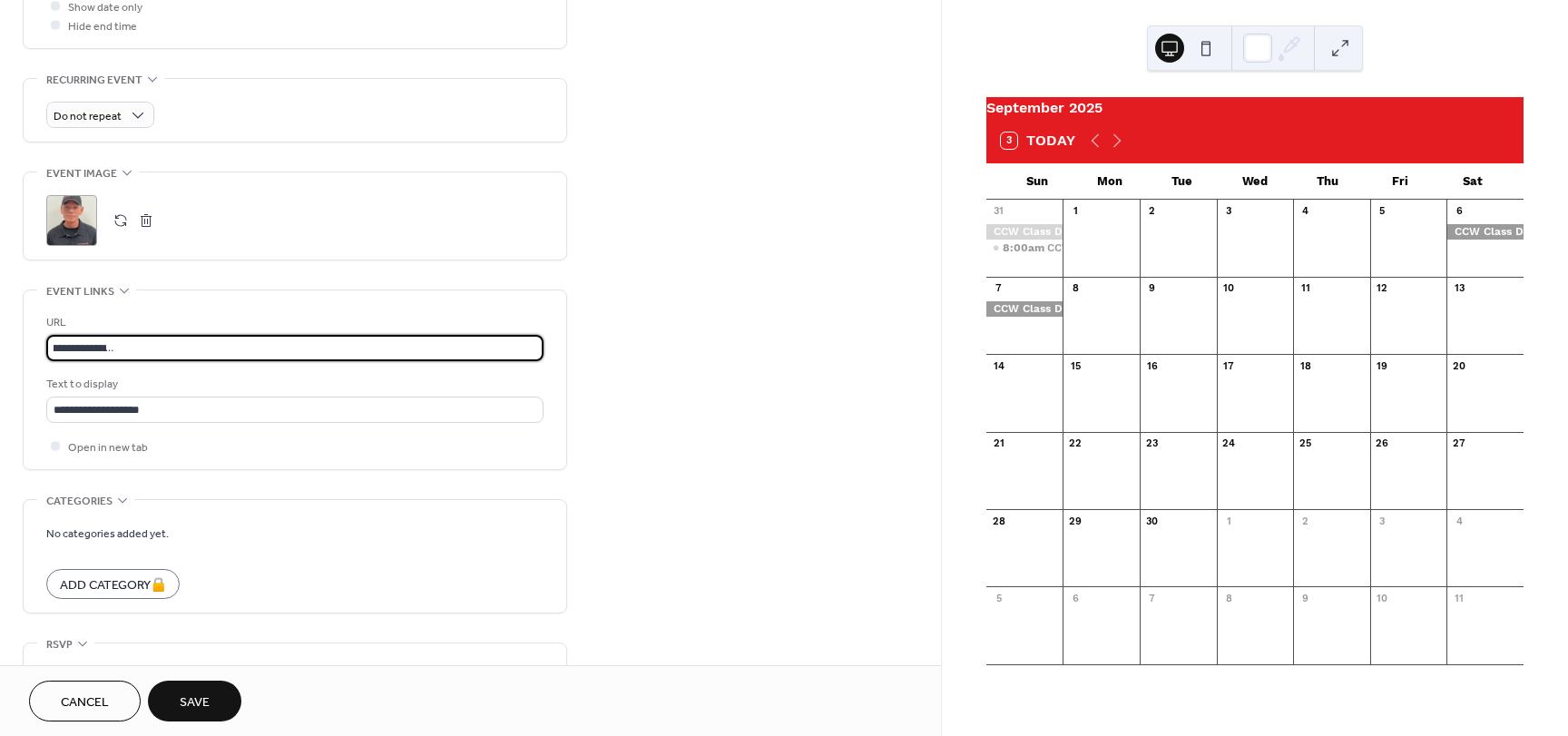 type on "**********" 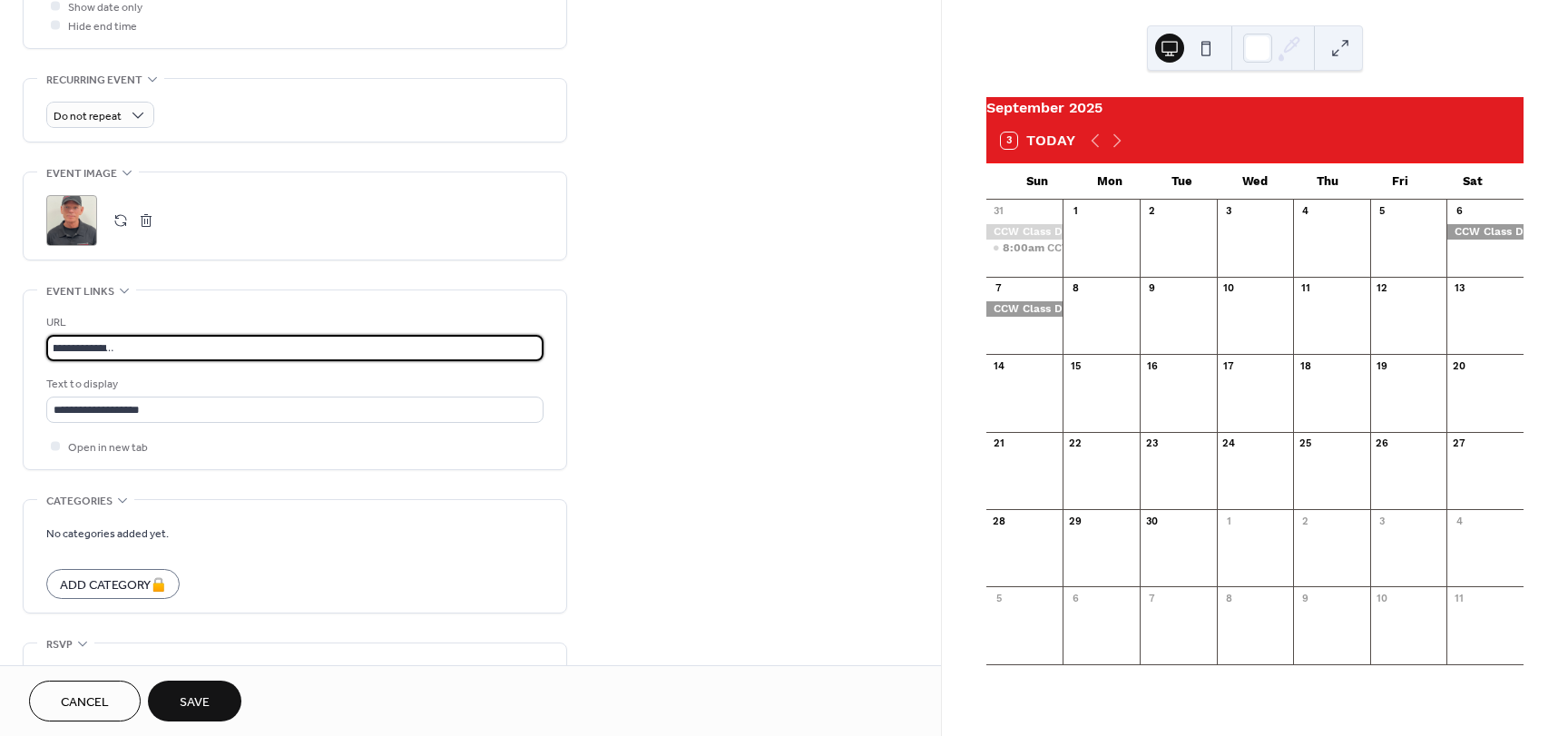 scroll, scrollTop: 0, scrollLeft: 0, axis: both 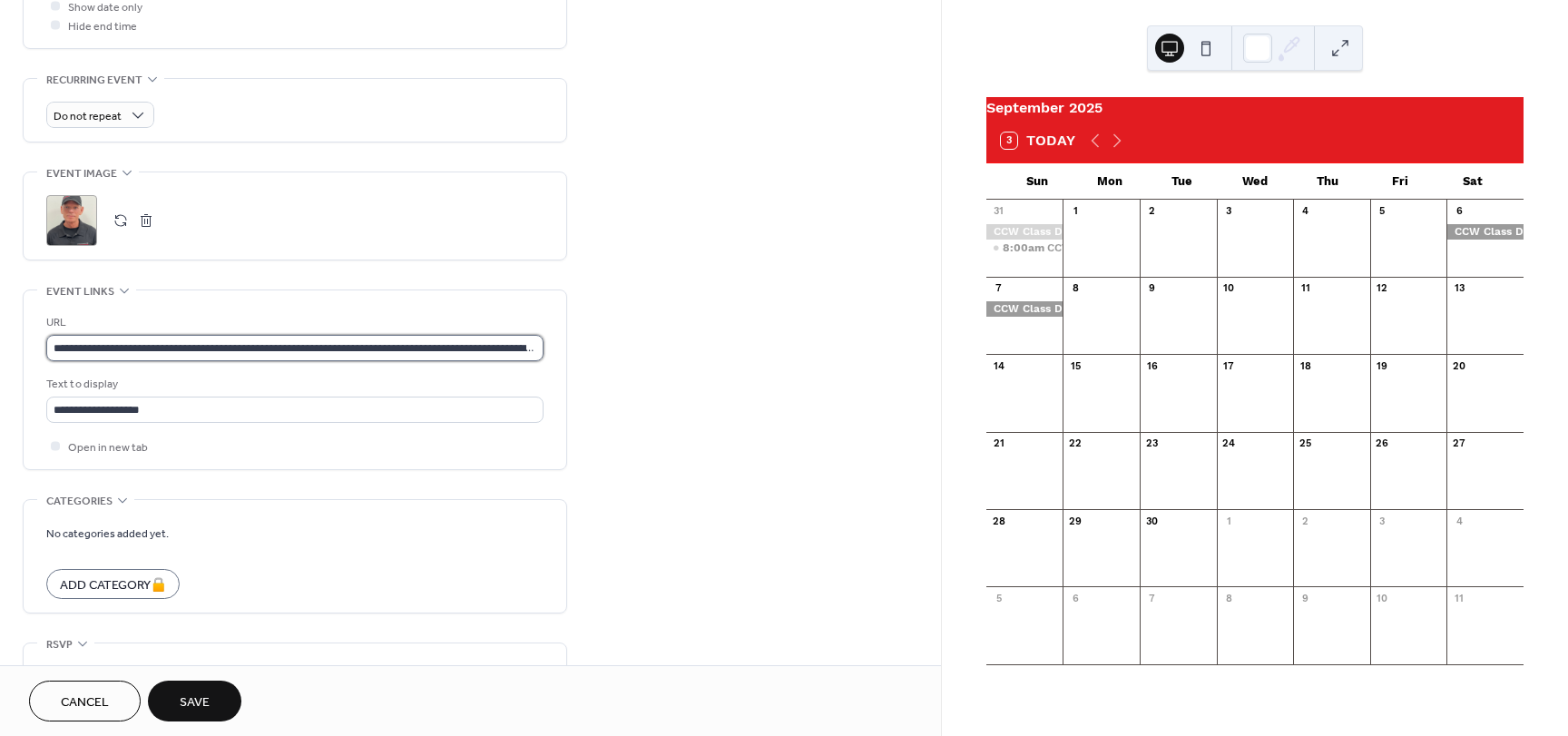 click on "**********" at bounding box center (295, 348) 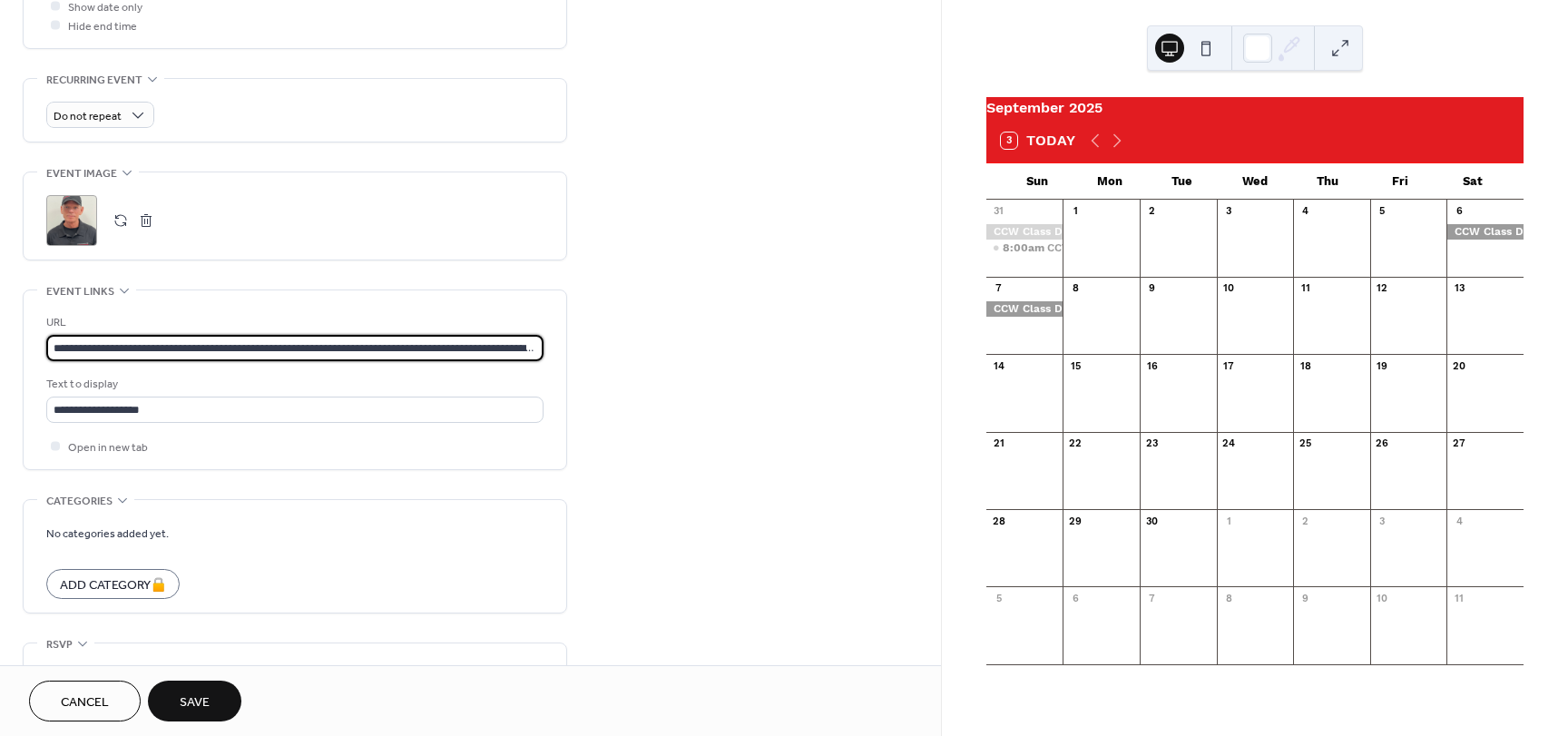 scroll, scrollTop: 0, scrollLeft: 541, axis: horizontal 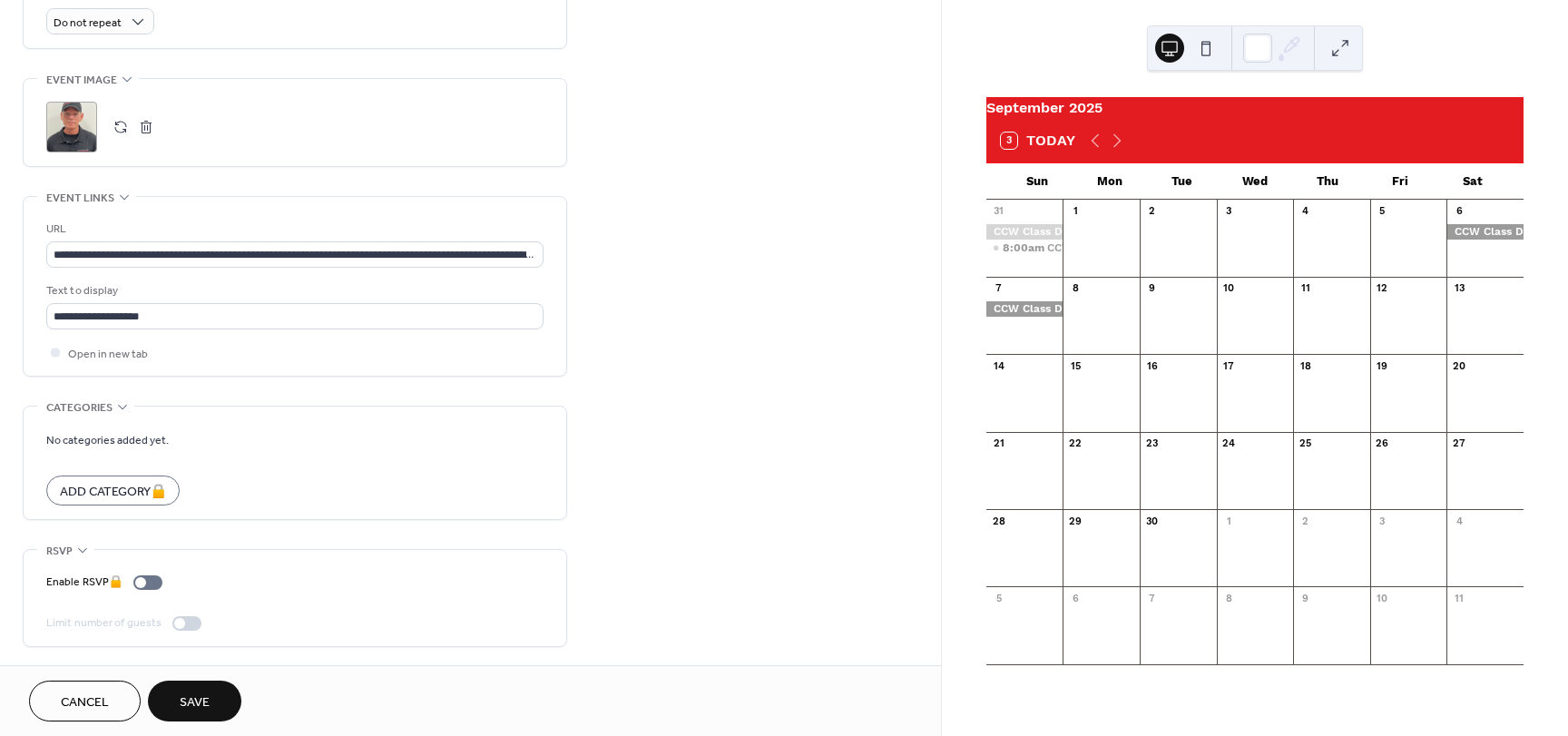 click on "Save" at bounding box center (194, 702) 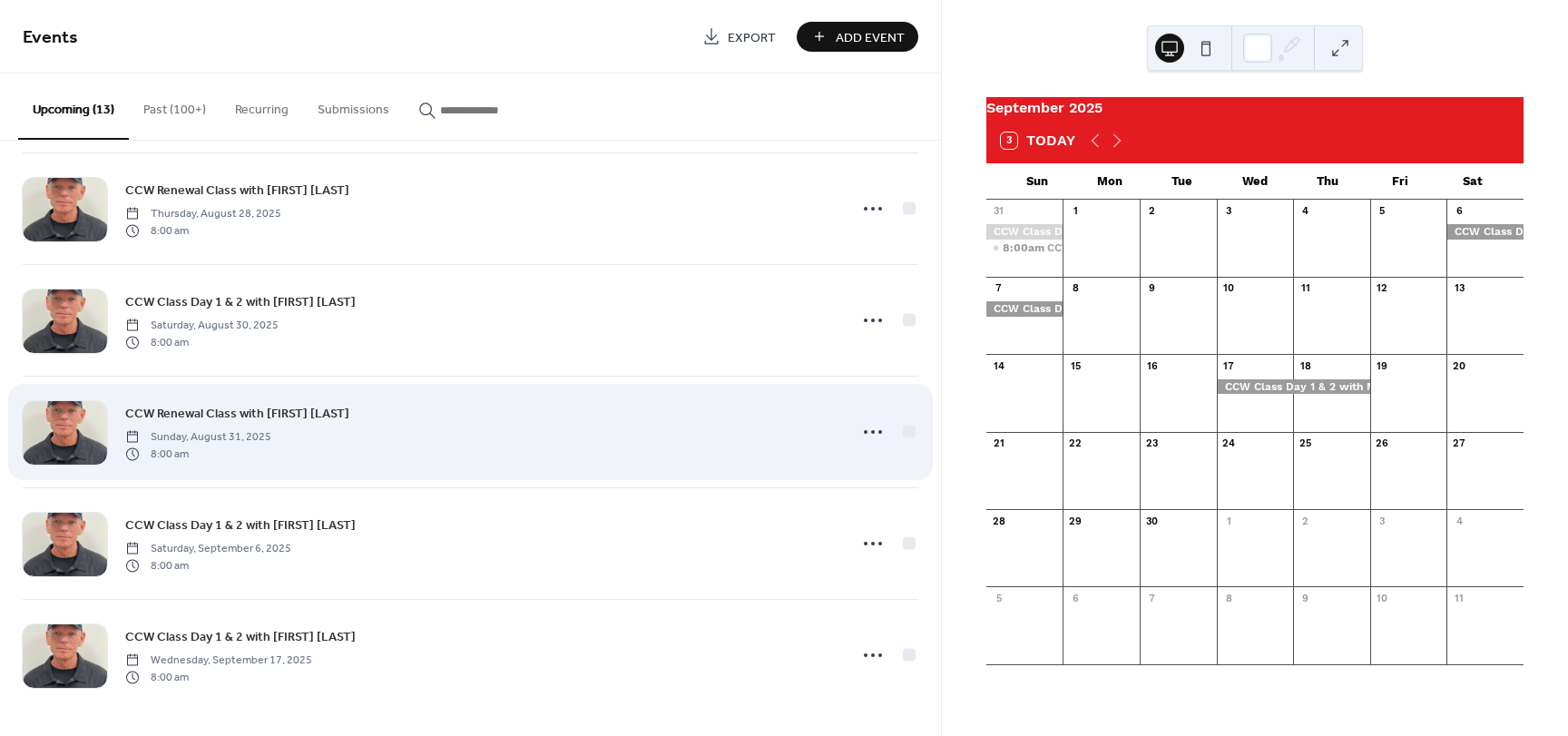 scroll, scrollTop: 909, scrollLeft: 0, axis: vertical 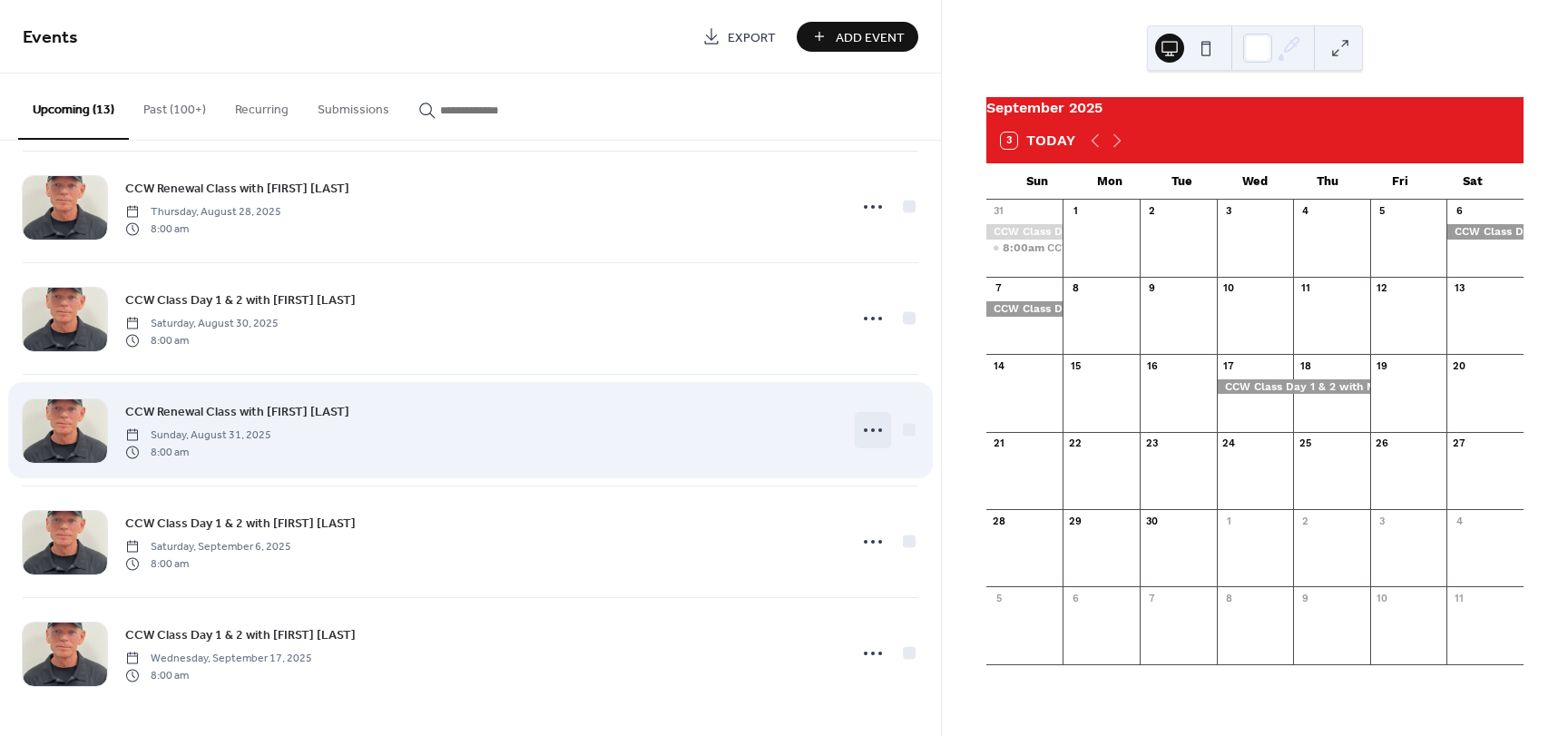 click 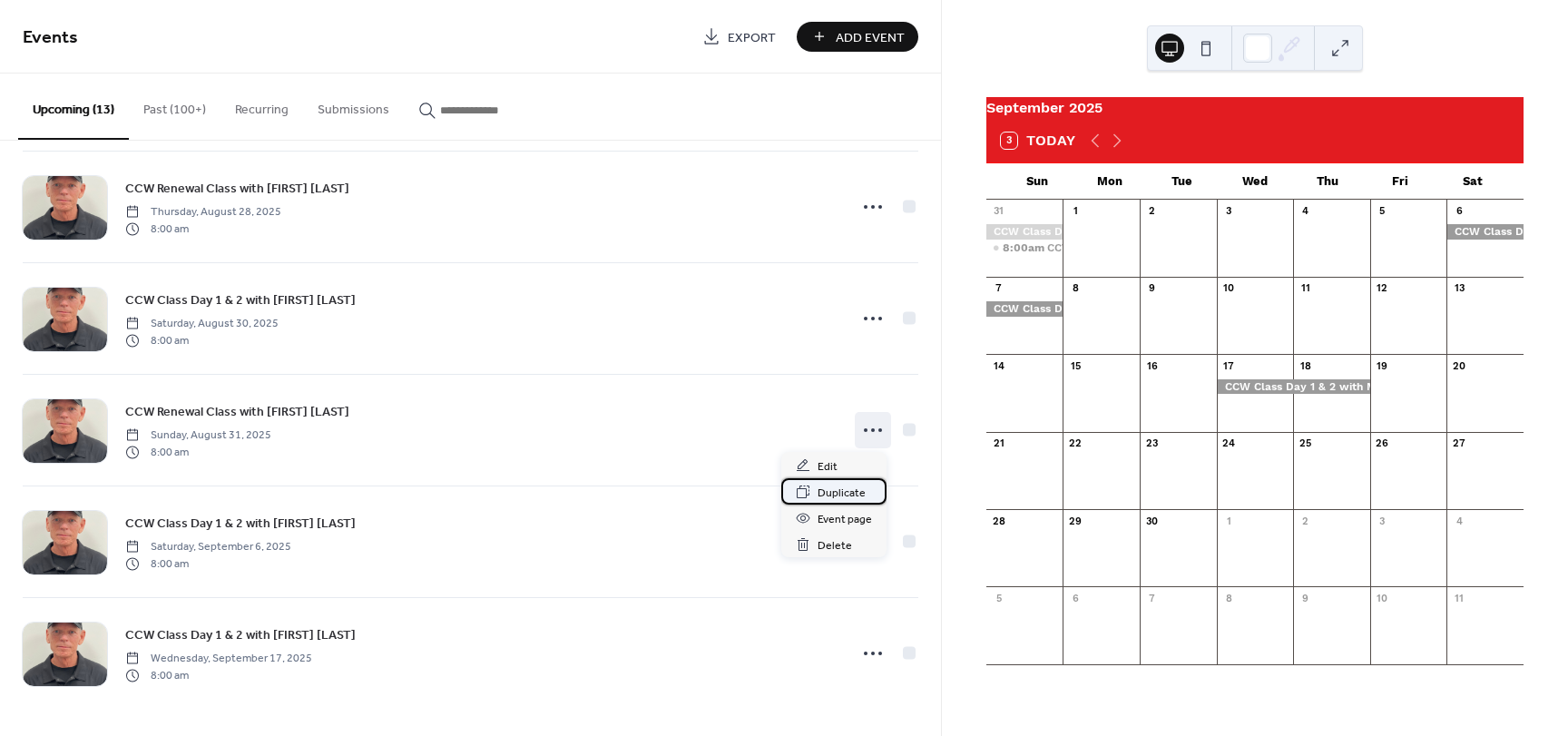 click on "Duplicate" at bounding box center (841, 493) 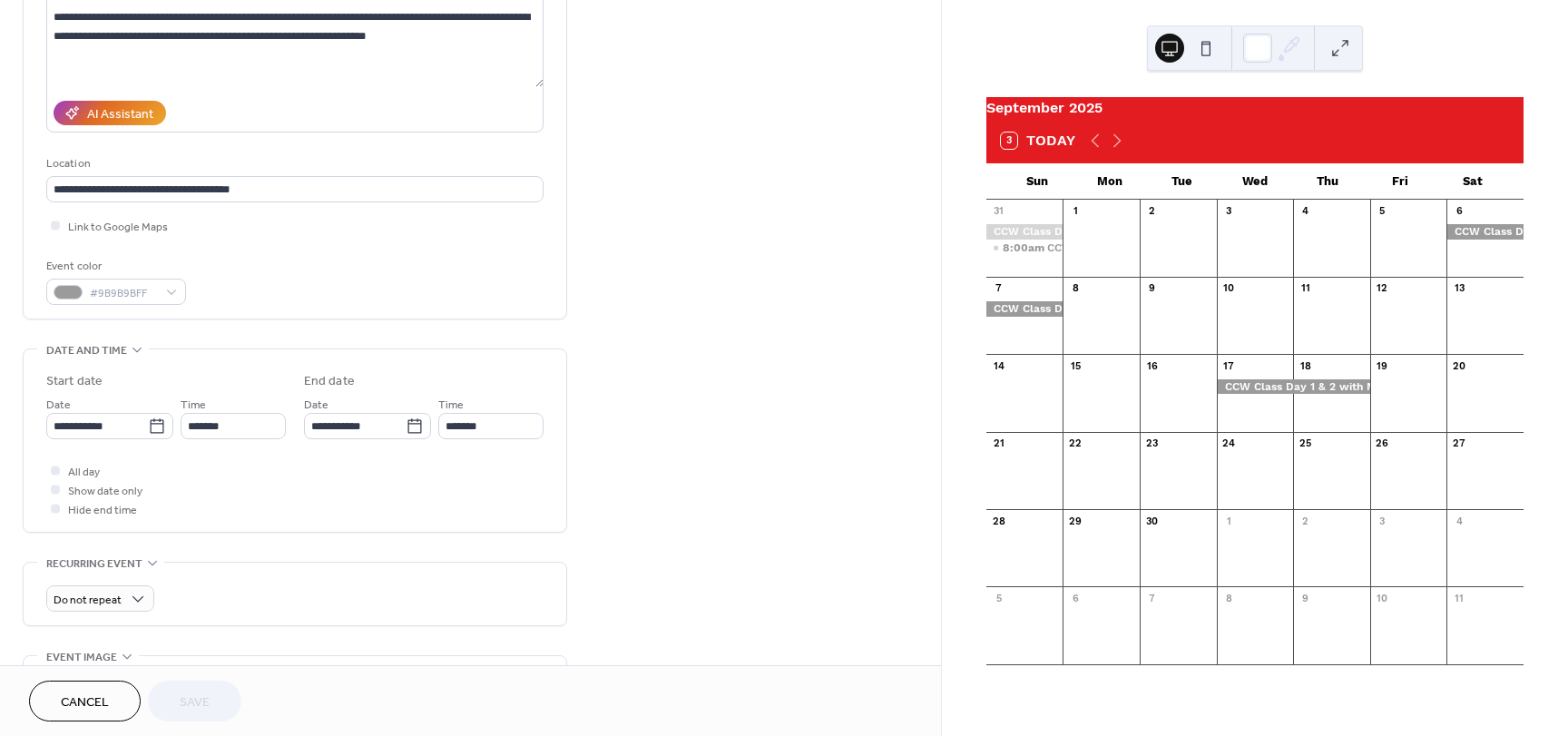 scroll, scrollTop: 272, scrollLeft: 0, axis: vertical 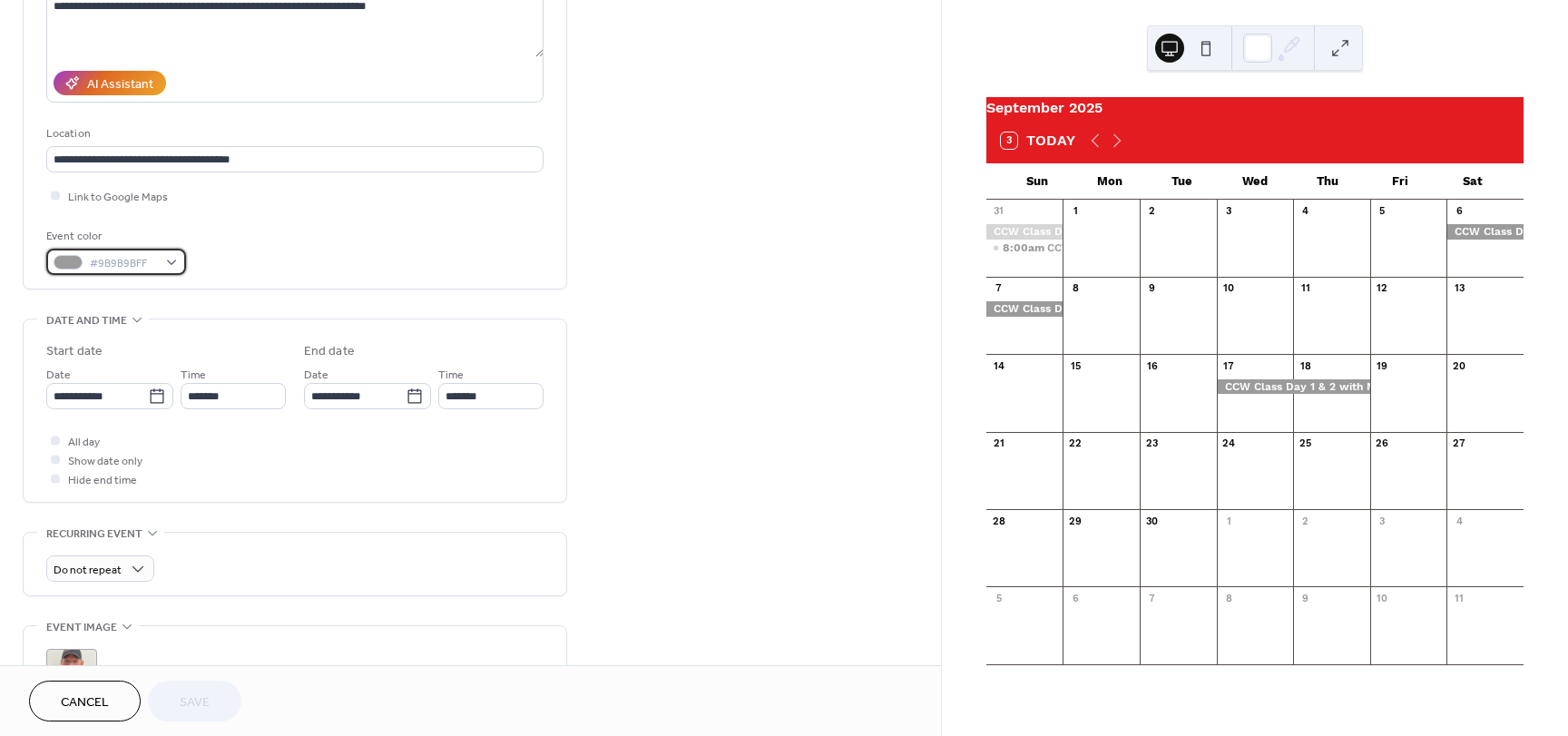 click on "#9B9B9BFF" at bounding box center (116, 261) 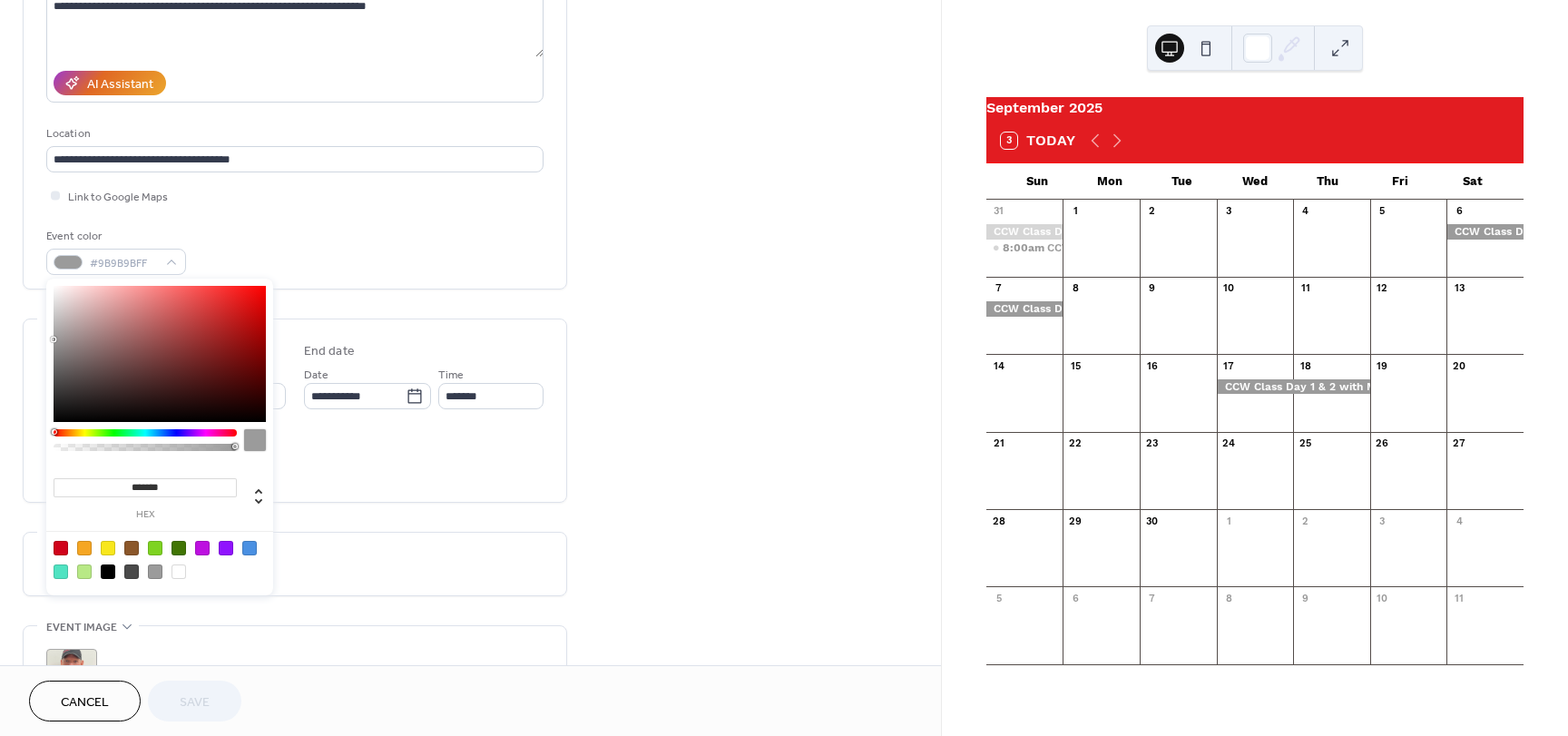 click at bounding box center (250, 548) 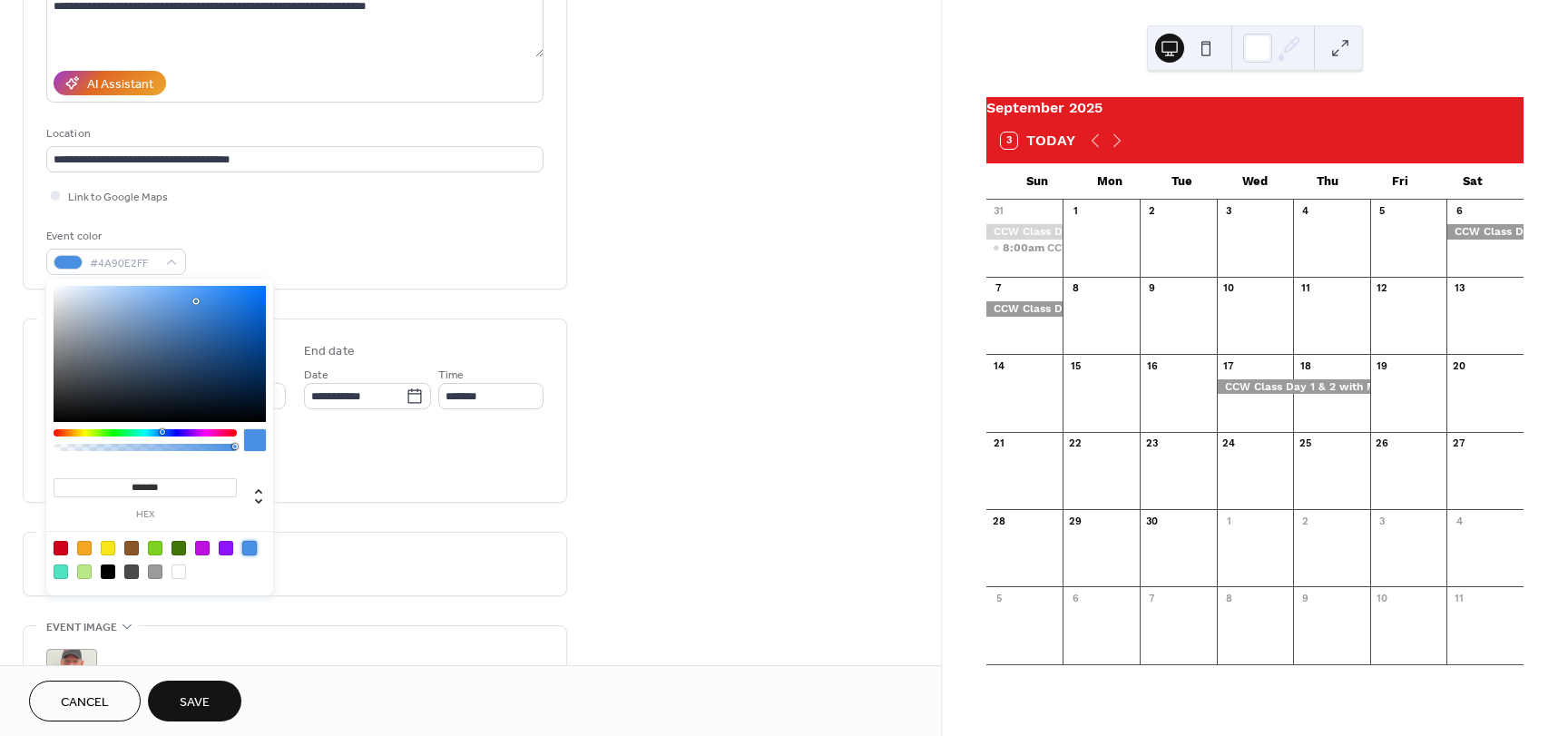 click on "All day Show date only Hide end time" at bounding box center [295, 459] 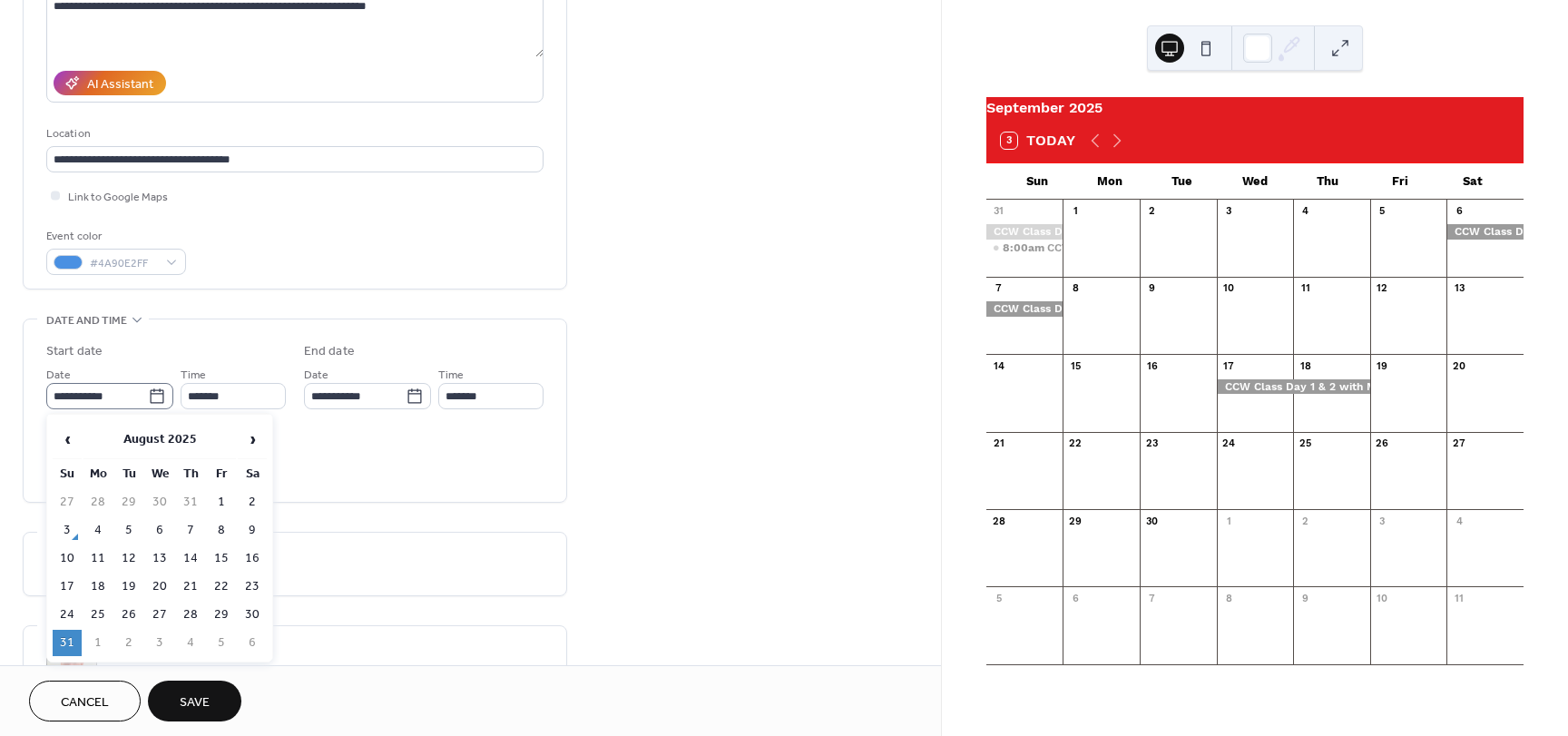 click 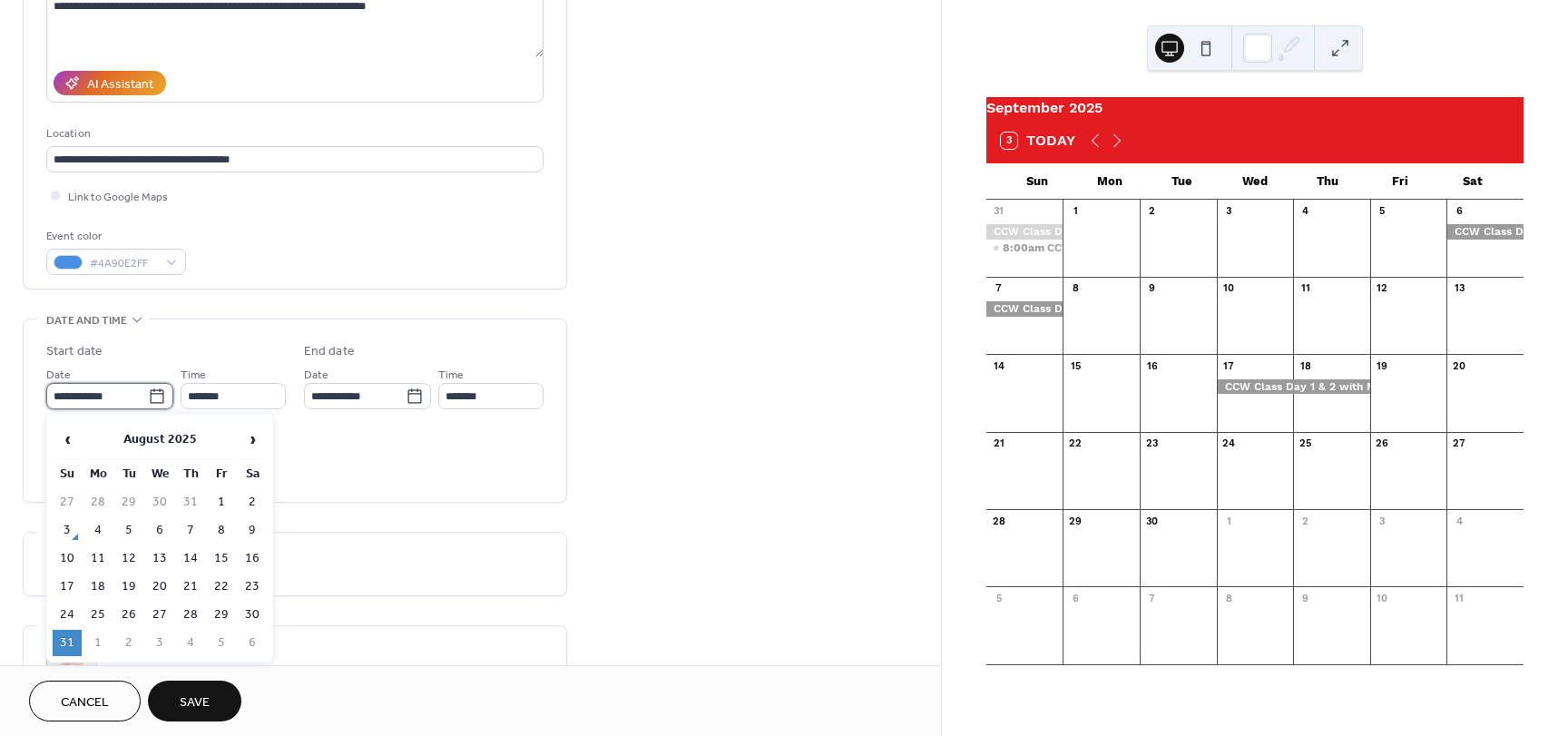 click on "**********" at bounding box center (97, 396) 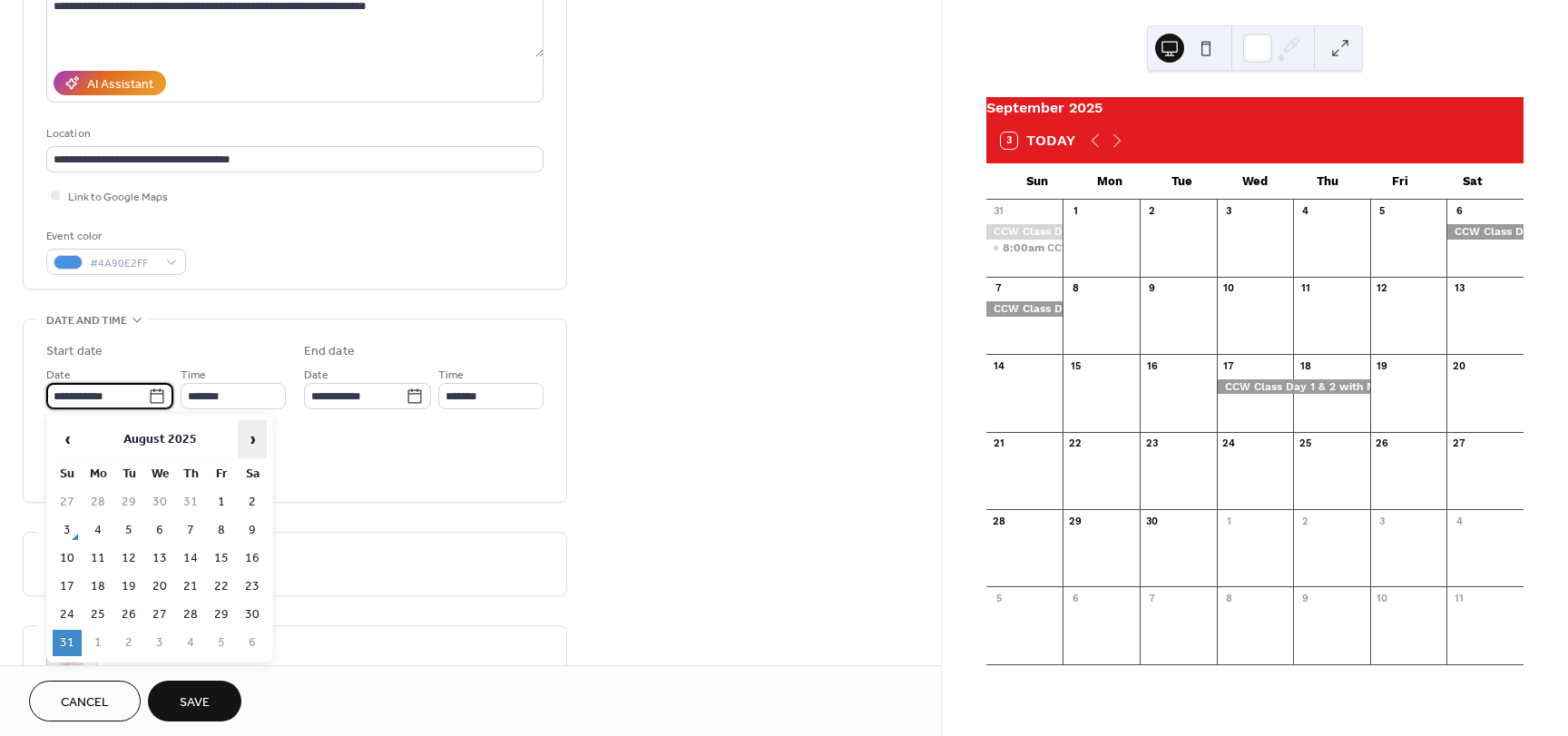 click on "›" at bounding box center (252, 439) 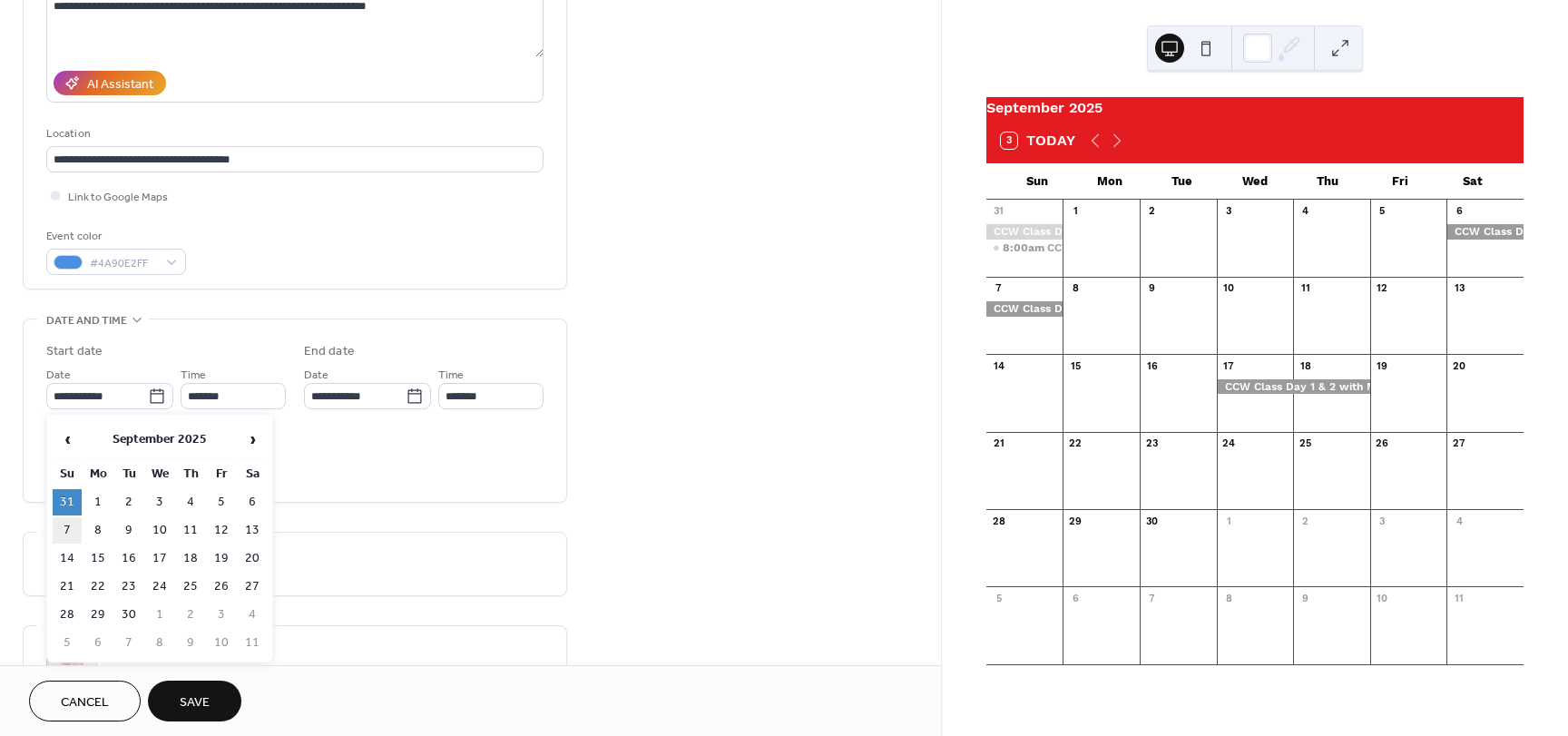 click on "7" at bounding box center [67, 530] 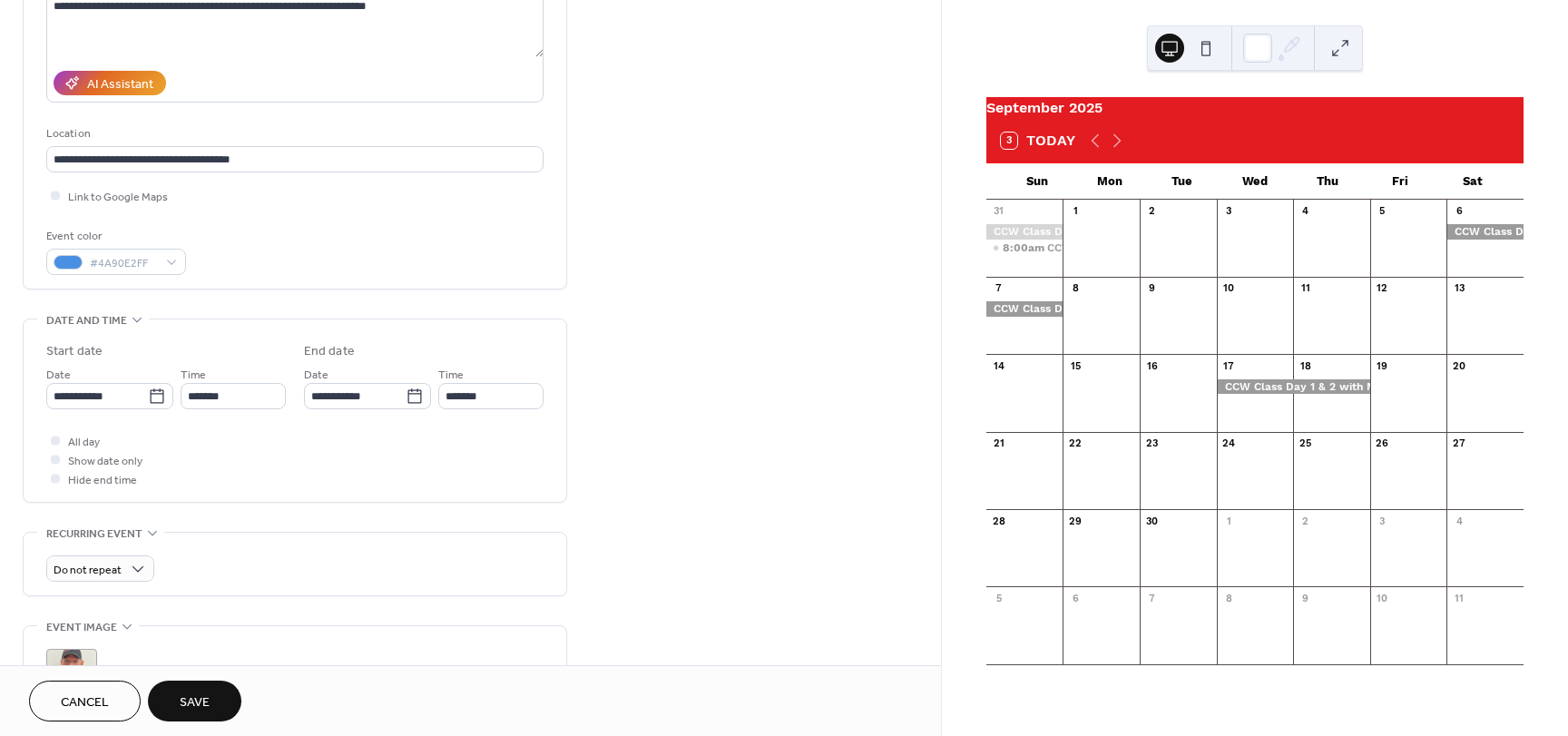 type on "**********" 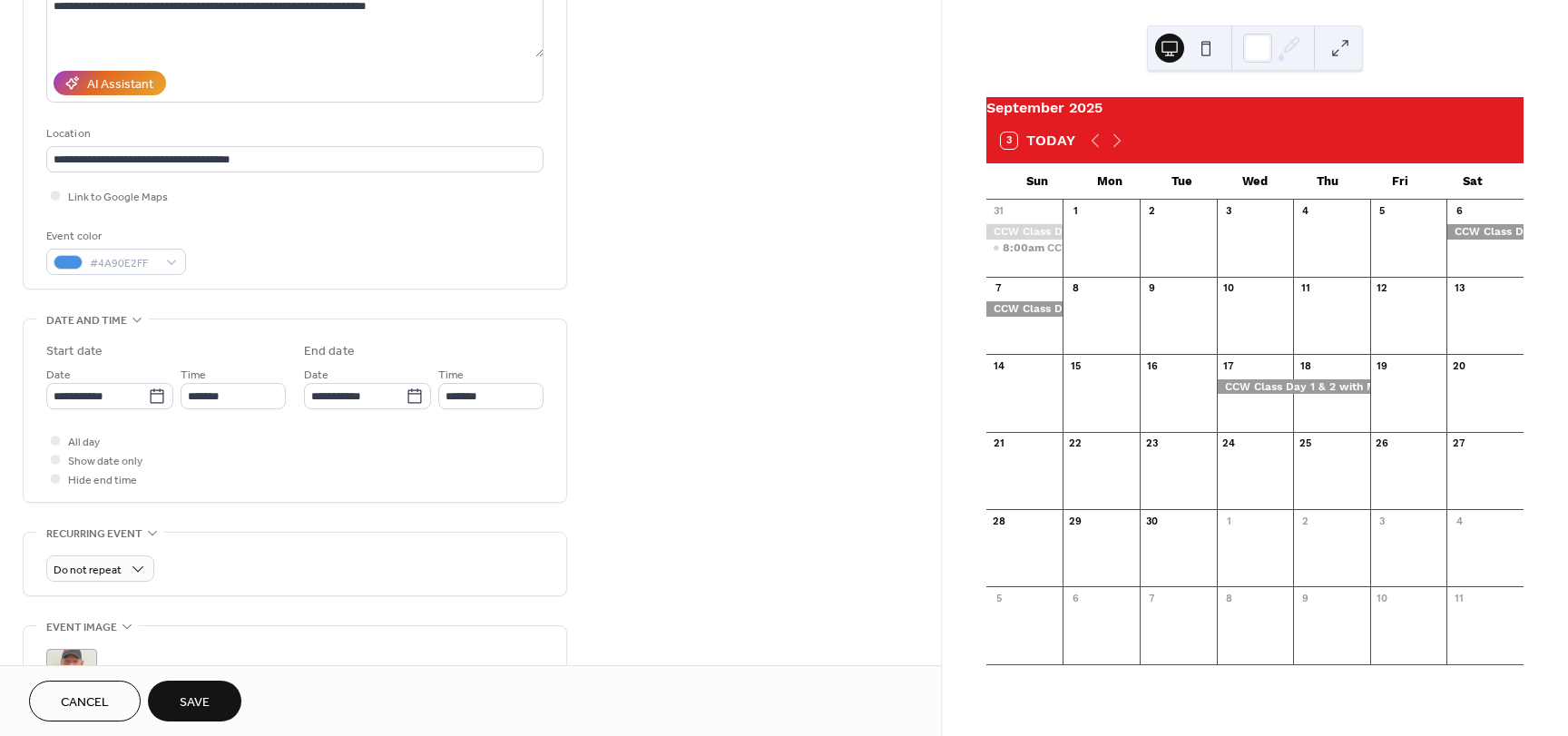 type on "**********" 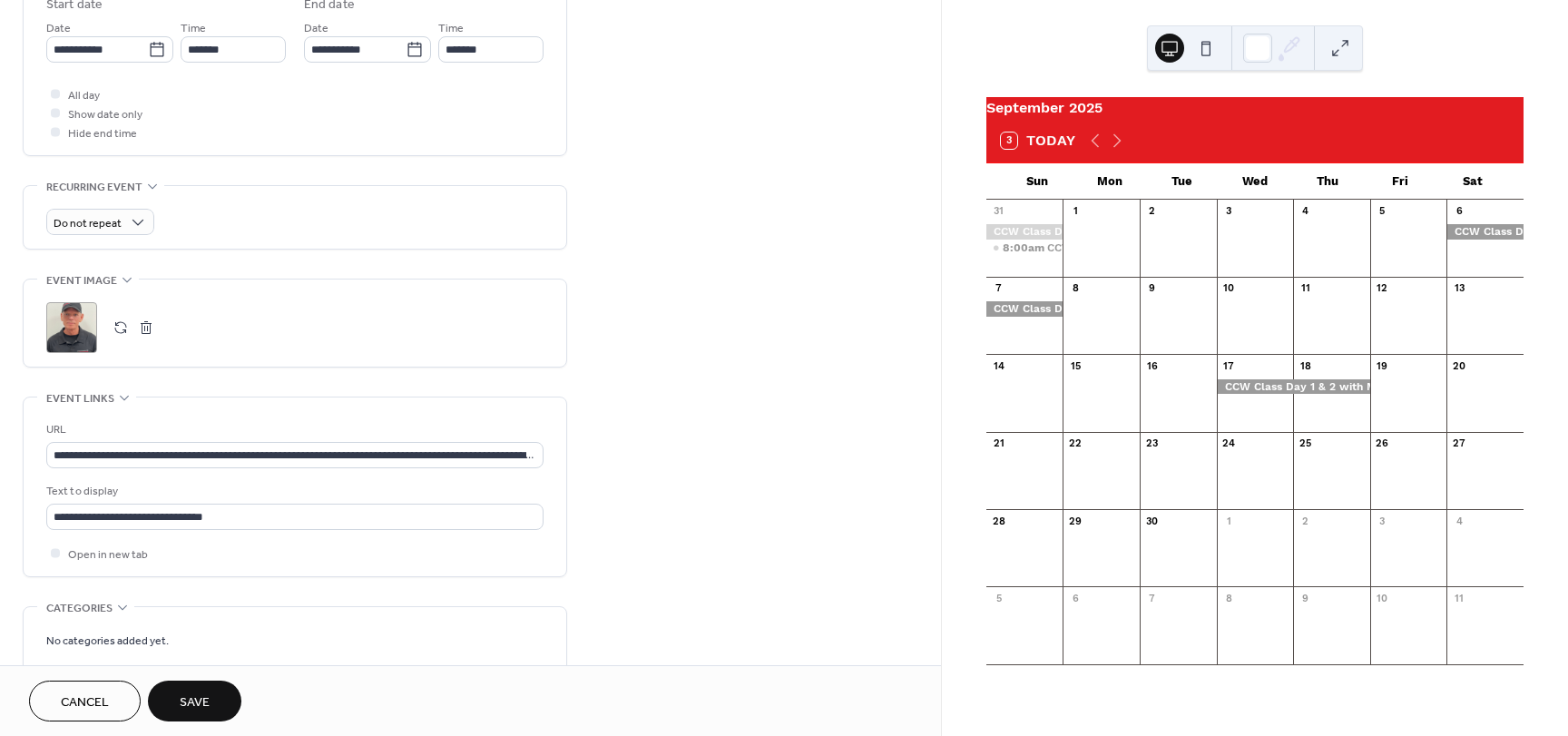 scroll, scrollTop: 635, scrollLeft: 0, axis: vertical 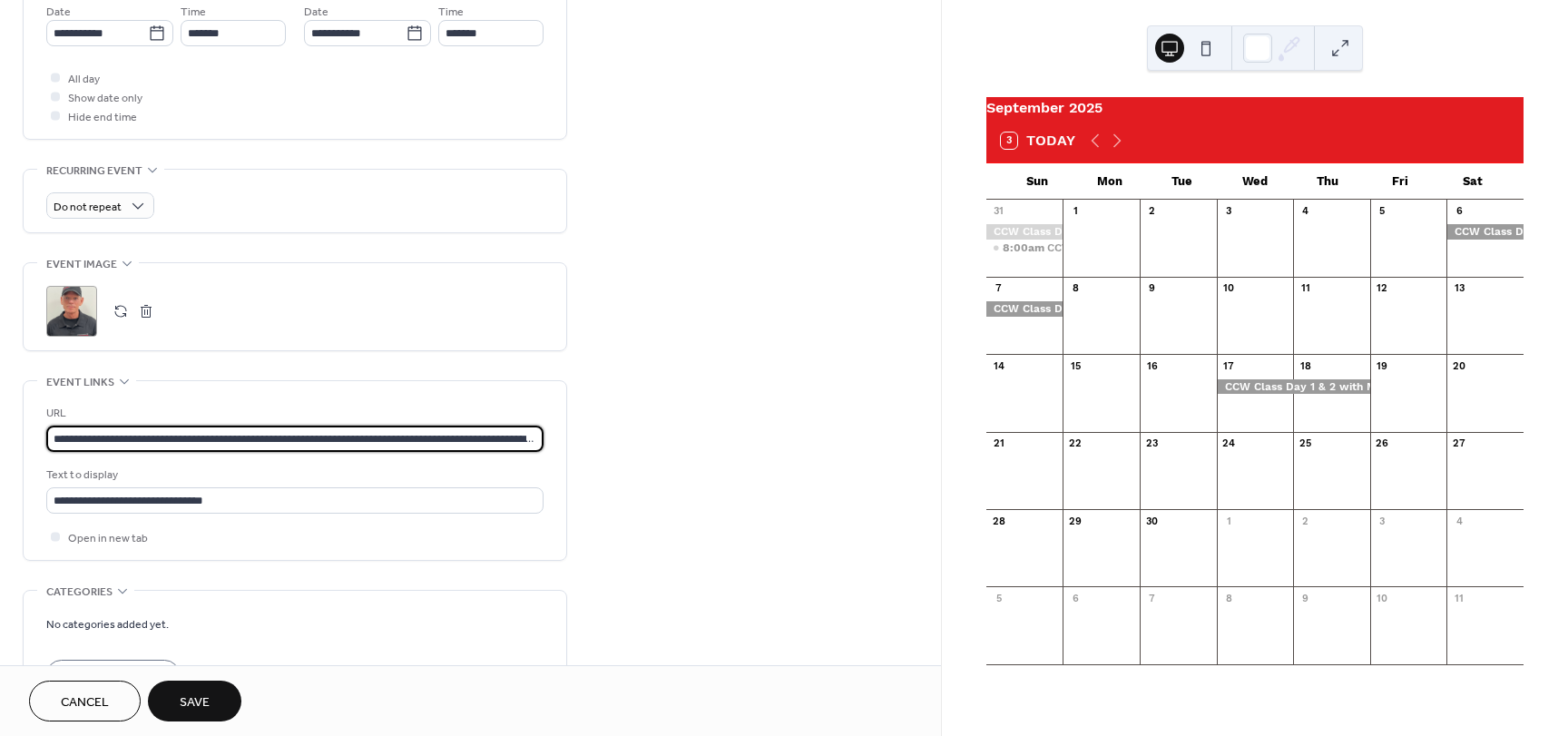 click on "**********" at bounding box center (295, 438) 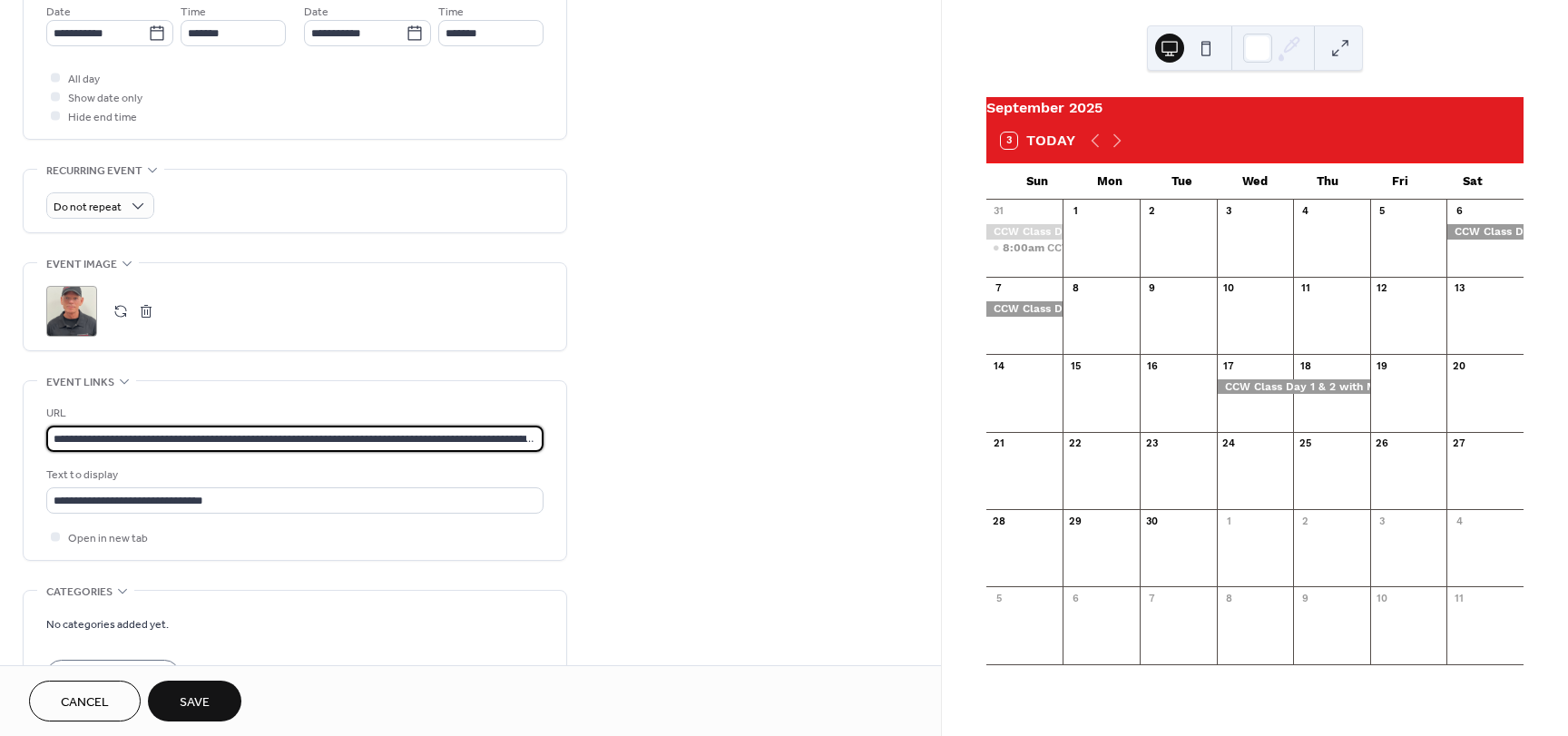 paste 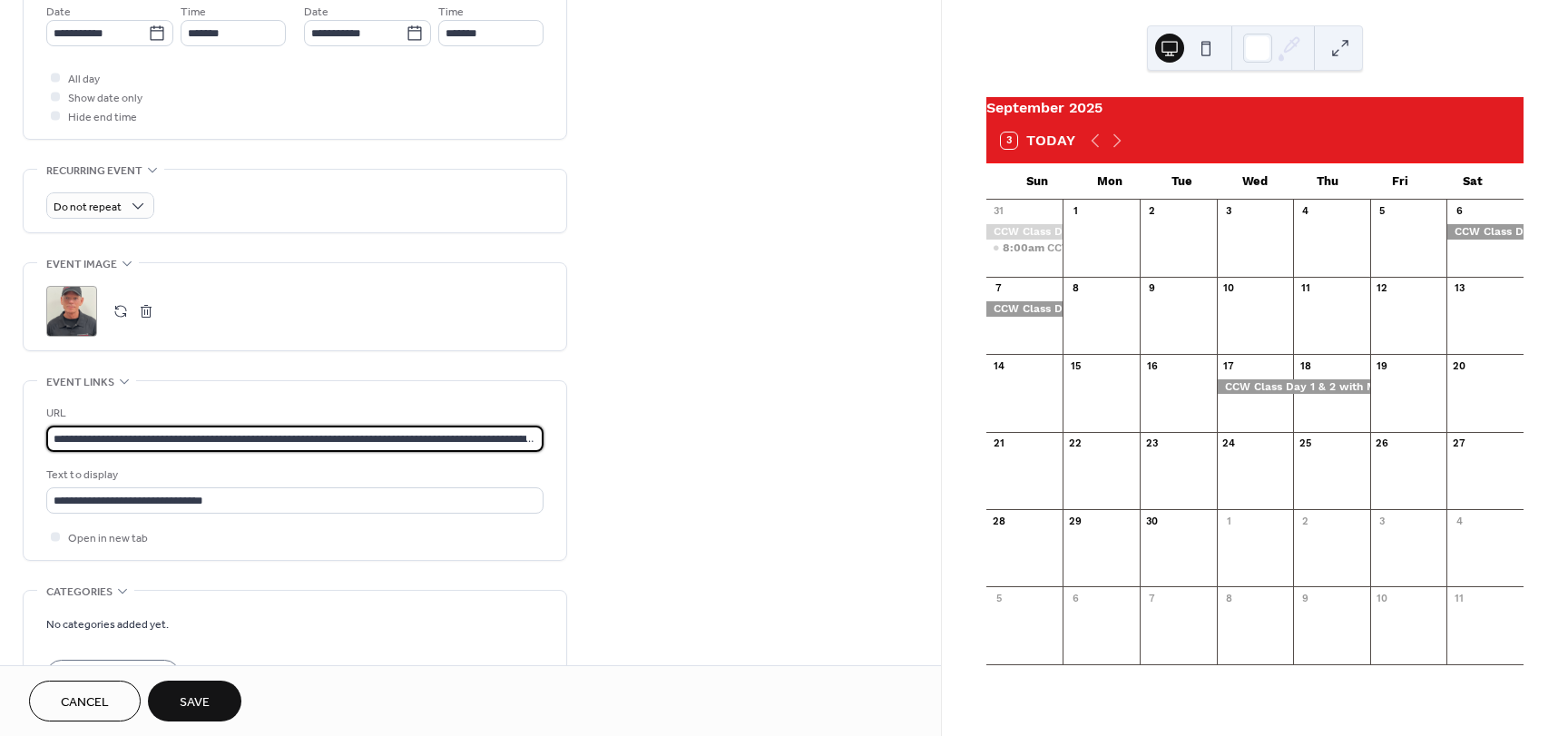 scroll, scrollTop: 0, scrollLeft: 581, axis: horizontal 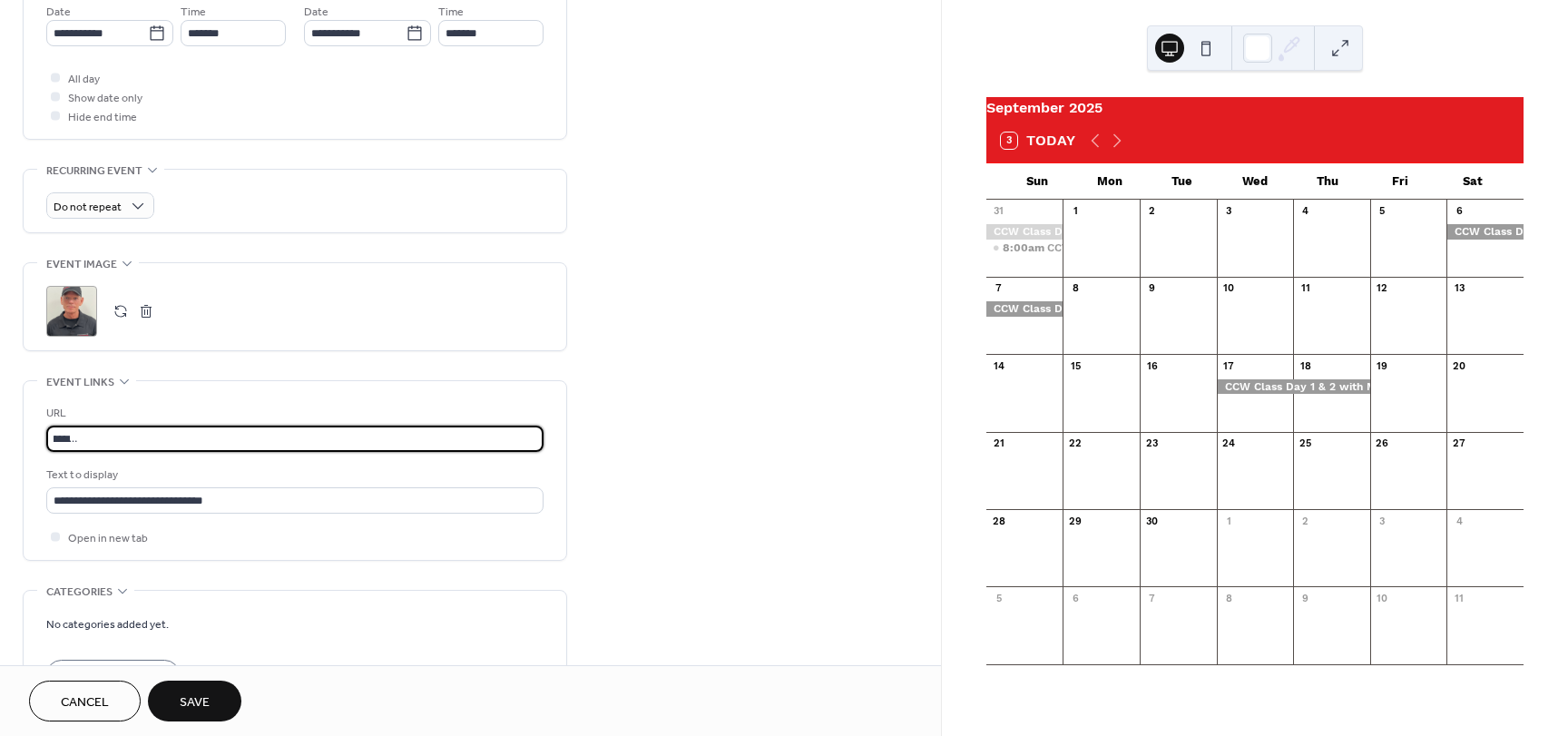 type on "**********" 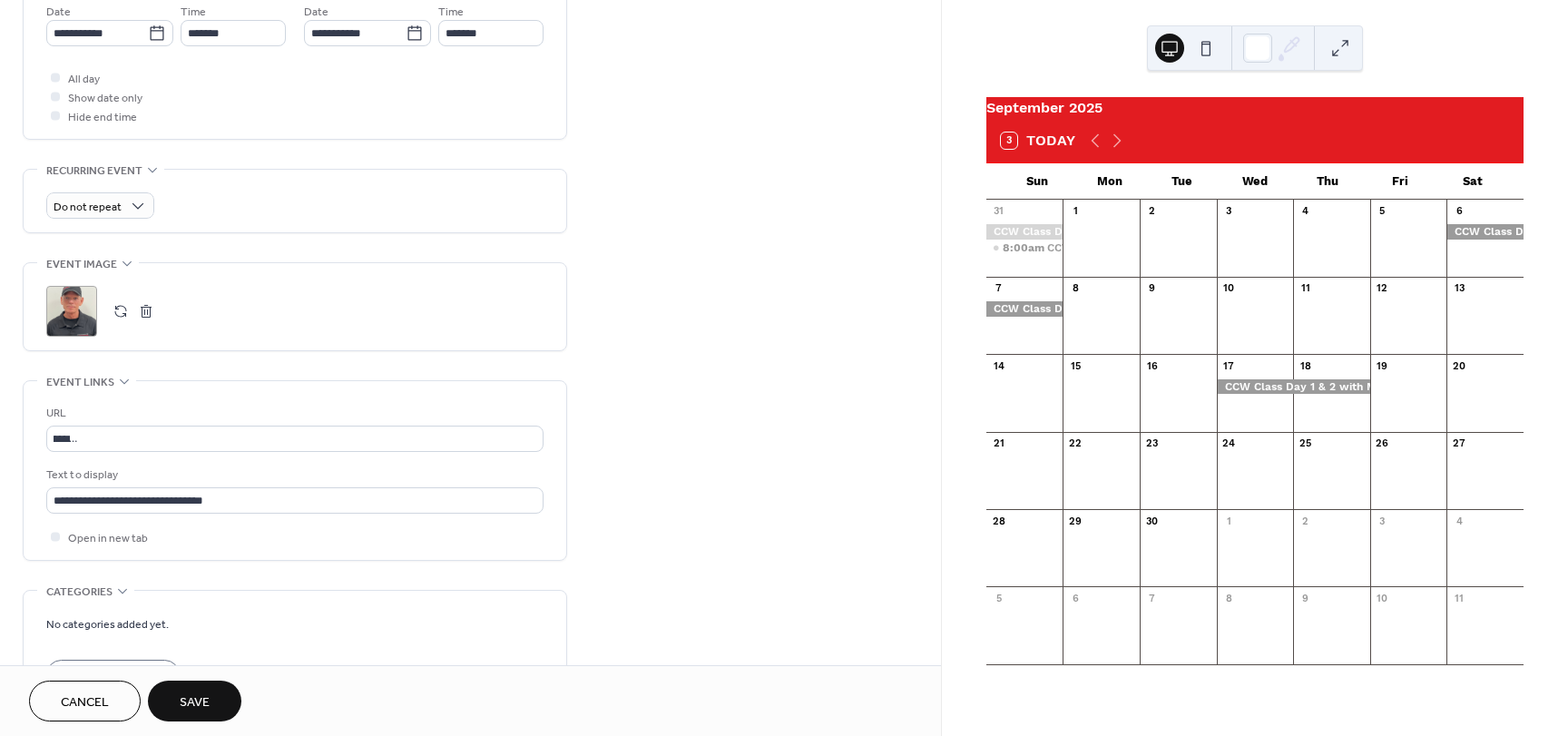 scroll, scrollTop: 0, scrollLeft: 0, axis: both 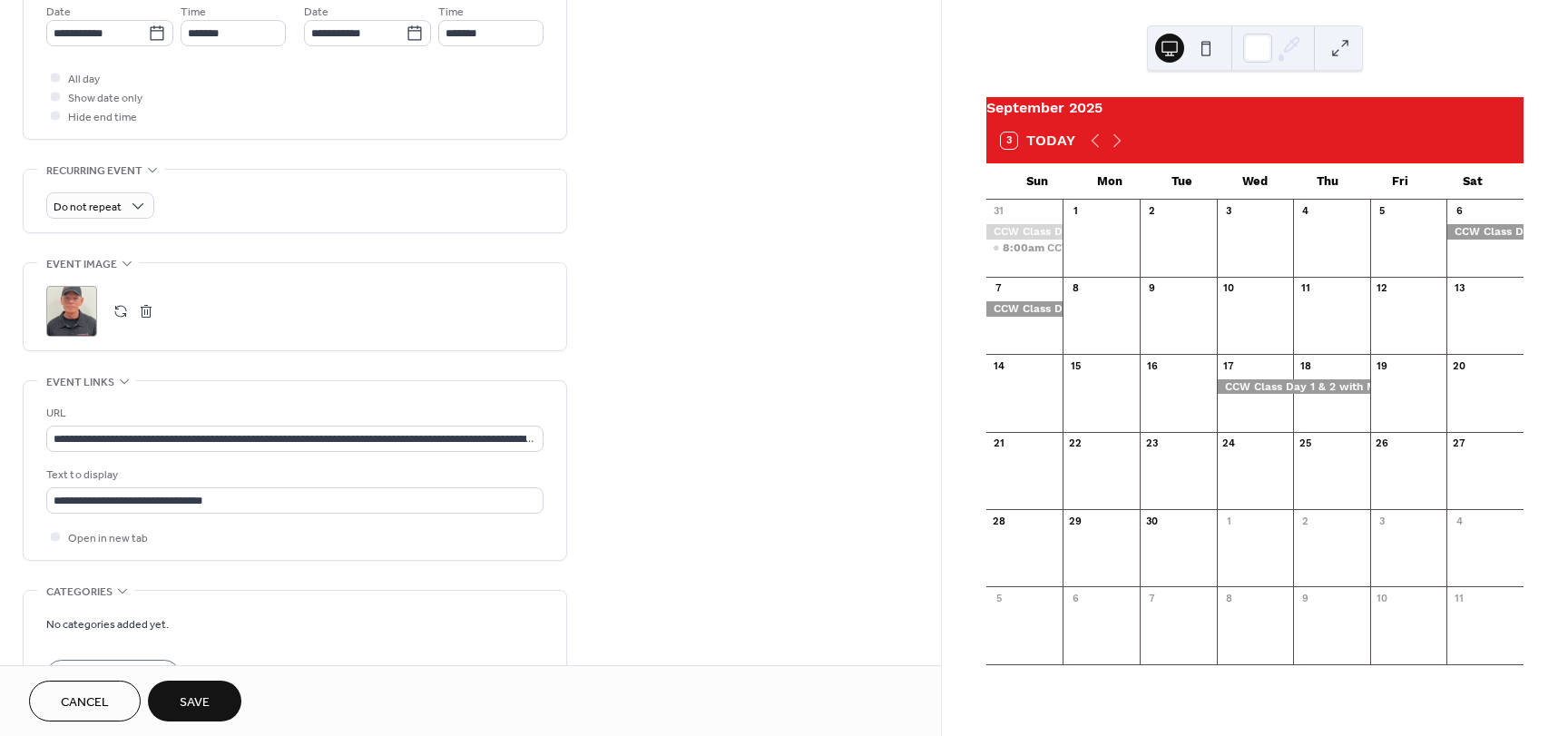 click on "Save" at bounding box center [194, 701] 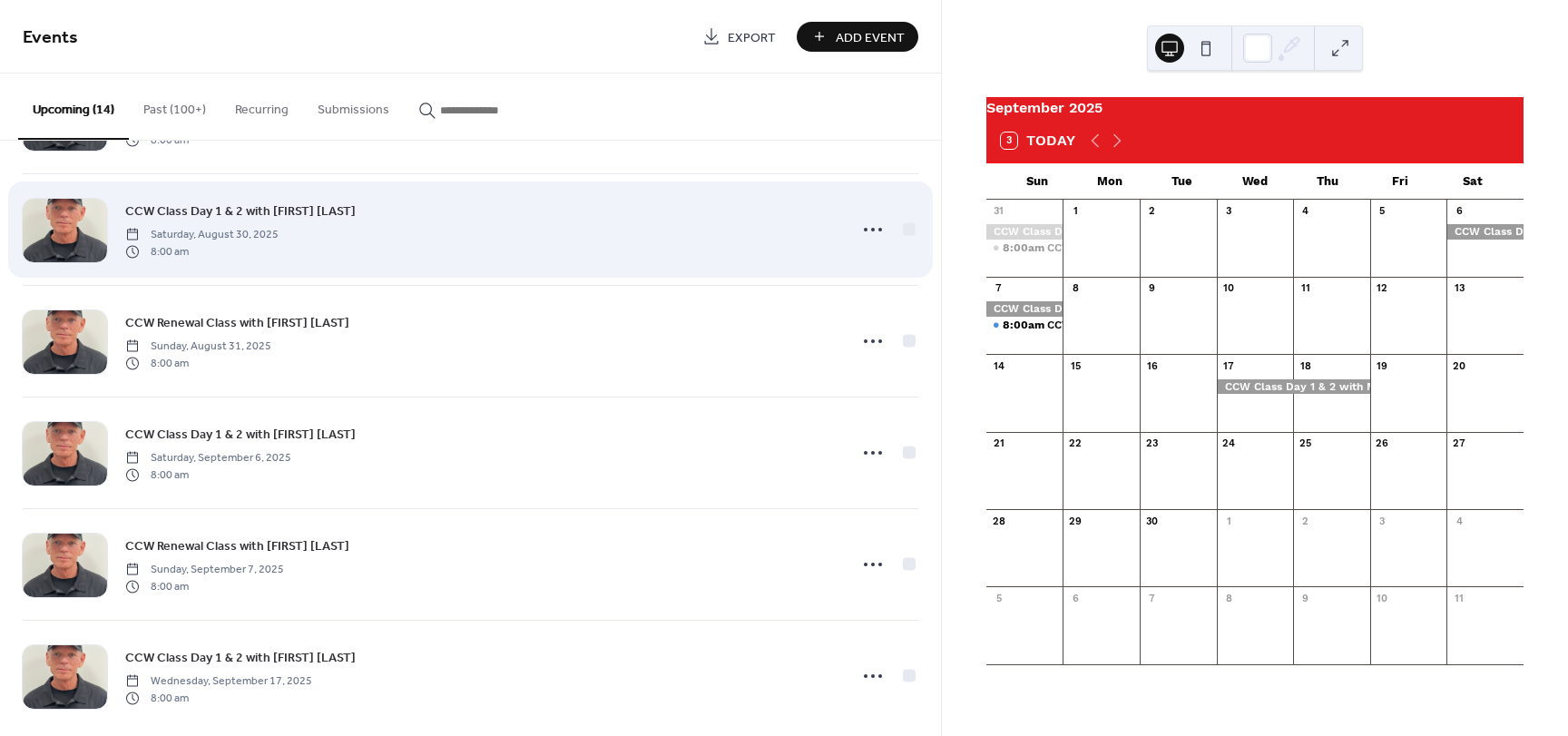 scroll, scrollTop: 1021, scrollLeft: 0, axis: vertical 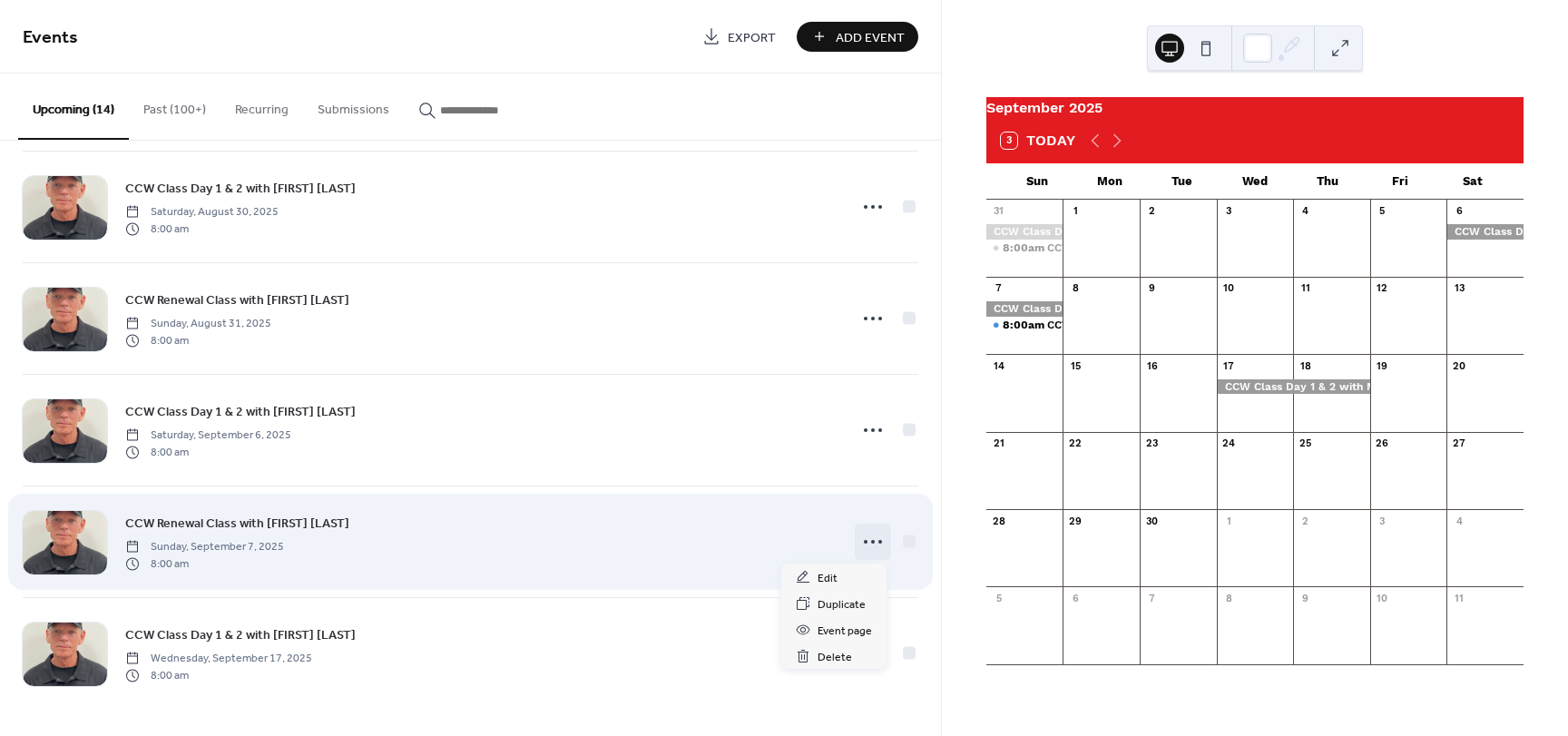 click 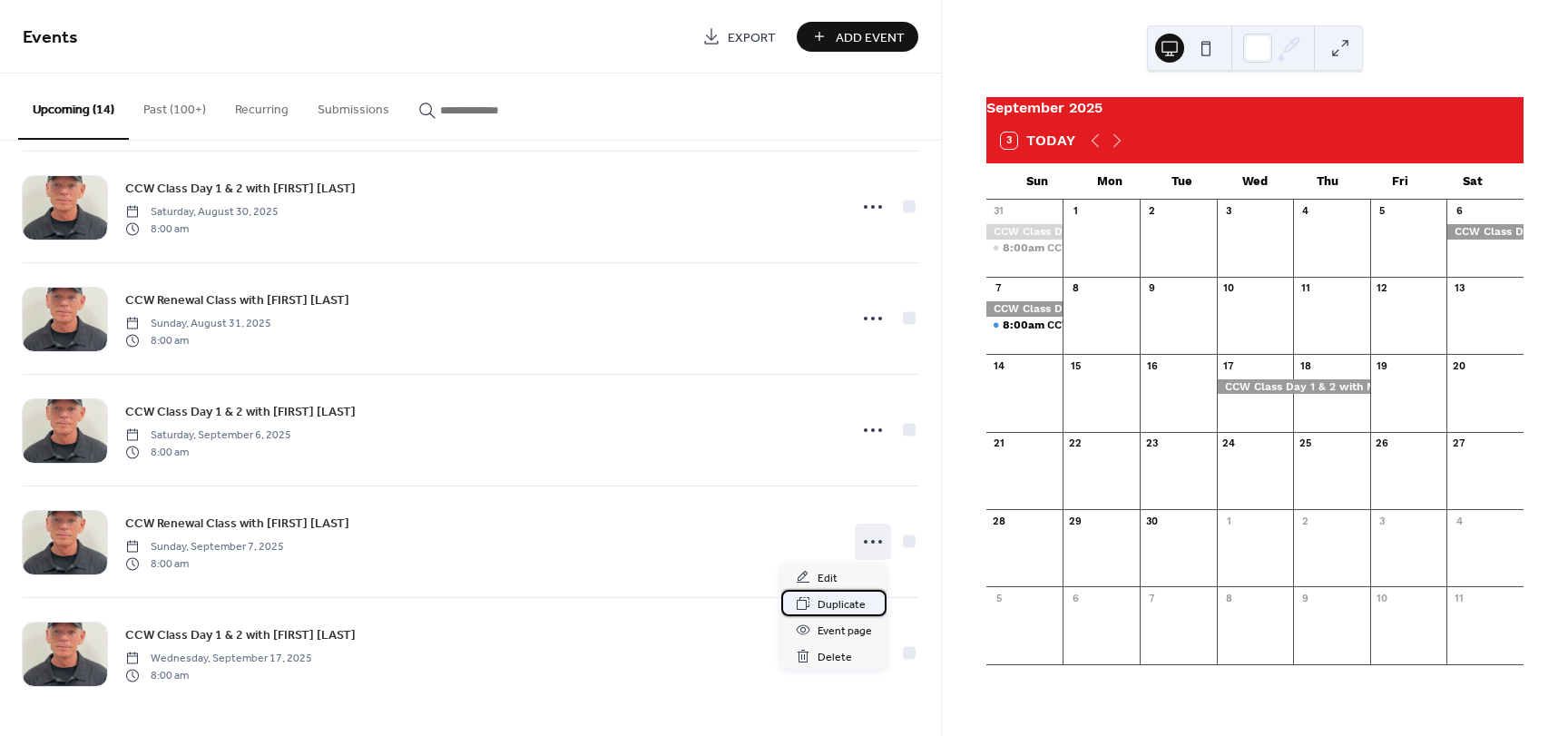 click on "Duplicate" at bounding box center [841, 604] 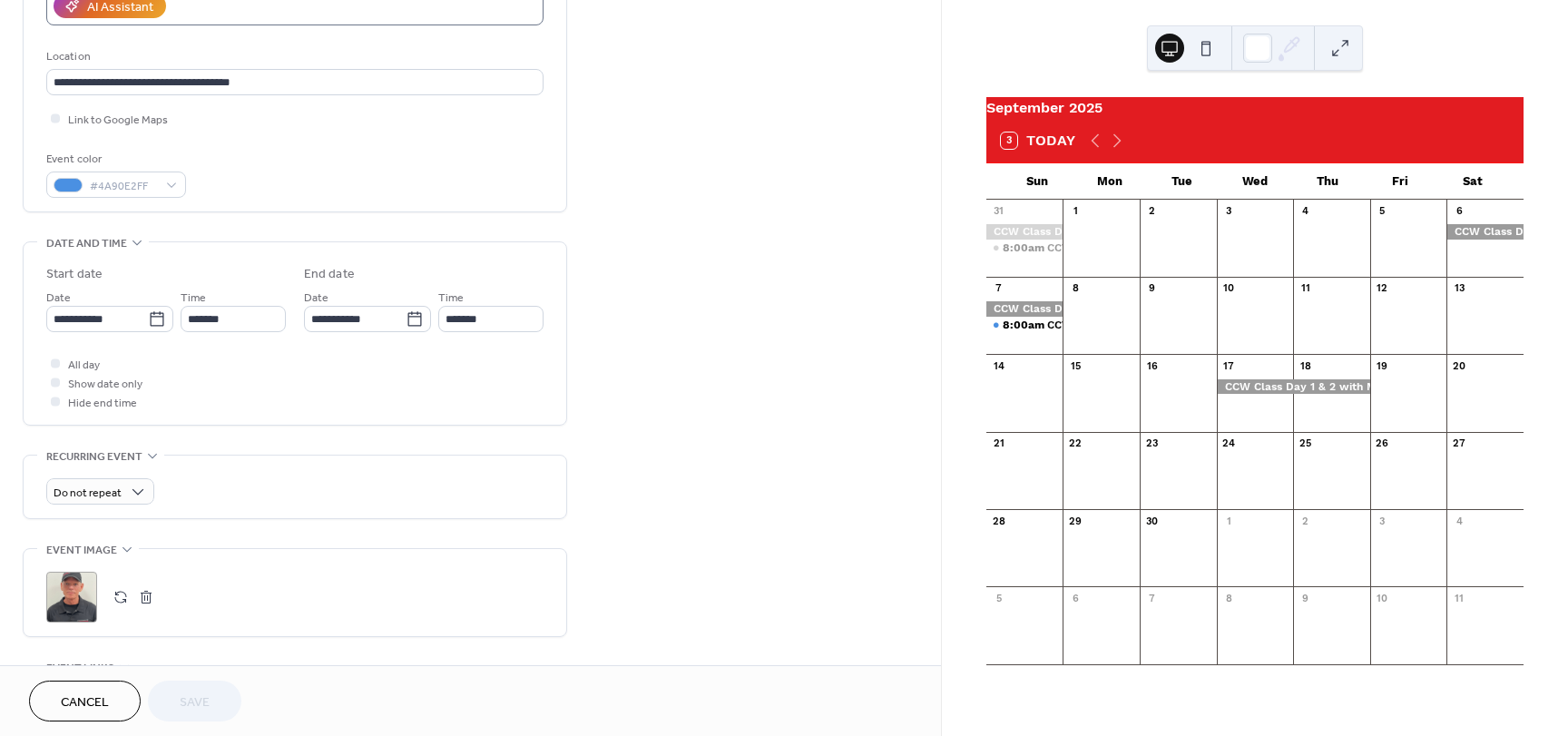 scroll, scrollTop: 363, scrollLeft: 0, axis: vertical 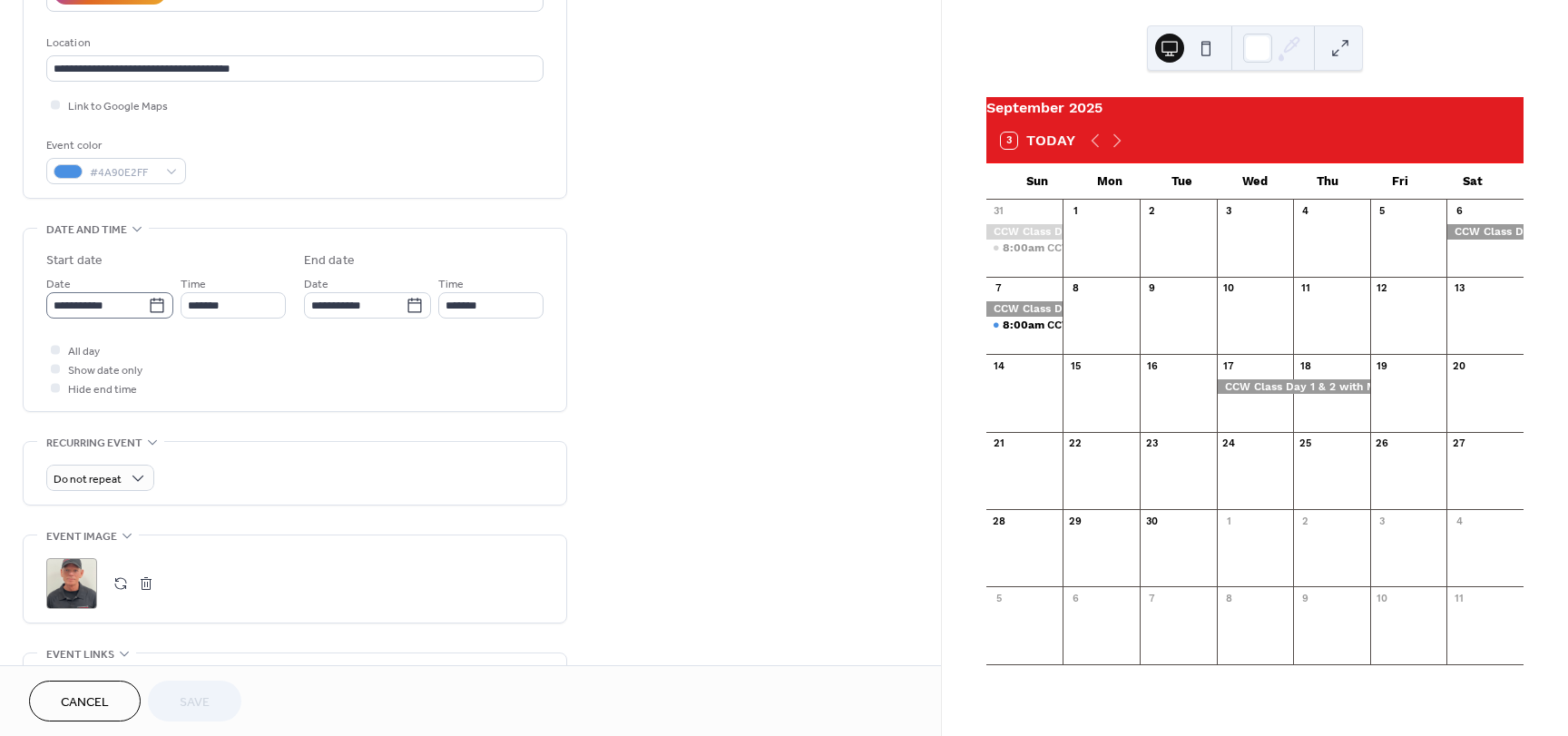 click 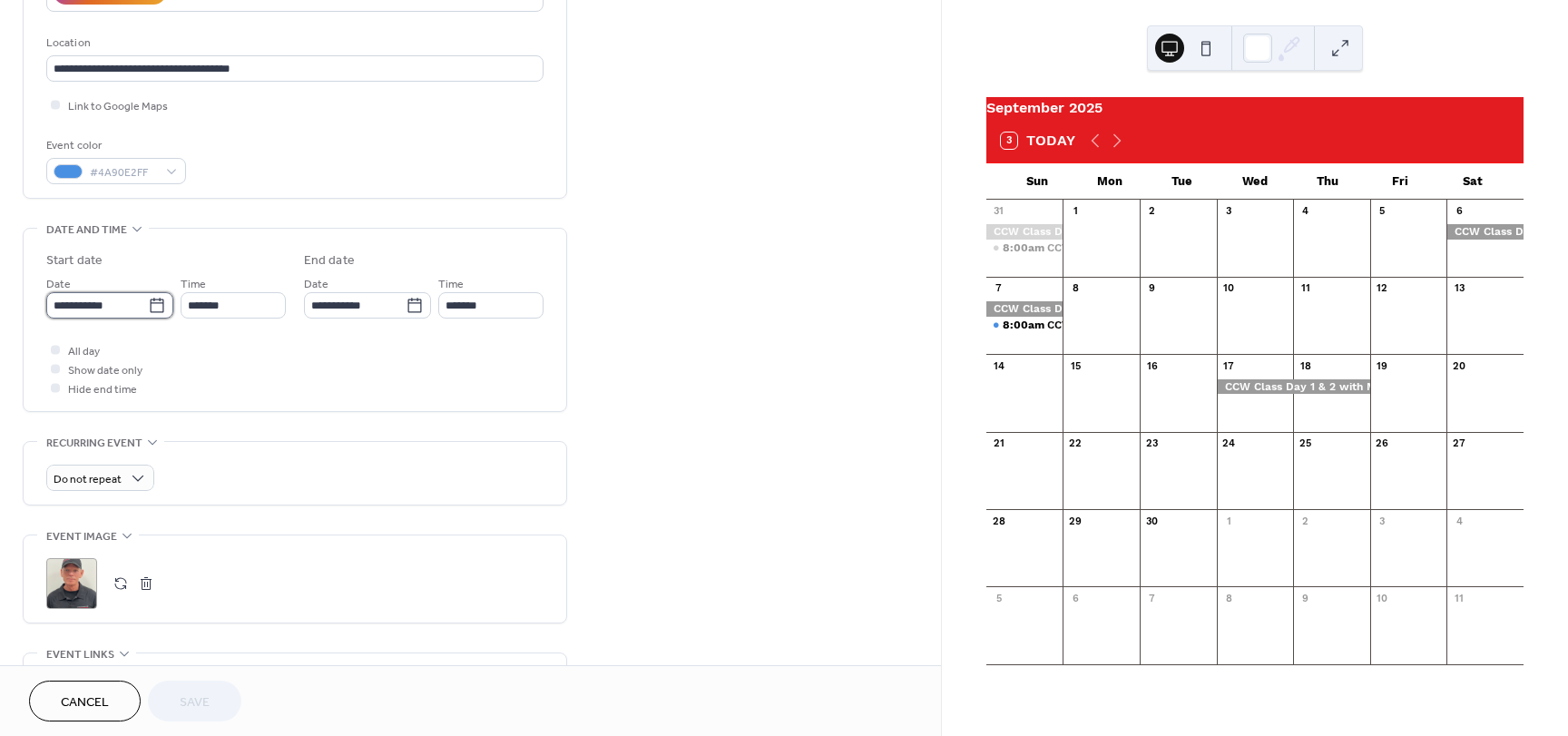 click on "**********" at bounding box center (97, 305) 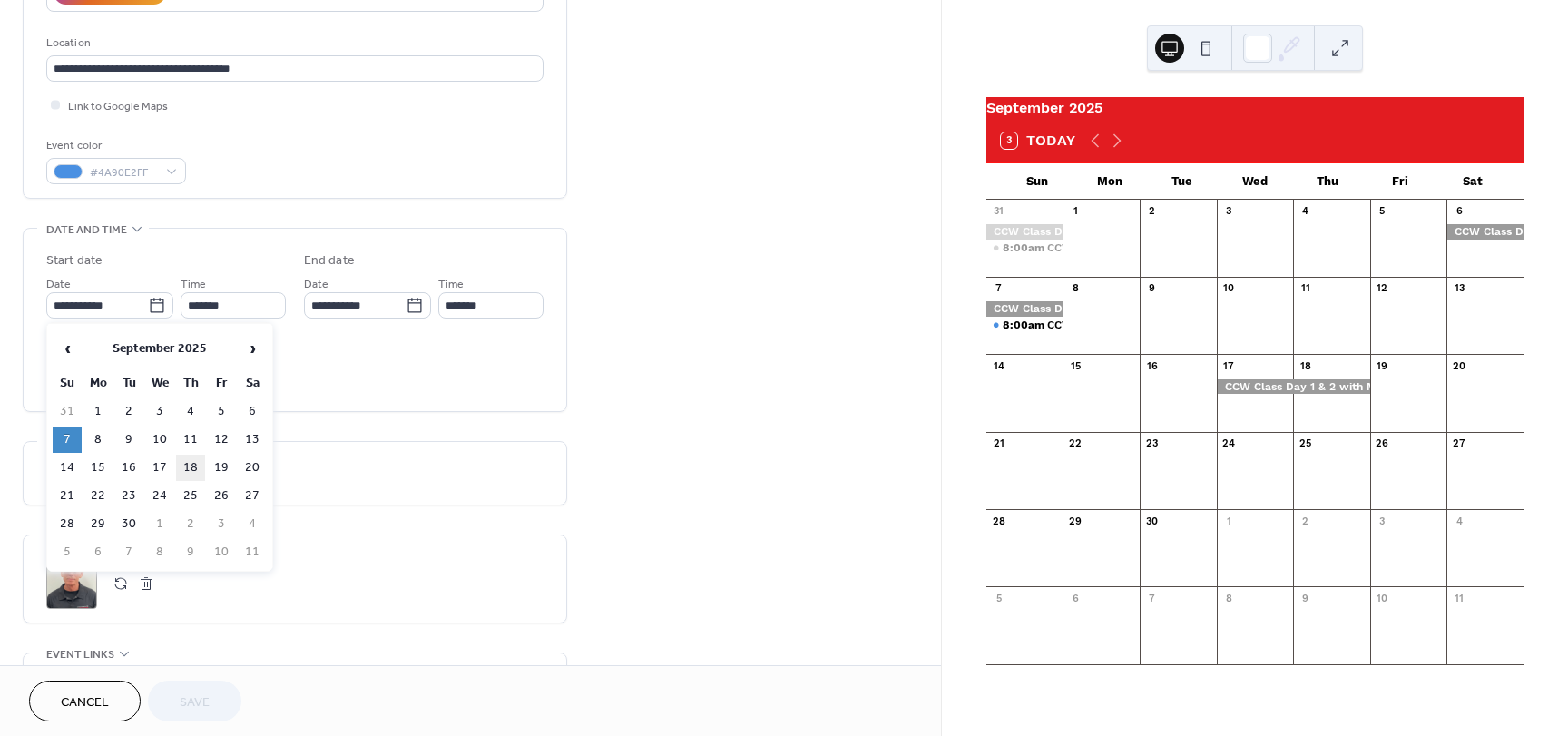 click on "18" at bounding box center (191, 467) 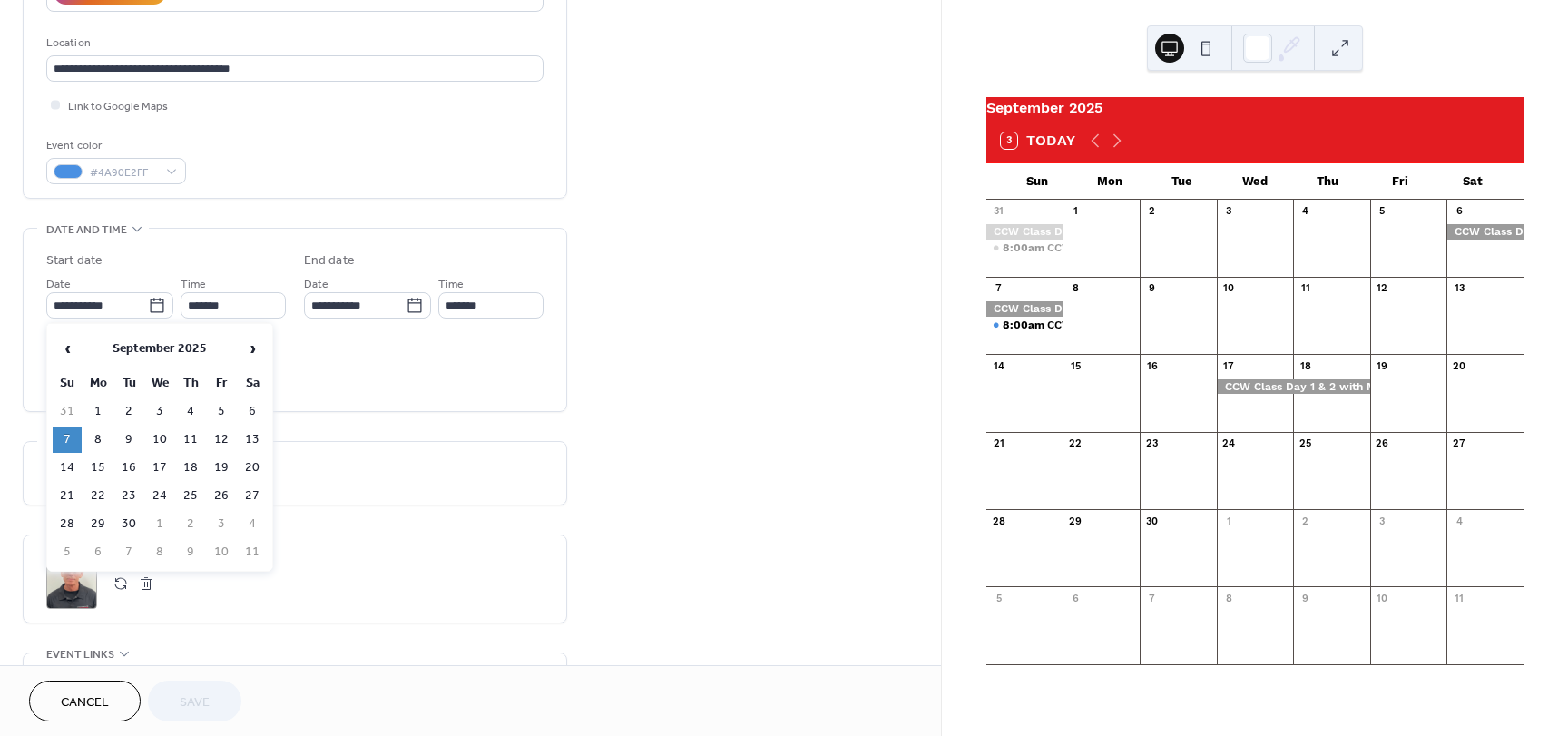 type on "**********" 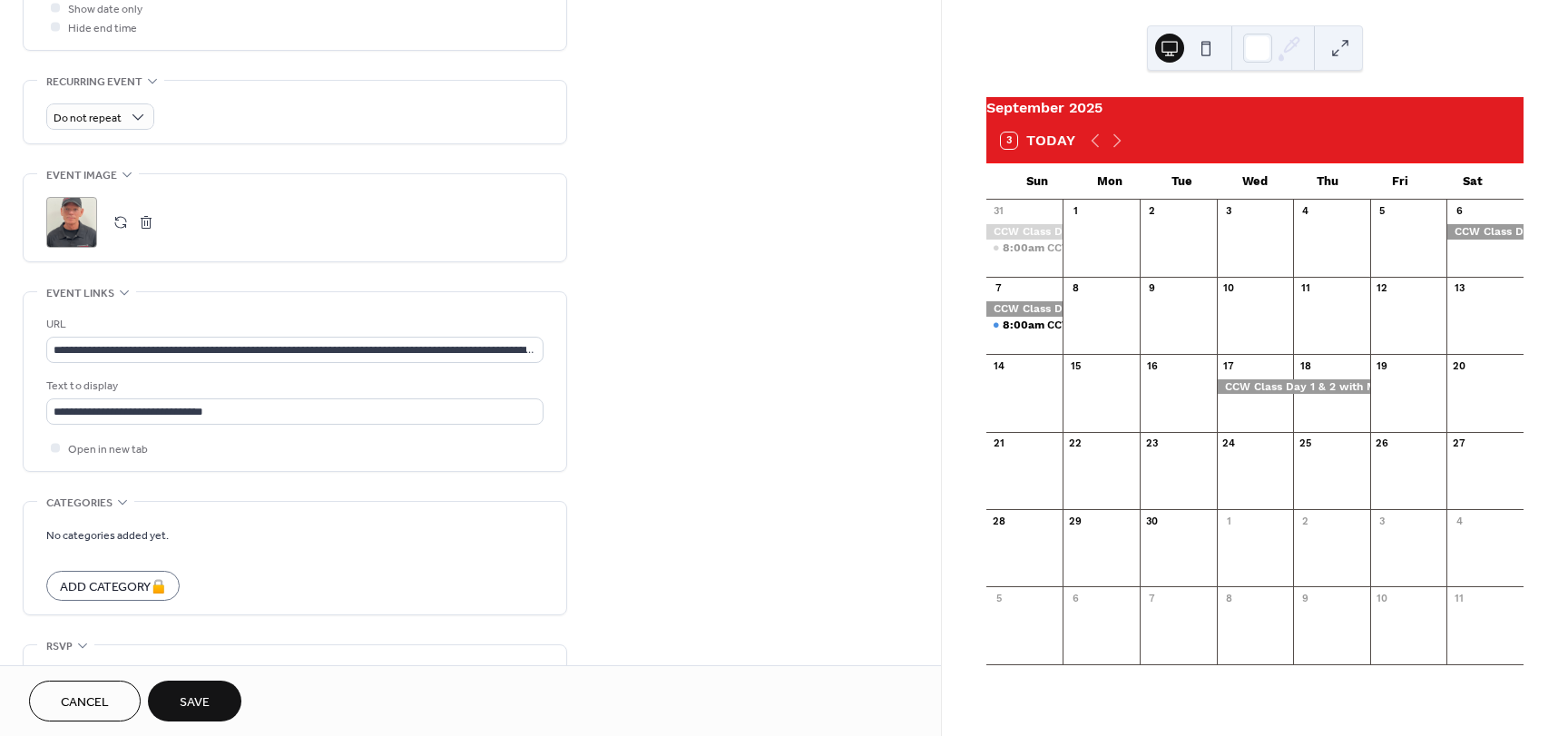 scroll, scrollTop: 726, scrollLeft: 0, axis: vertical 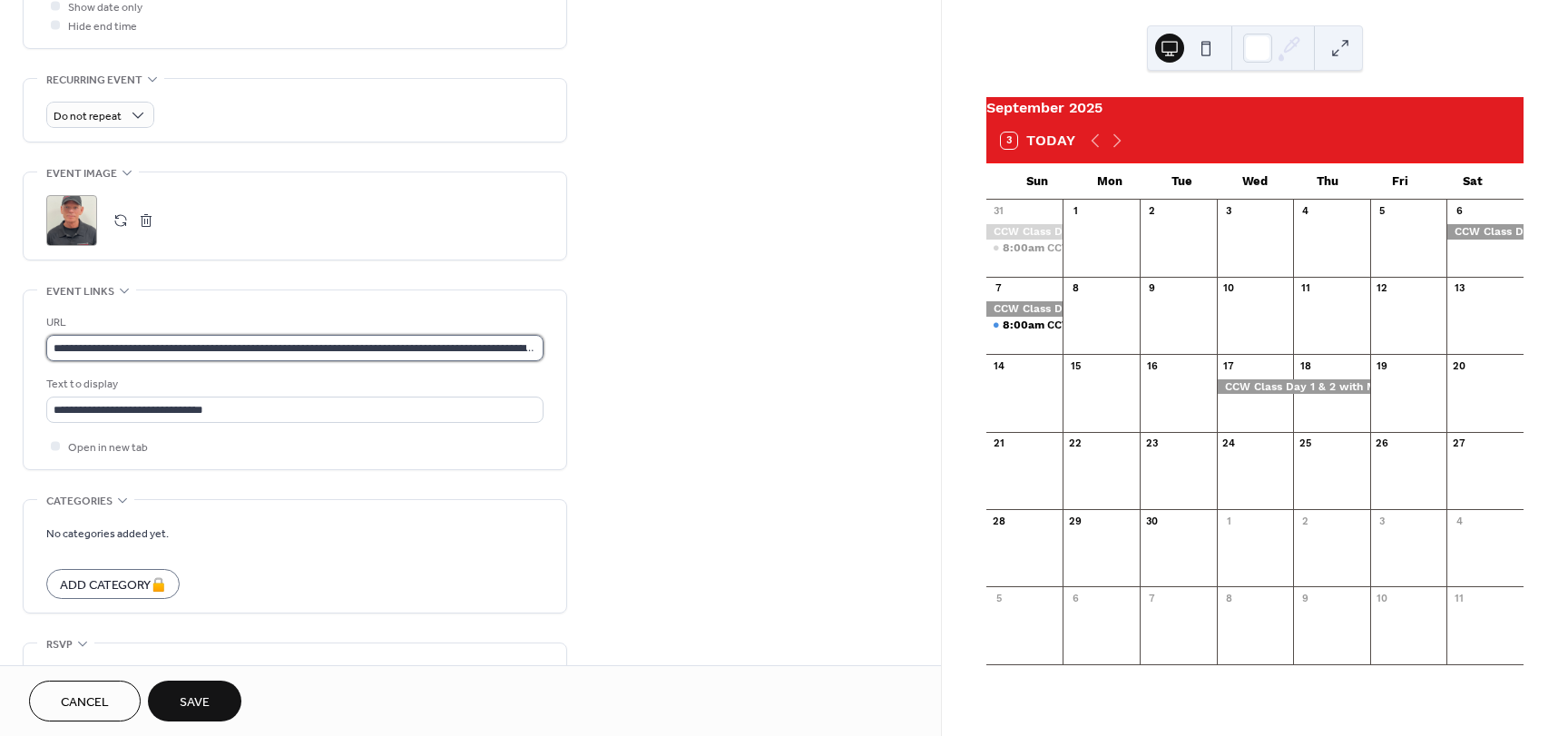 click on "**********" at bounding box center [295, 348] 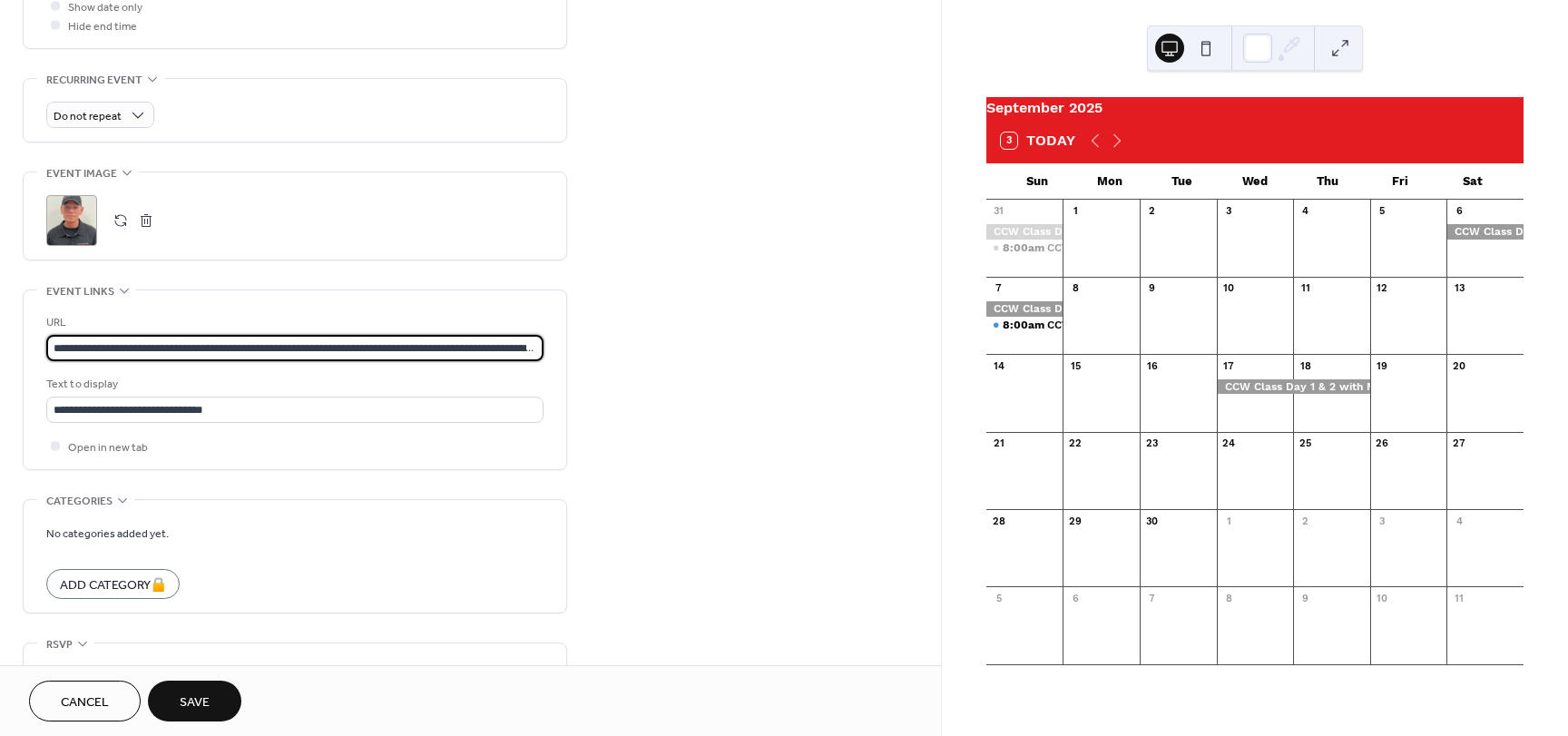 paste 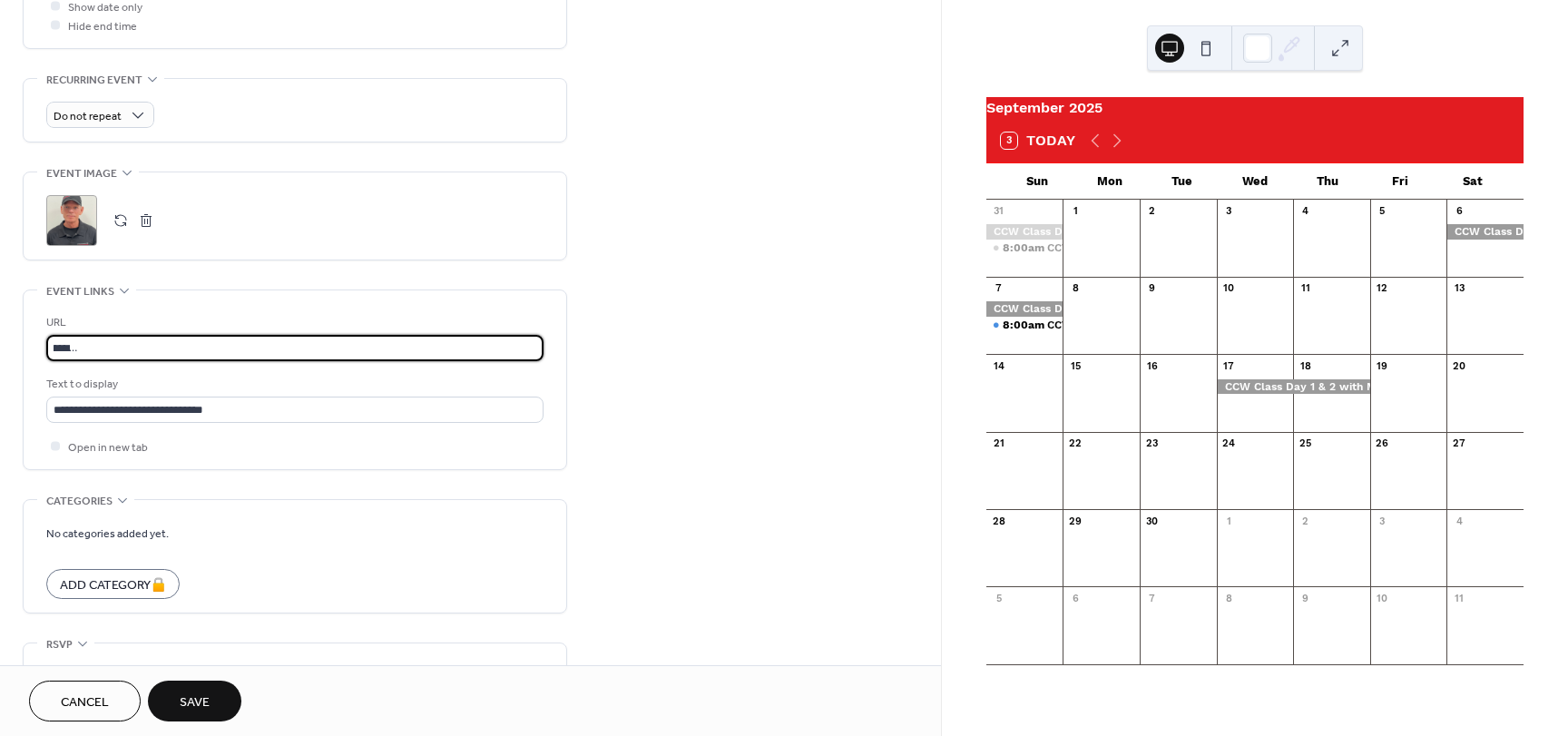 scroll, scrollTop: 1, scrollLeft: 583, axis: both 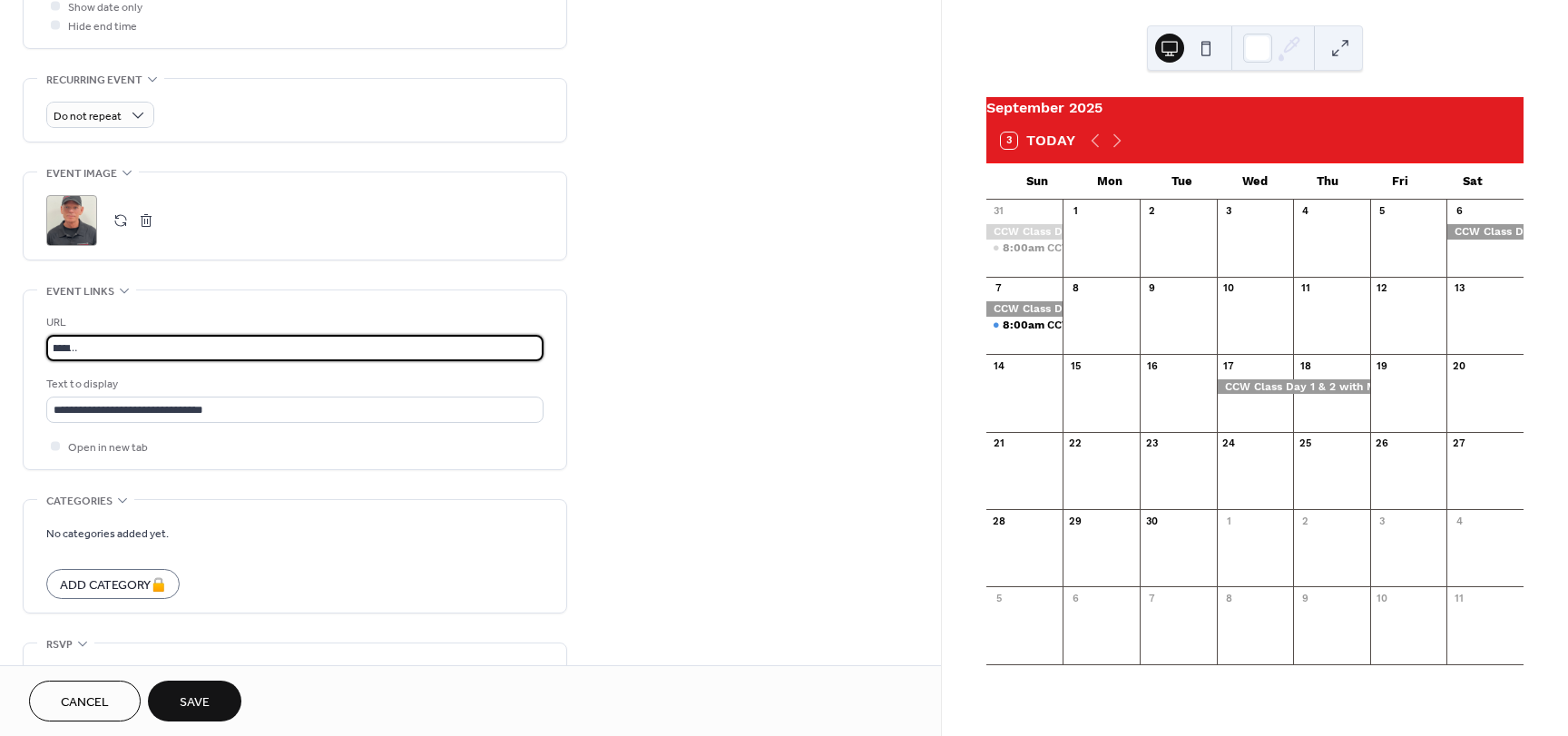 type on "**********" 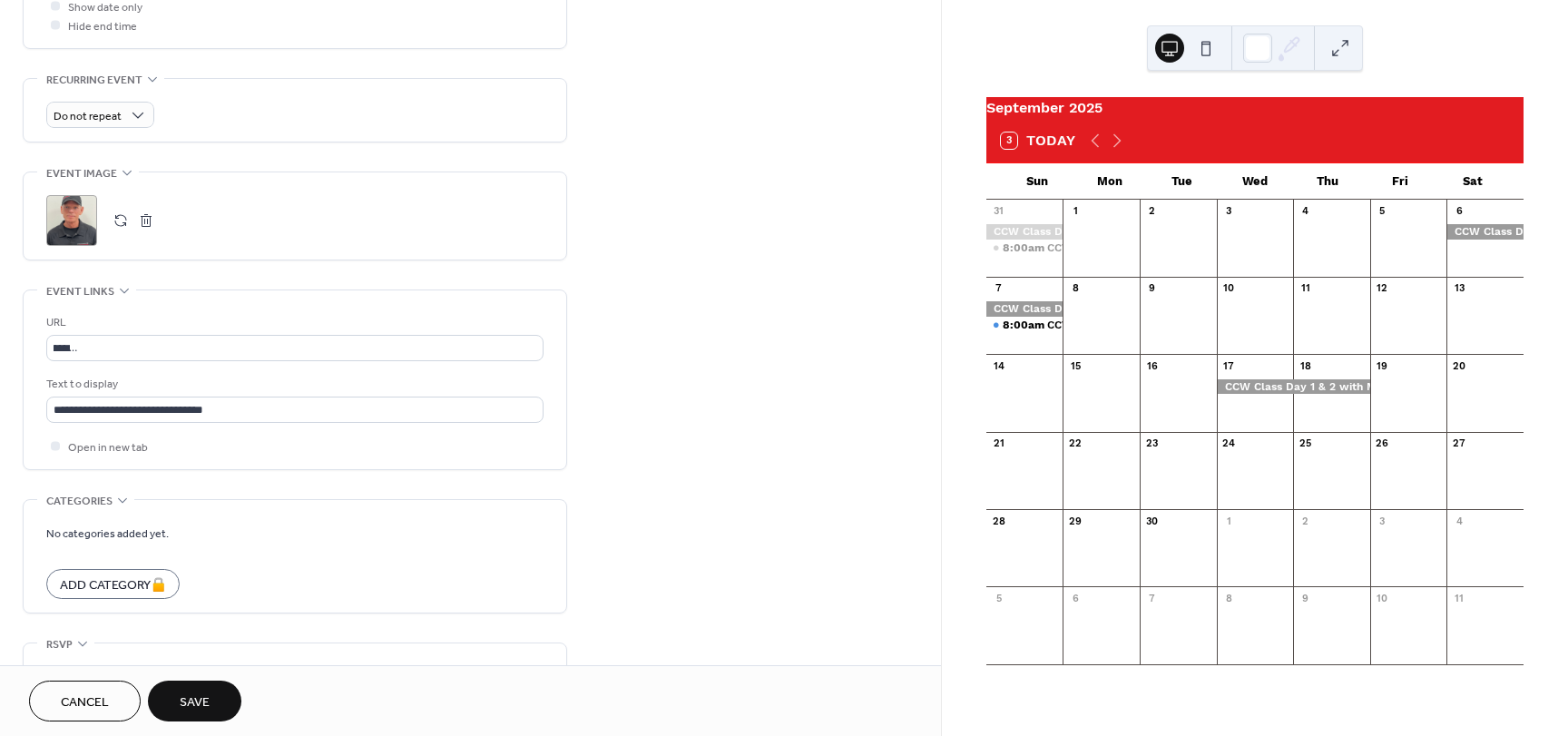 scroll, scrollTop: 0, scrollLeft: 0, axis: both 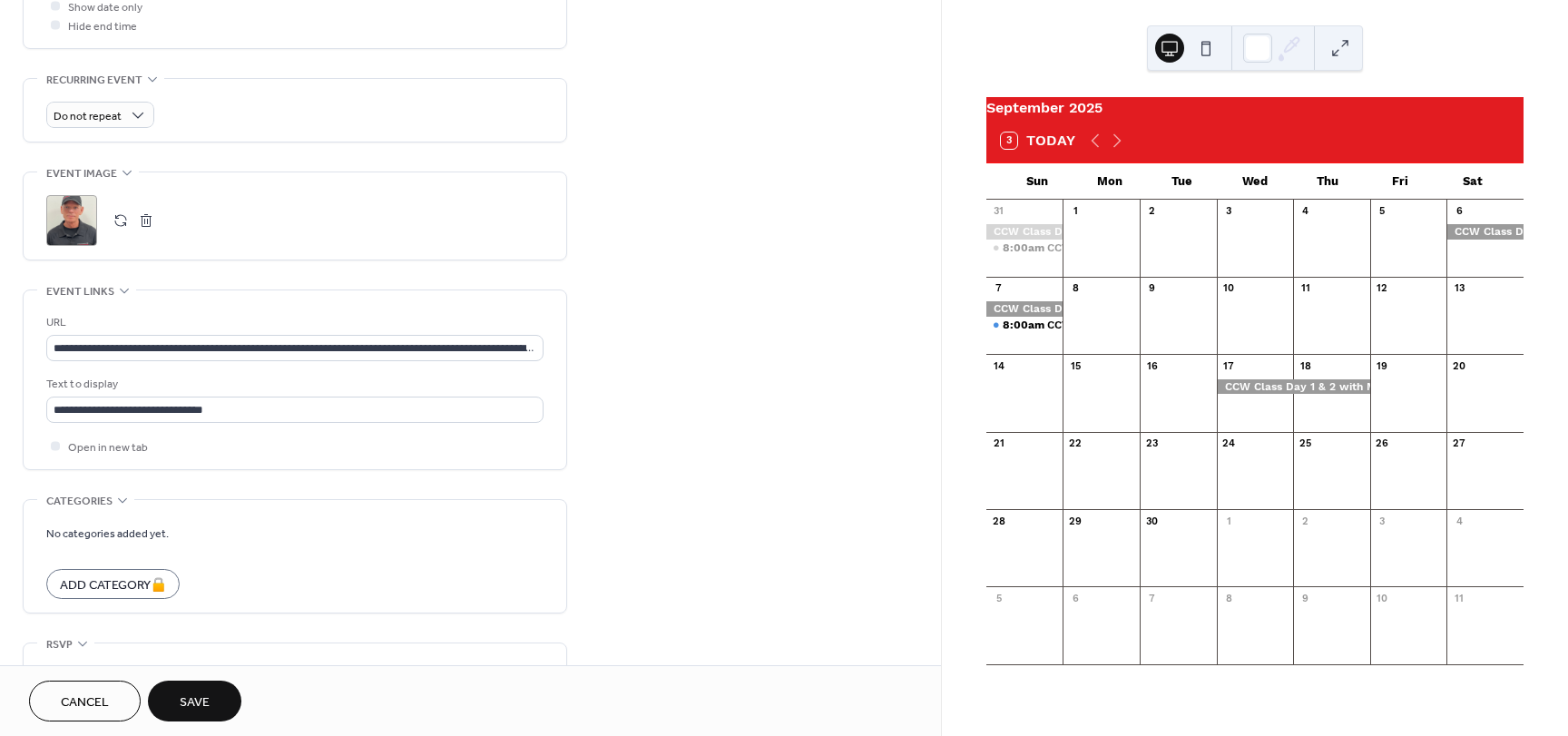 click on "Save" at bounding box center (194, 702) 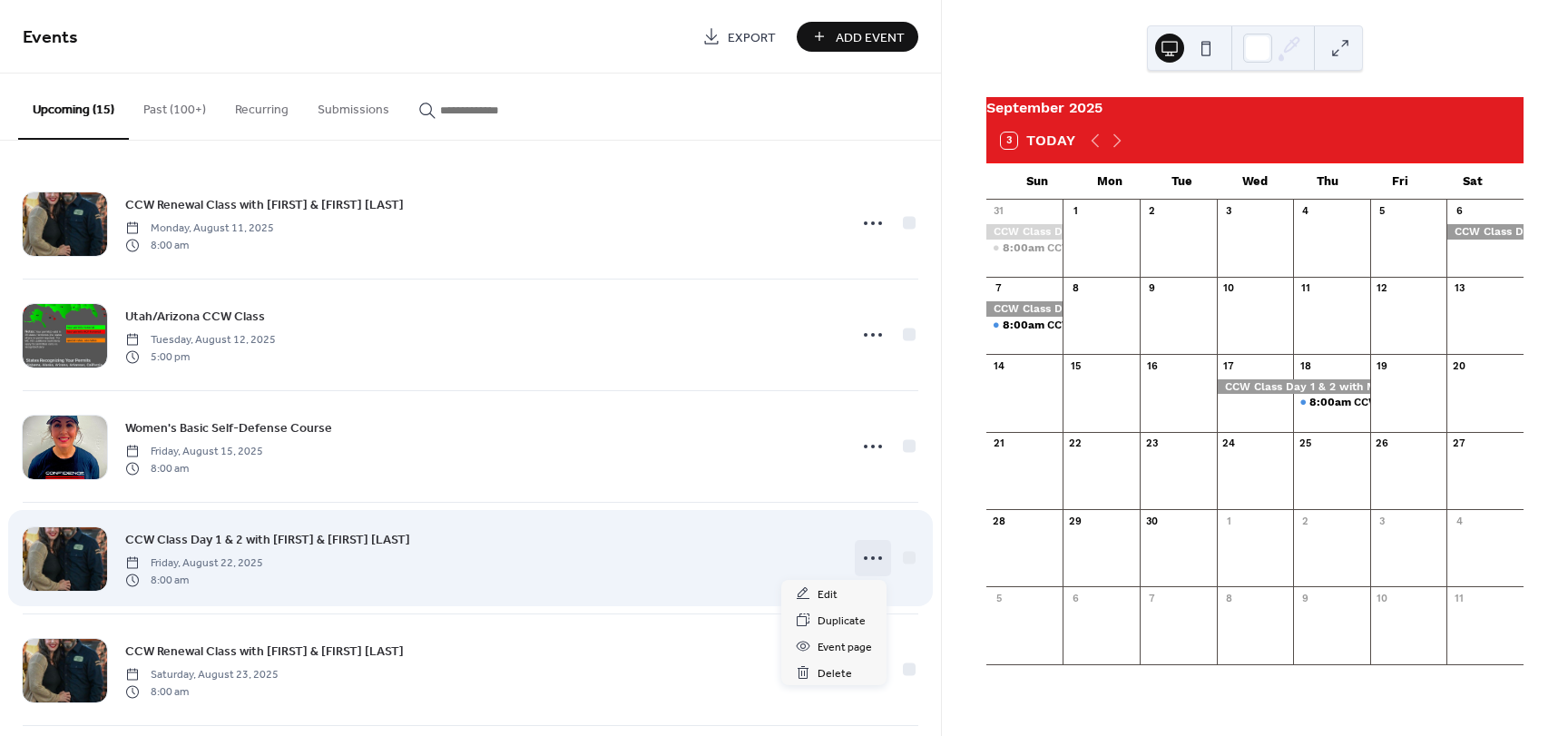 click 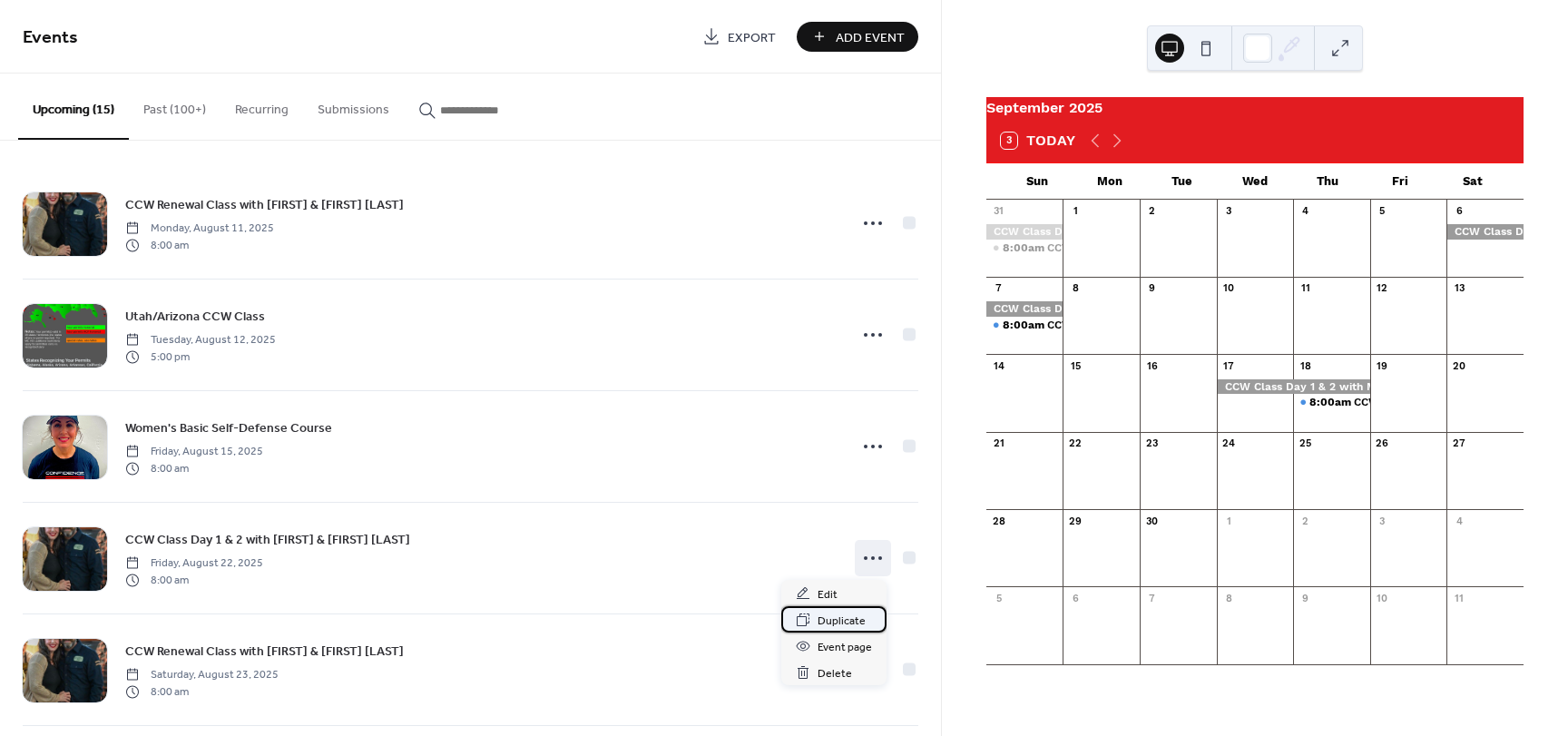click on "Duplicate" at bounding box center [841, 621] 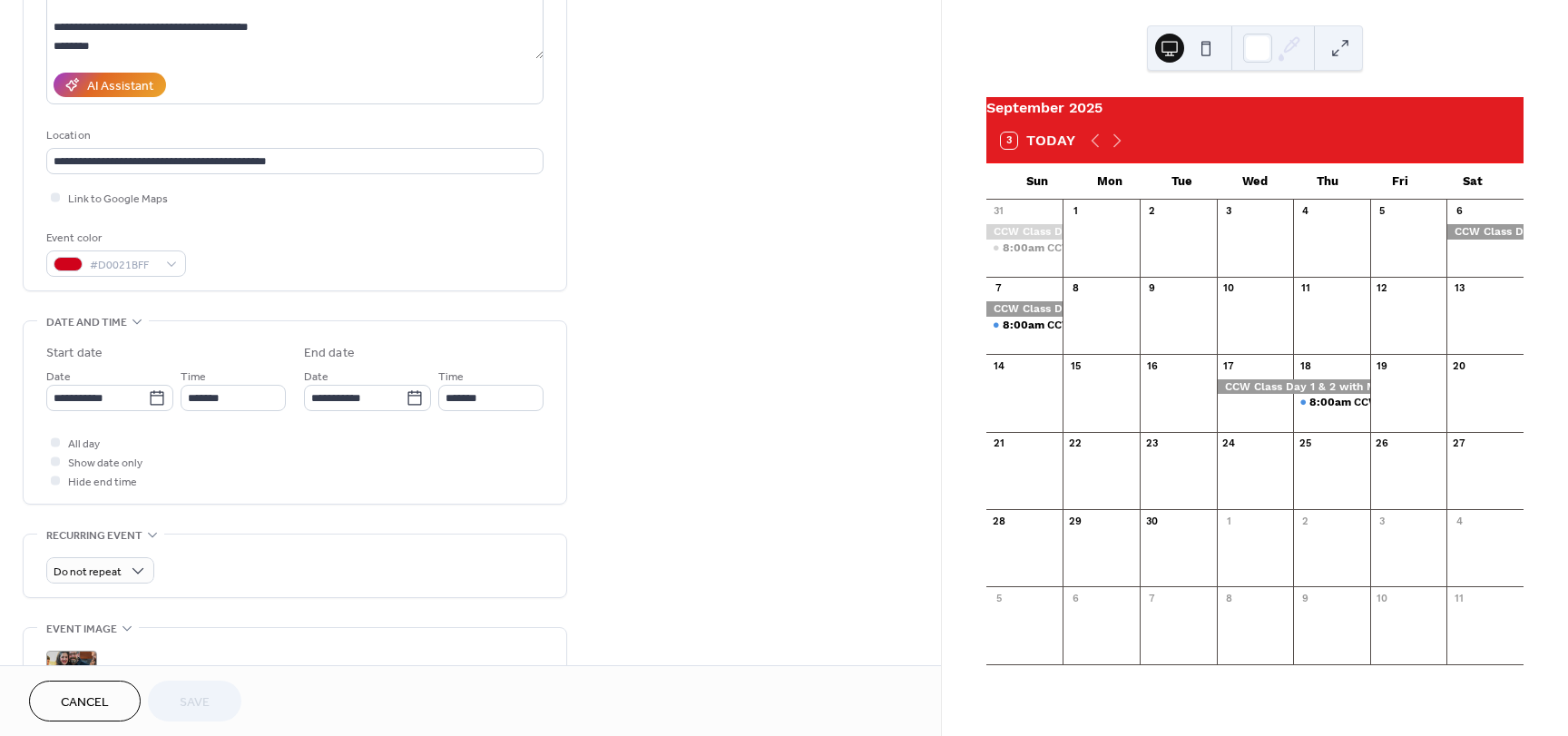 scroll, scrollTop: 272, scrollLeft: 0, axis: vertical 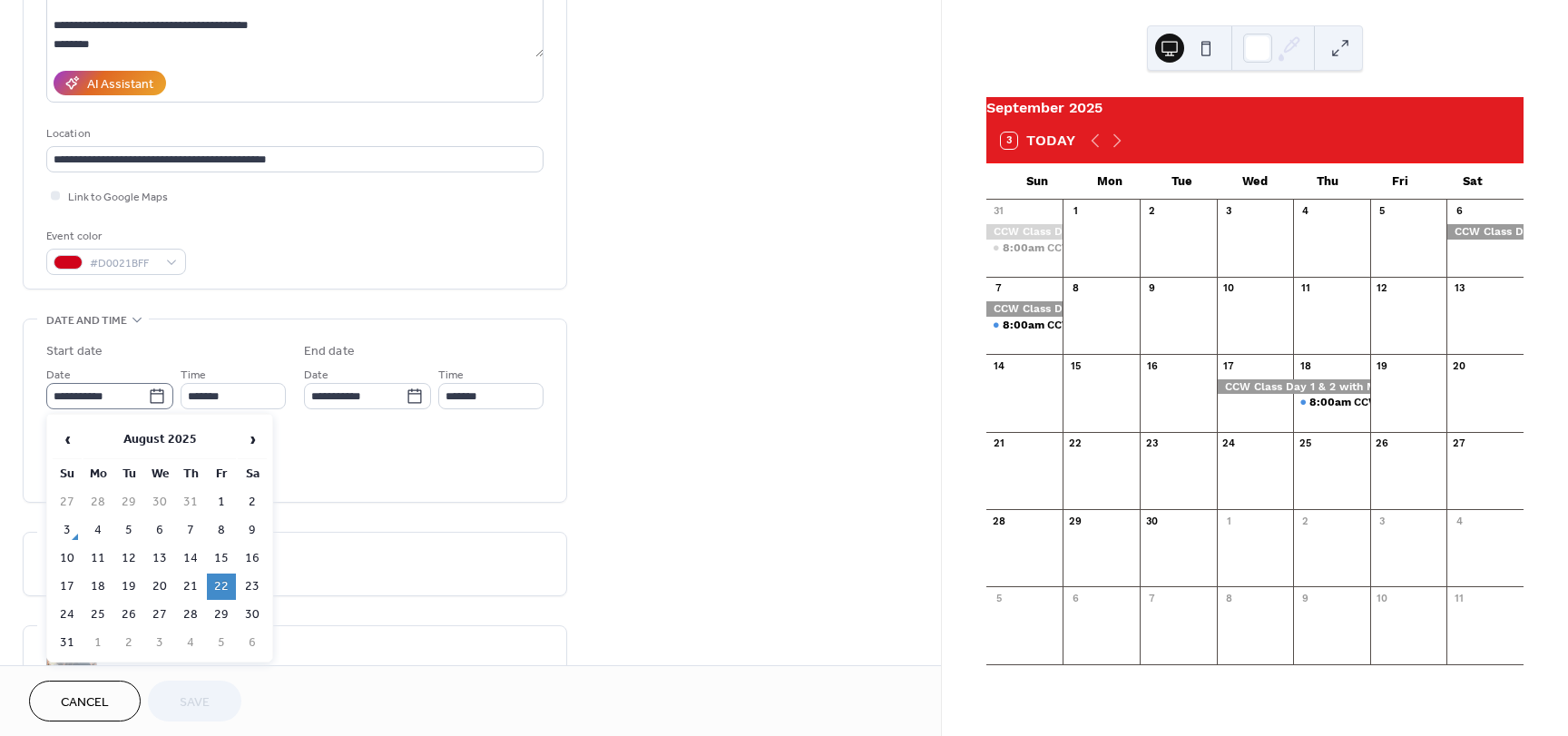 click 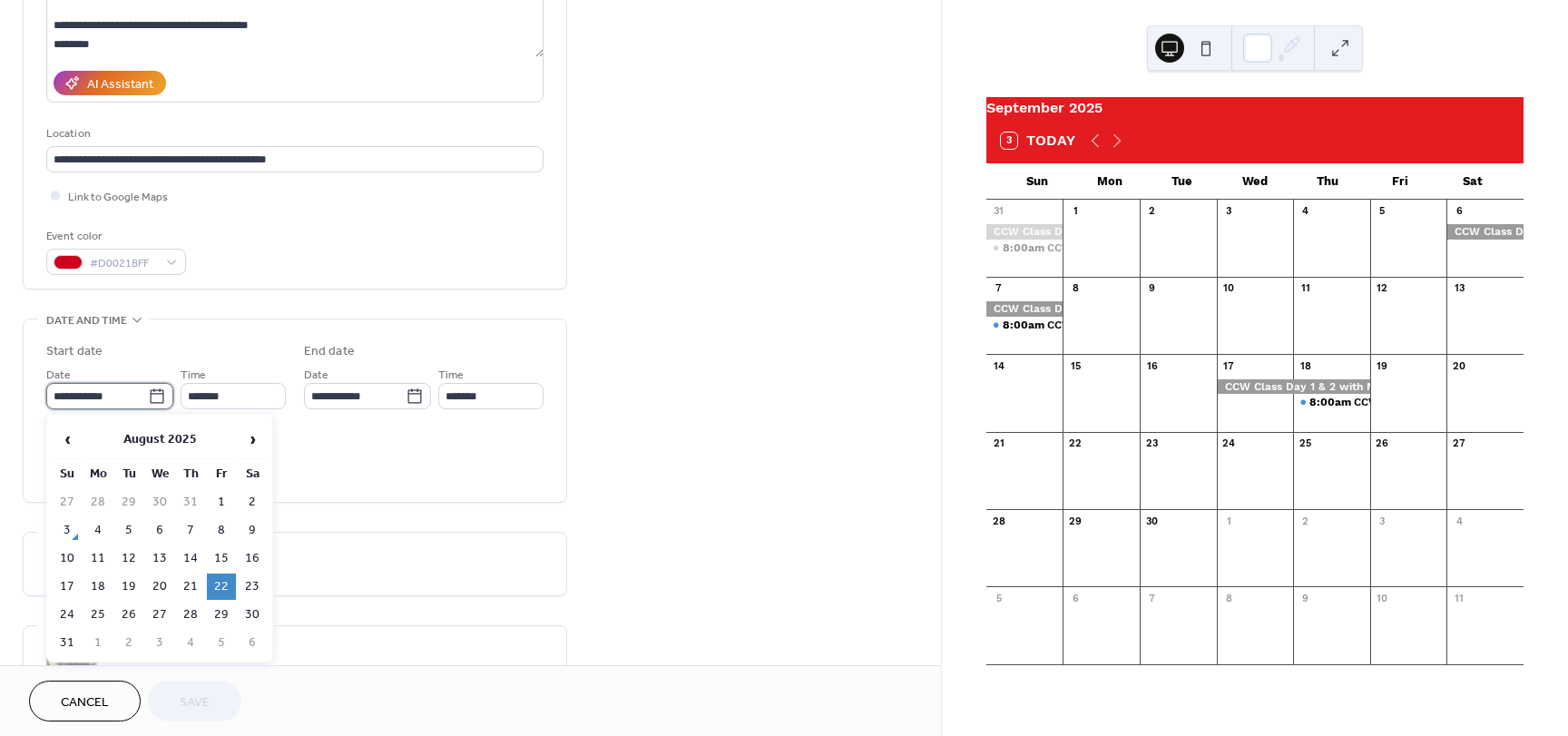 click on "**********" at bounding box center [97, 396] 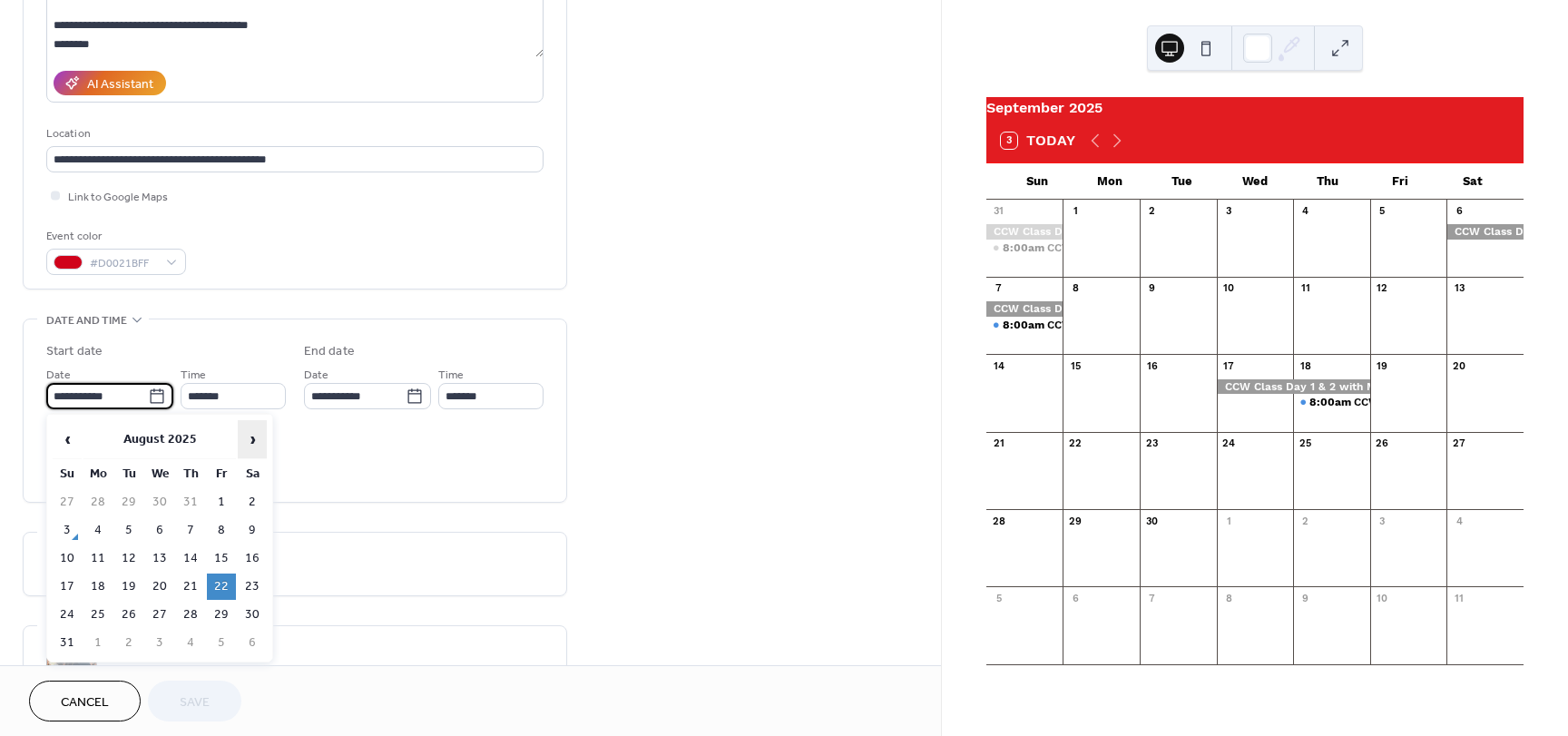 click on "›" at bounding box center [252, 439] 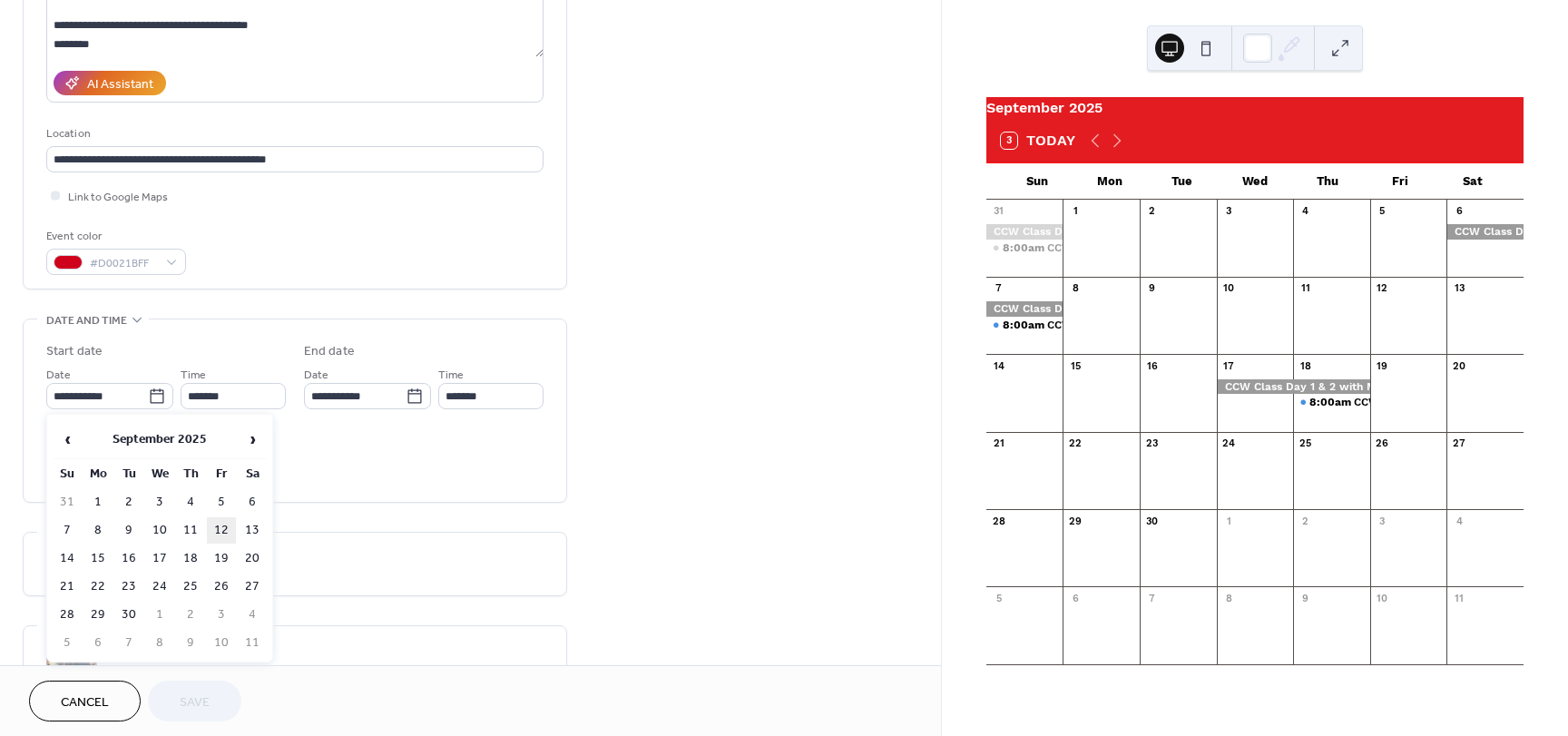 click on "12" at bounding box center [221, 530] 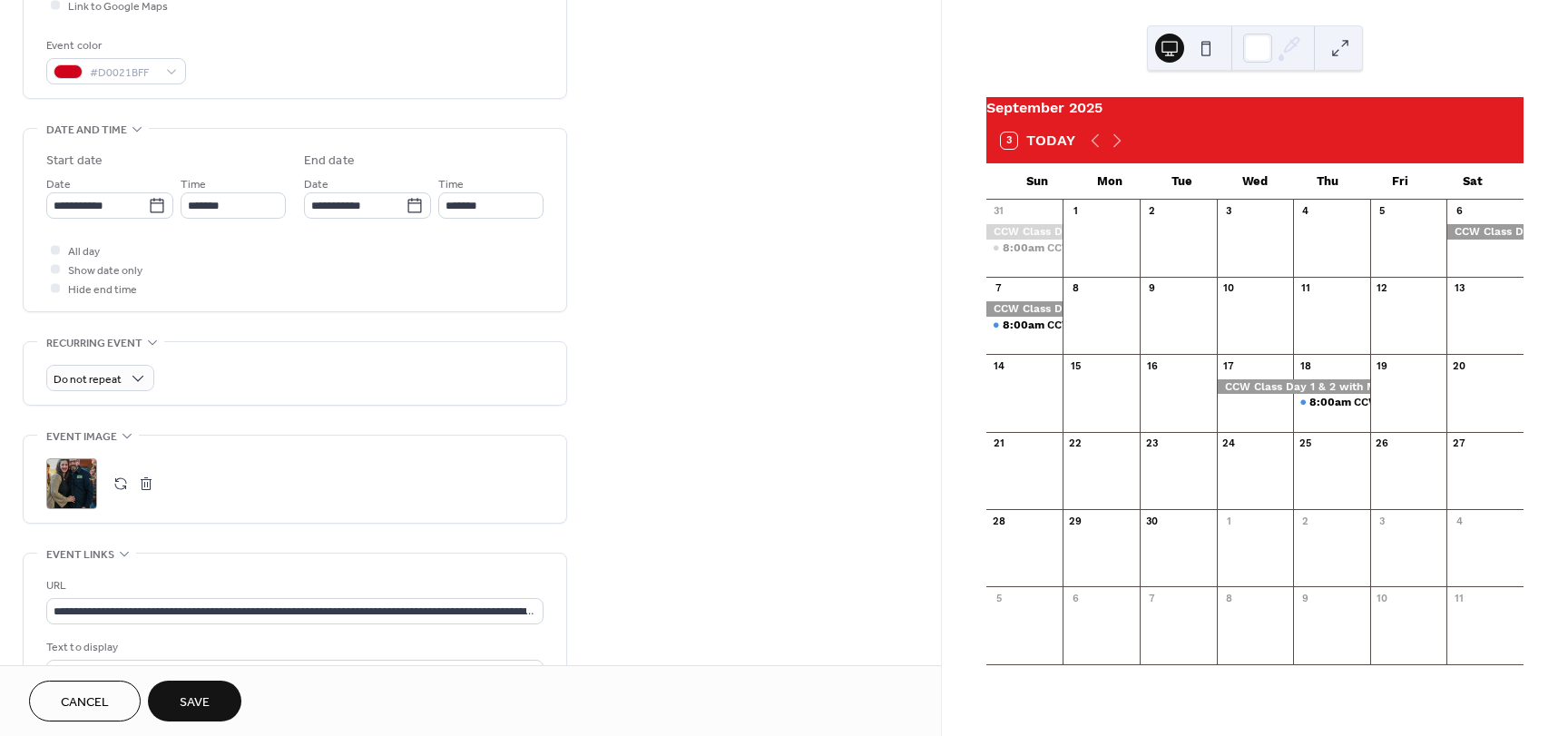 scroll, scrollTop: 545, scrollLeft: 0, axis: vertical 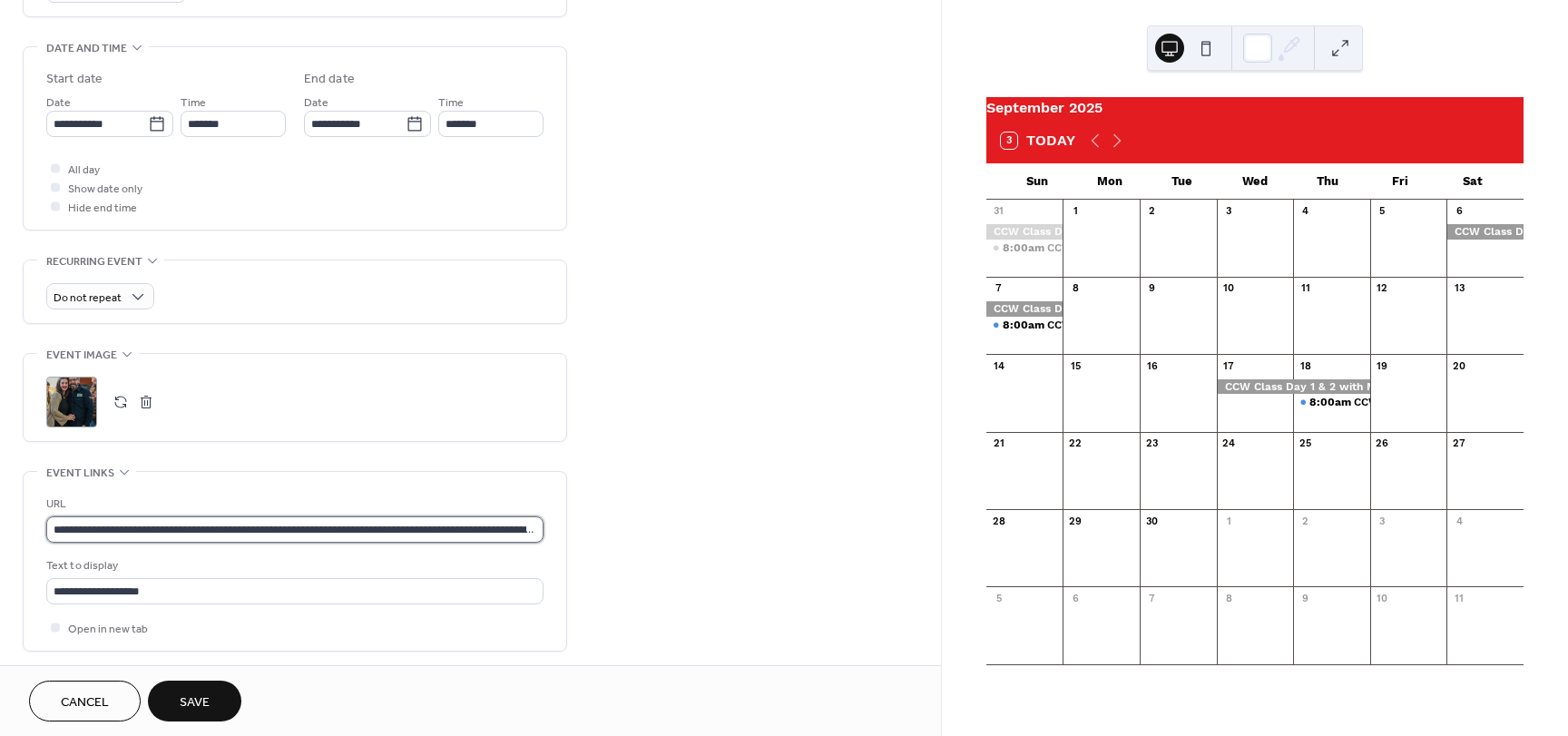 click on "**********" at bounding box center (295, 529) 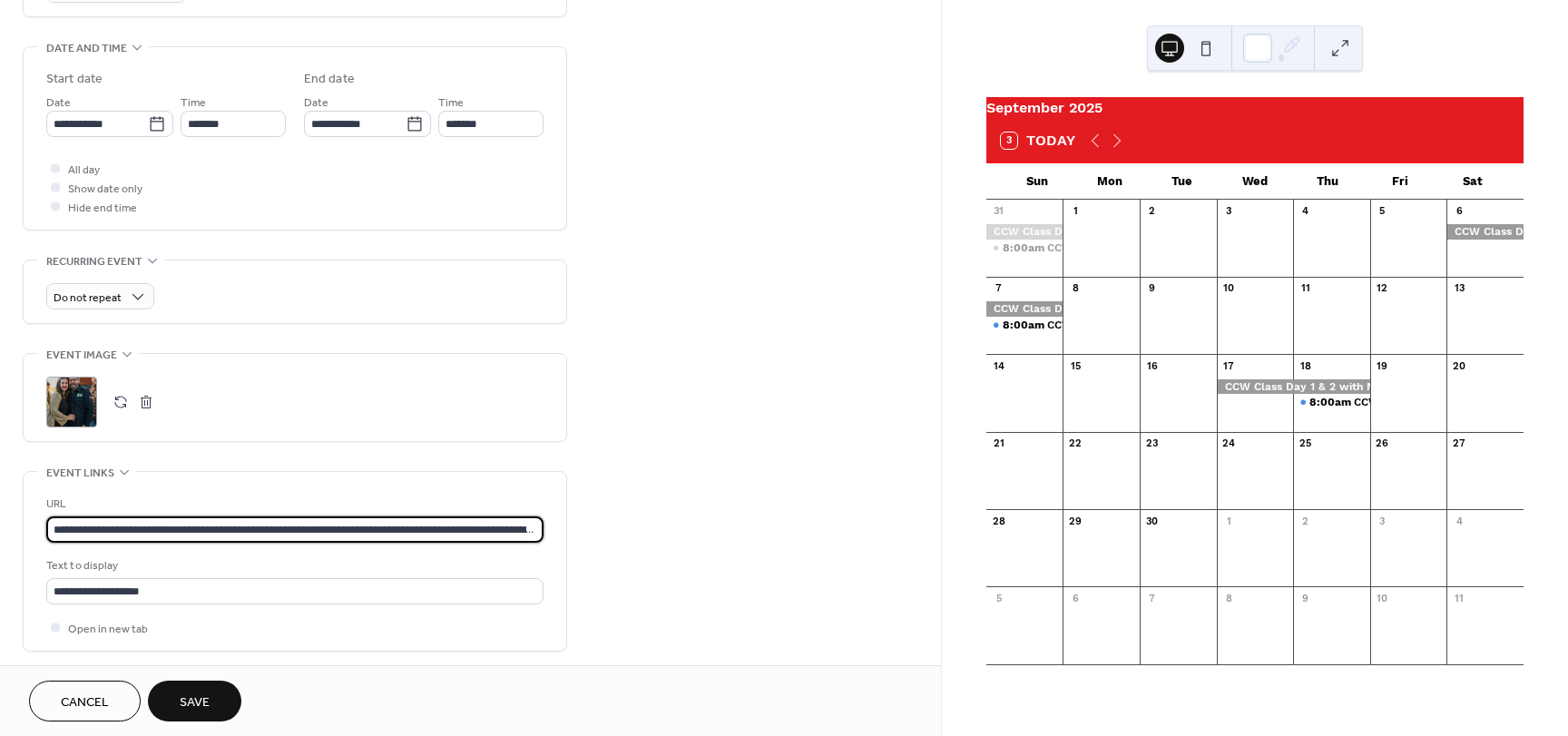 click on "**********" at bounding box center (295, 529) 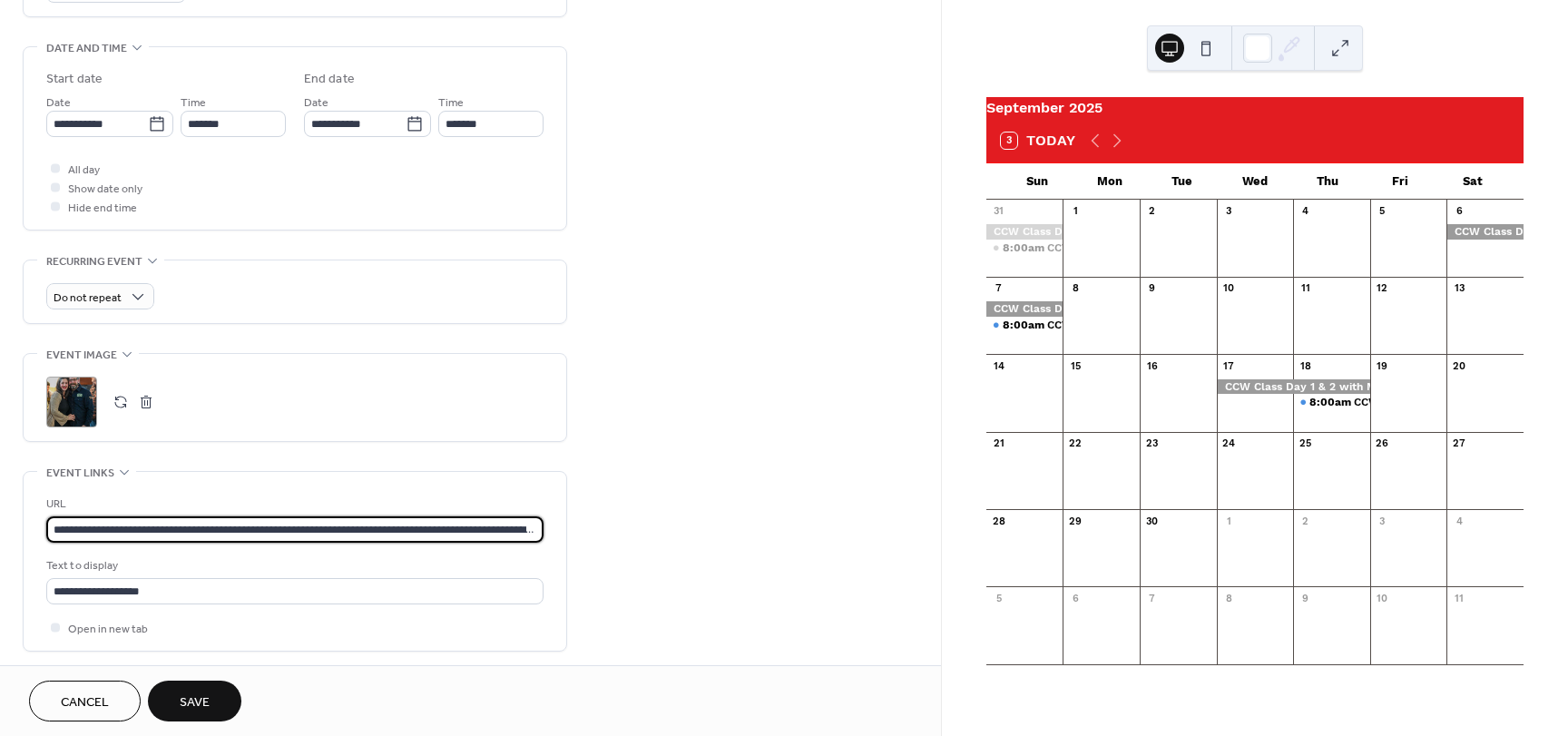 paste 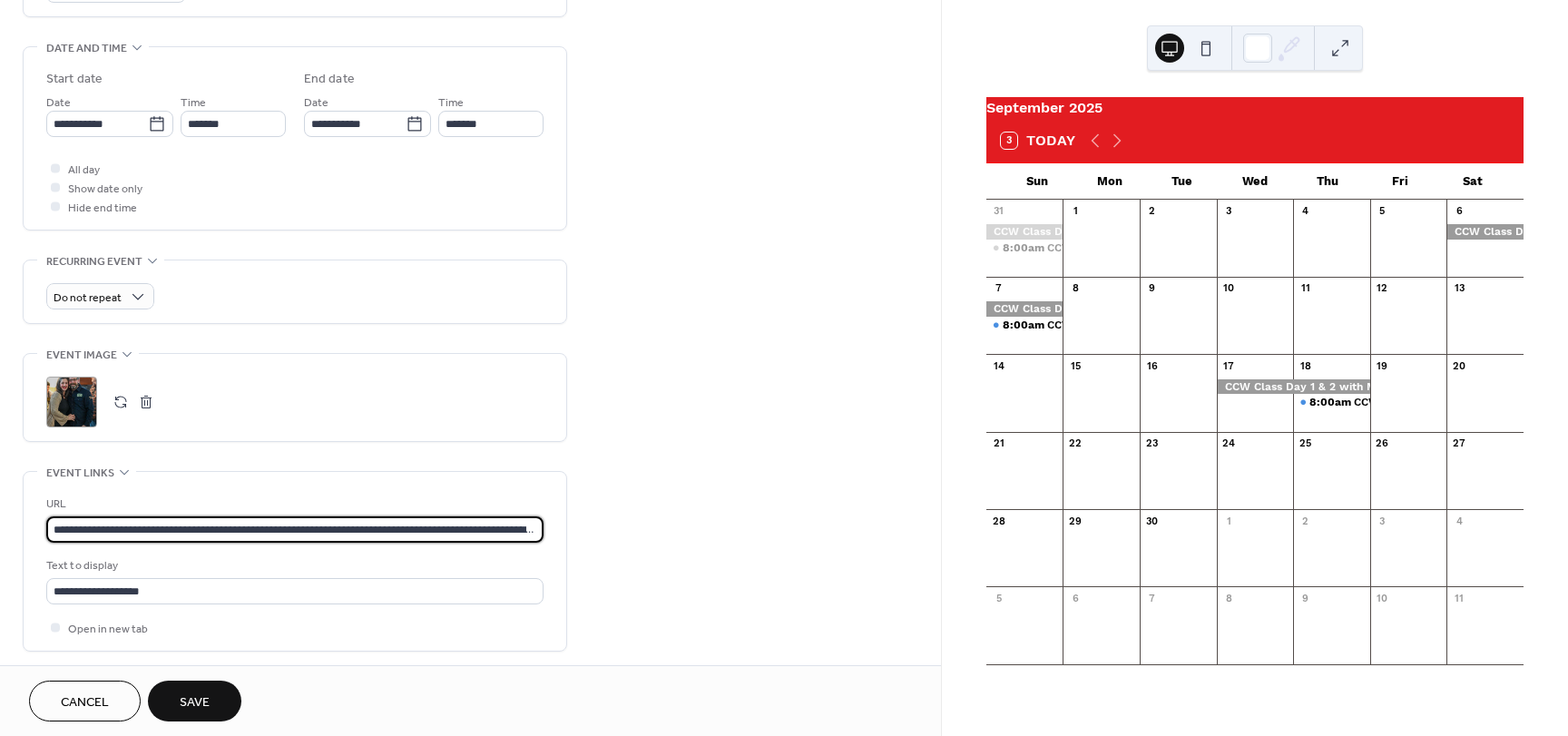 scroll, scrollTop: 0, scrollLeft: 589, axis: horizontal 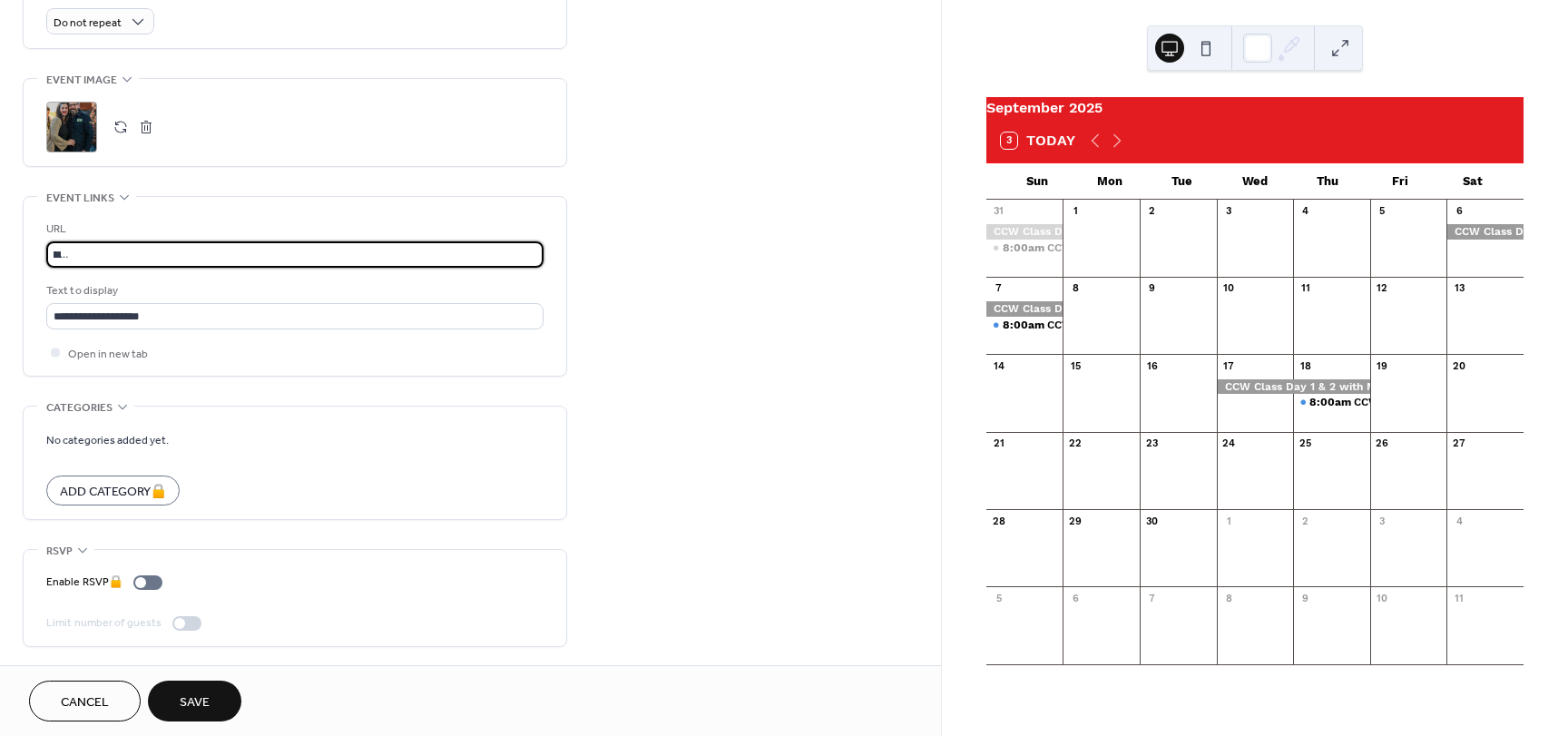 type on "**********" 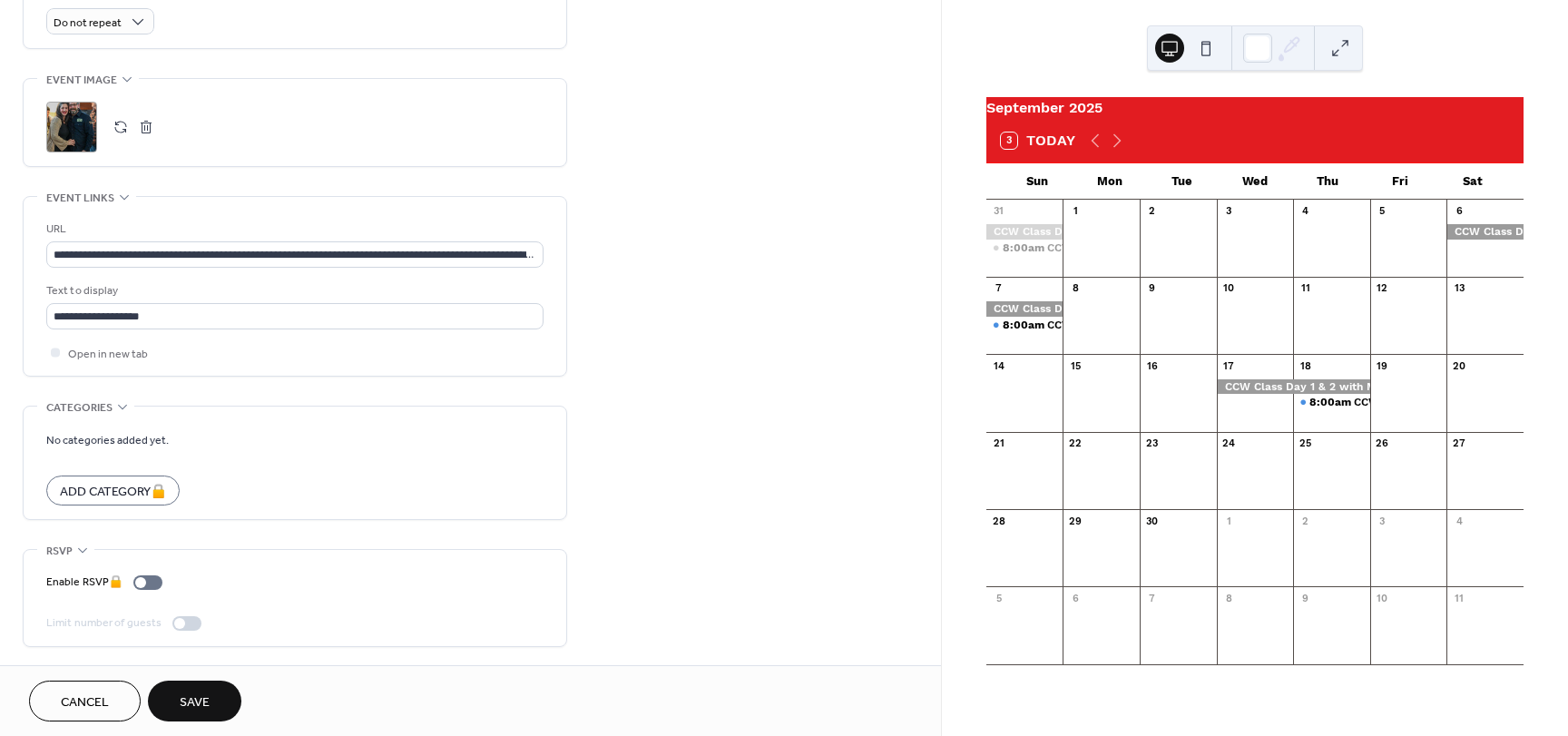 click on "Save" at bounding box center (194, 701) 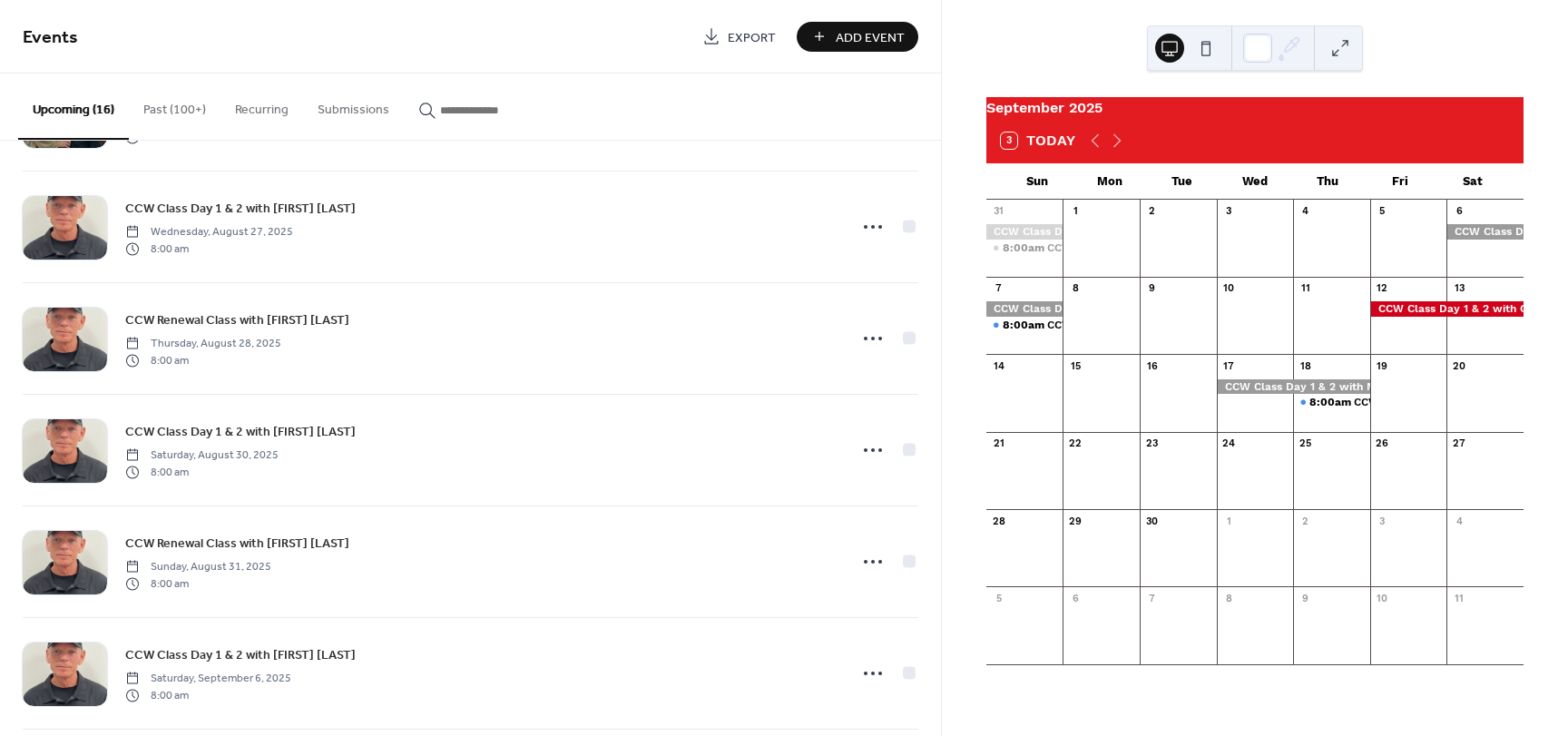 scroll, scrollTop: 1244, scrollLeft: 0, axis: vertical 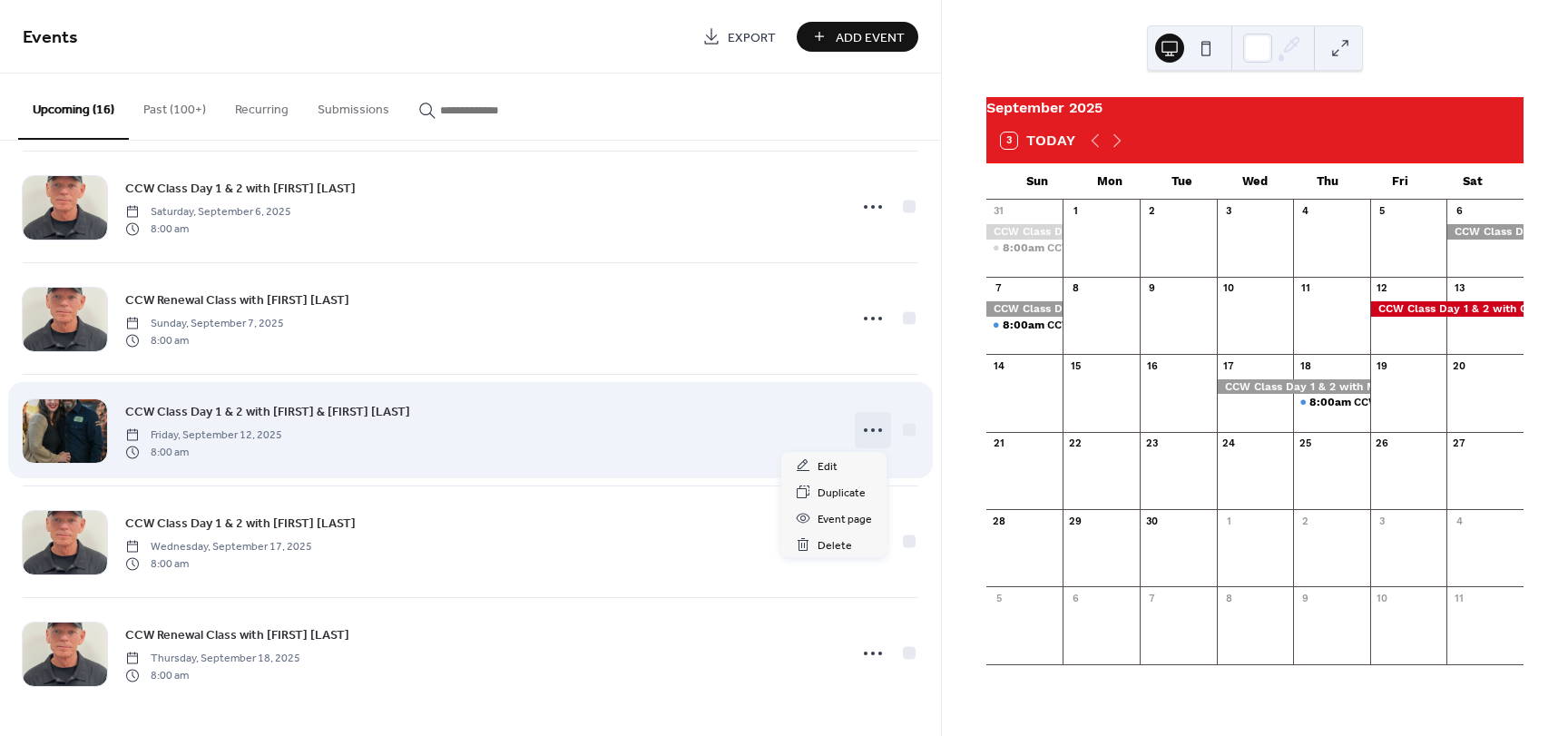 click 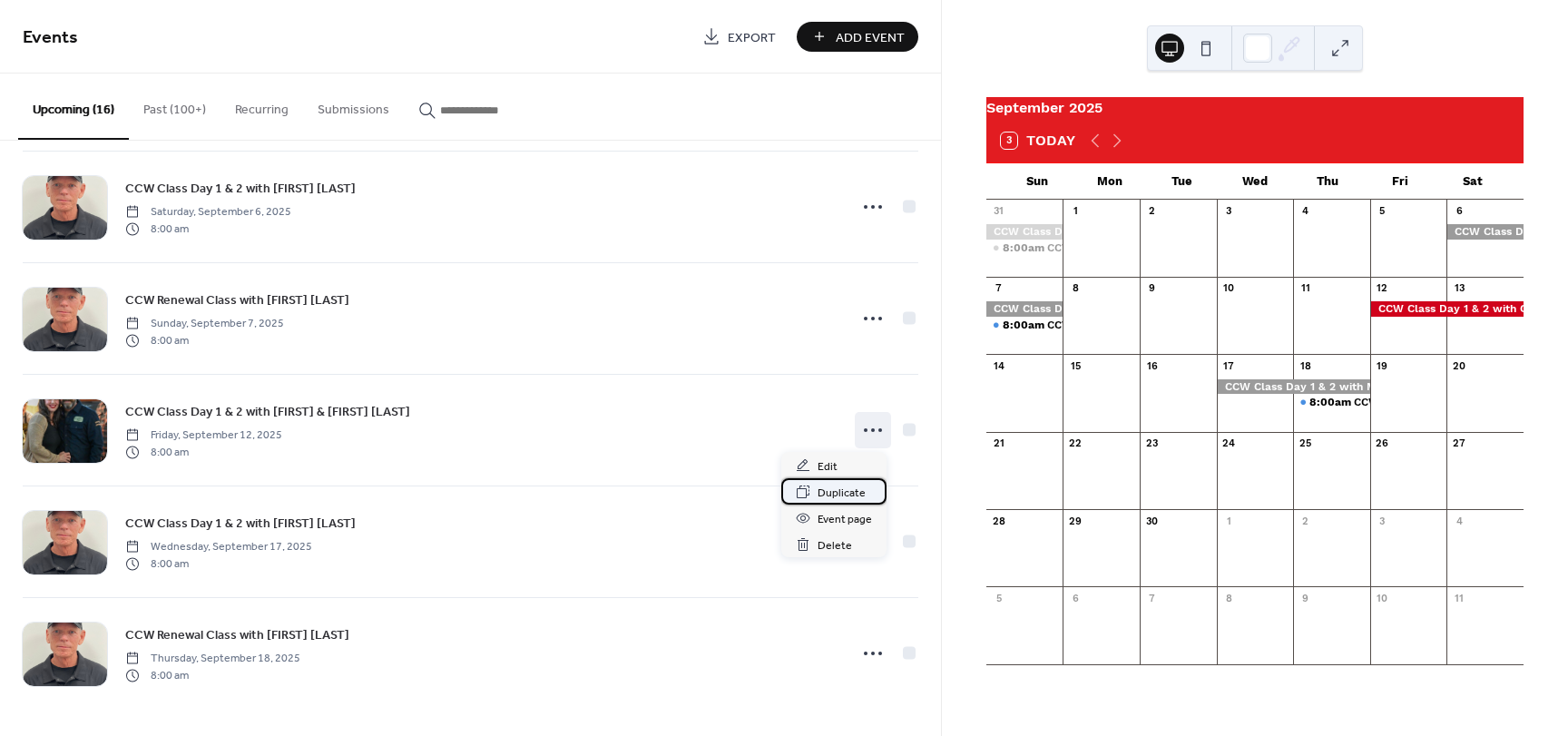 click on "Duplicate" at bounding box center [841, 493] 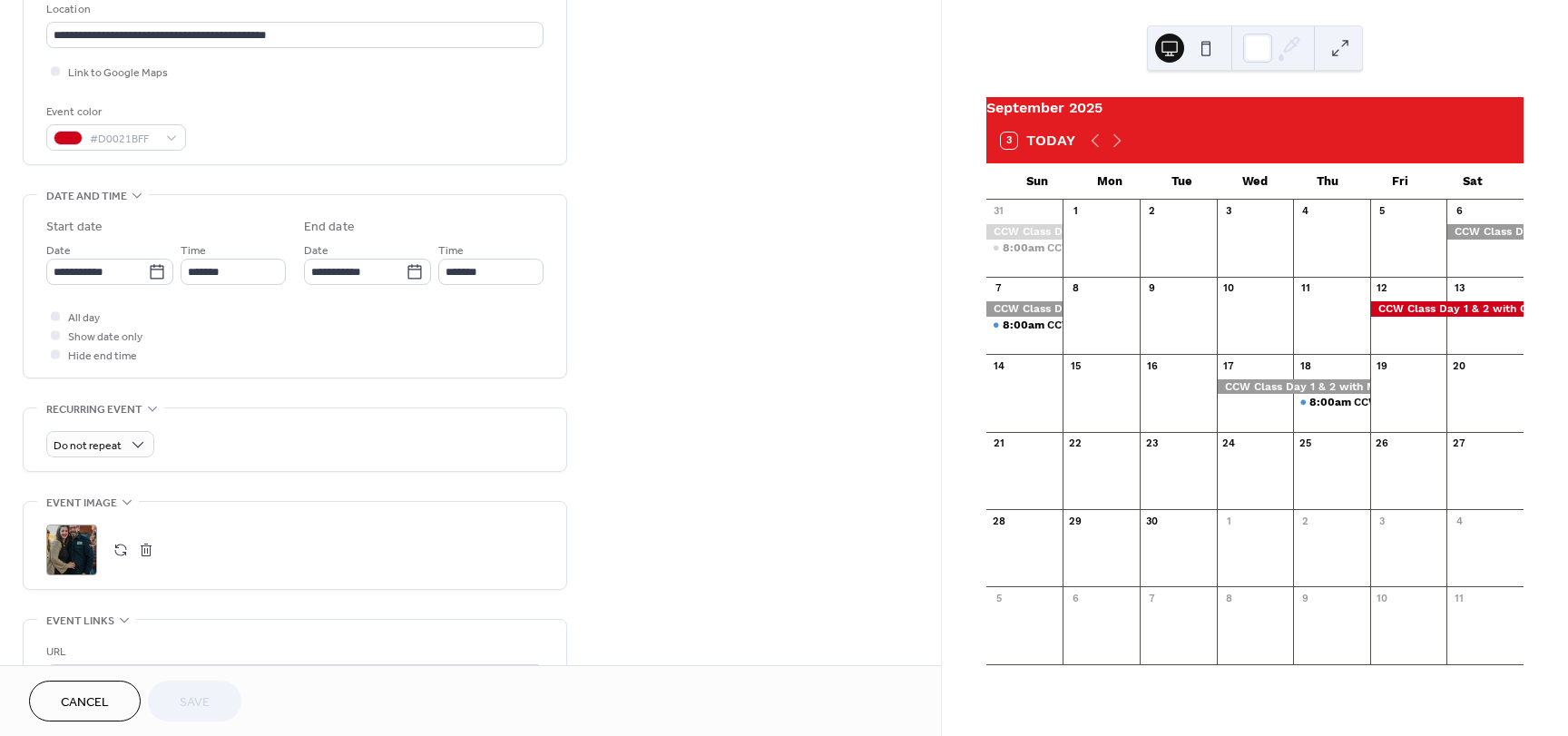 scroll, scrollTop: 454, scrollLeft: 0, axis: vertical 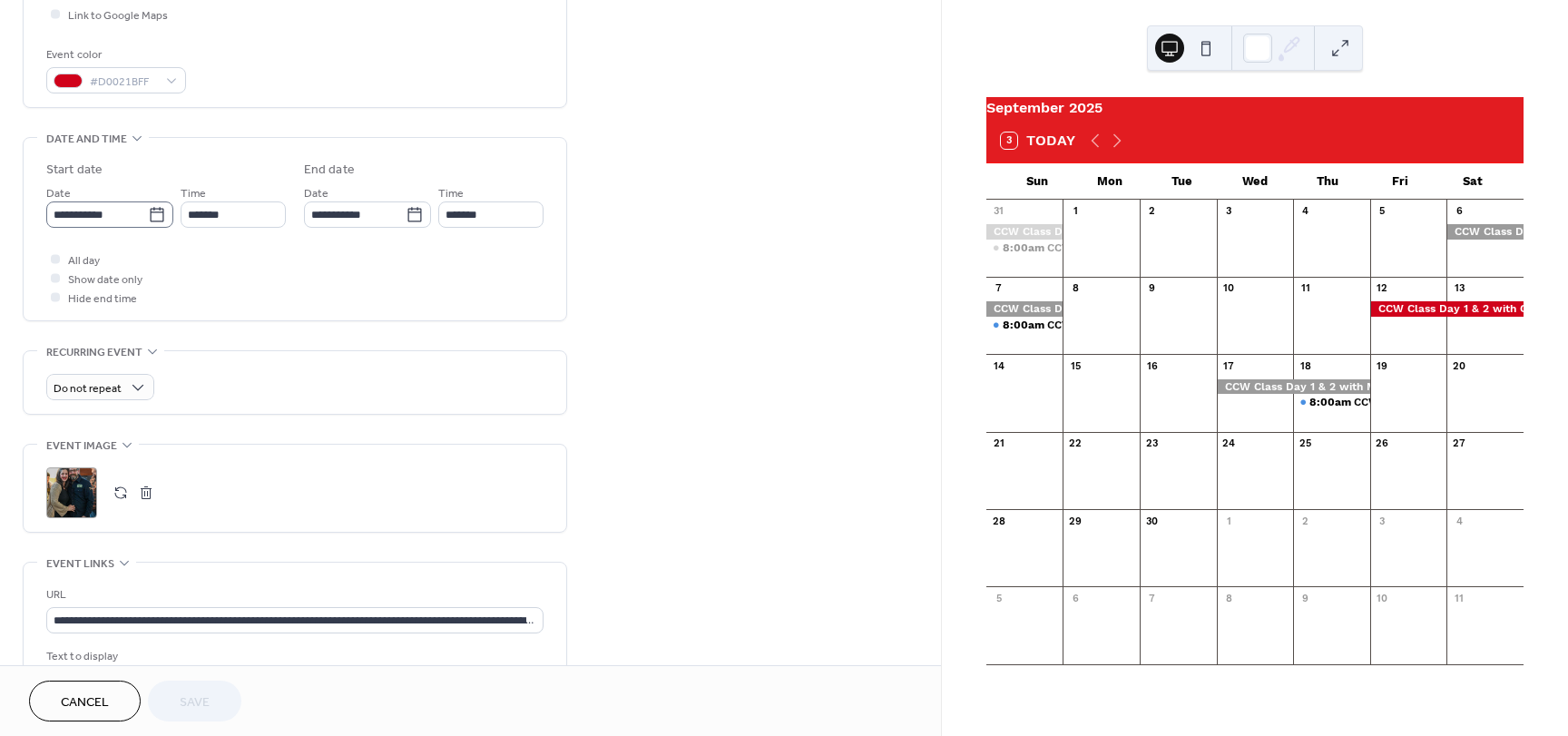 click 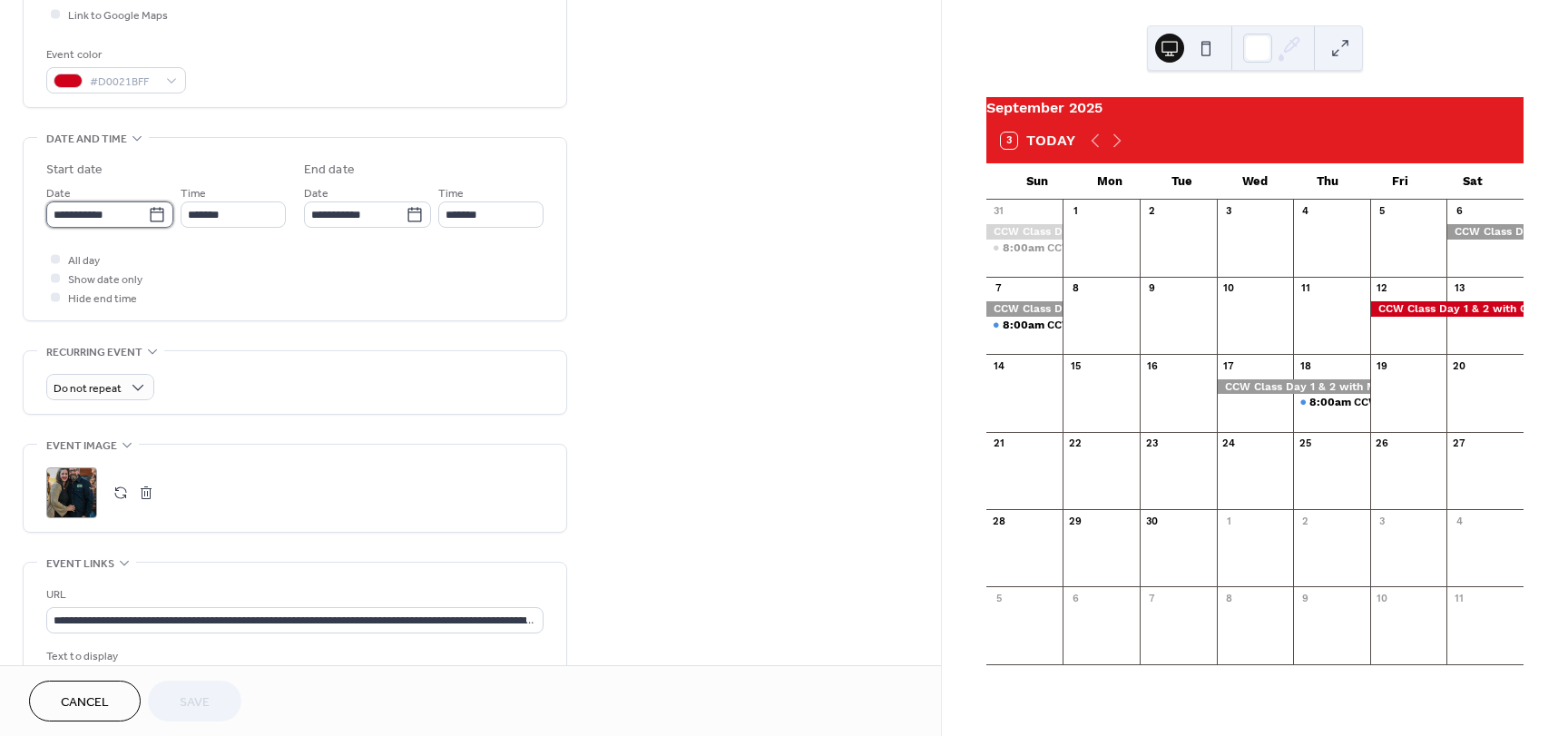 click on "**********" at bounding box center [97, 214] 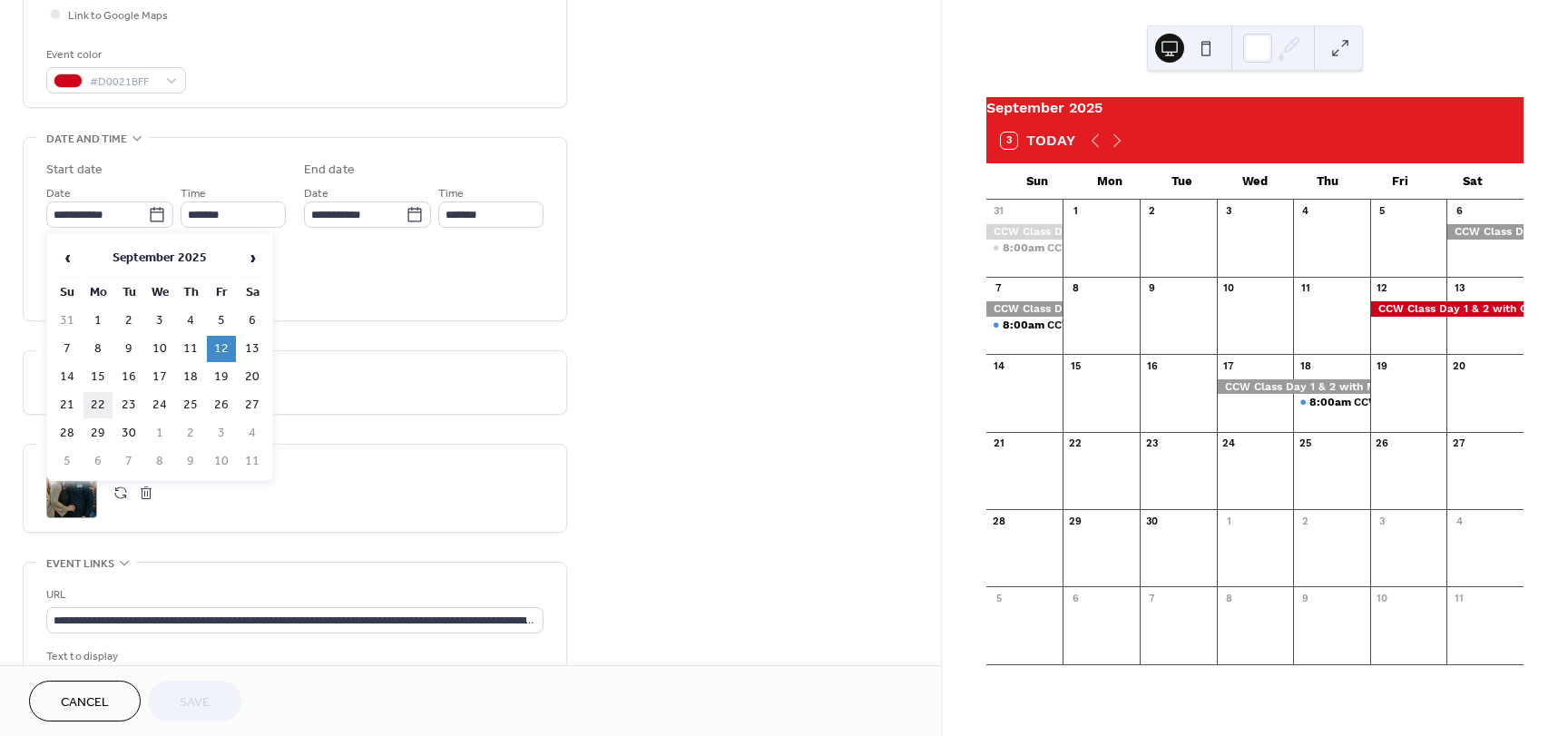 click on "22" at bounding box center [98, 405] 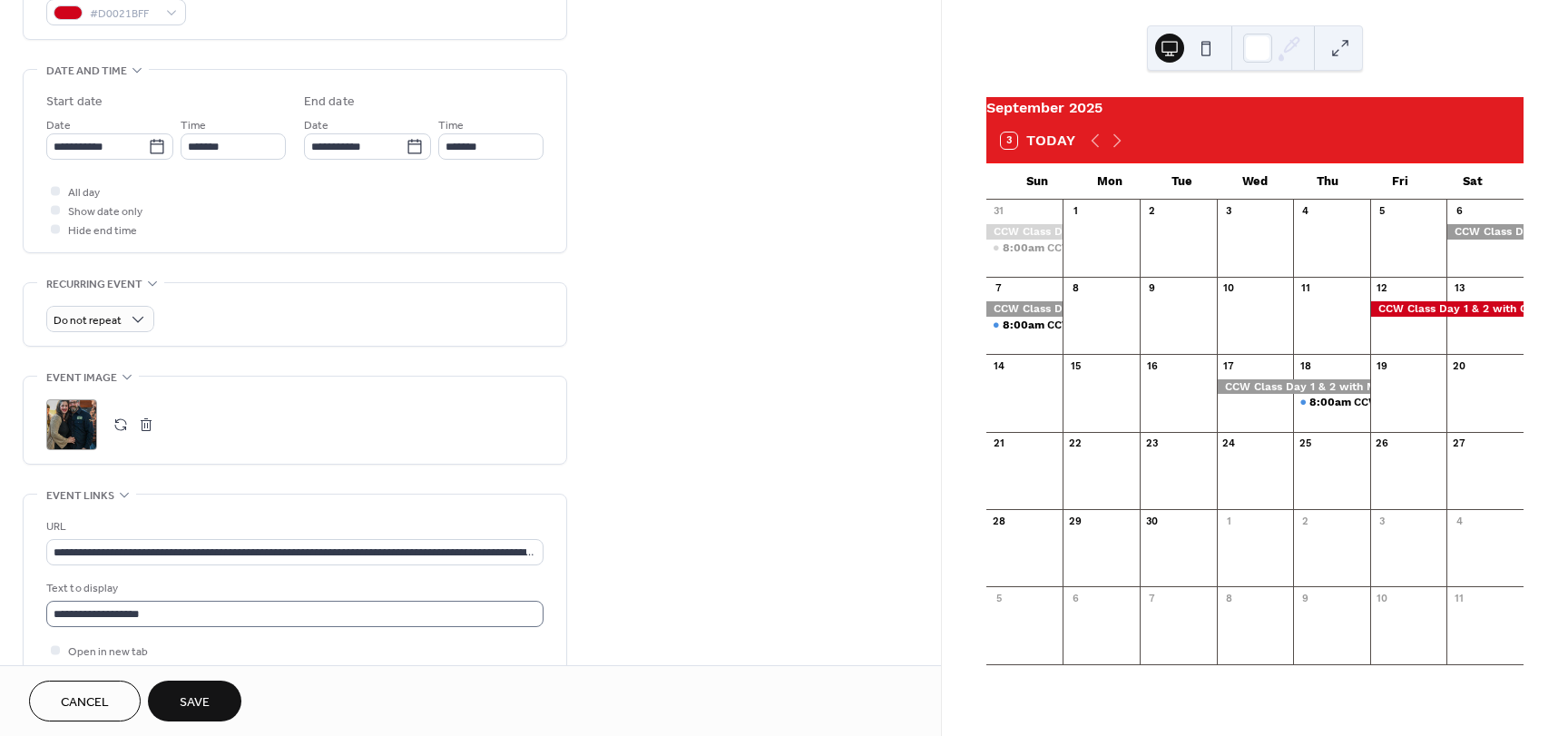 scroll, scrollTop: 726, scrollLeft: 0, axis: vertical 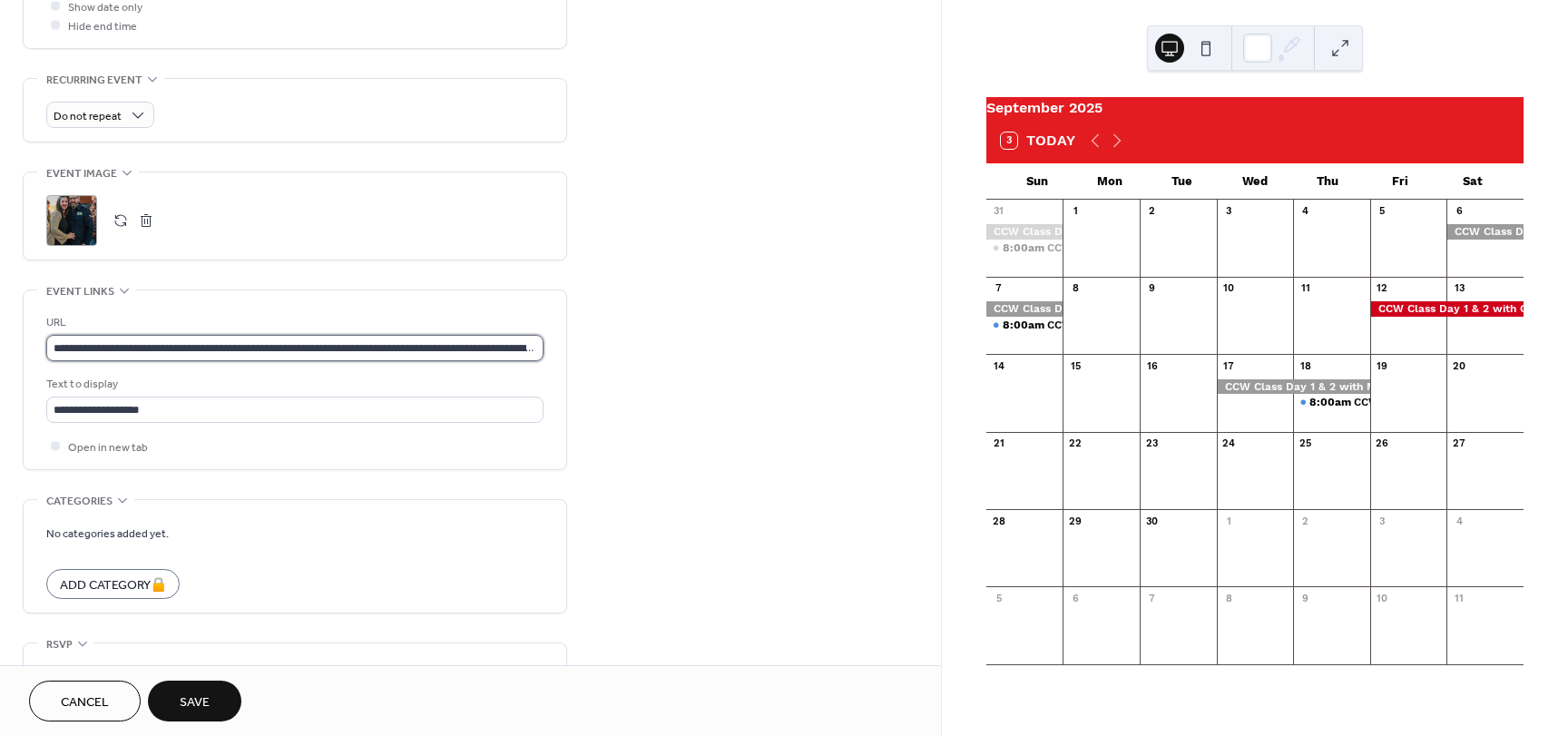 click on "**********" at bounding box center [295, 348] 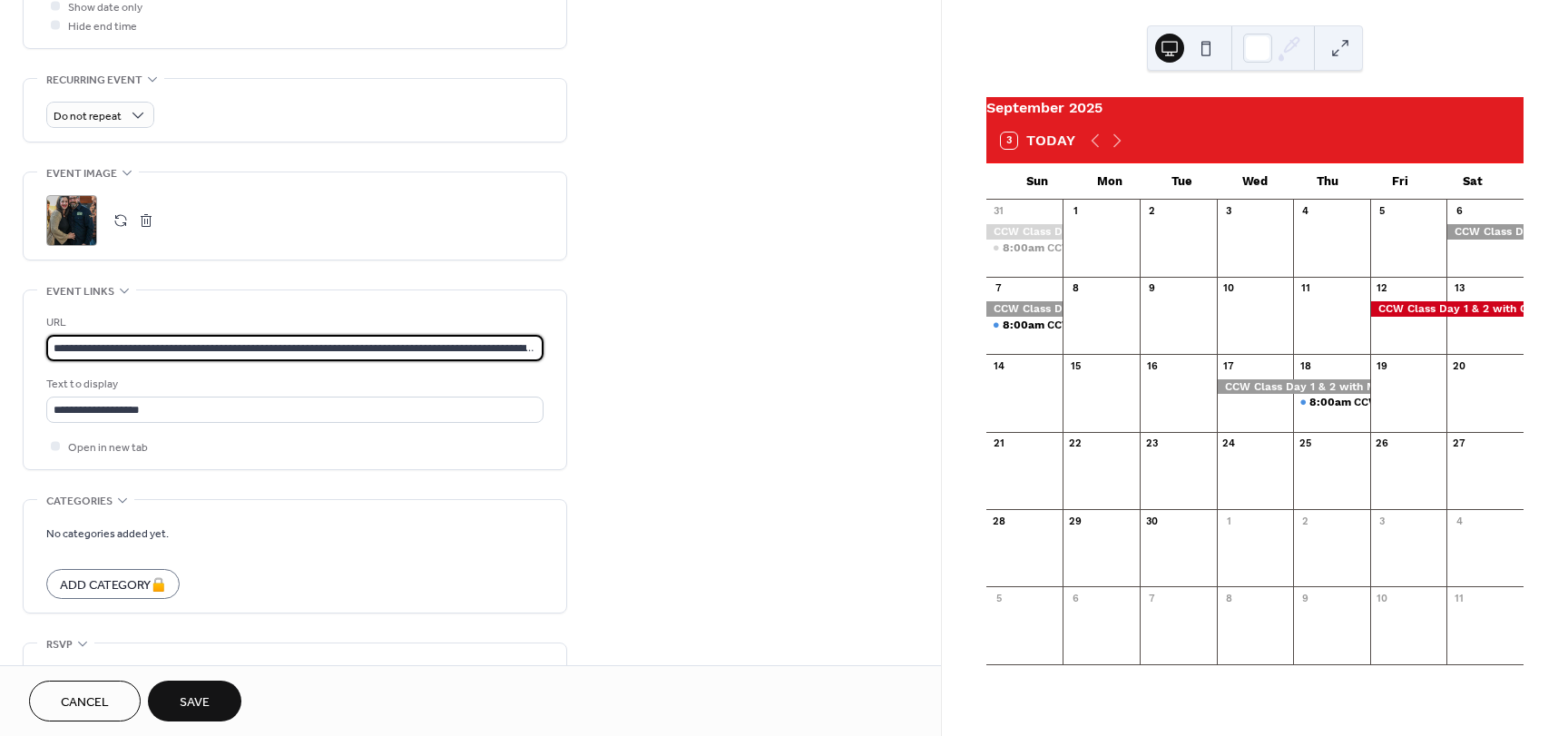paste 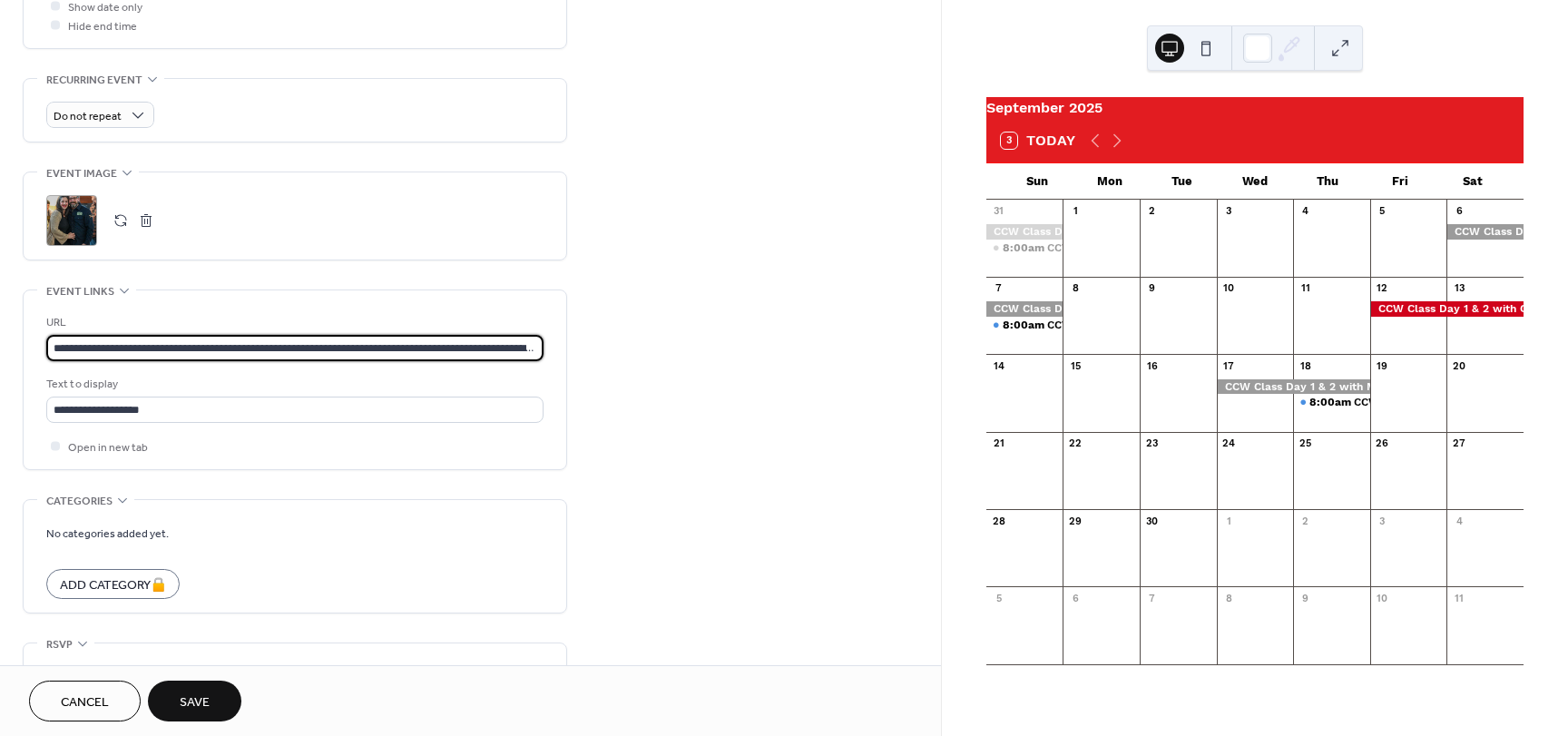 scroll, scrollTop: 0, scrollLeft: 589, axis: horizontal 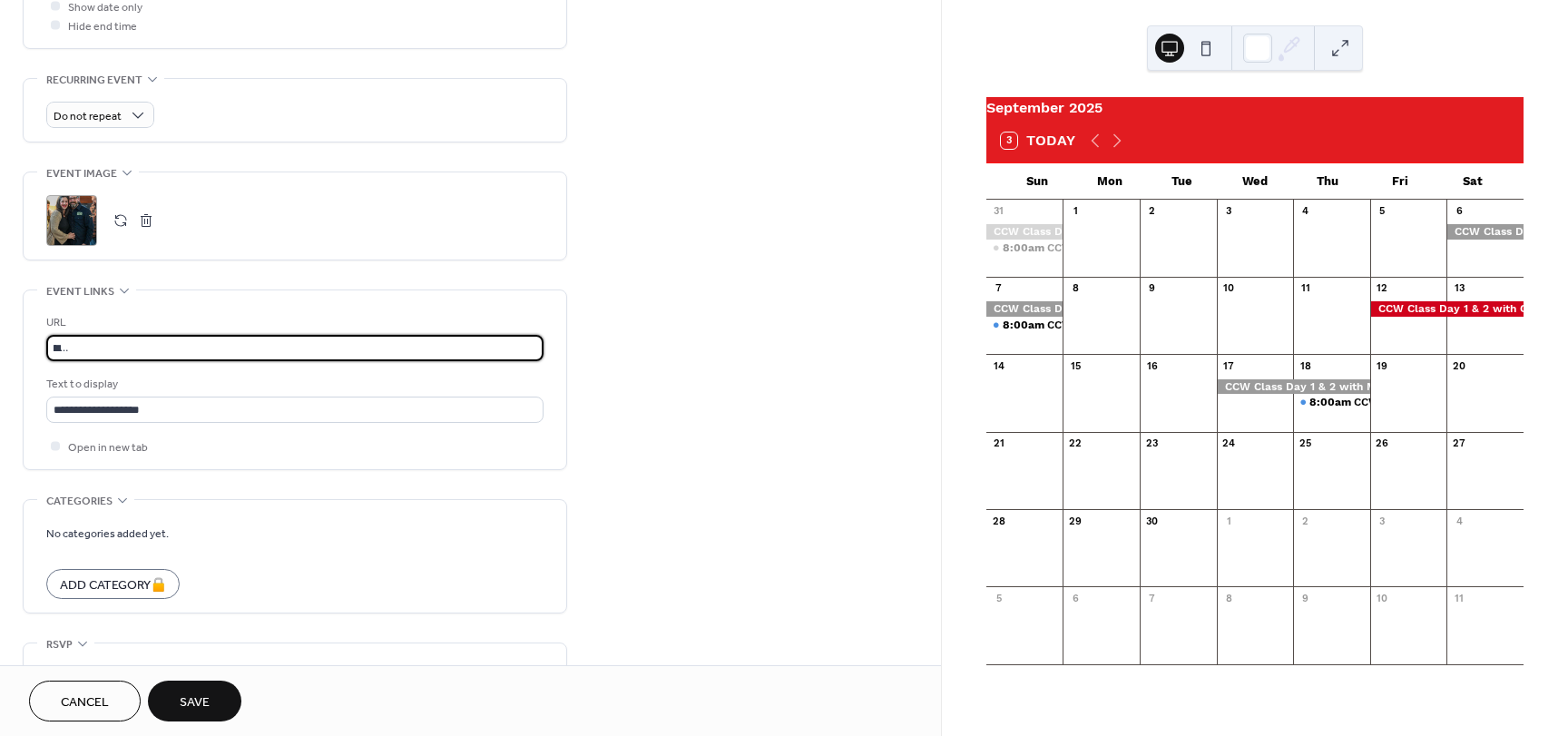 type on "**********" 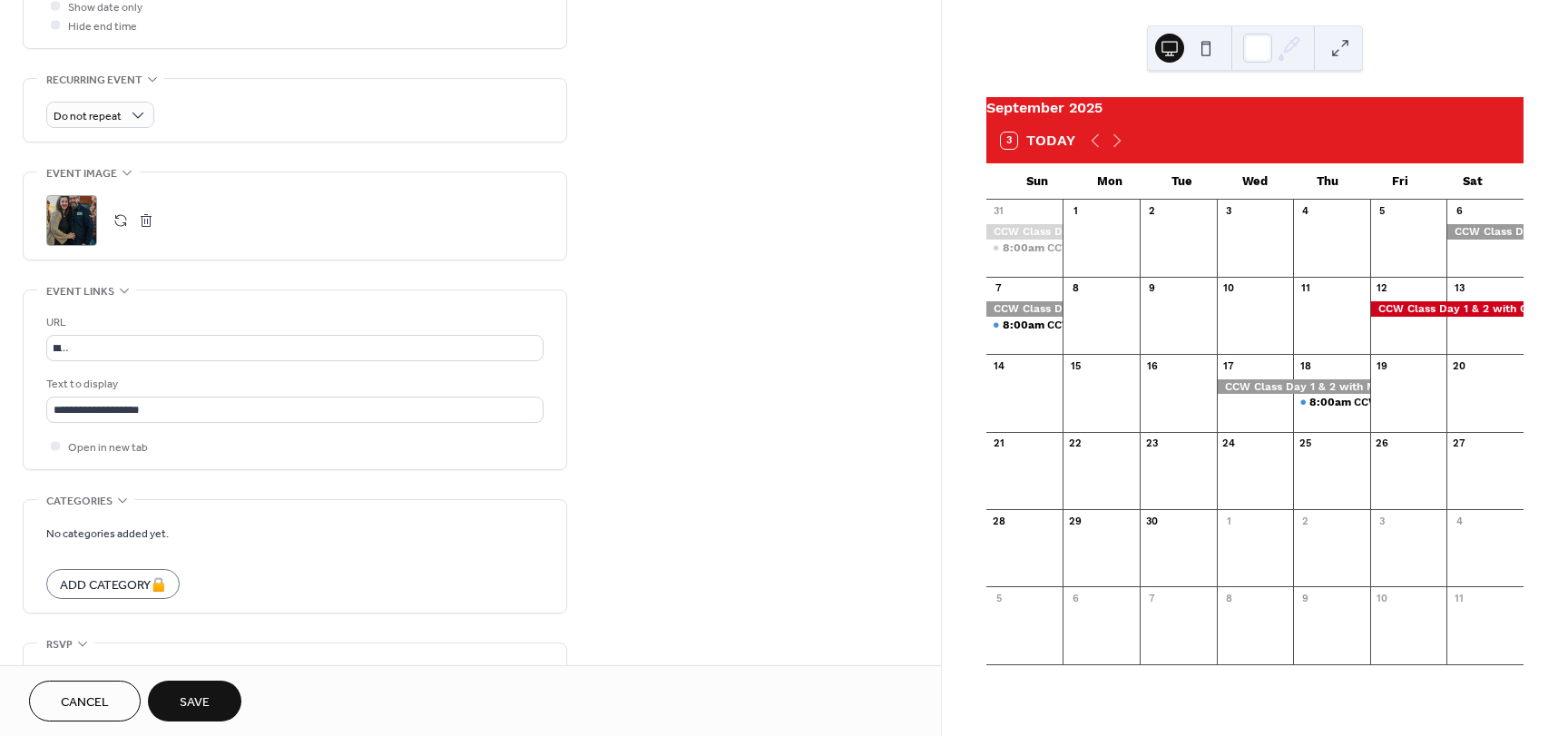 click on "Save" at bounding box center [194, 702] 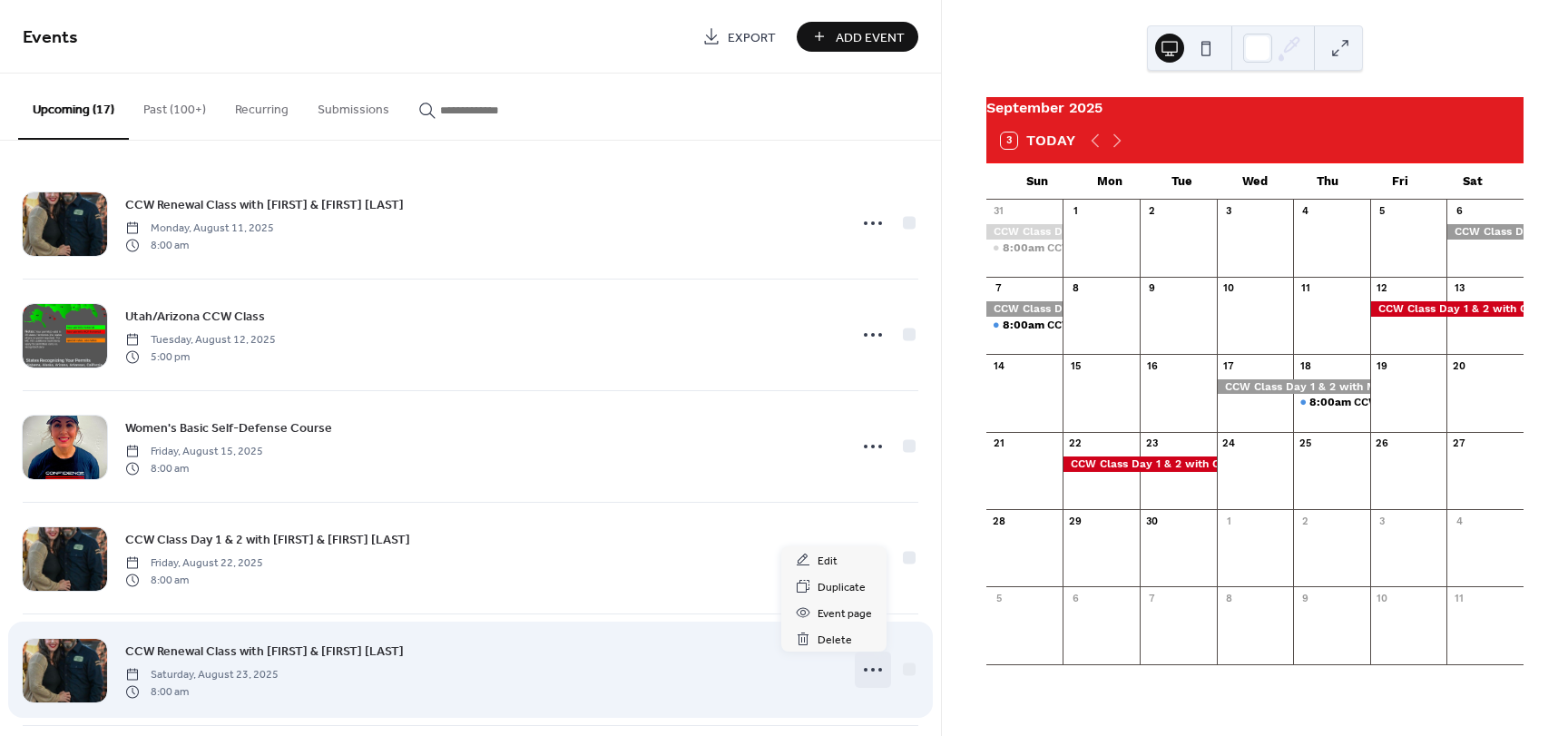 click 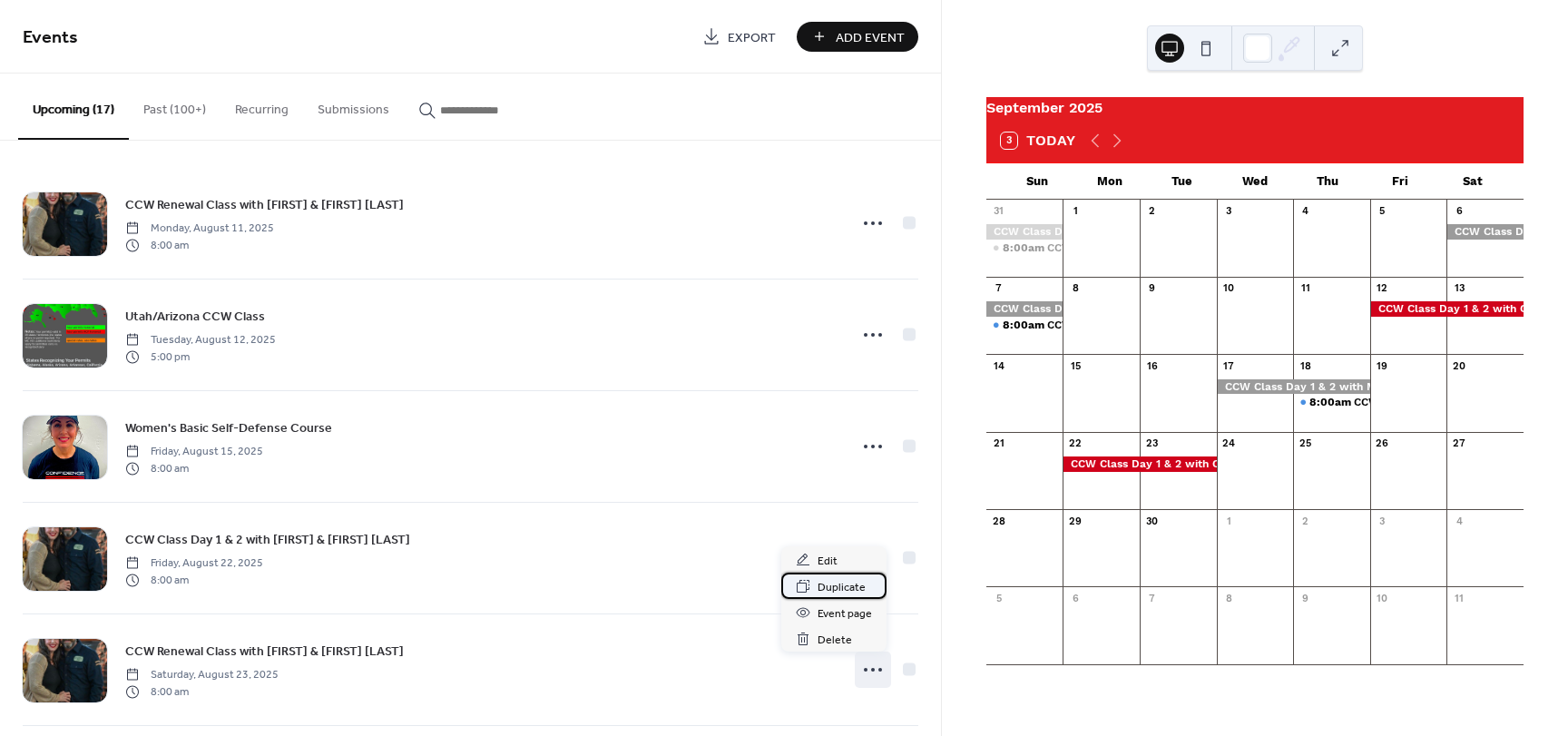 click on "Duplicate" at bounding box center (841, 587) 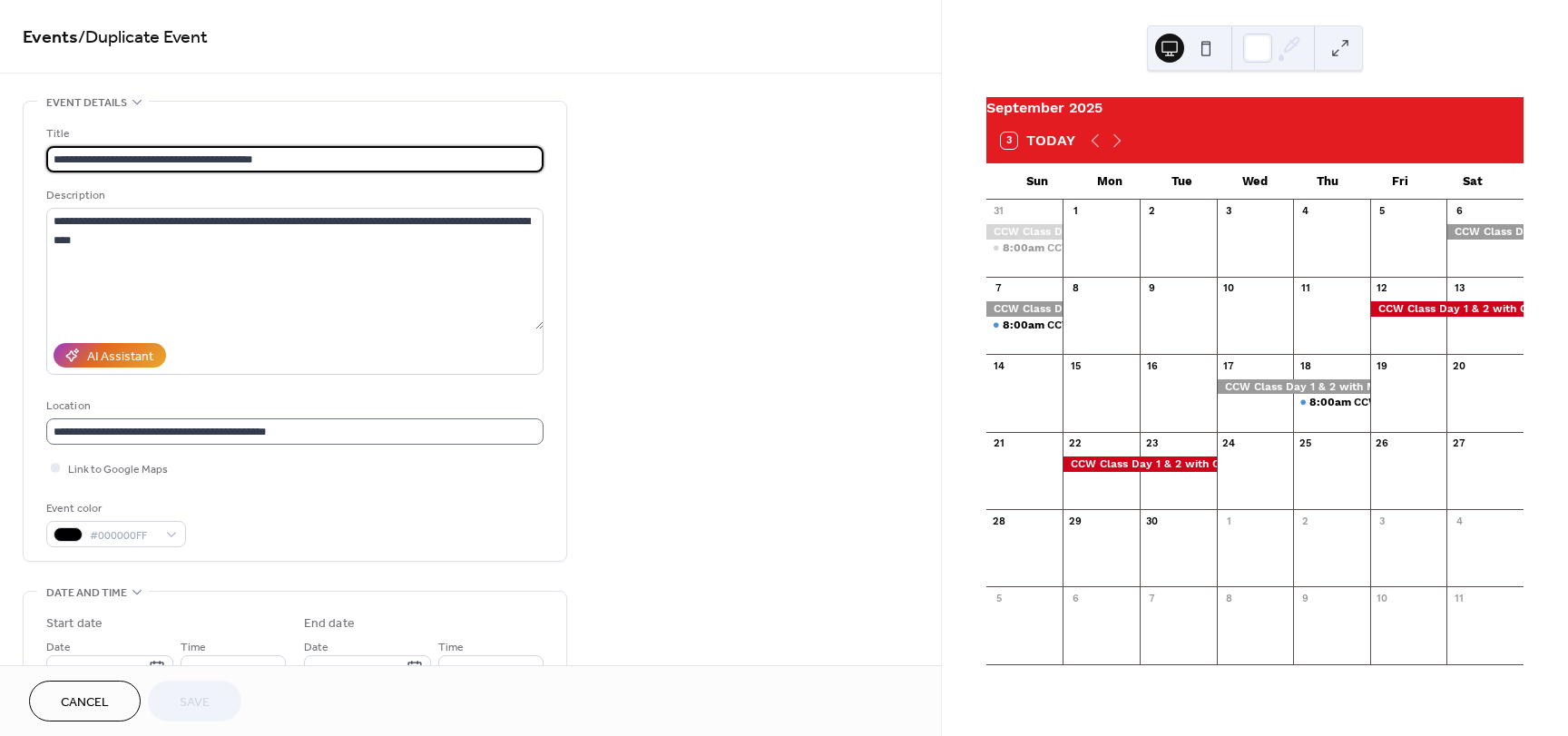 scroll, scrollTop: 1, scrollLeft: 0, axis: vertical 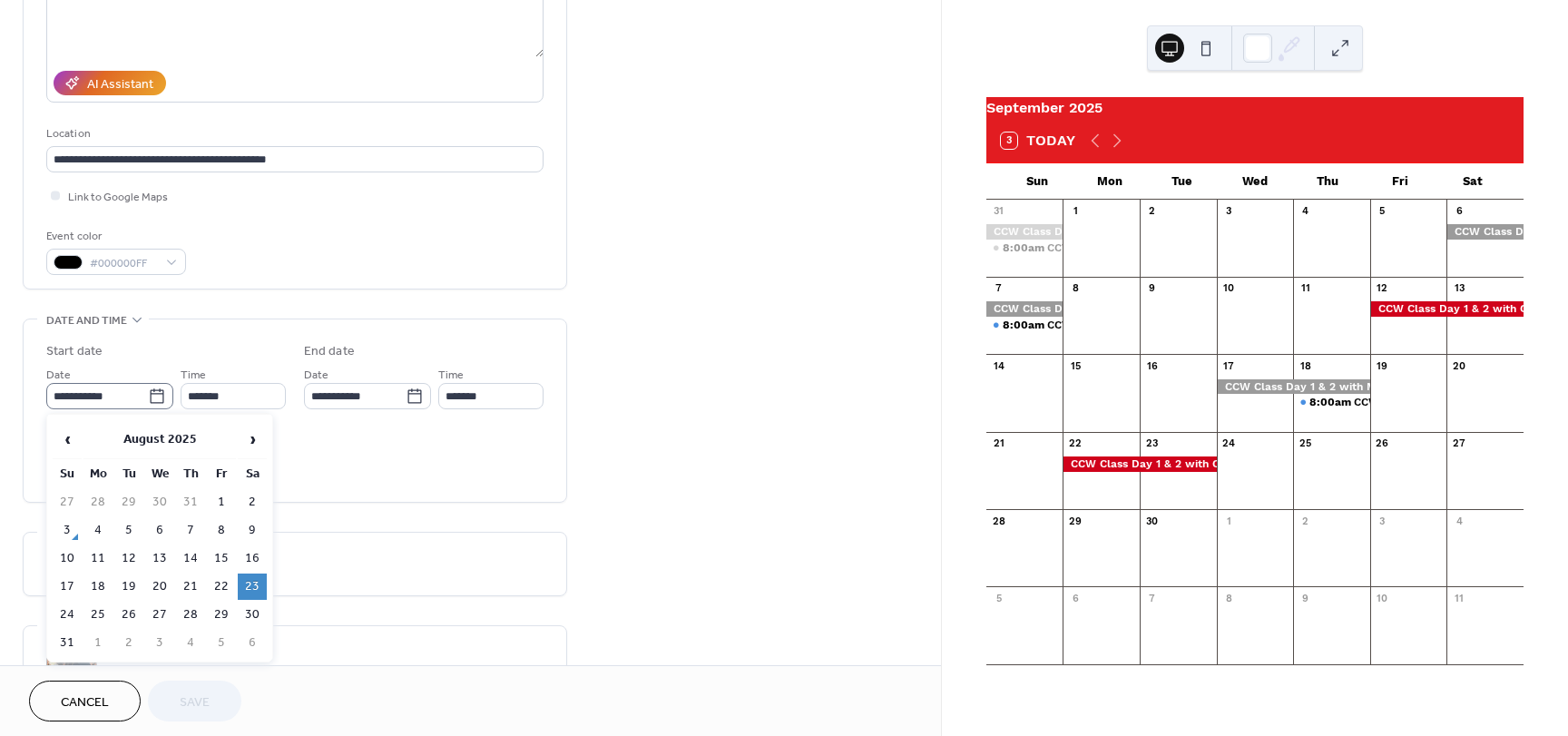 click 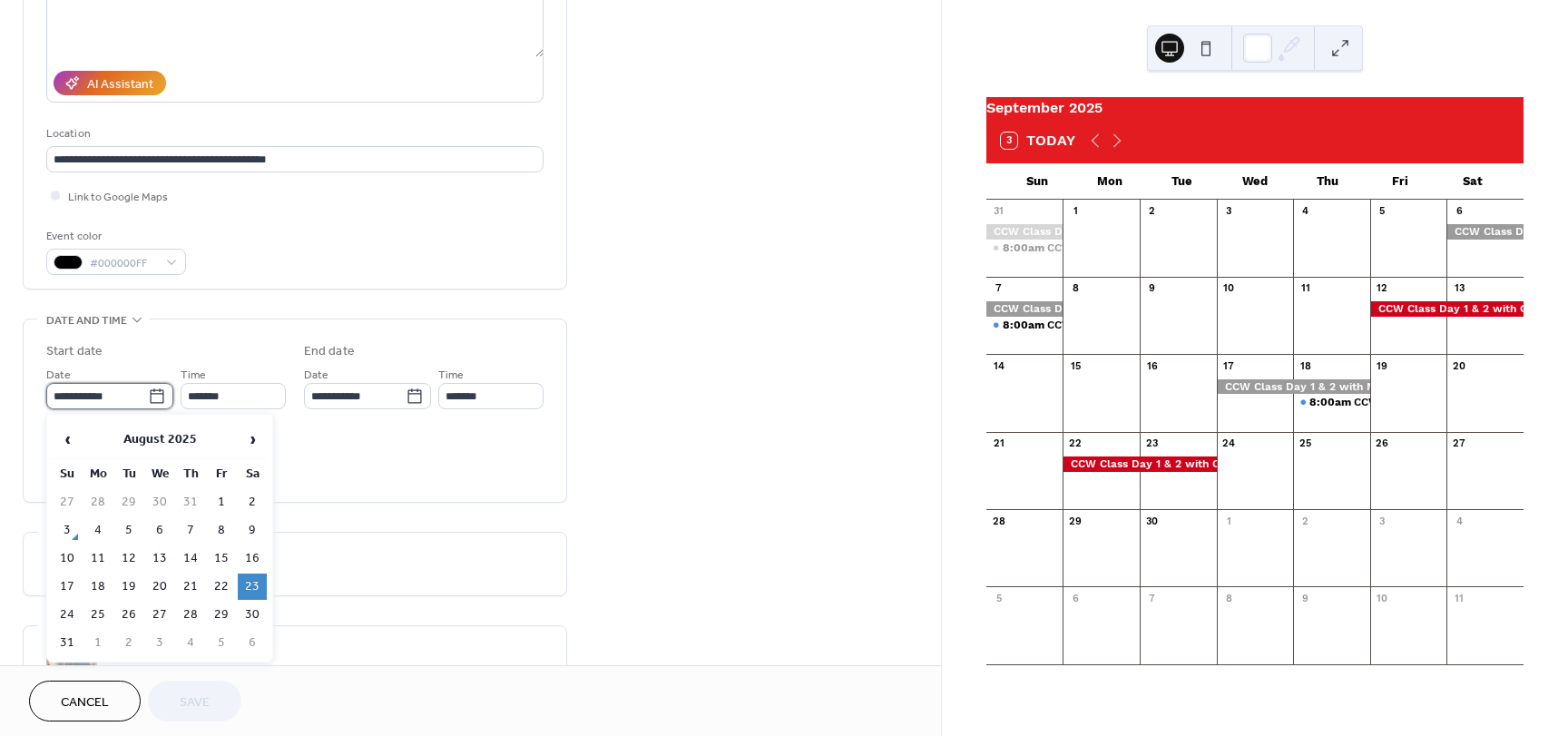 click on "**********" at bounding box center [97, 396] 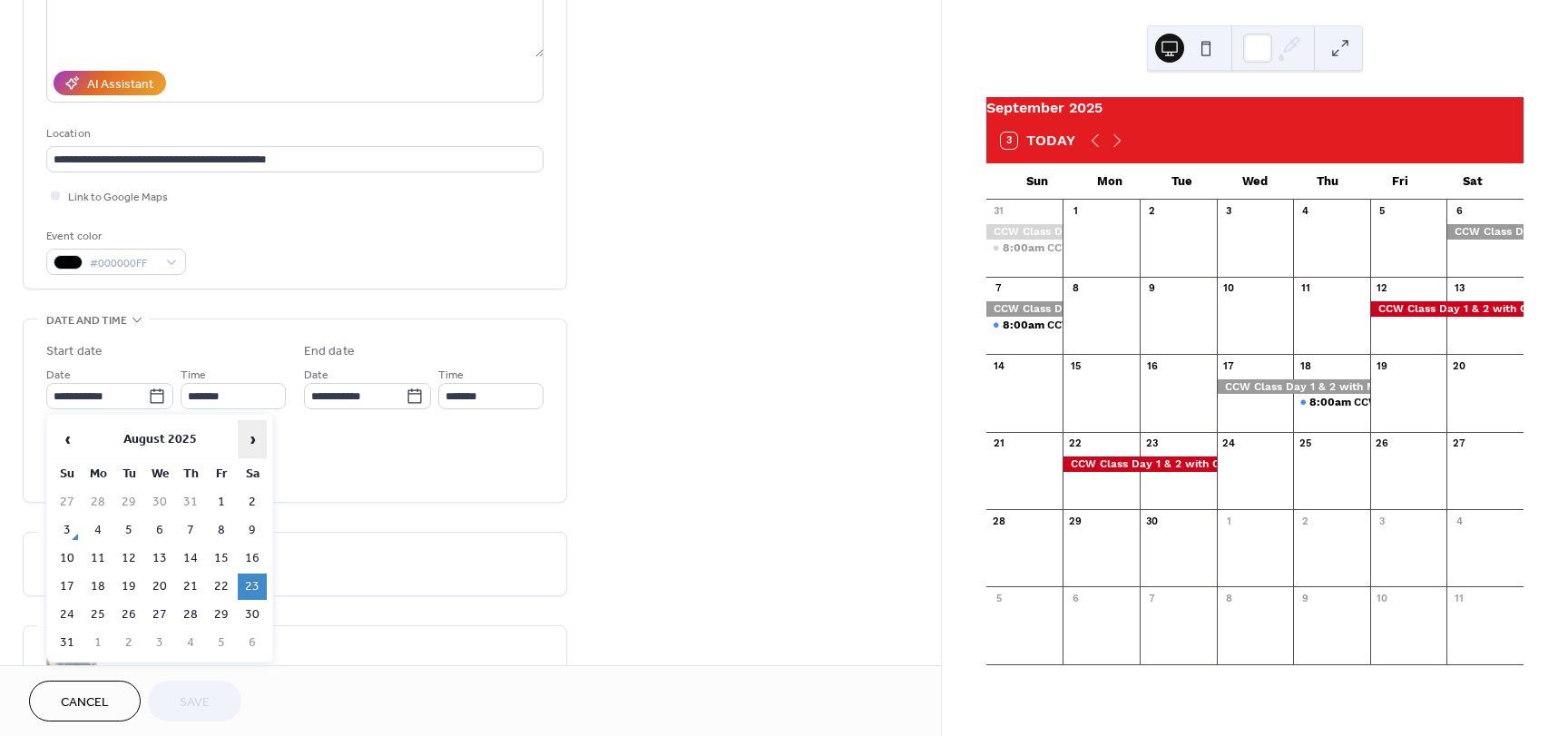 click on "›" at bounding box center (252, 439) 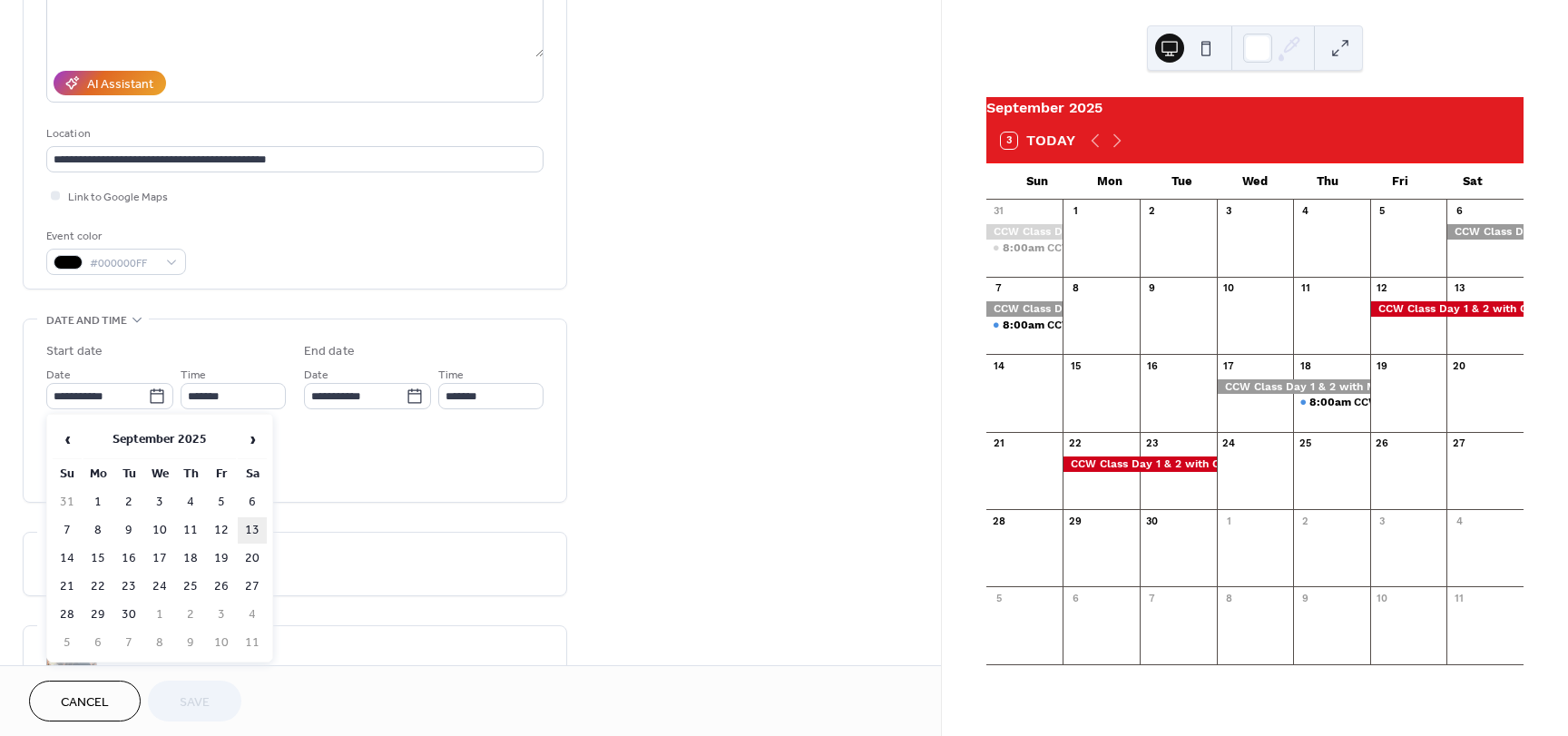 click on "13" at bounding box center (252, 530) 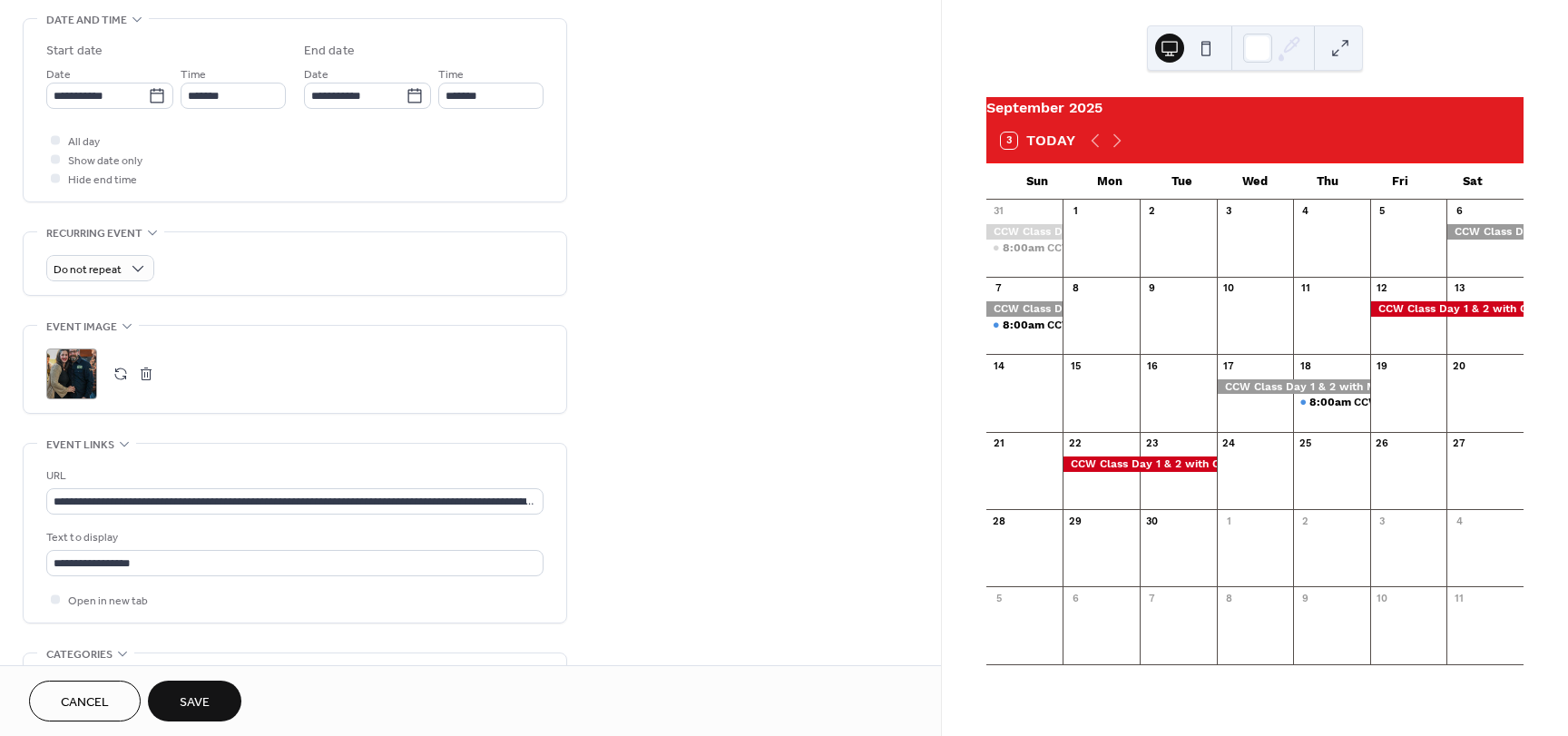 scroll, scrollTop: 726, scrollLeft: 0, axis: vertical 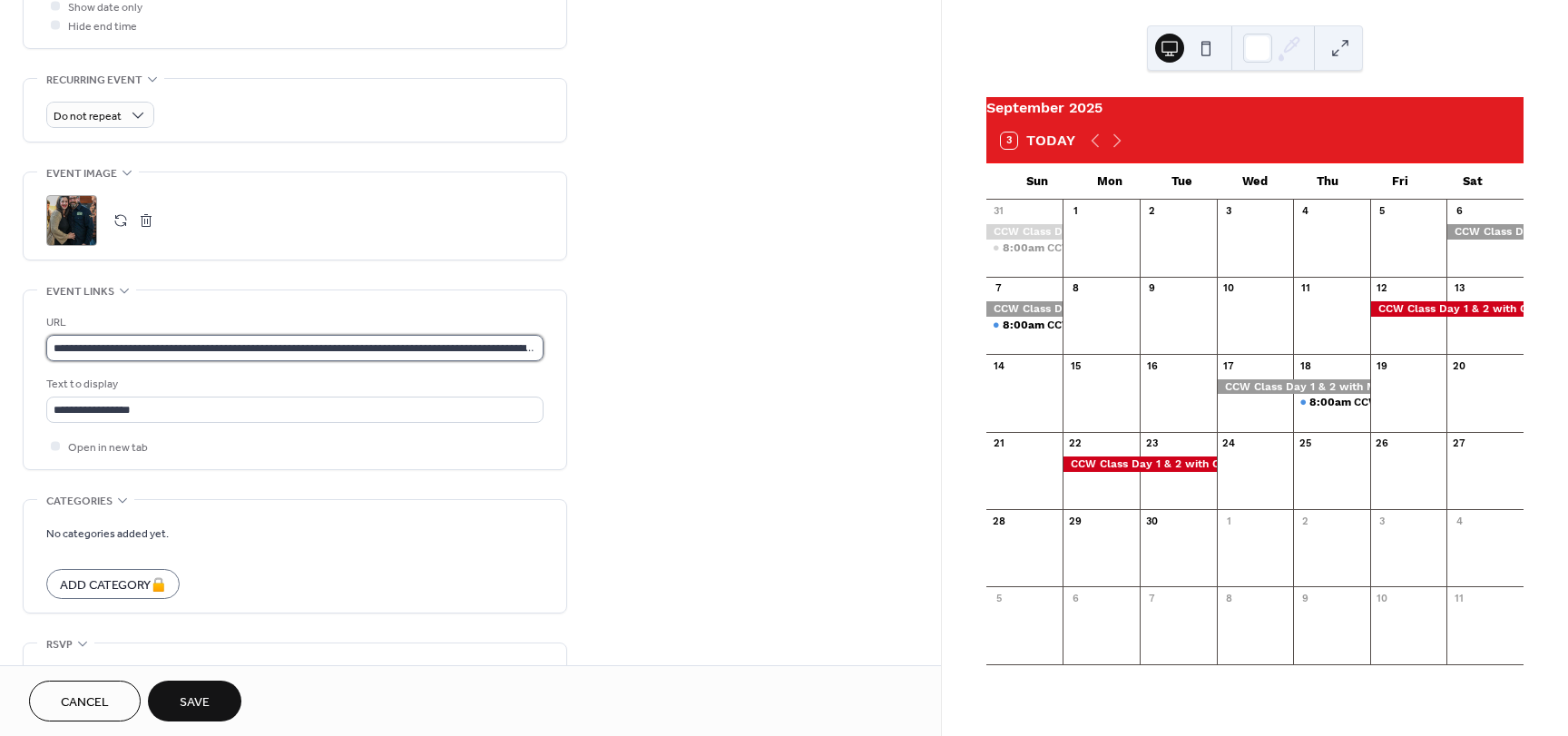 click on "**********" at bounding box center [295, 348] 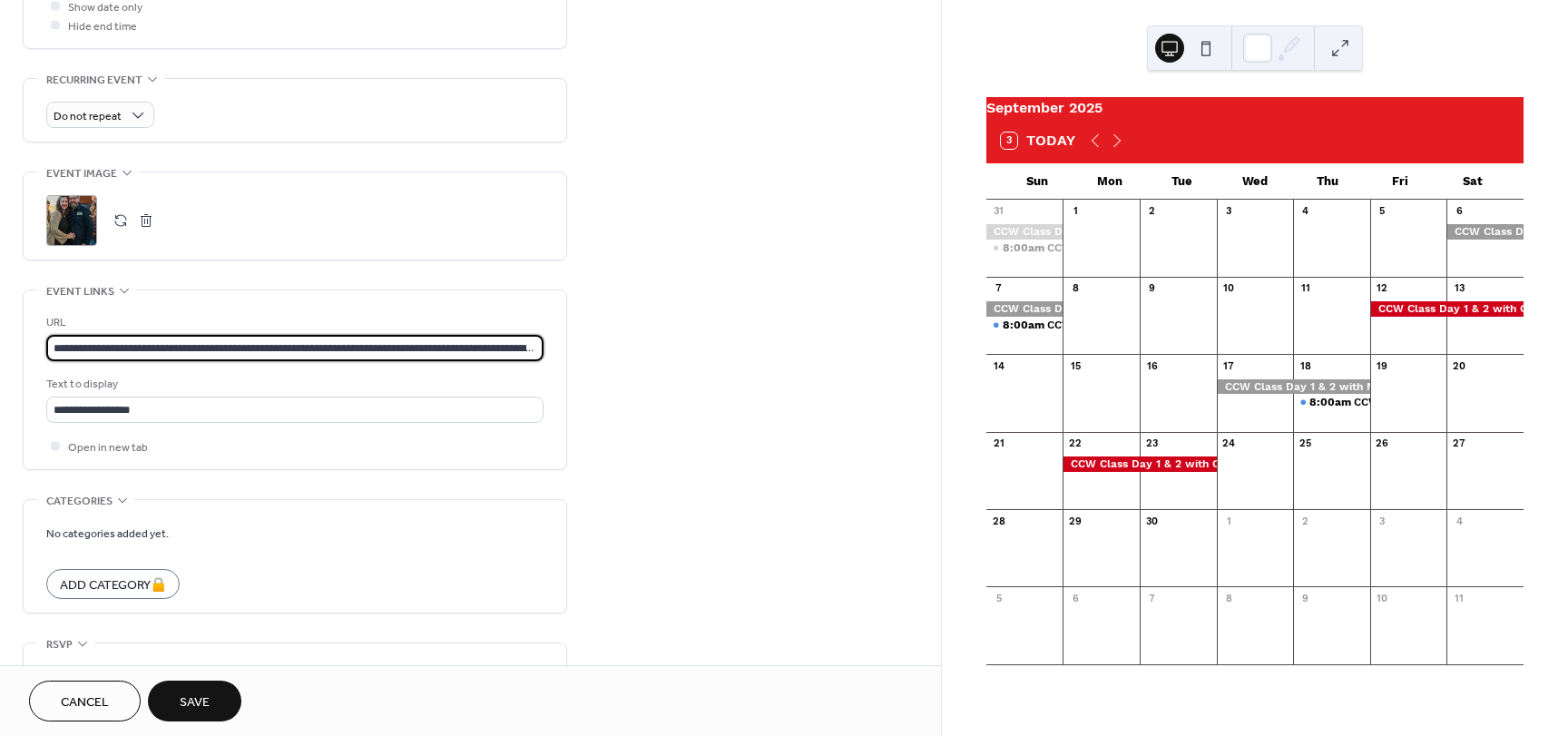 paste 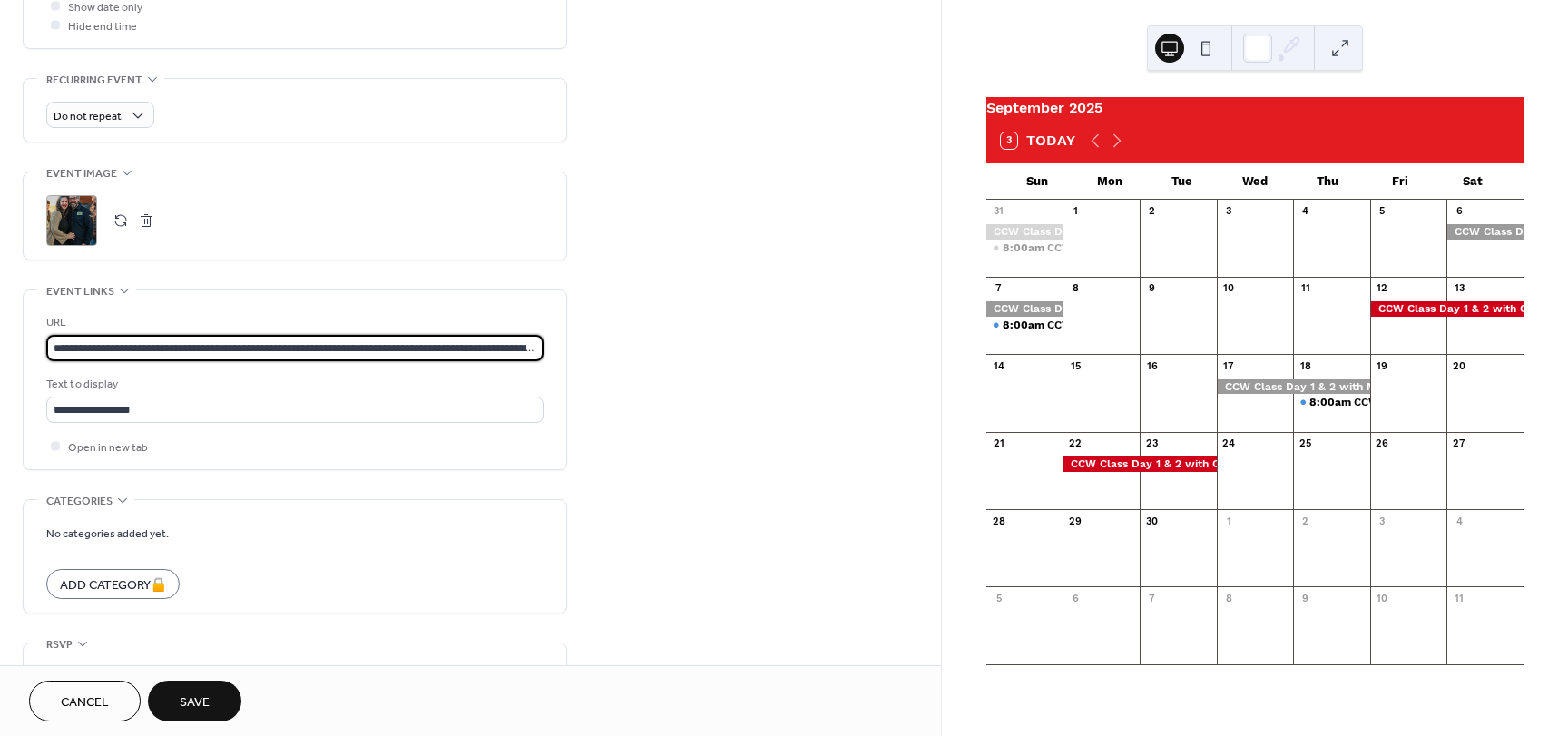 scroll, scrollTop: 0, scrollLeft: 632, axis: horizontal 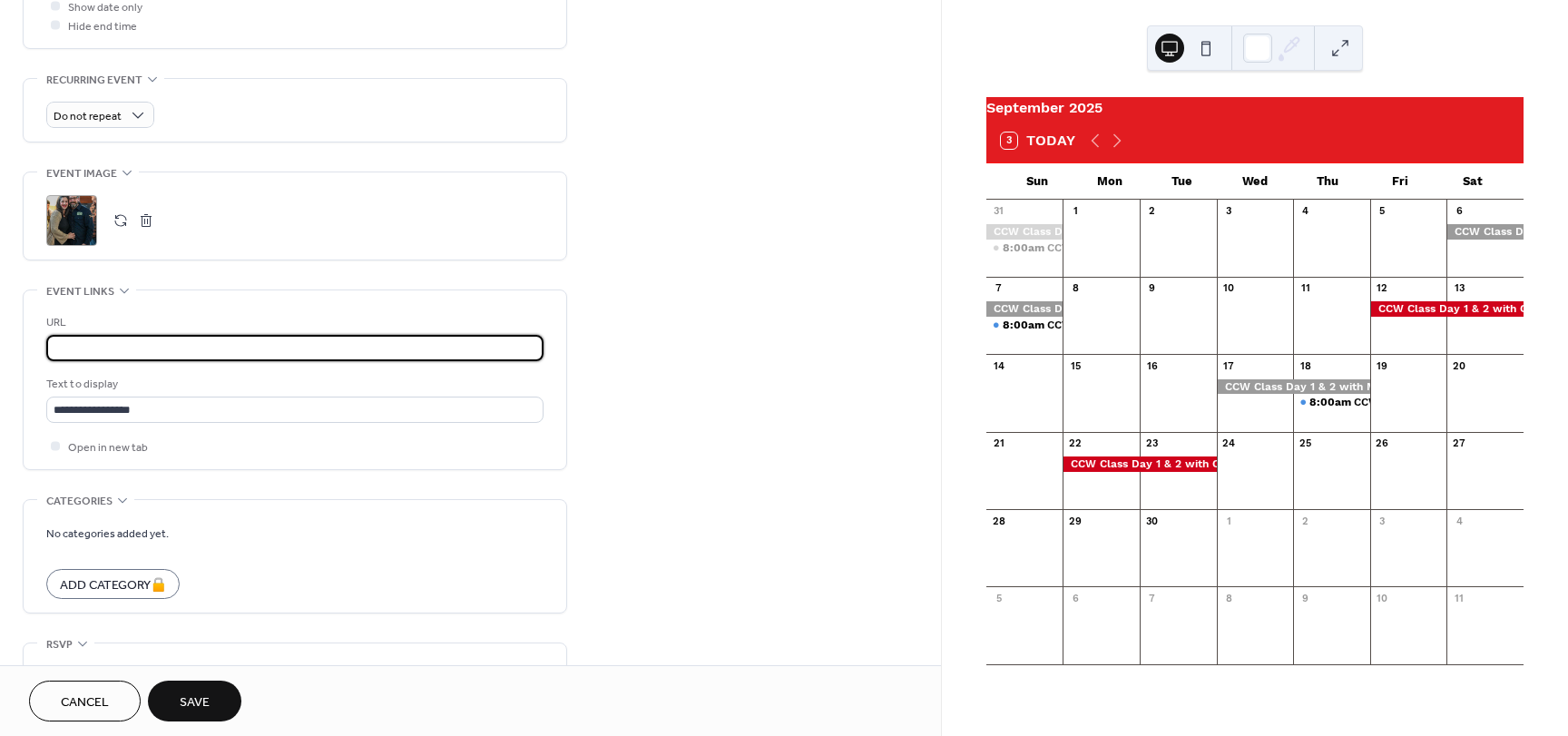 type on "**********" 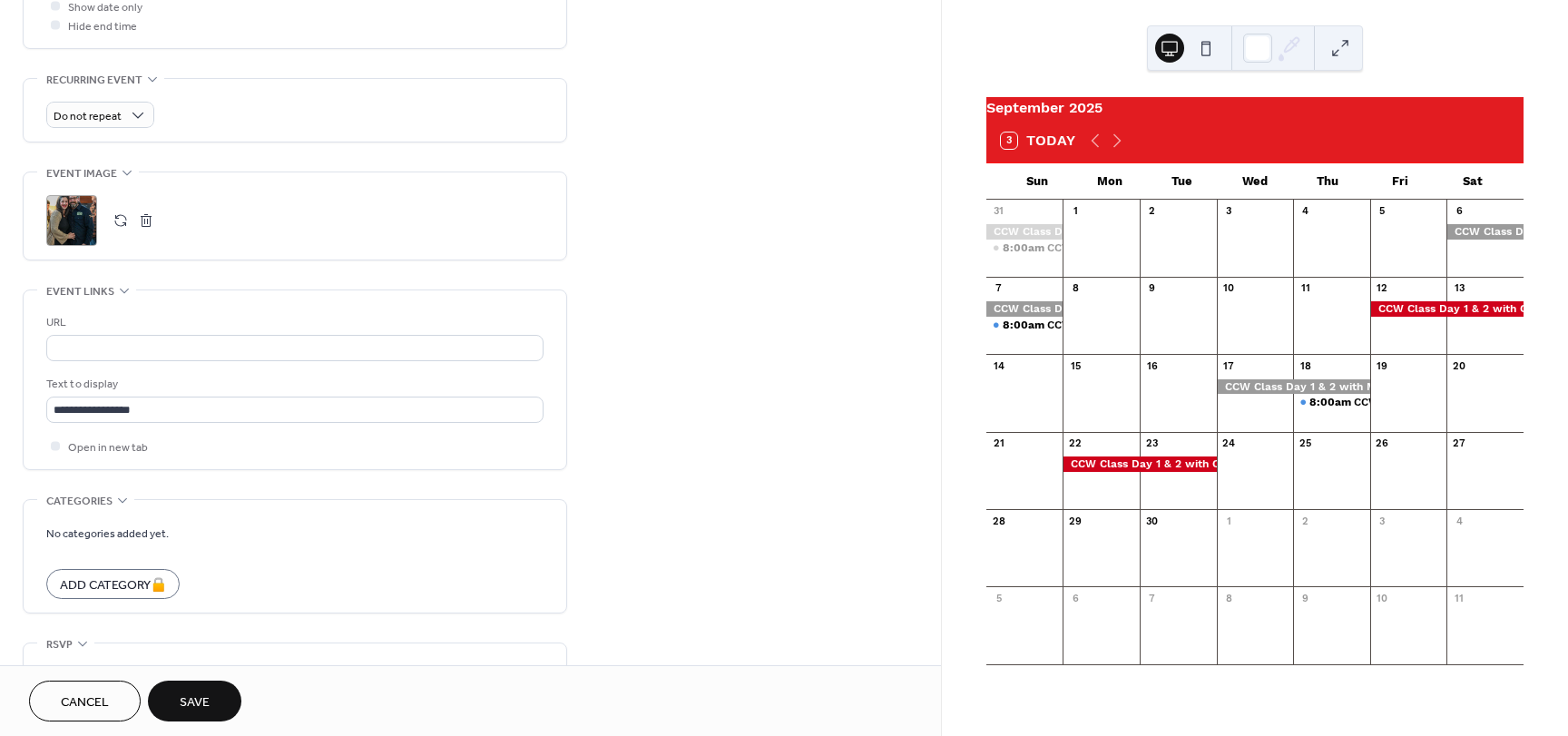 scroll, scrollTop: 0, scrollLeft: 0, axis: both 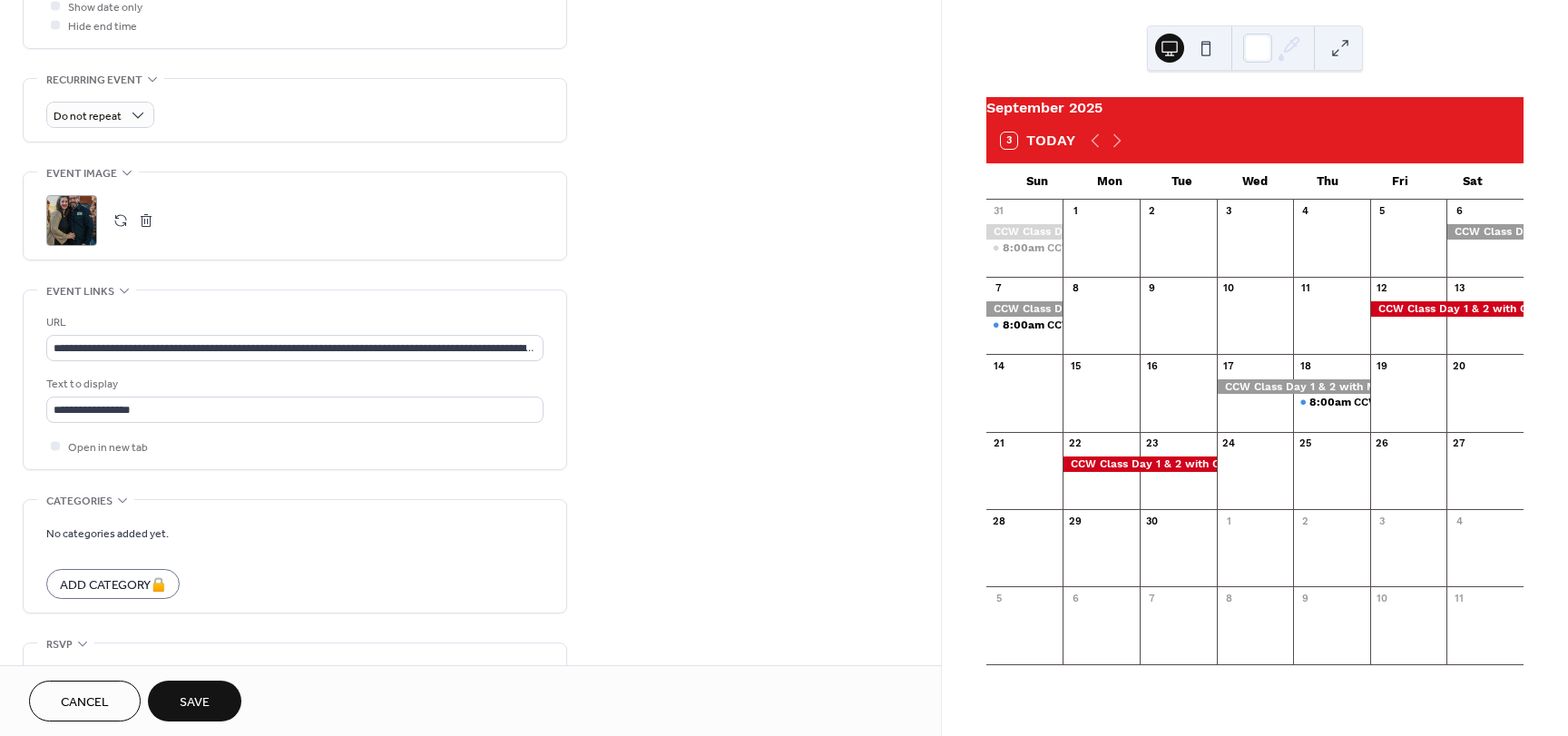 click on "Save" at bounding box center [194, 702] 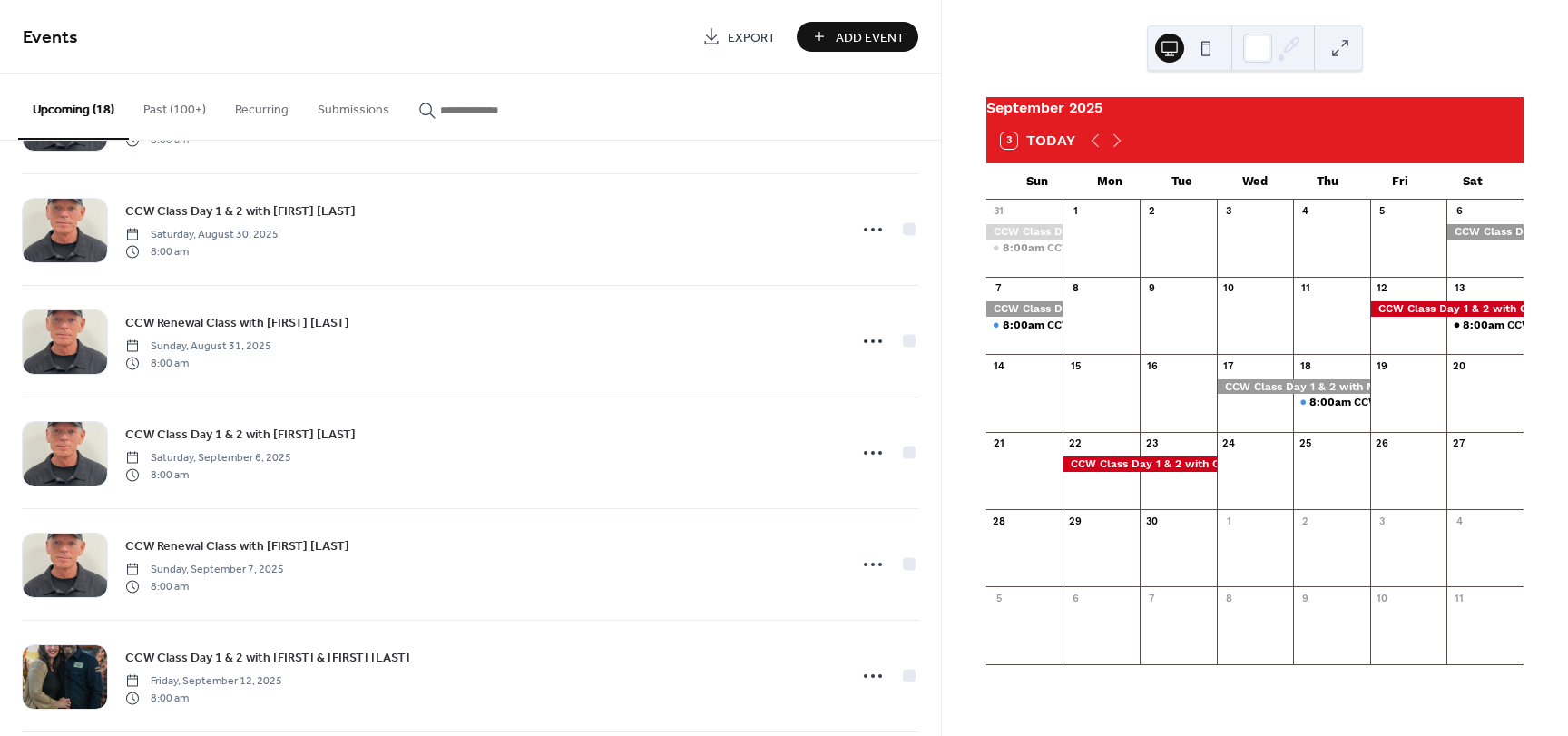 scroll, scrollTop: 1467, scrollLeft: 0, axis: vertical 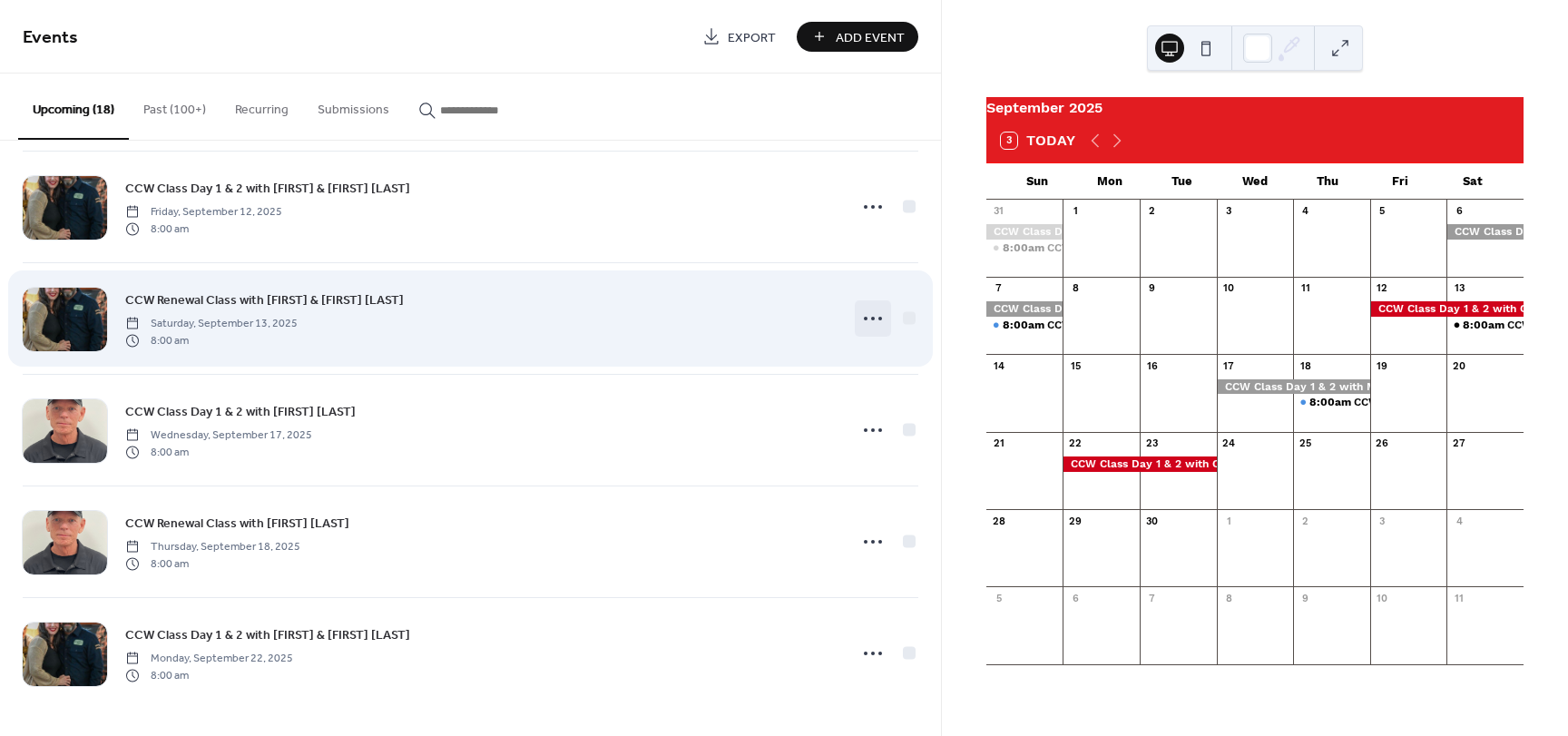 click 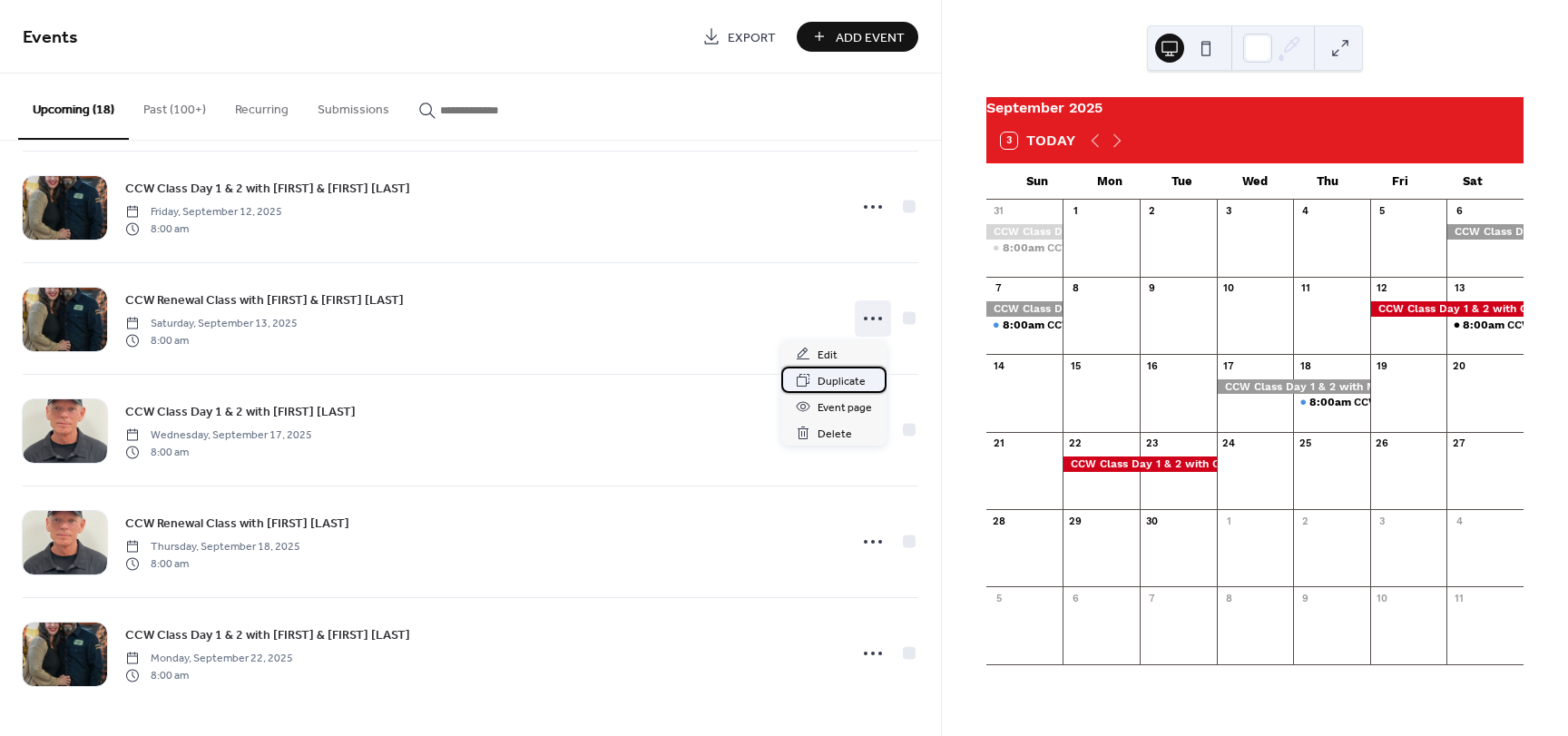 click on "Duplicate" at bounding box center (841, 381) 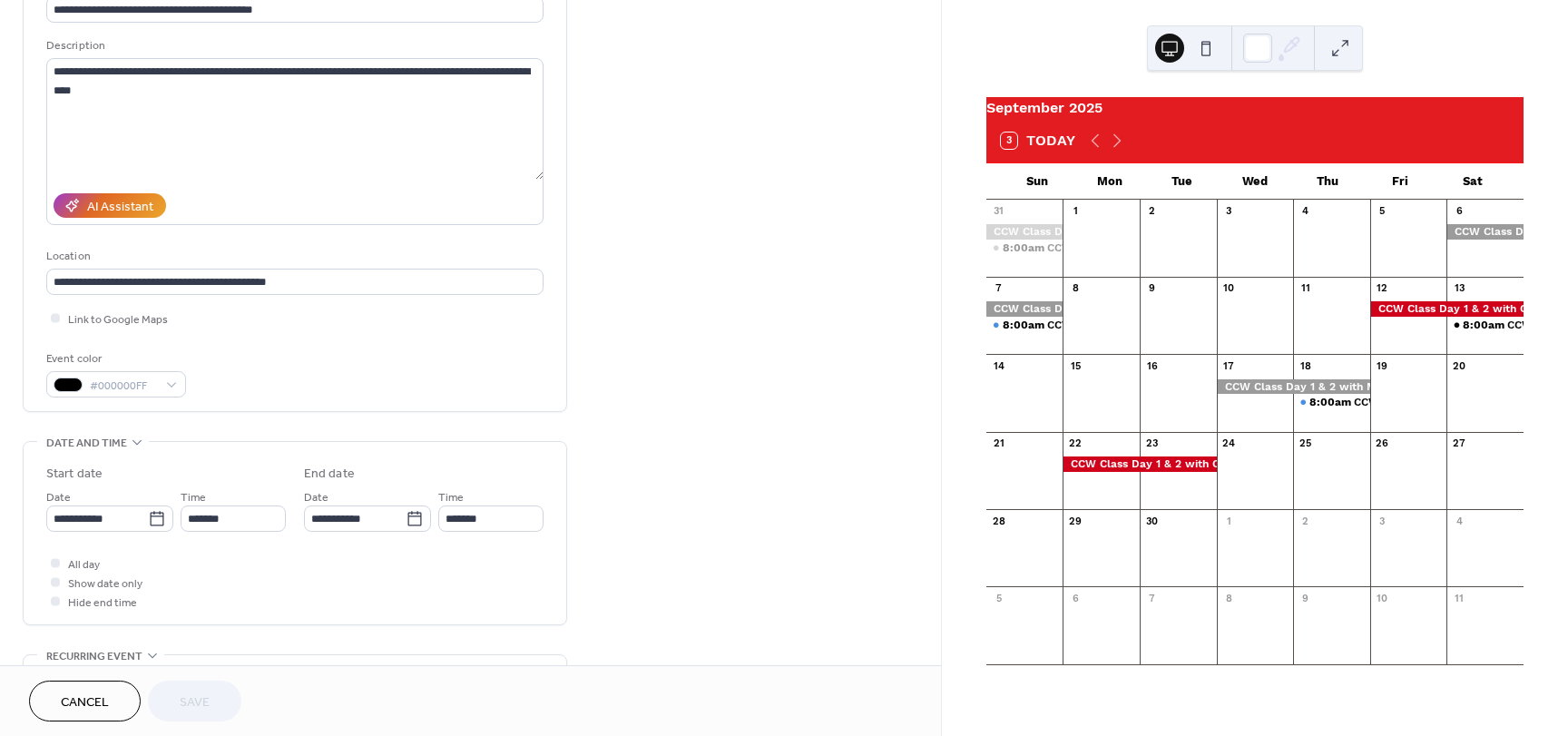 scroll, scrollTop: 363, scrollLeft: 0, axis: vertical 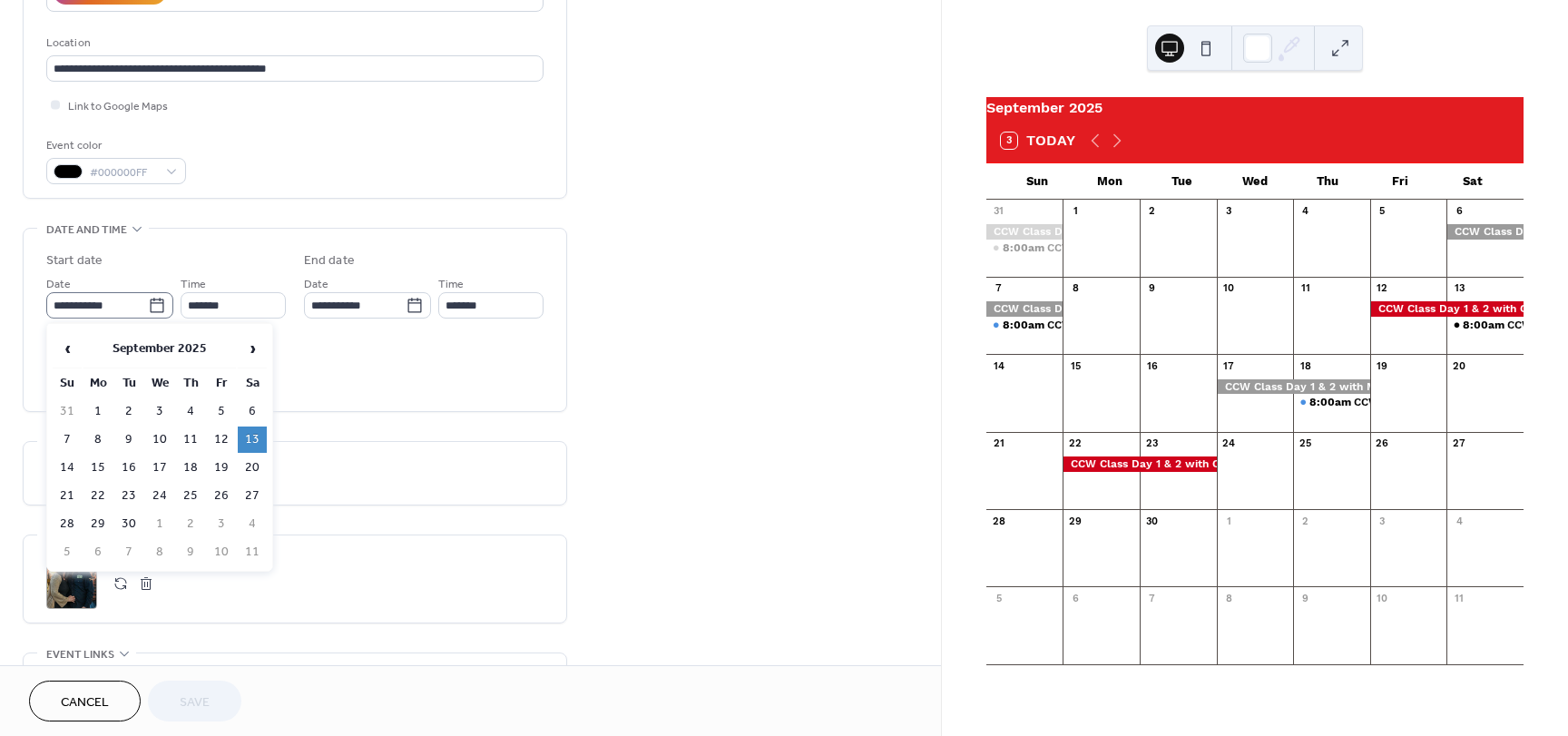 click 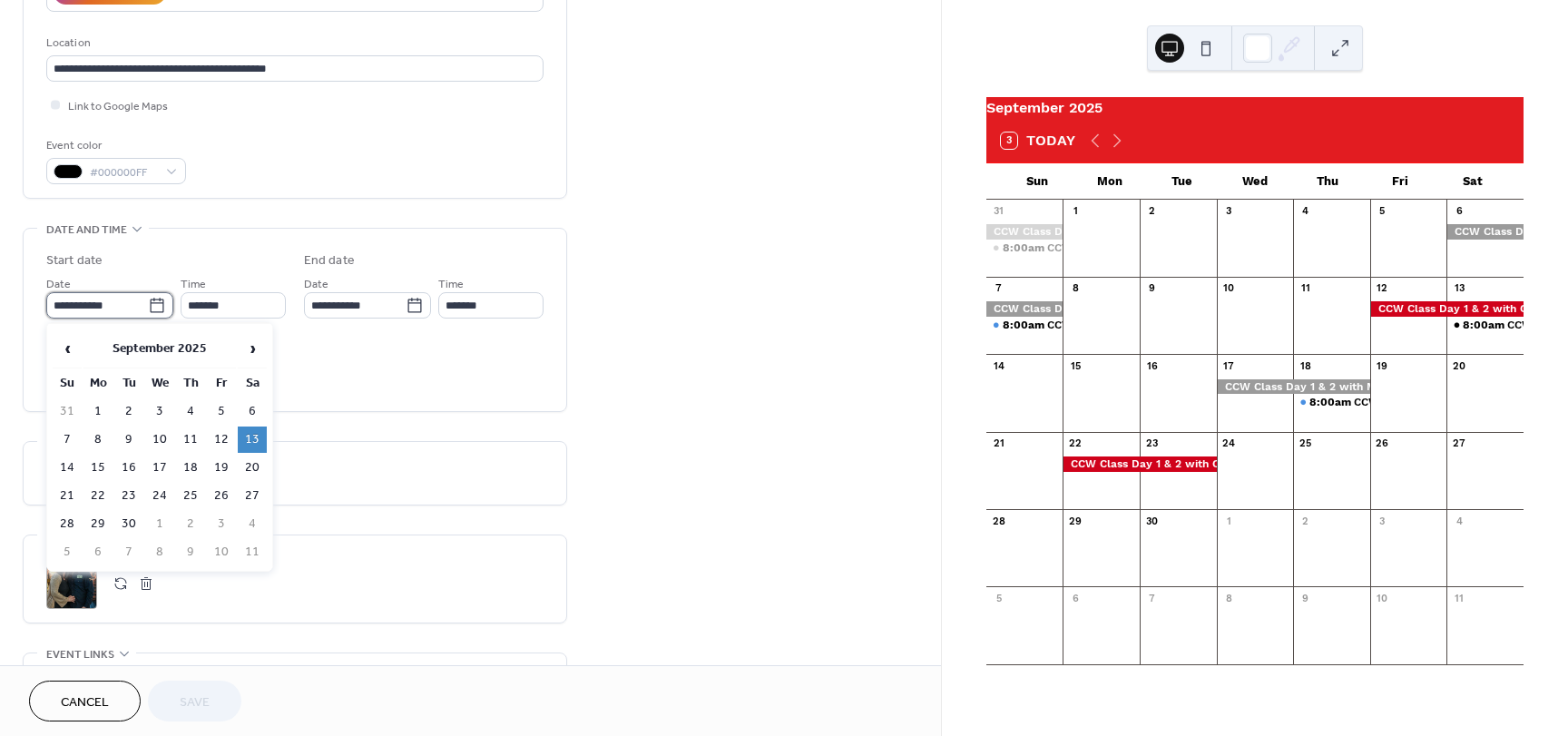 click on "**********" at bounding box center [97, 305] 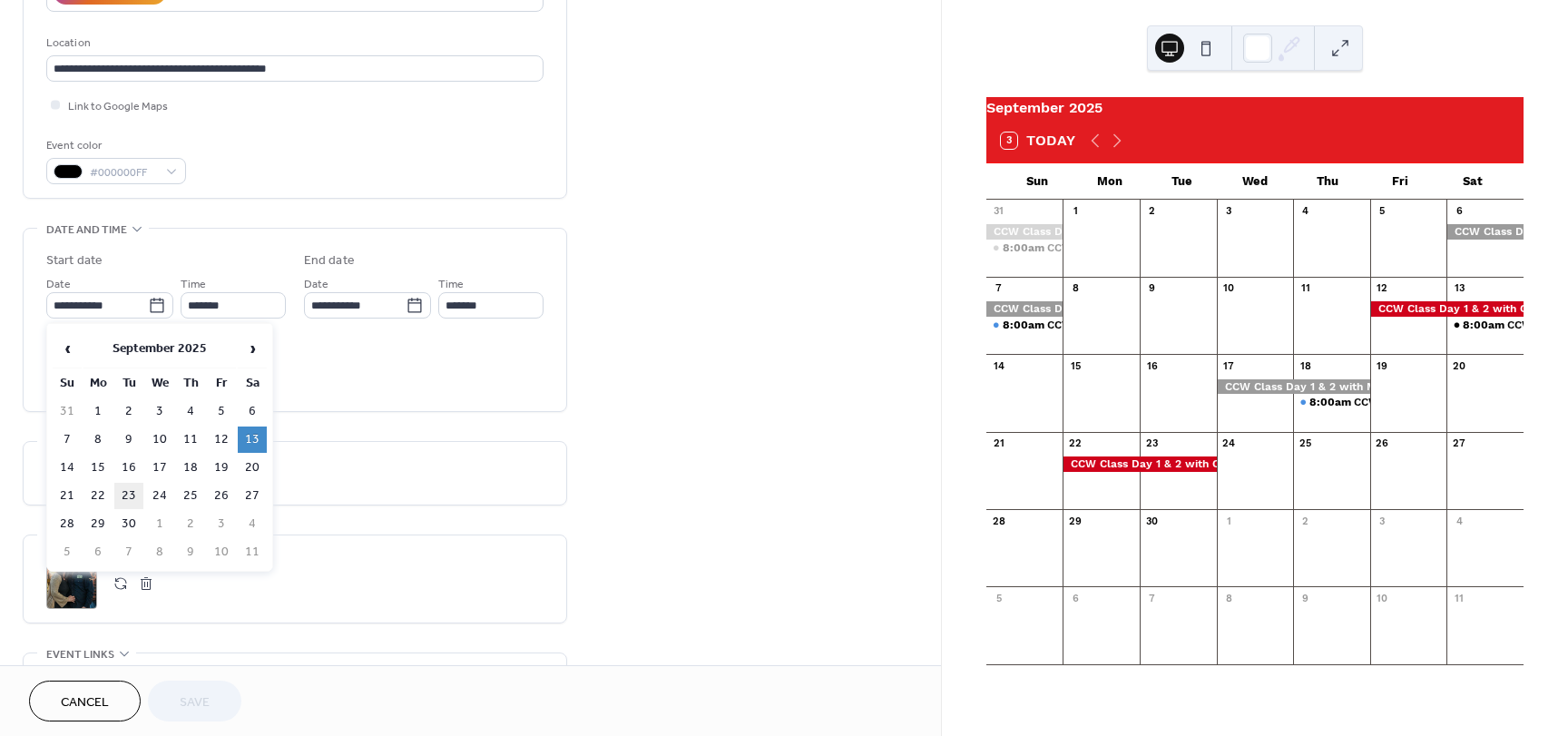 click on "23" at bounding box center (129, 496) 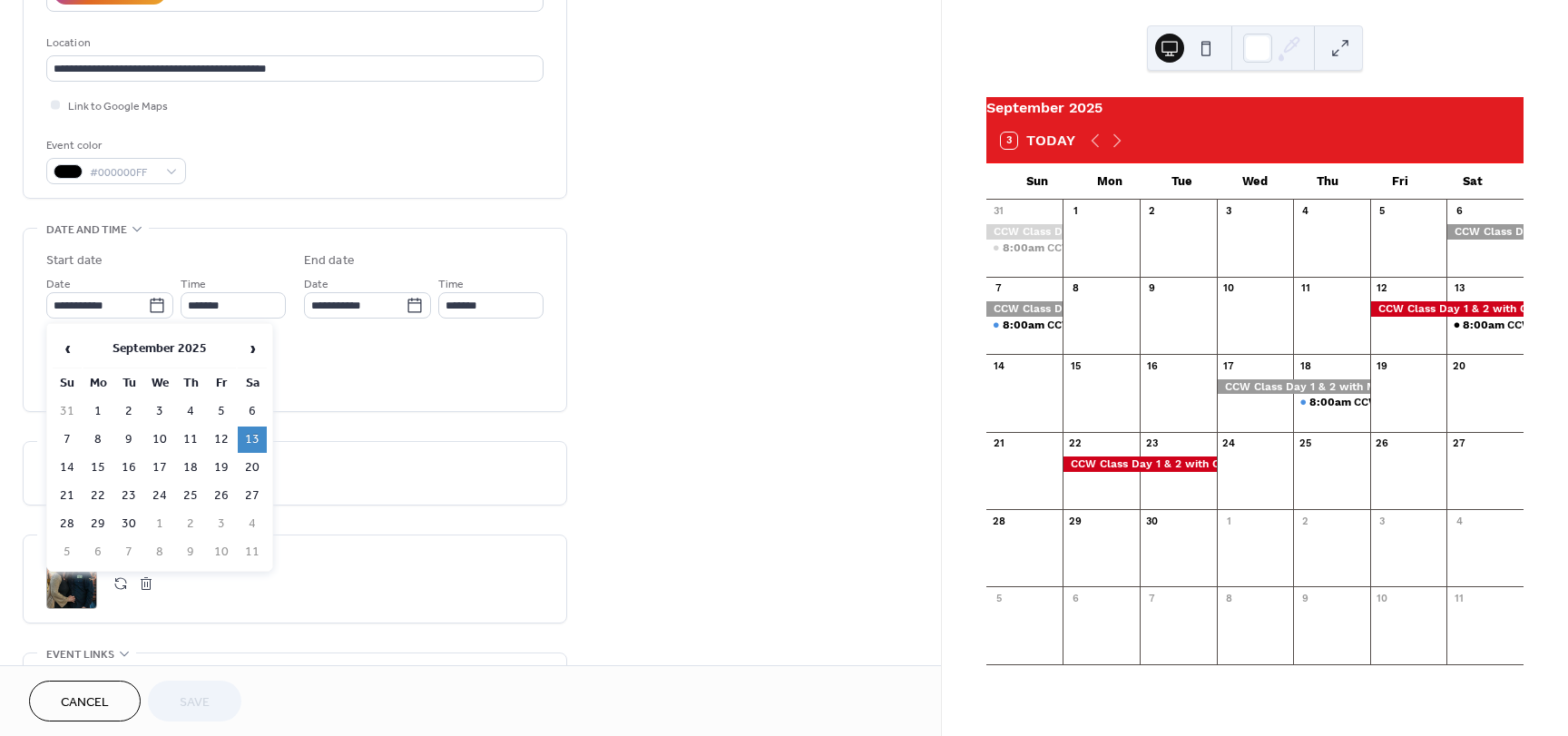 type on "**********" 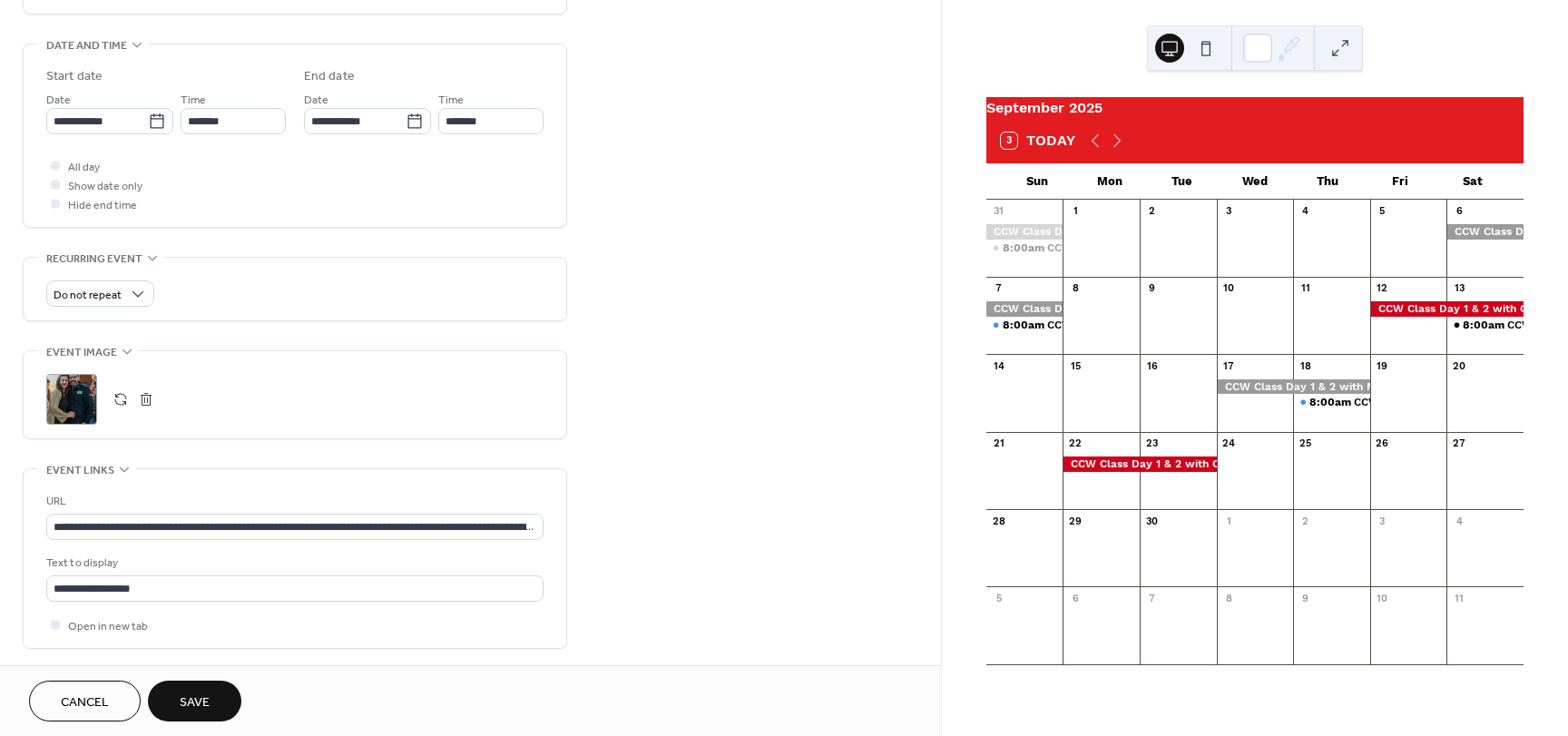 scroll, scrollTop: 726, scrollLeft: 0, axis: vertical 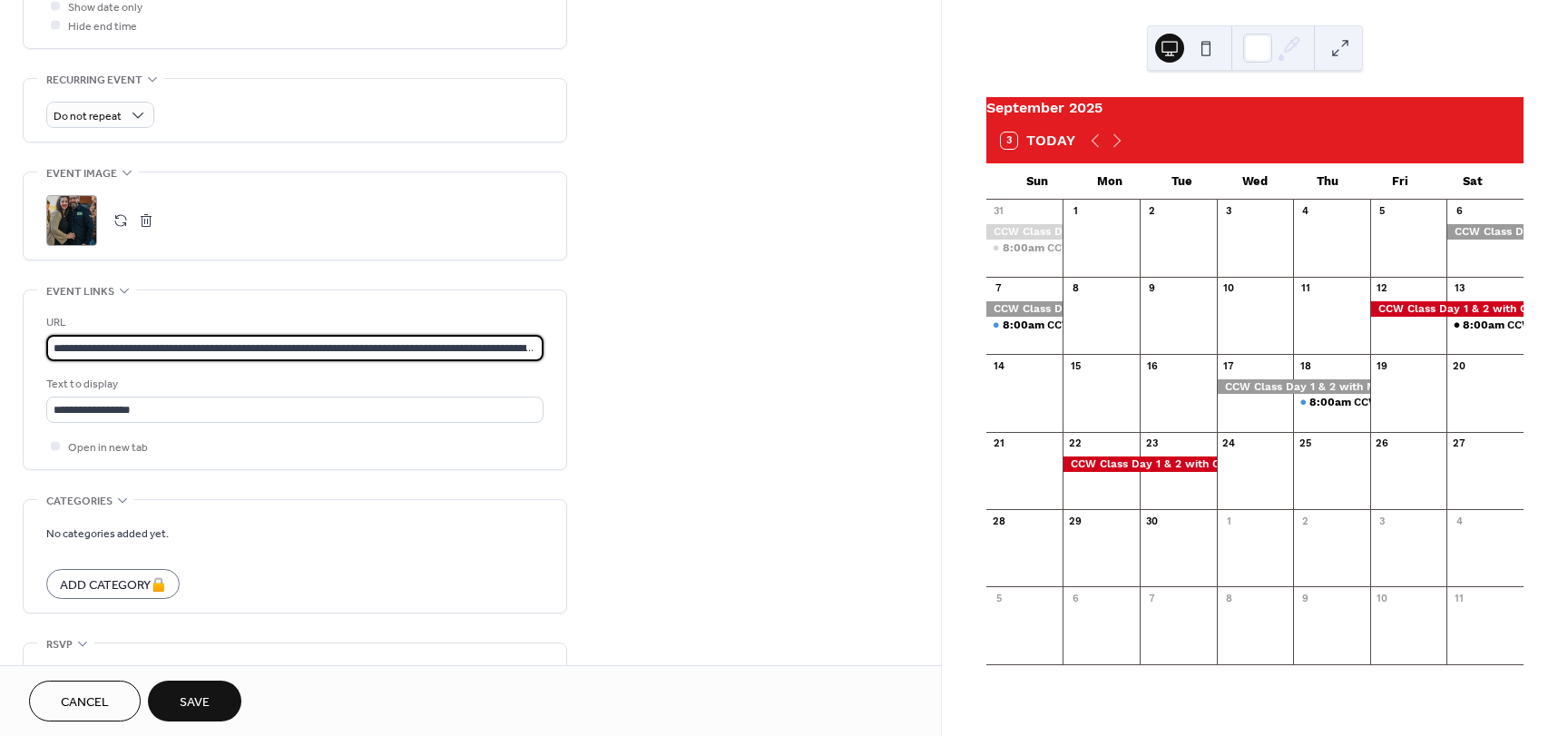 click on "**********" at bounding box center [295, 348] 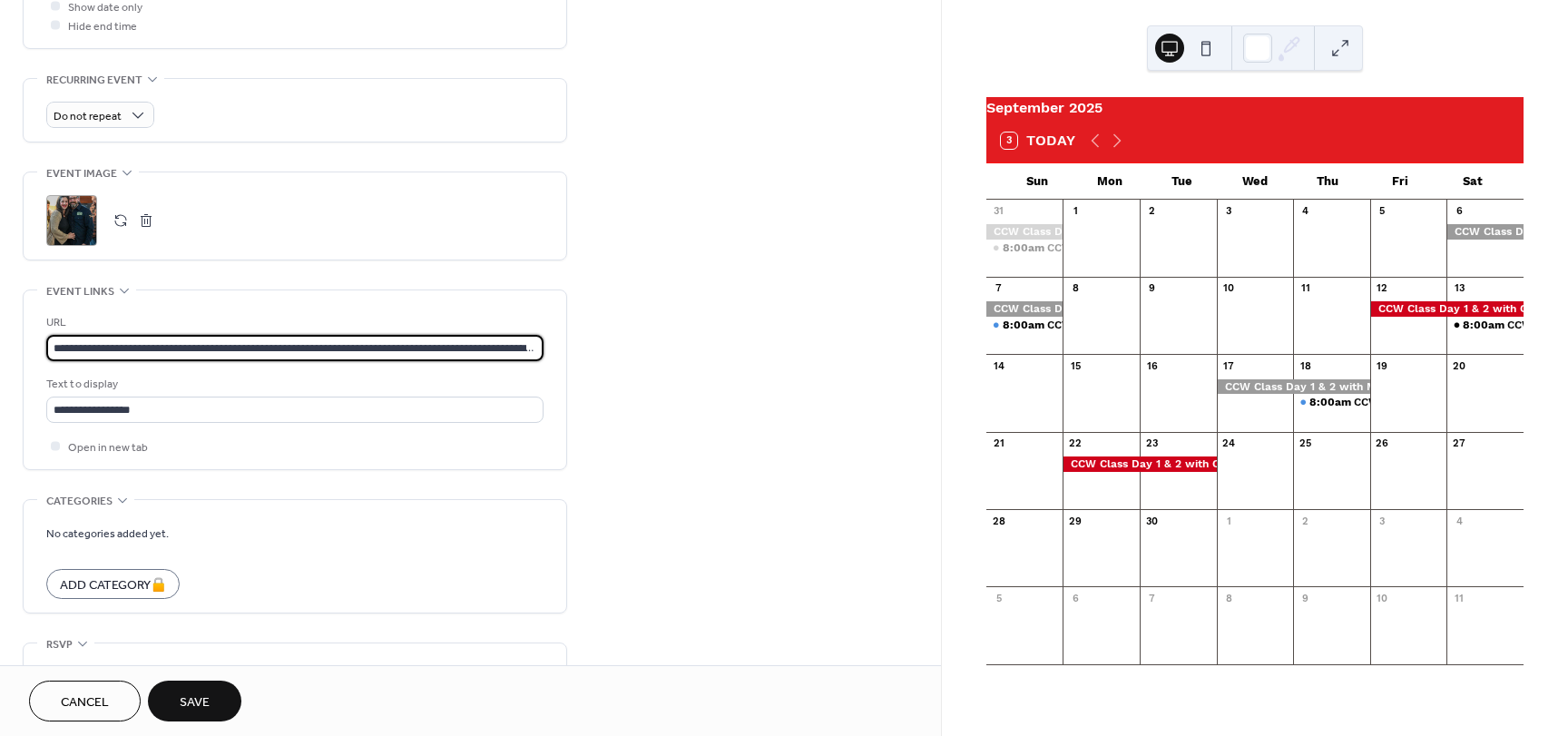 paste 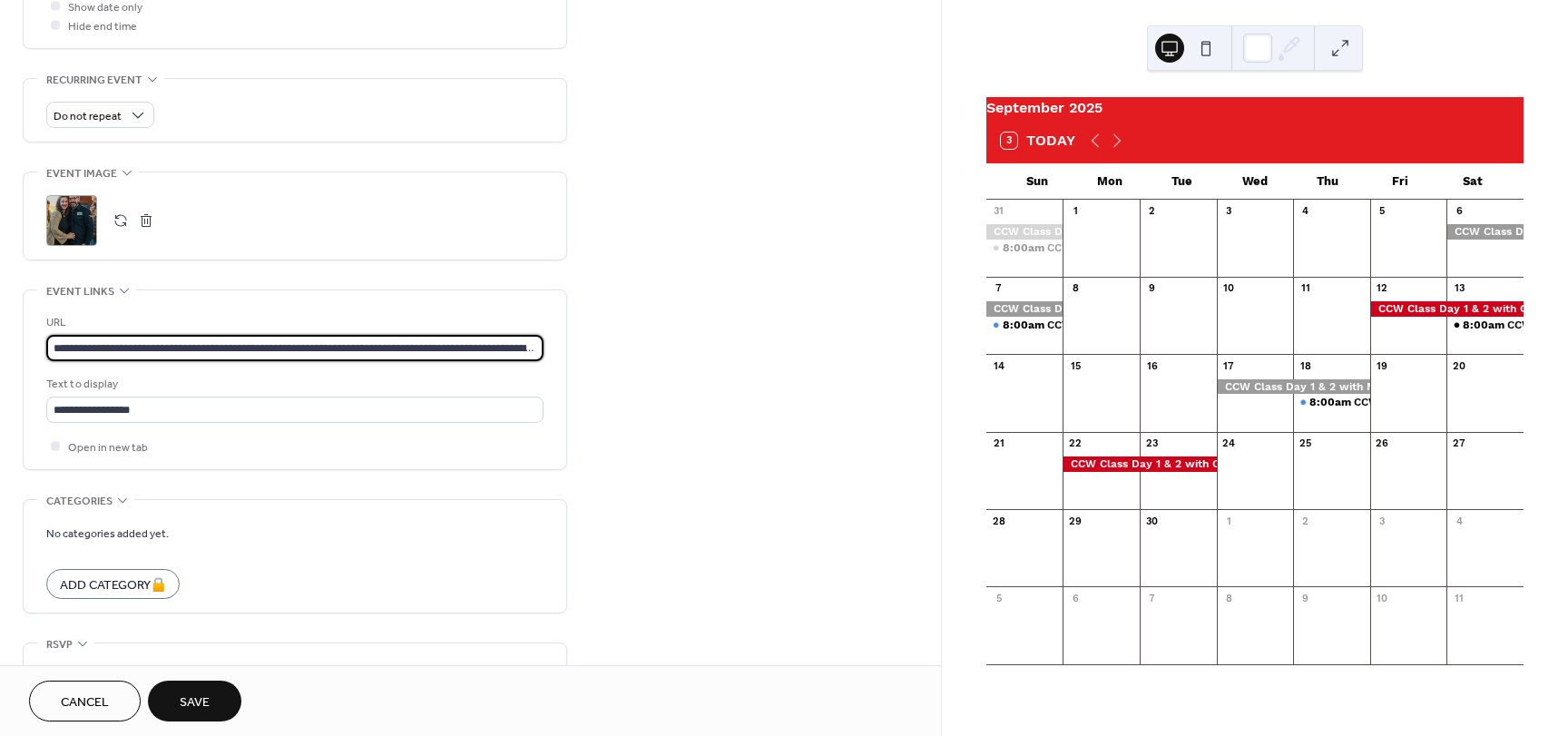 scroll, scrollTop: 0, scrollLeft: 632, axis: horizontal 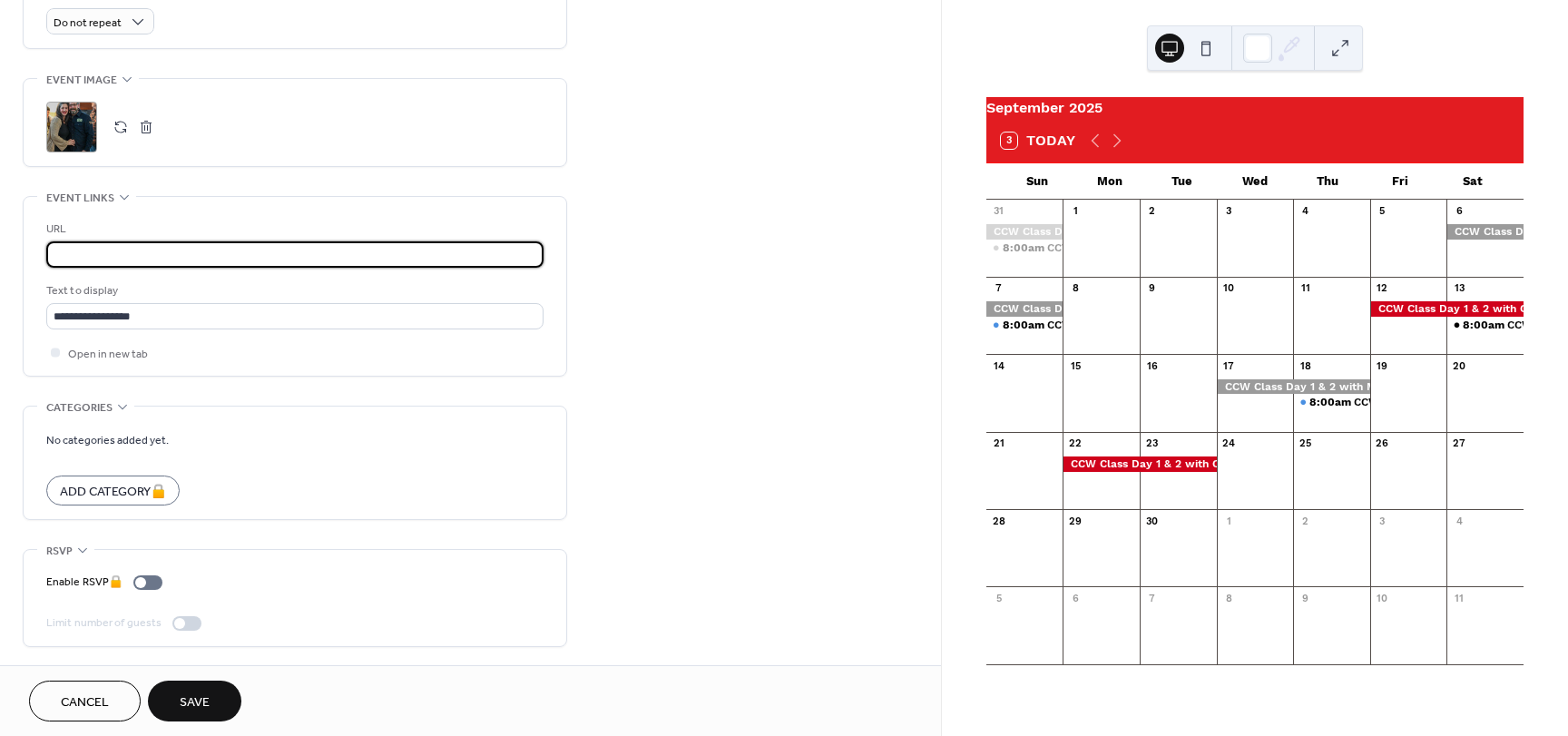 type on "**********" 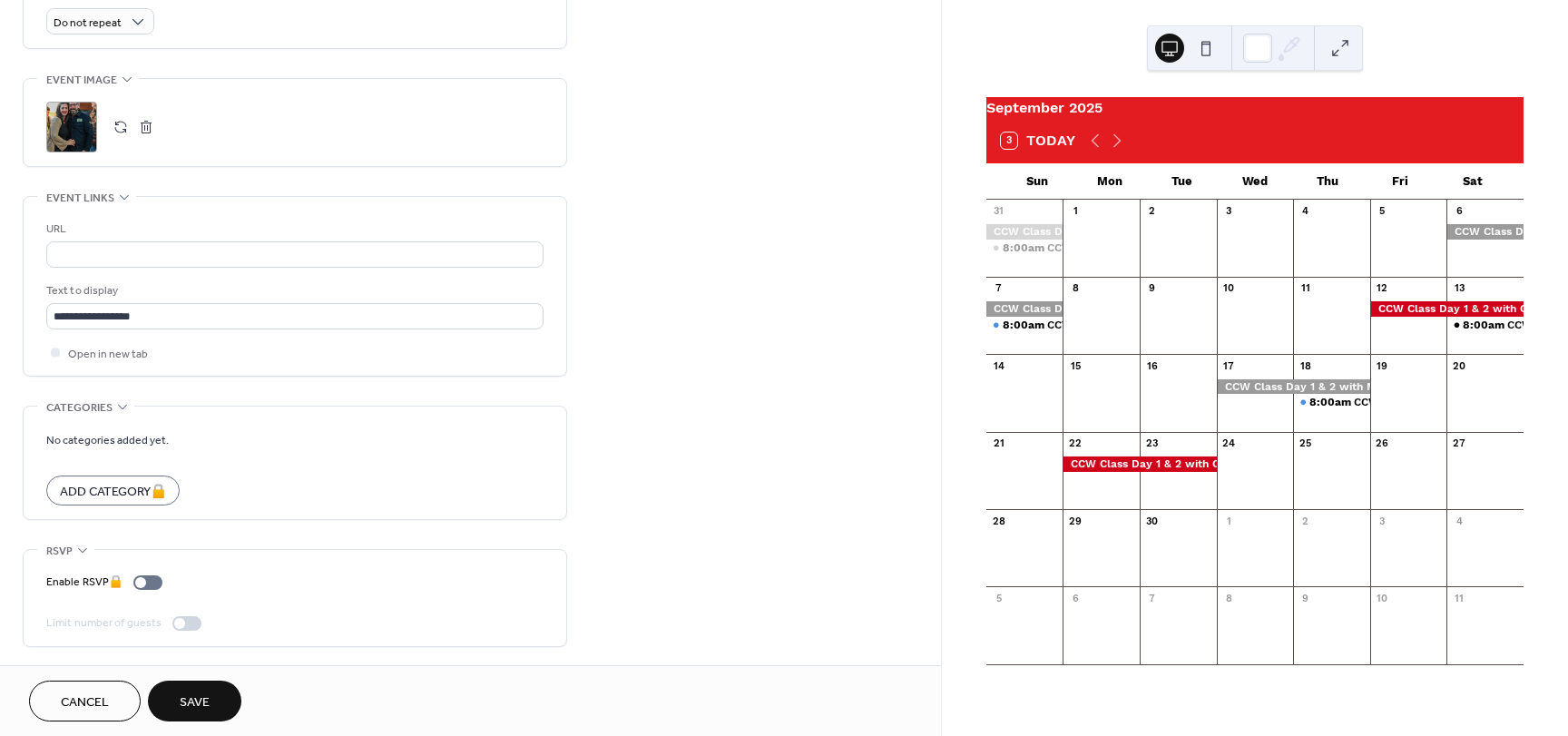 click on "Save" at bounding box center [194, 702] 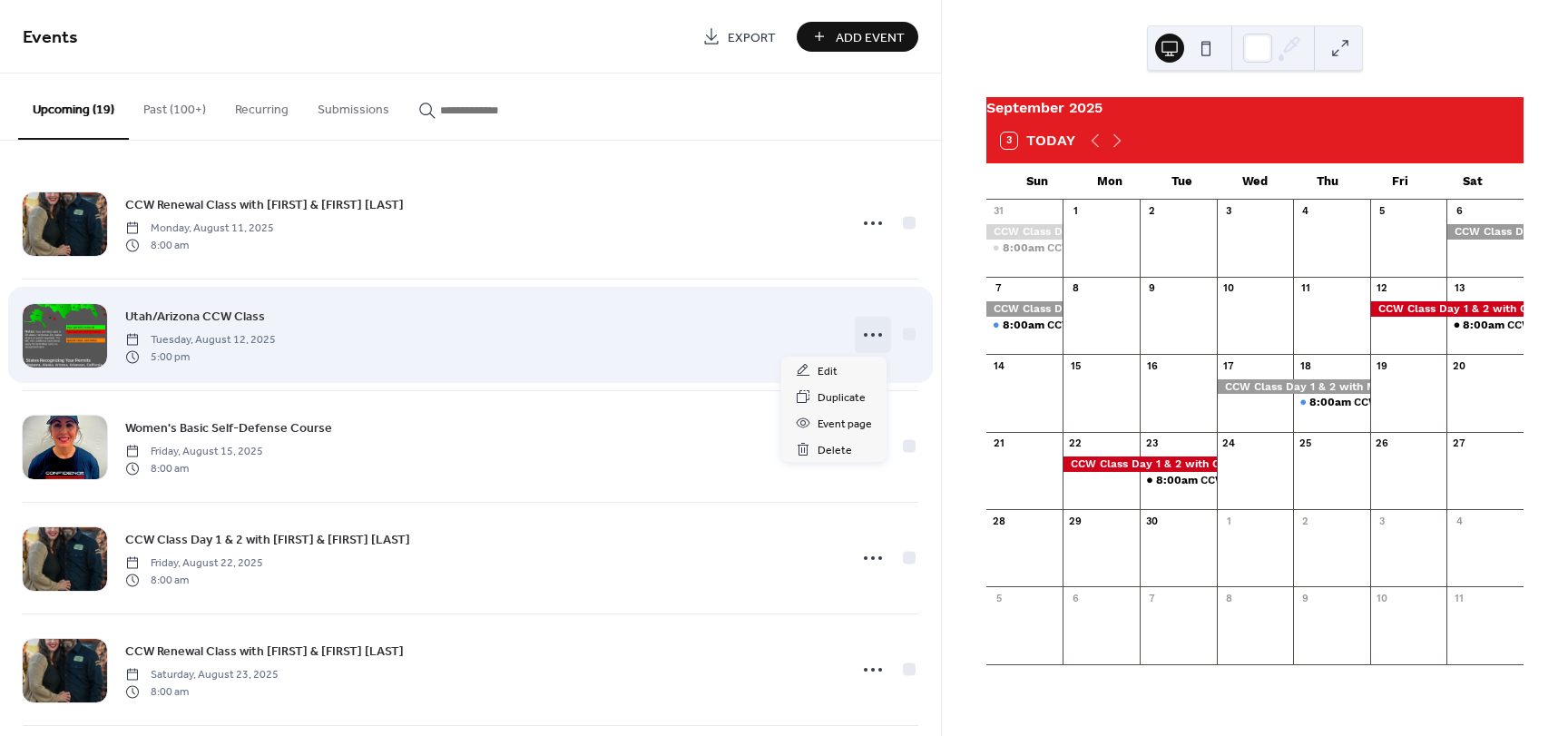 click 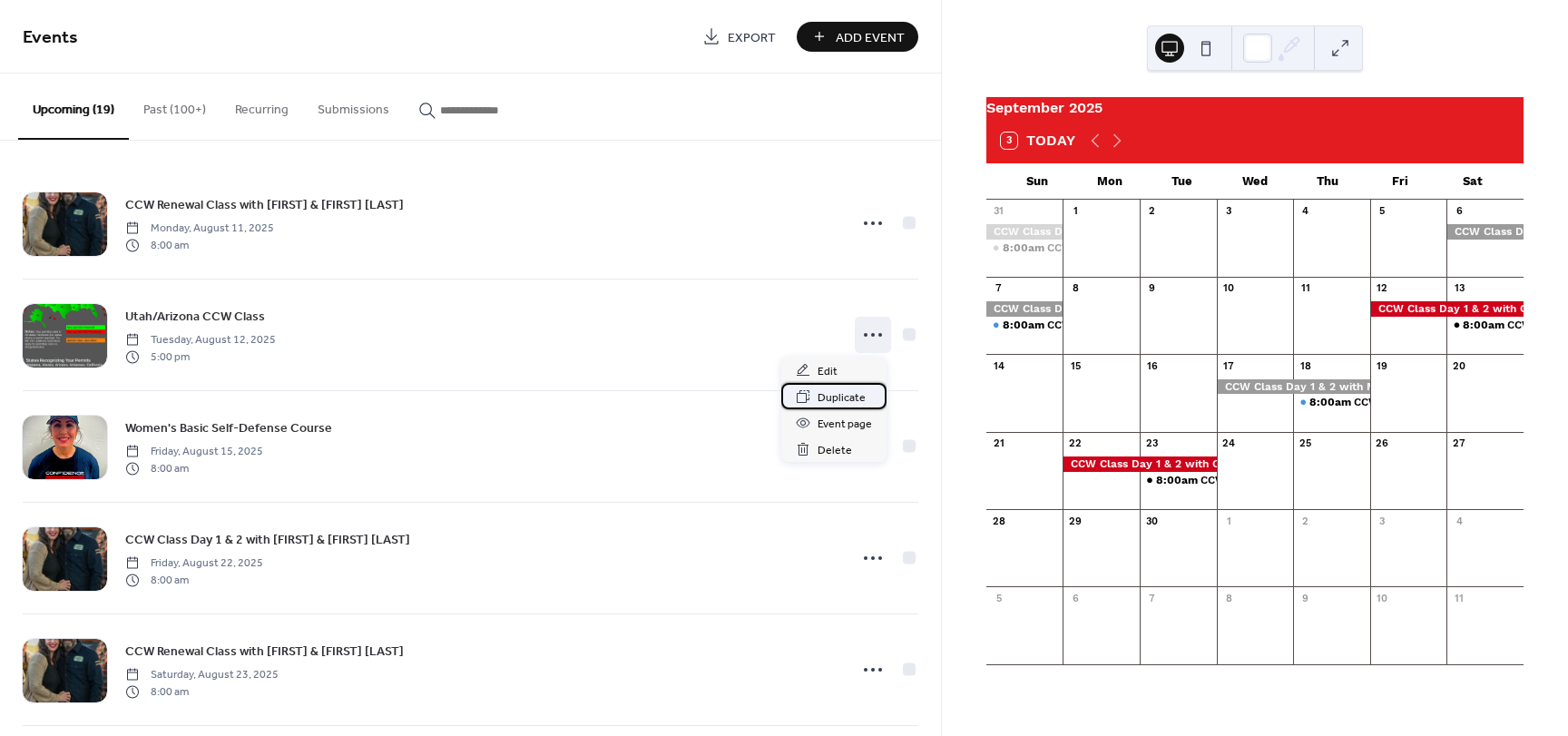 click on "Duplicate" at bounding box center (841, 397) 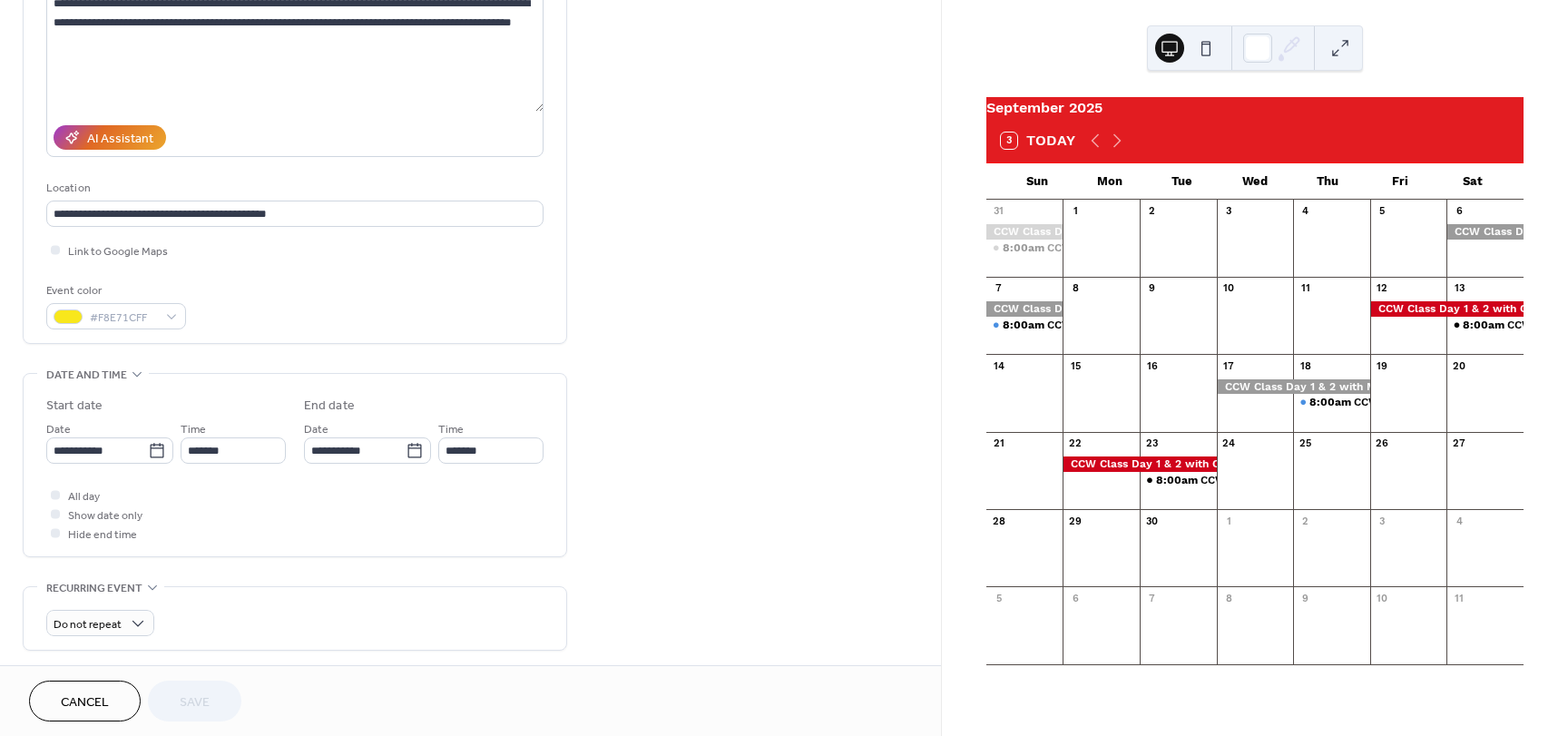 scroll, scrollTop: 272, scrollLeft: 0, axis: vertical 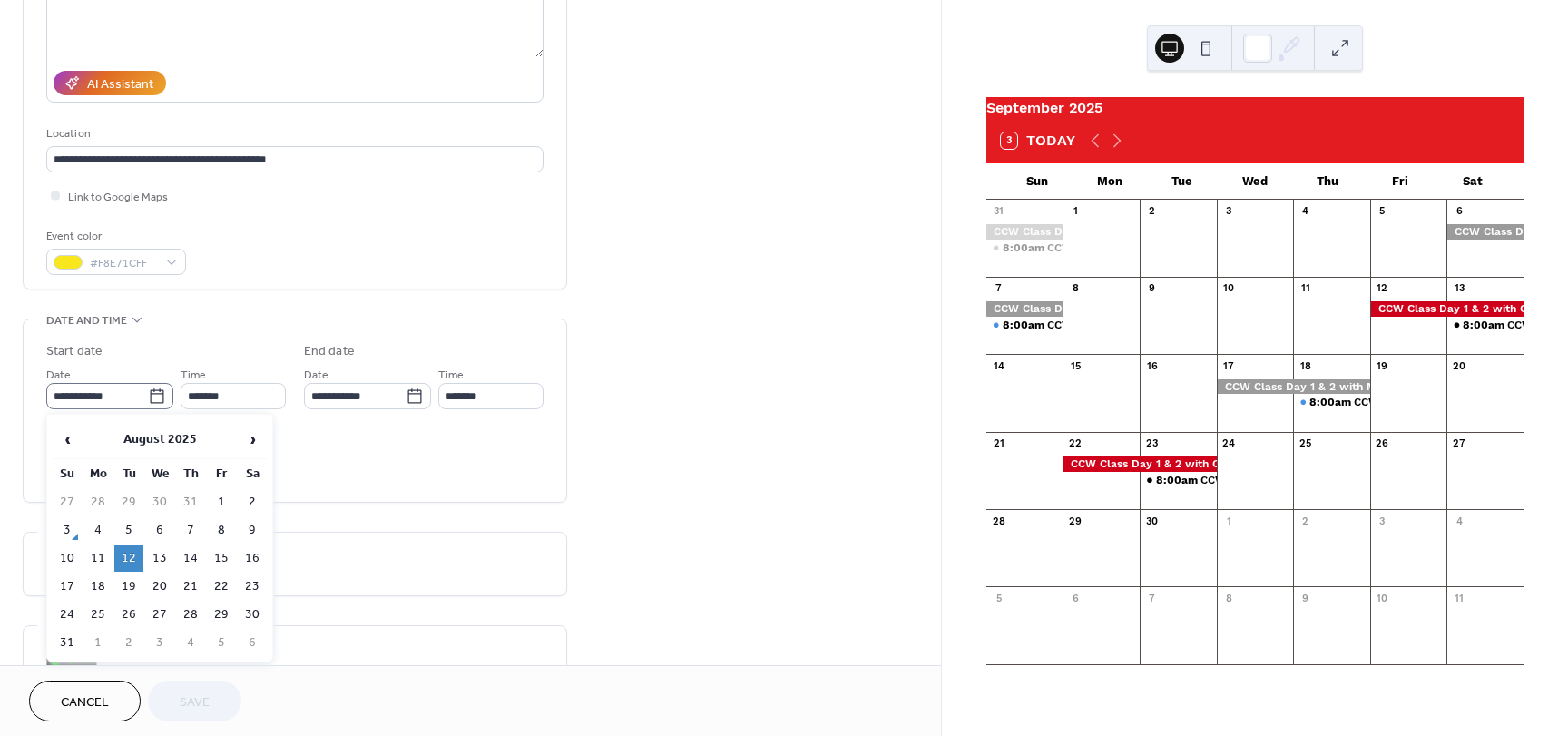 click 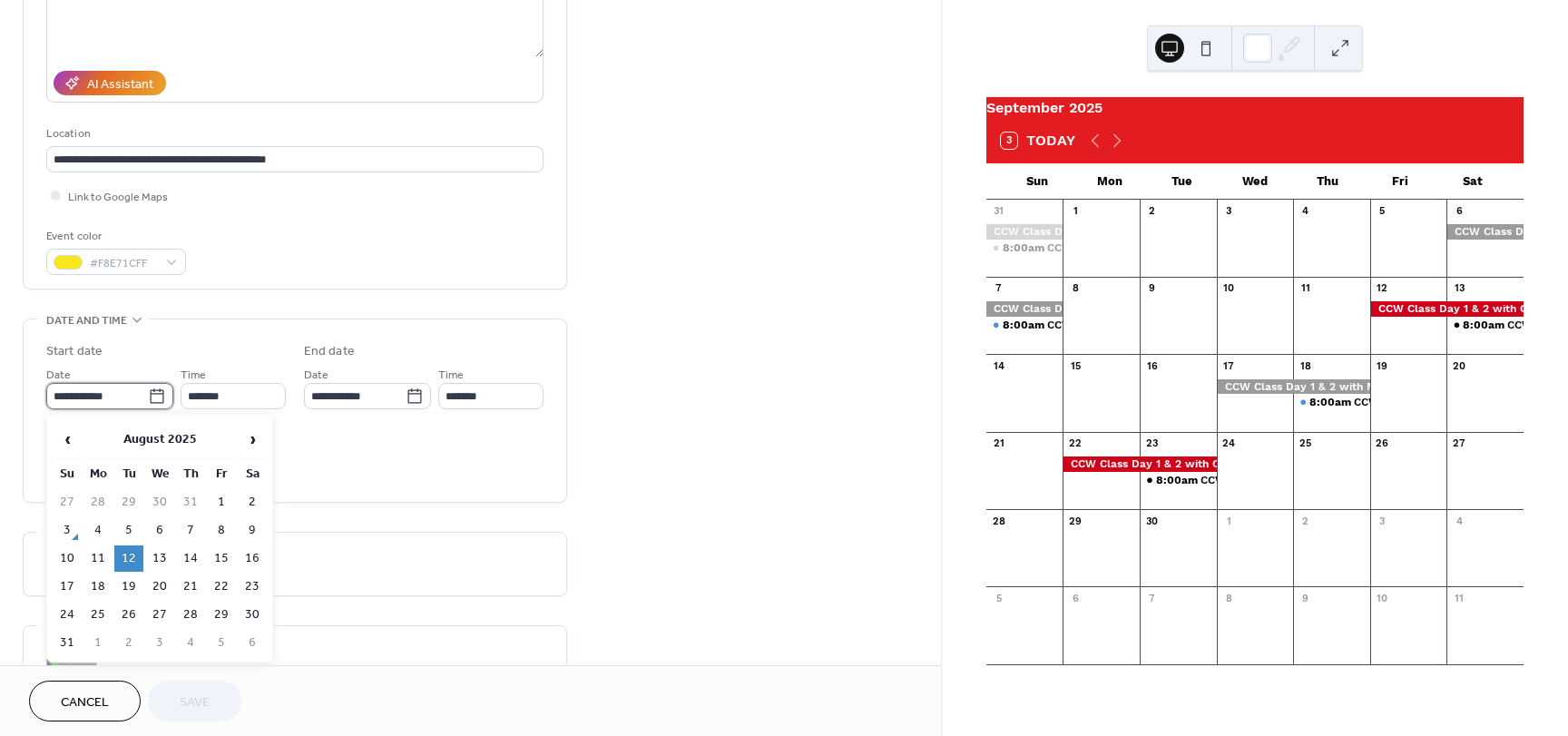 click on "**********" at bounding box center (97, 396) 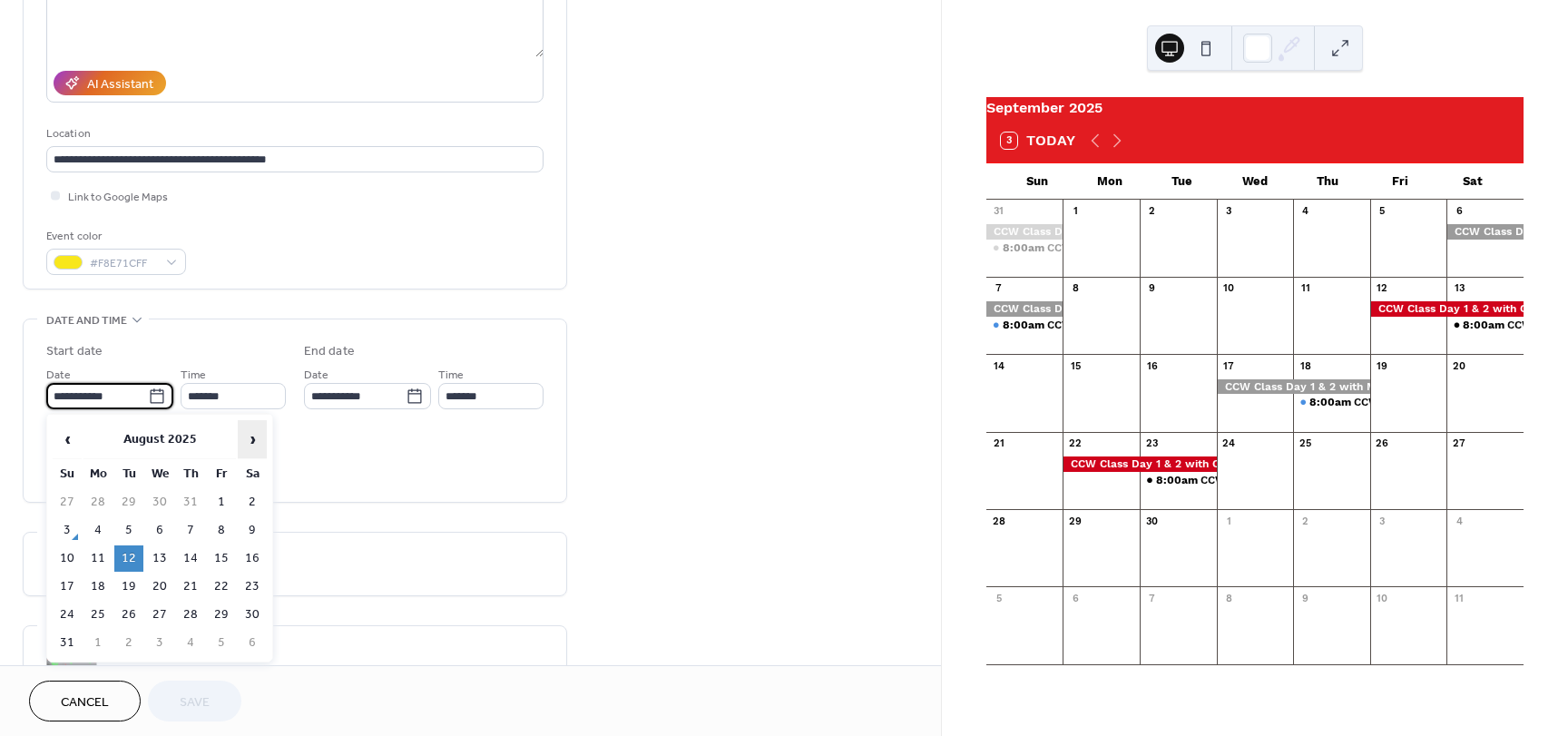 click on "›" at bounding box center [252, 439] 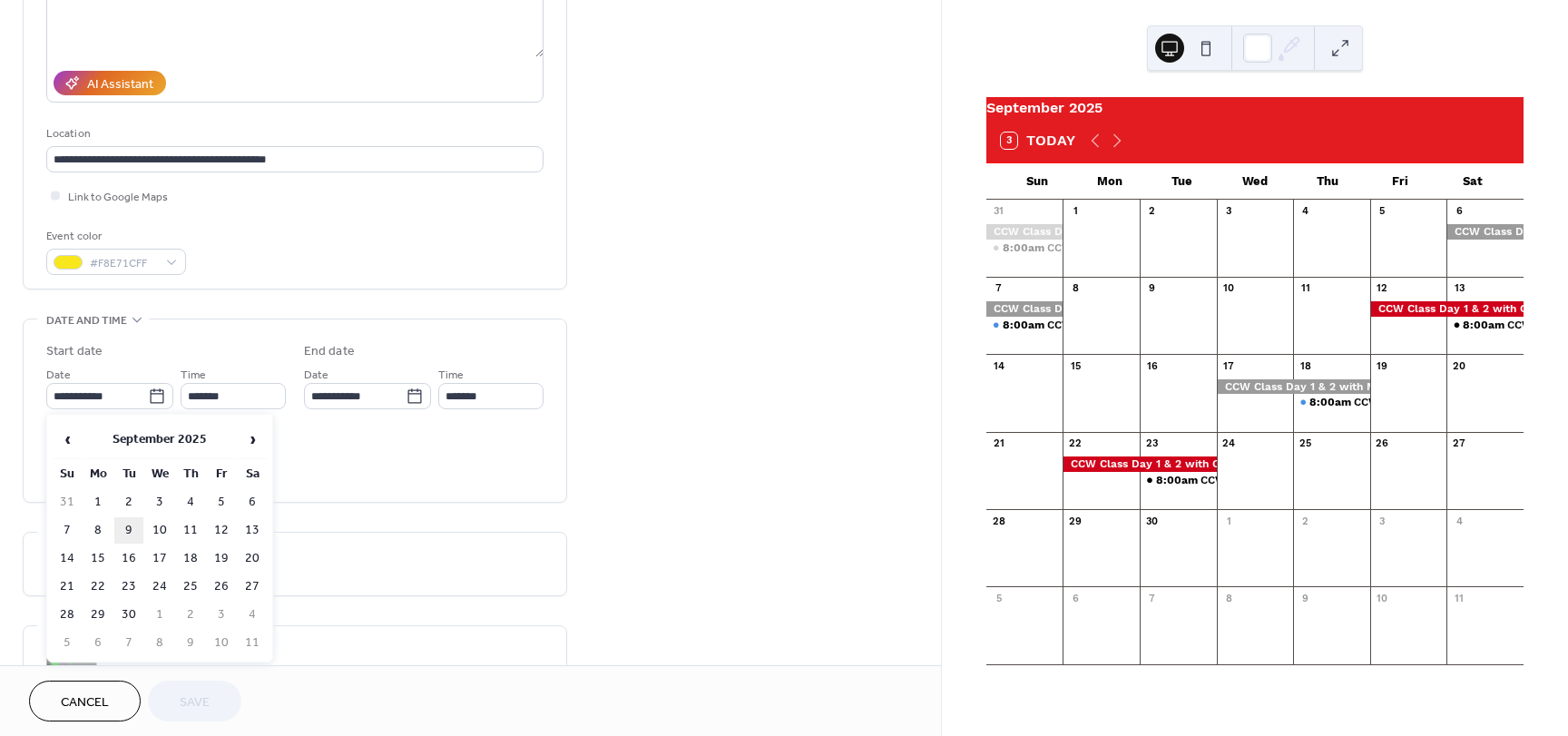 click on "9" at bounding box center [129, 530] 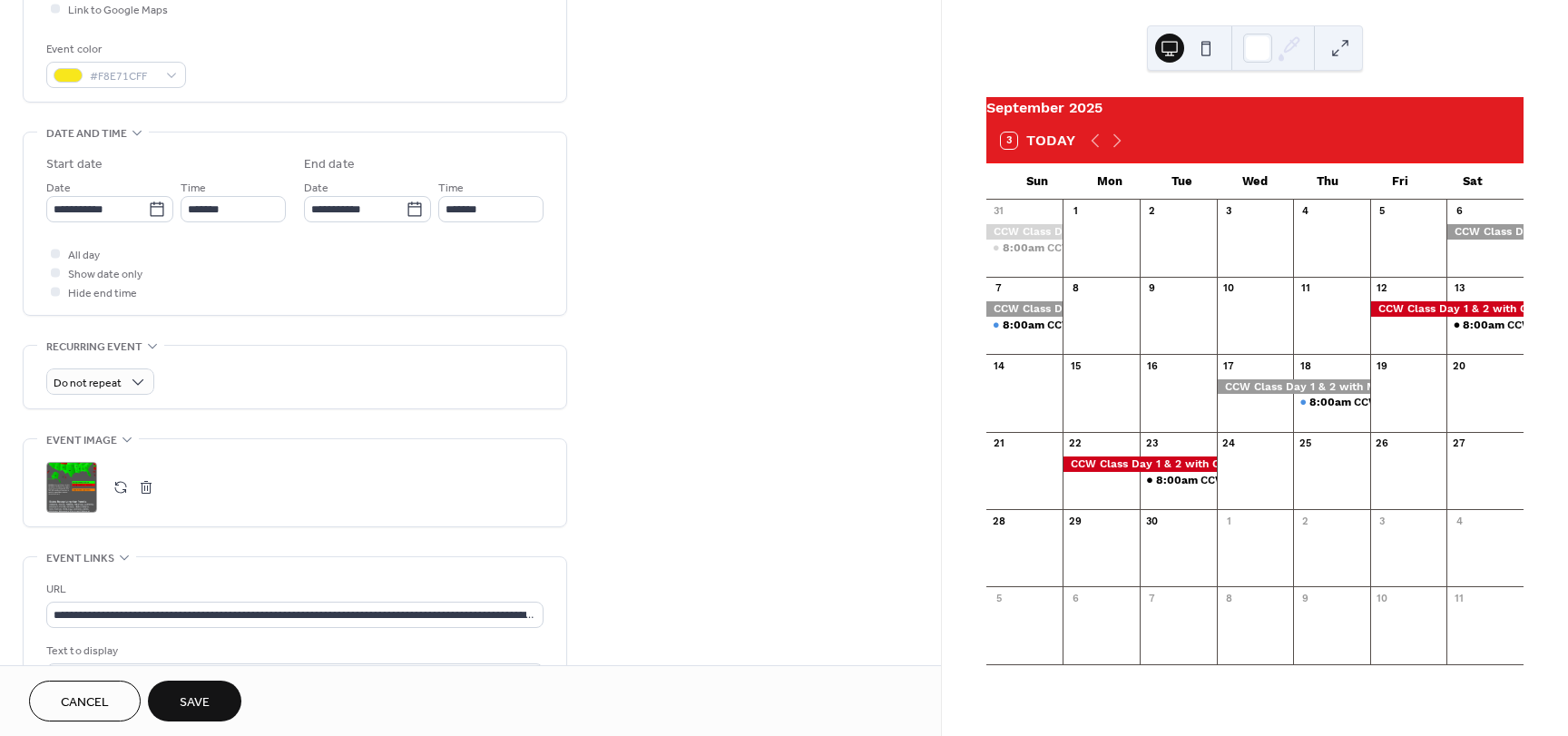 scroll, scrollTop: 635, scrollLeft: 0, axis: vertical 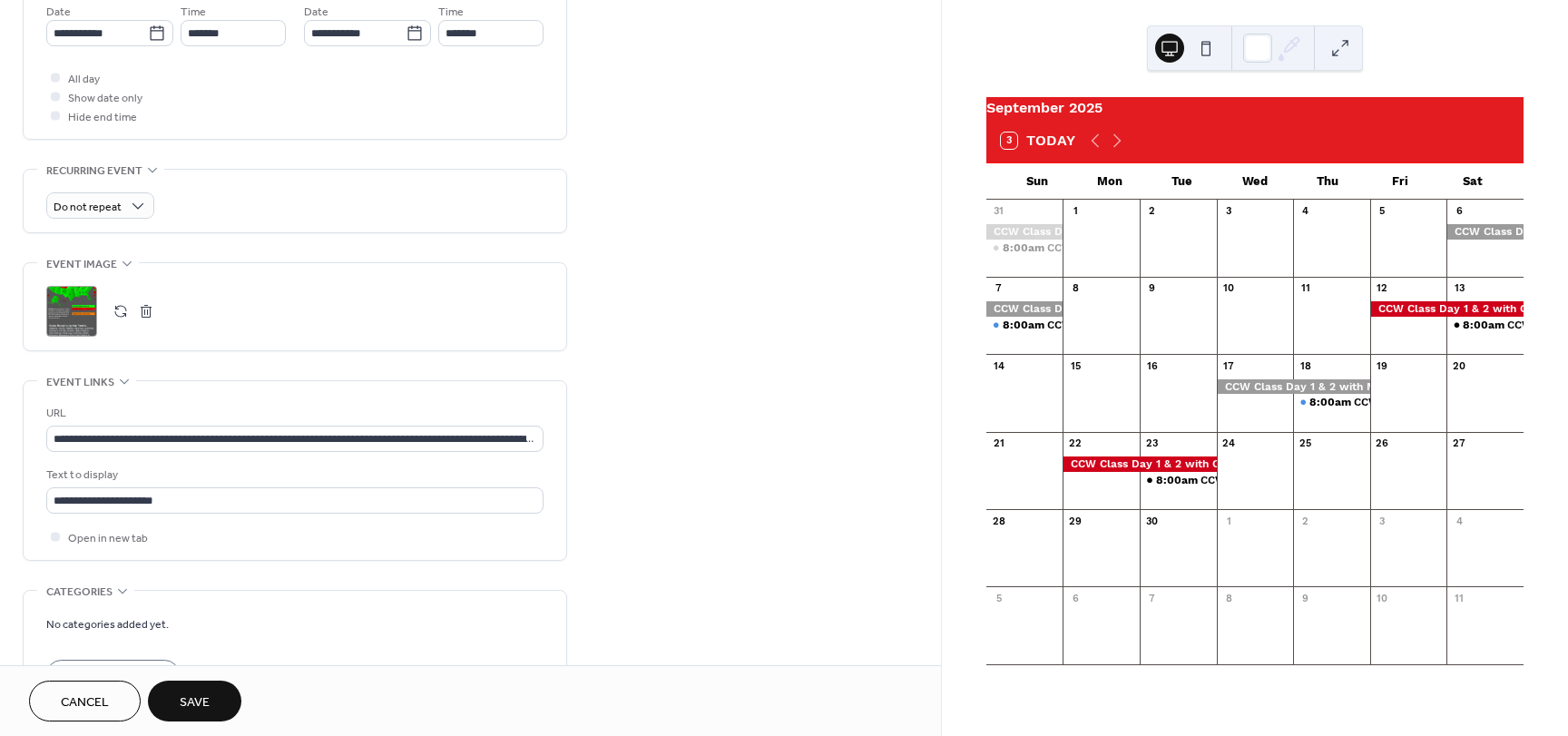 click on "URL" at bounding box center (293, 413) 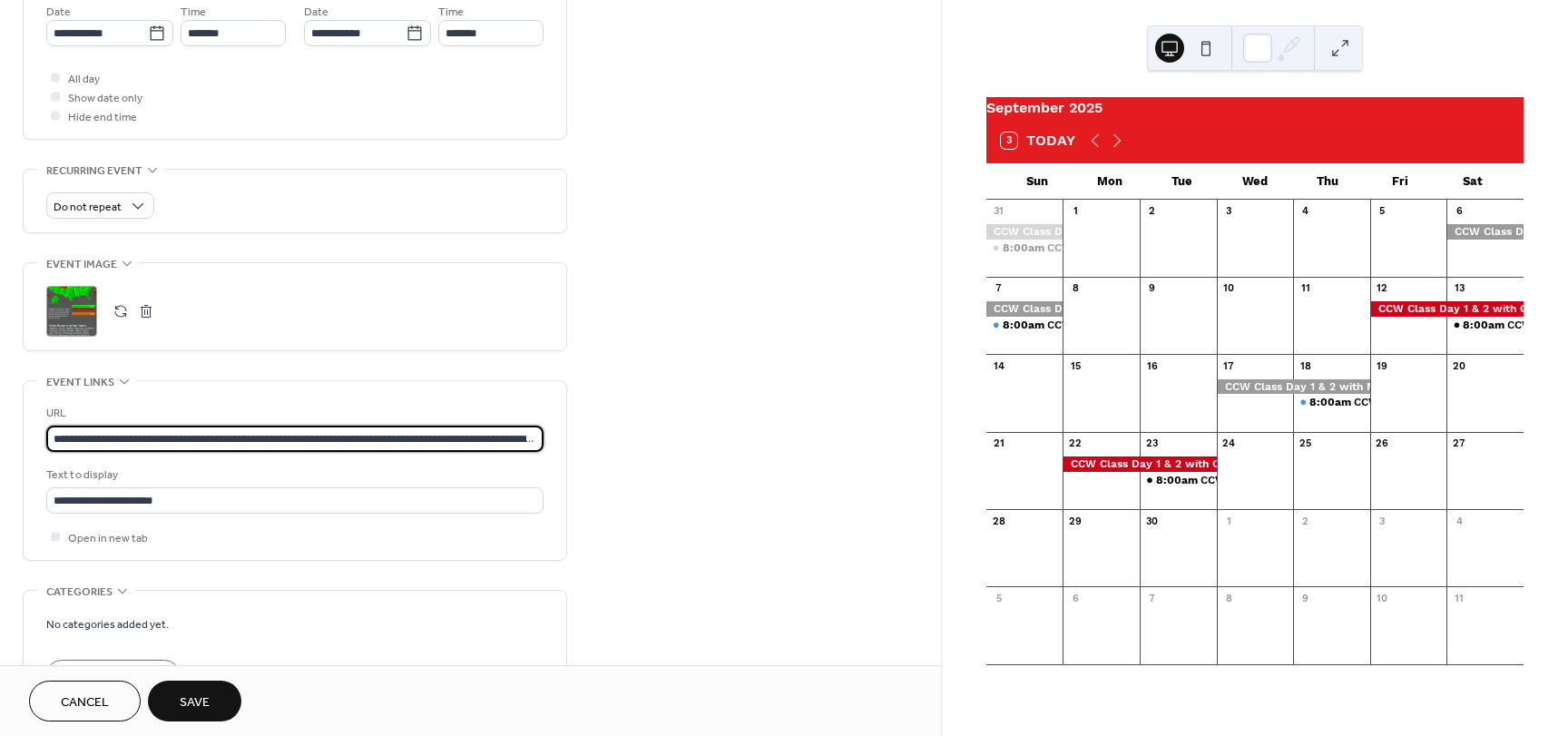 click on "**********" at bounding box center (295, 438) 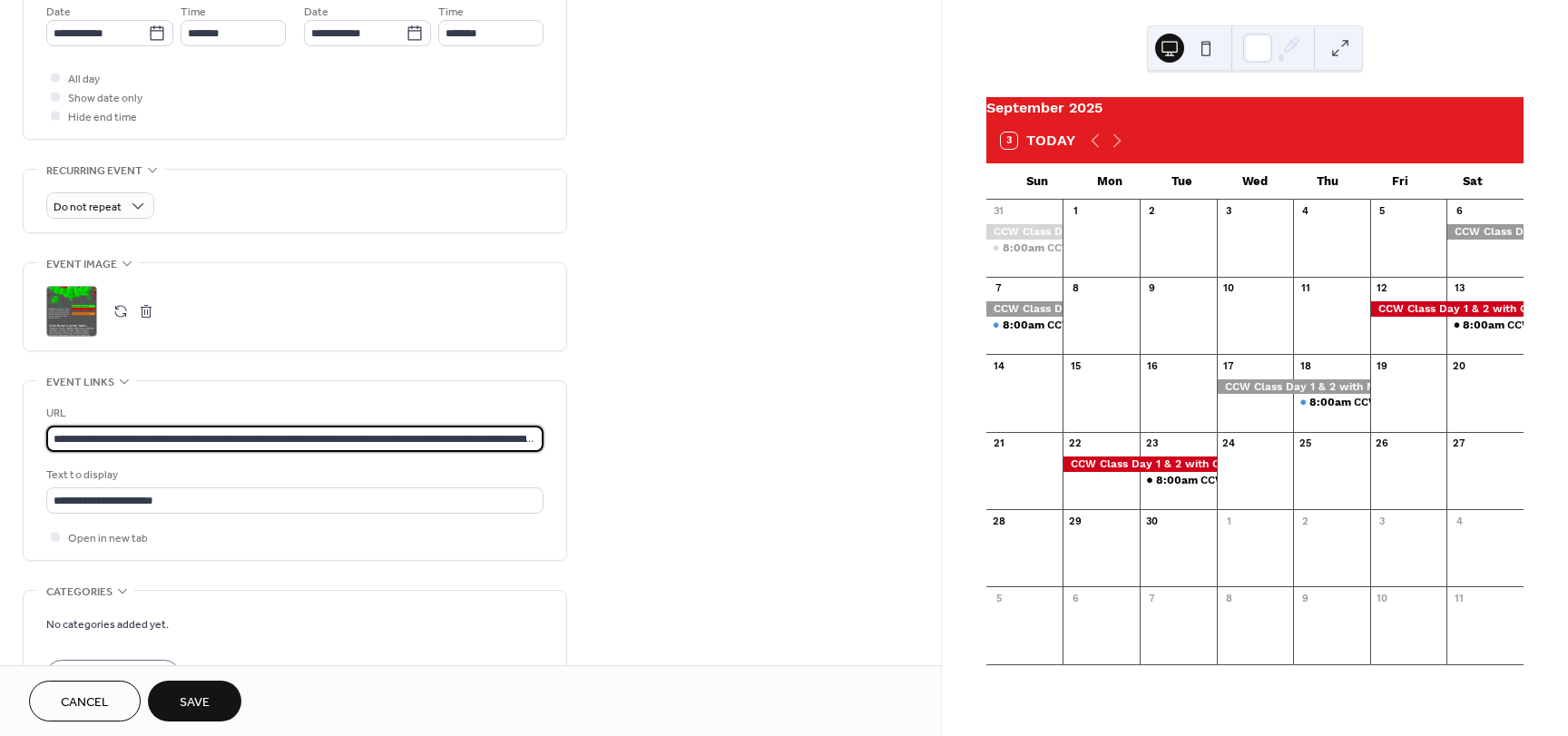 paste 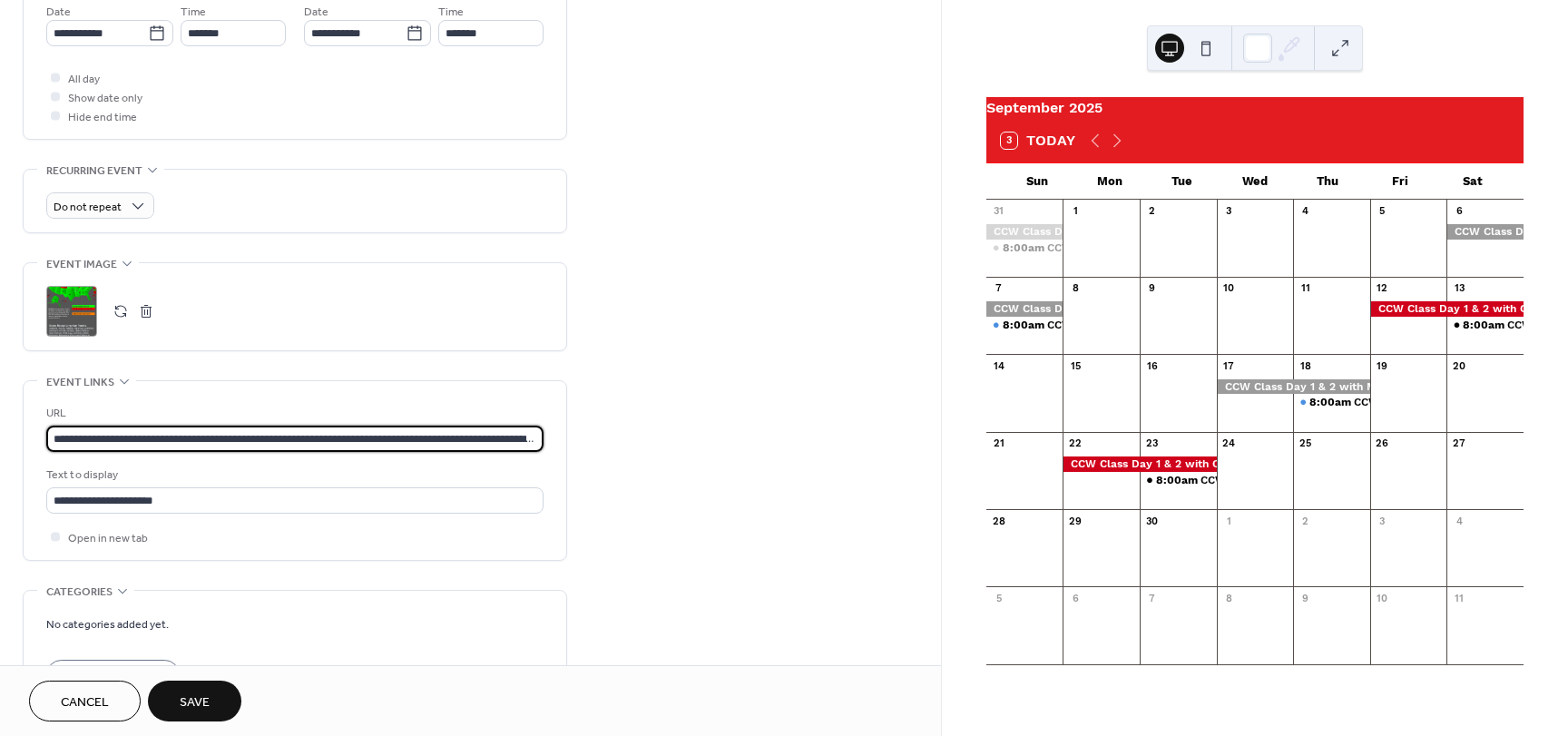 scroll, scrollTop: 0, scrollLeft: 365, axis: horizontal 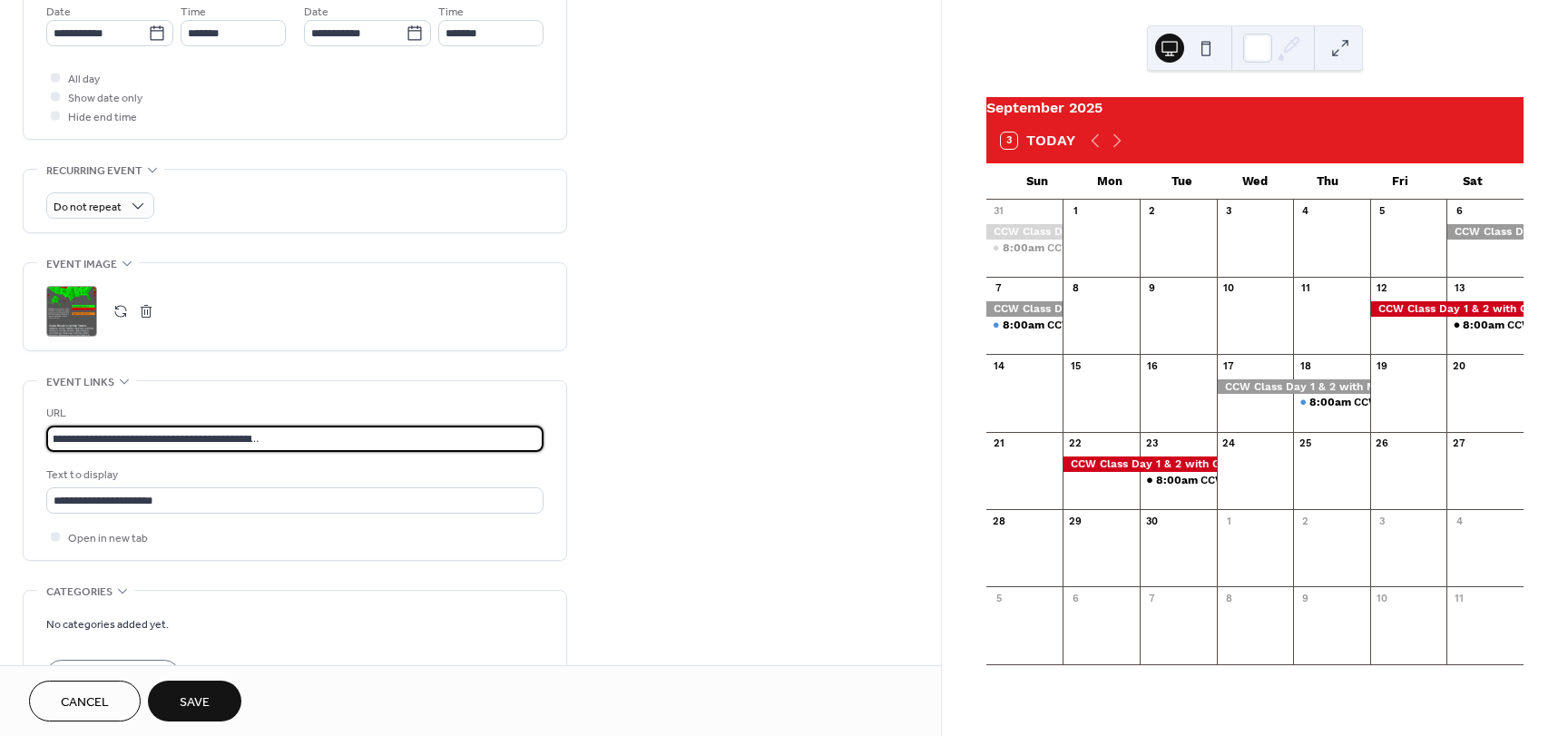 type on "**********" 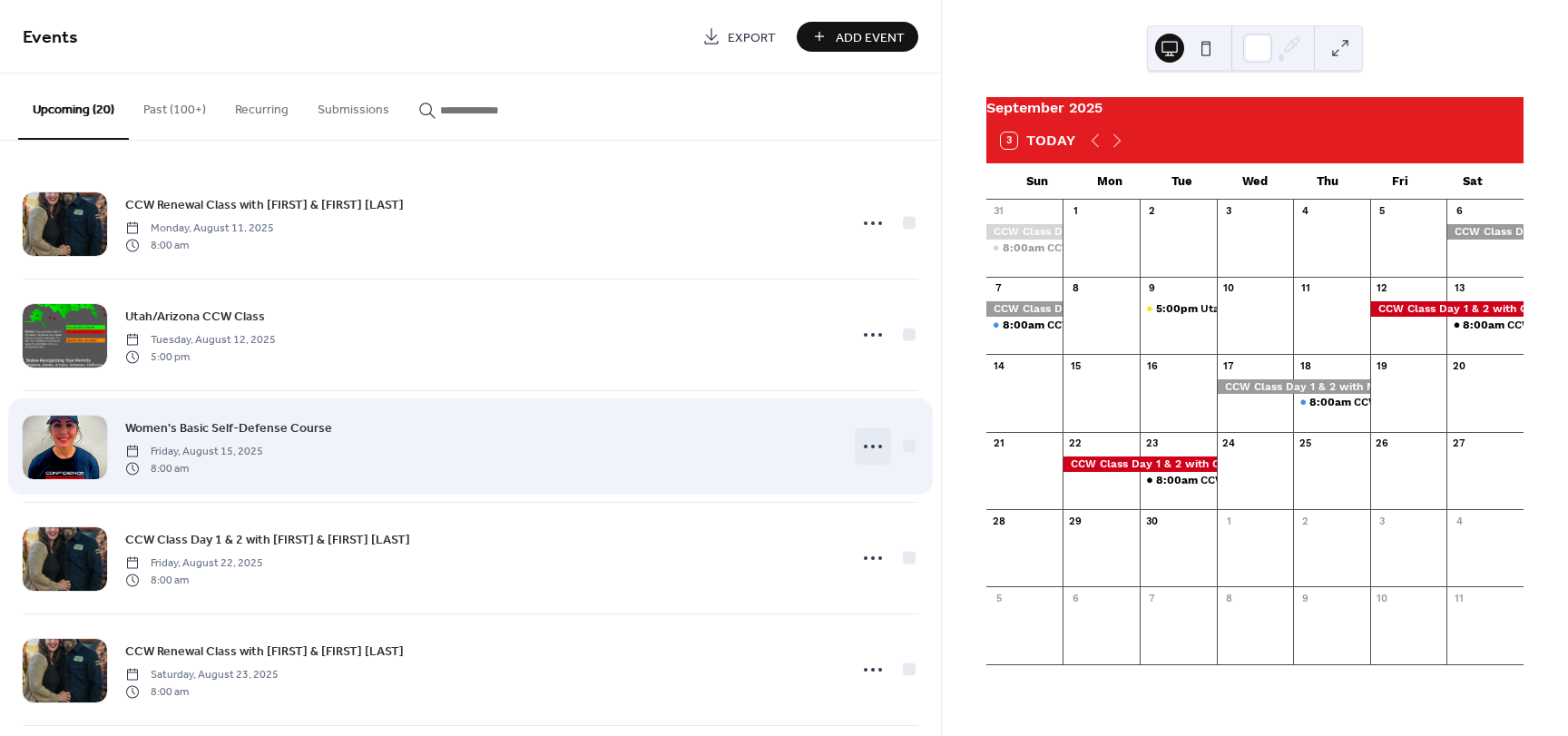 click 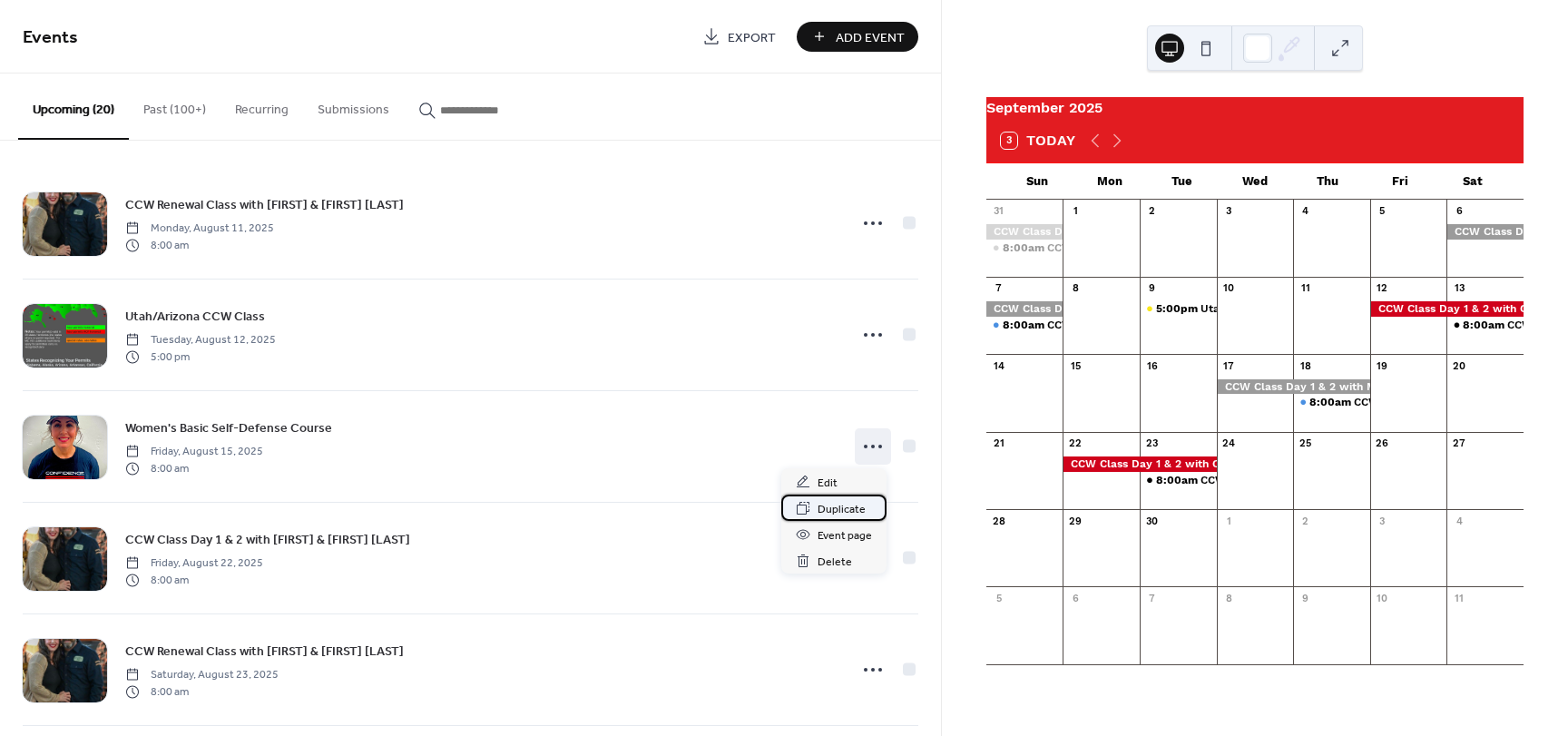 click on "Duplicate" at bounding box center (841, 509) 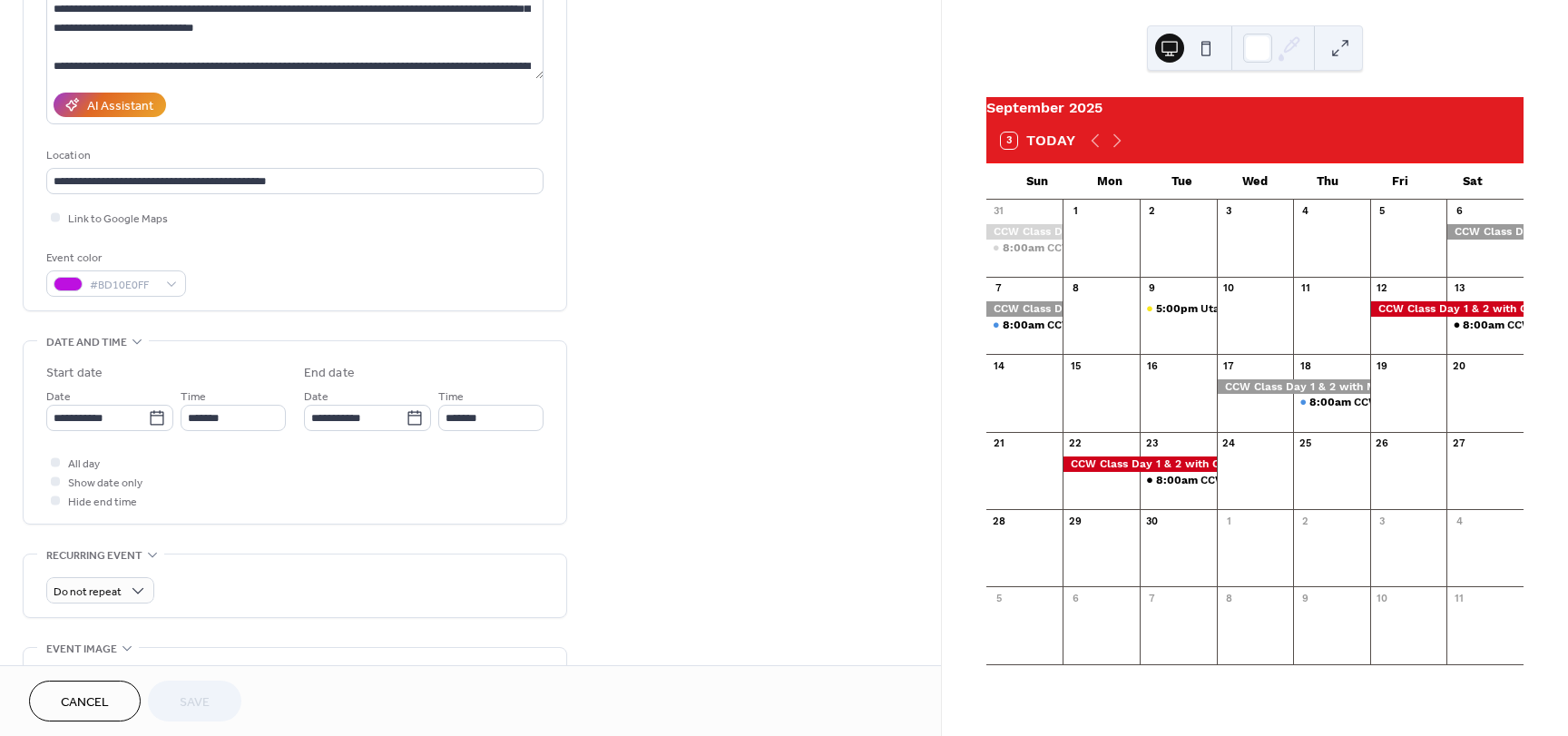 scroll, scrollTop: 363, scrollLeft: 0, axis: vertical 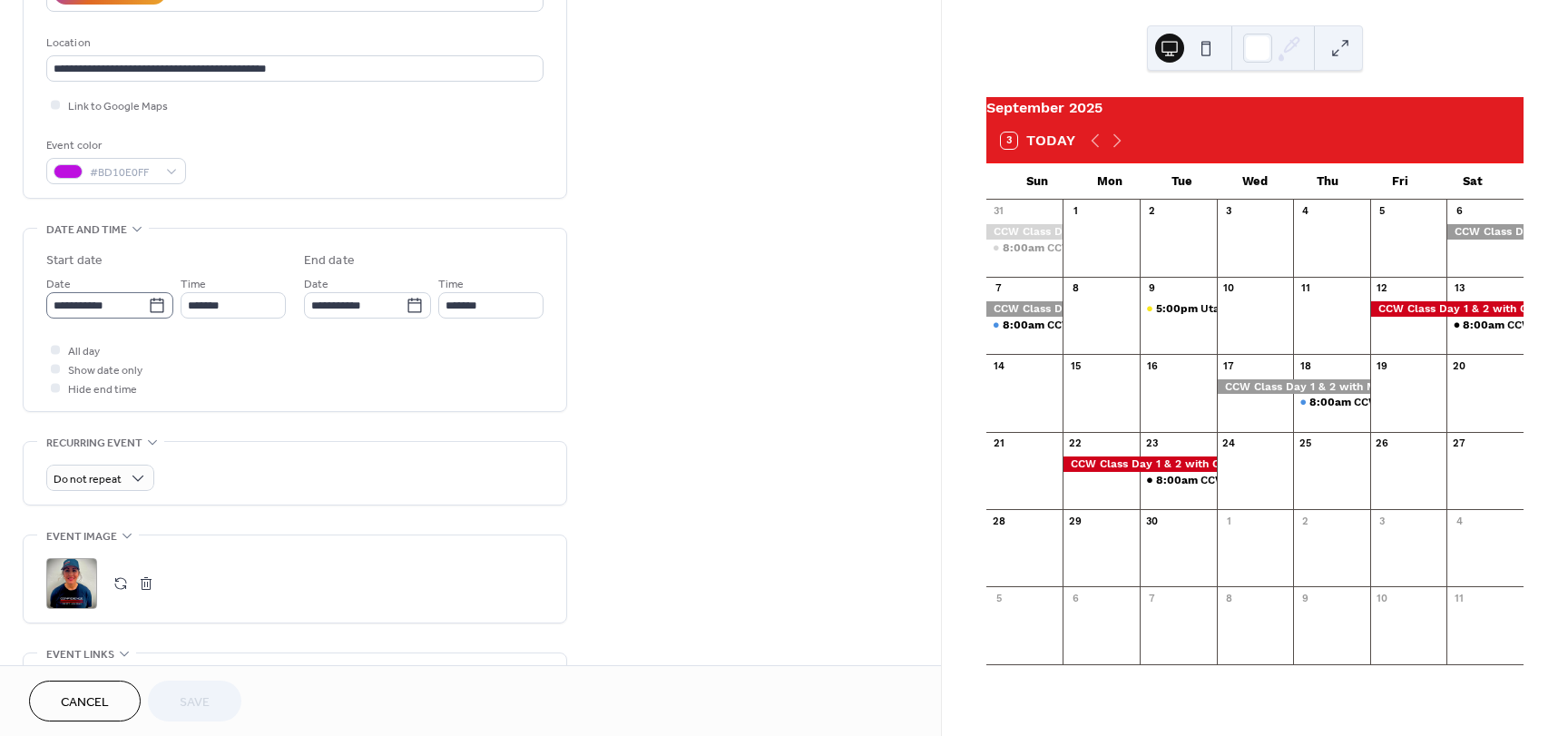 click 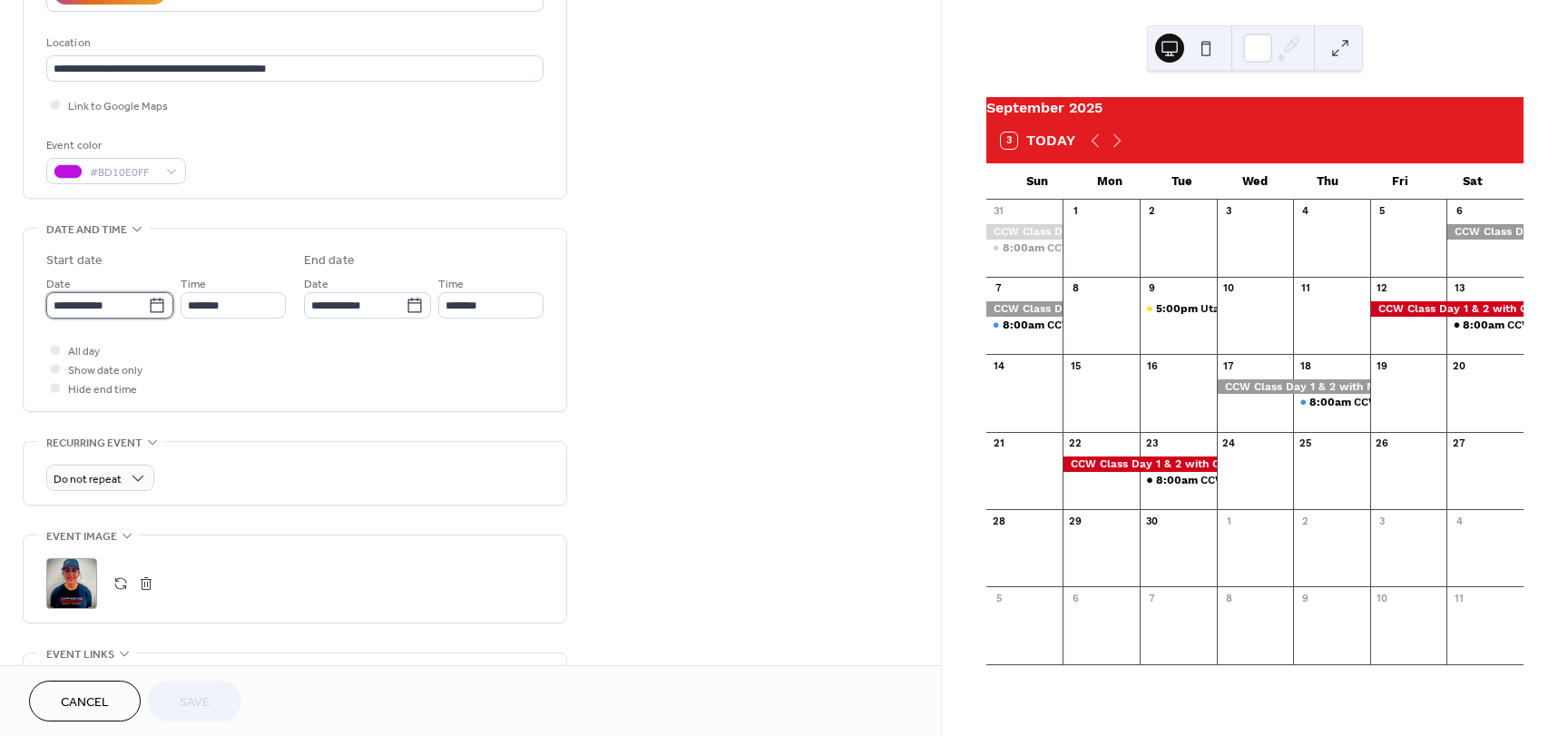 click on "**********" at bounding box center (97, 305) 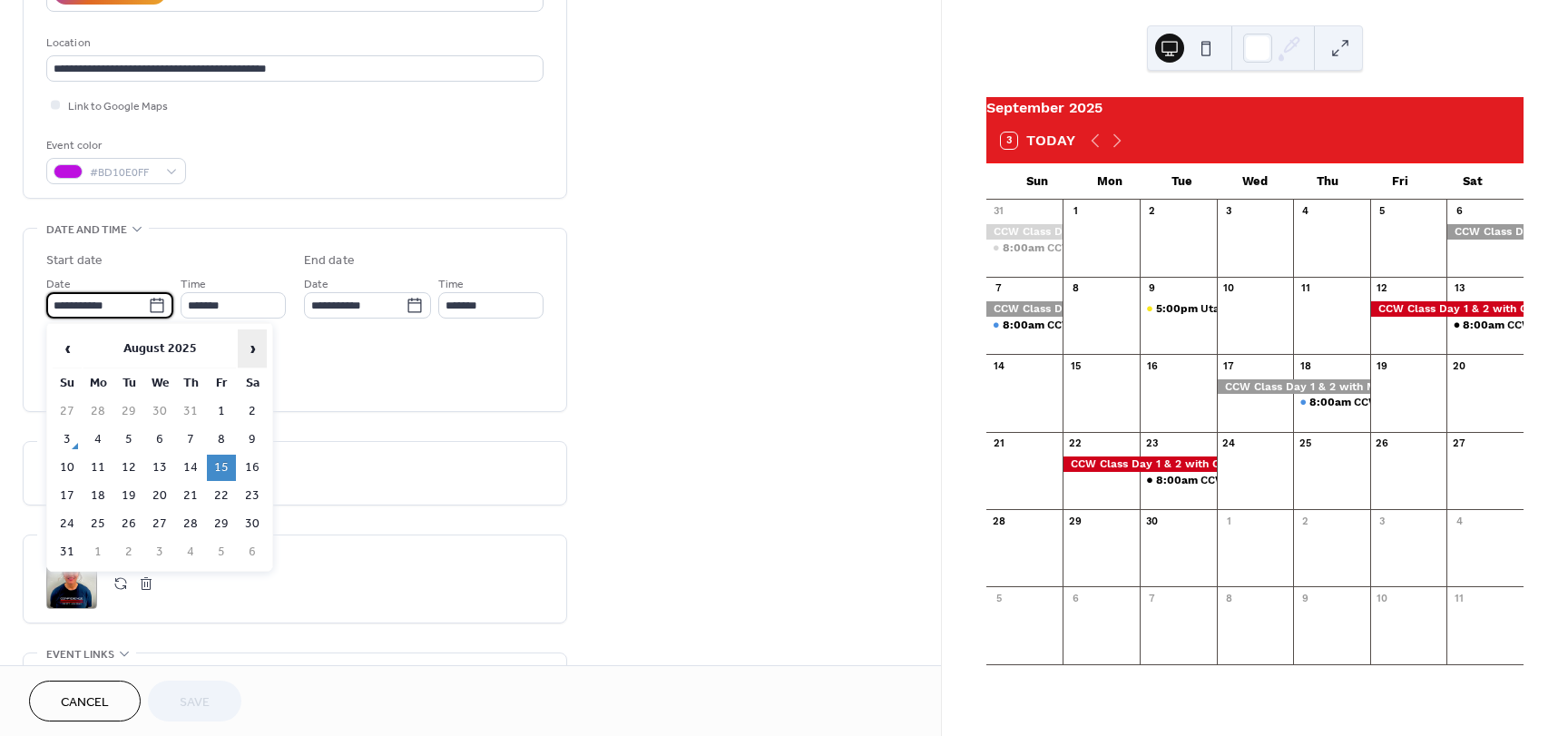 click on "›" at bounding box center [252, 348] 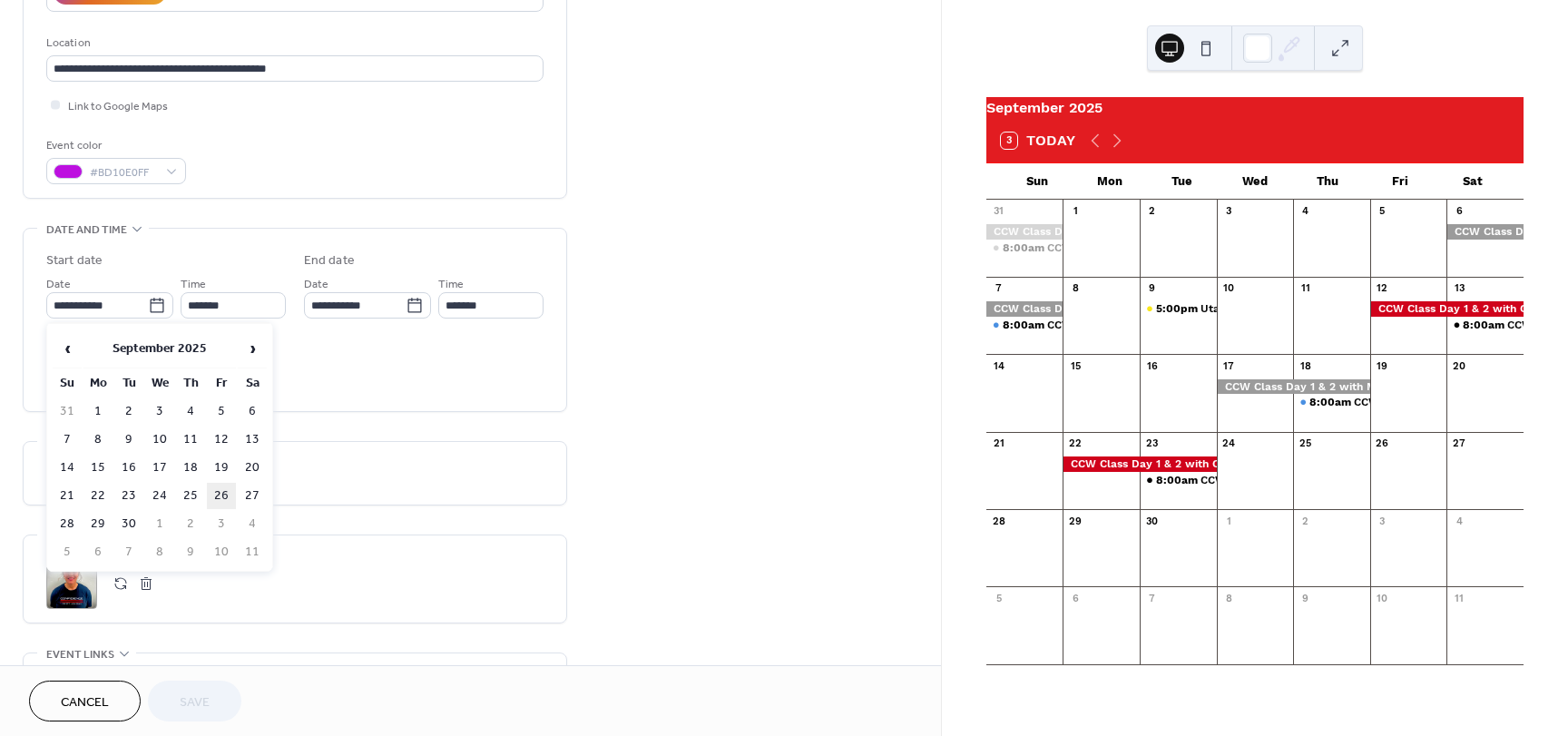 click on "26" at bounding box center (221, 496) 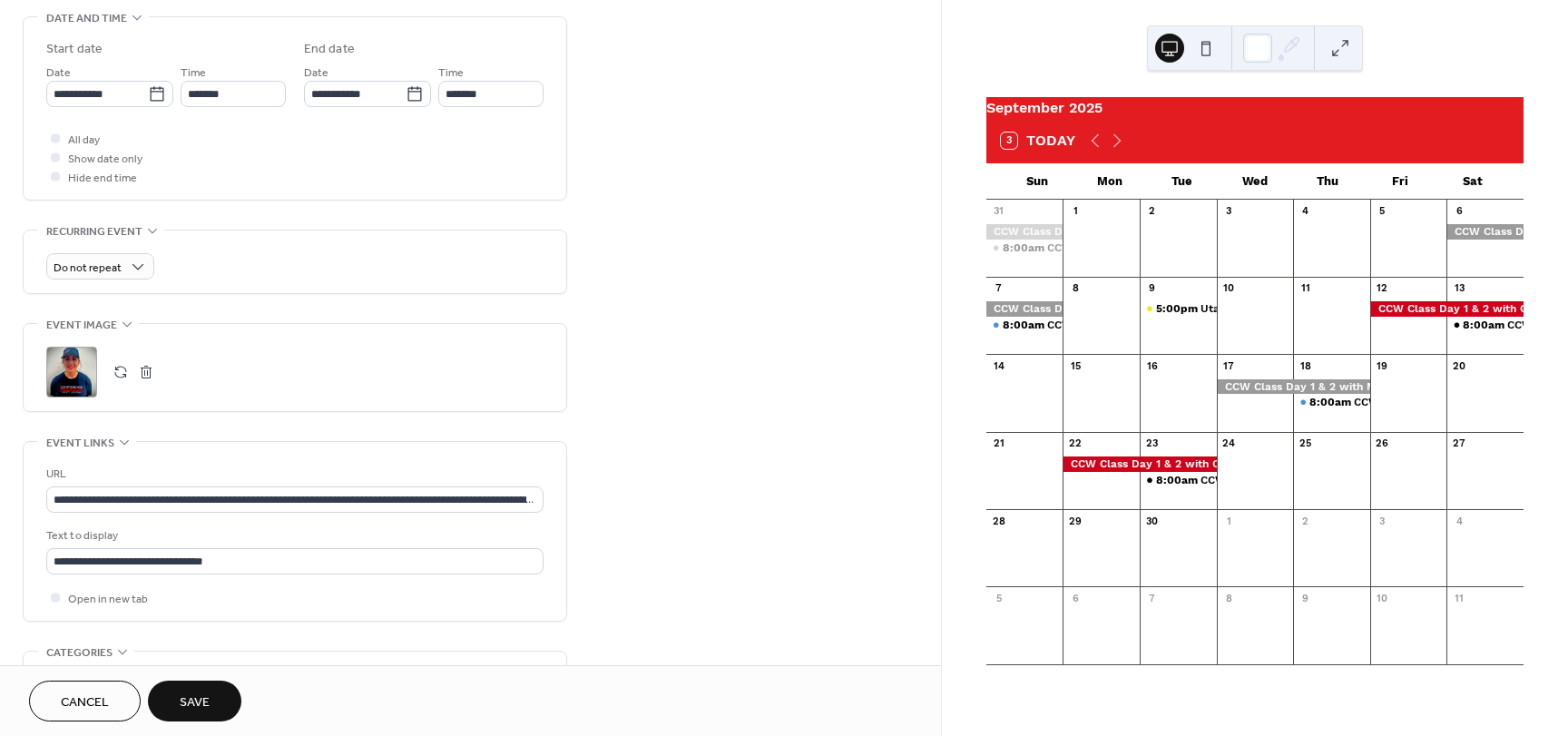scroll, scrollTop: 726, scrollLeft: 0, axis: vertical 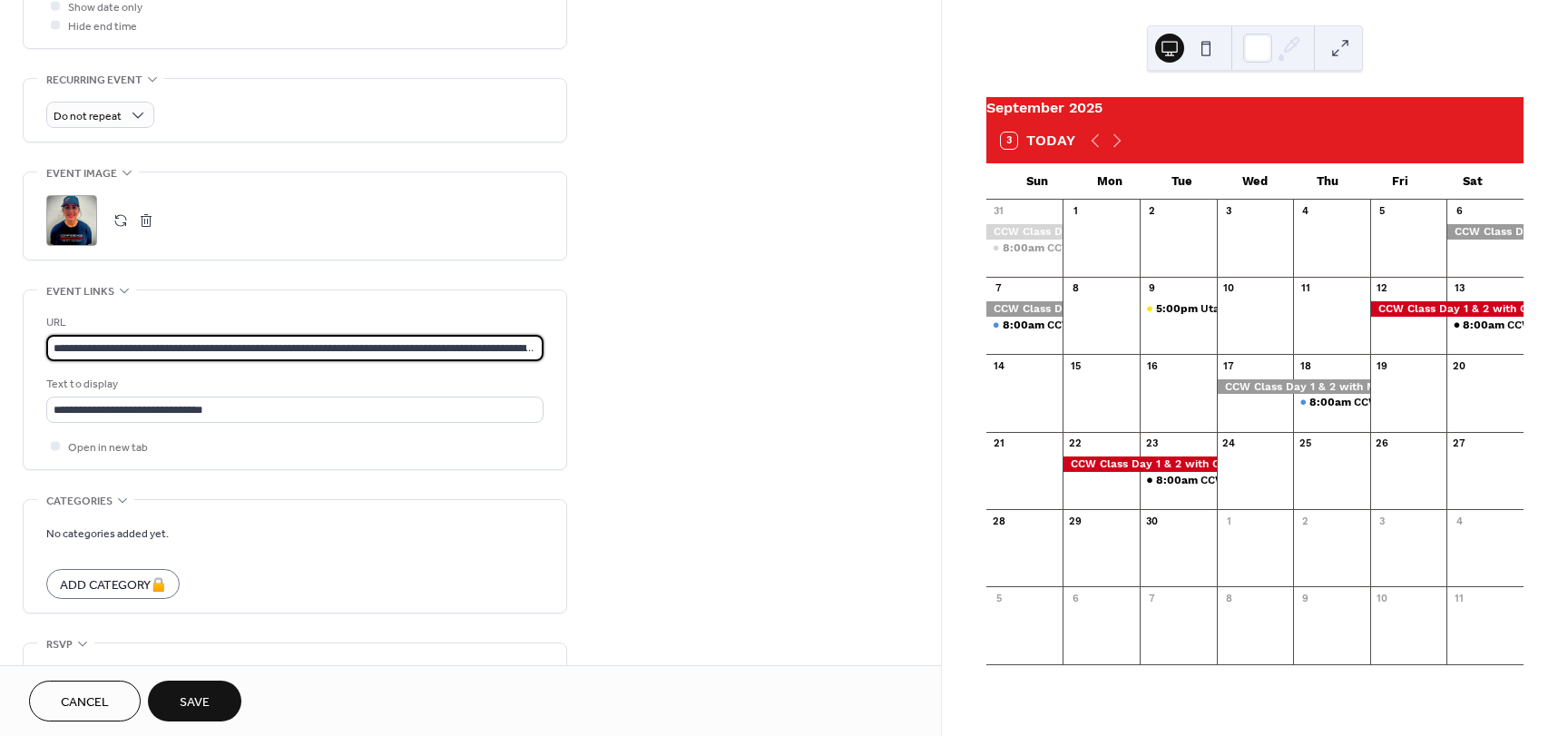 click on "**********" at bounding box center (295, 348) 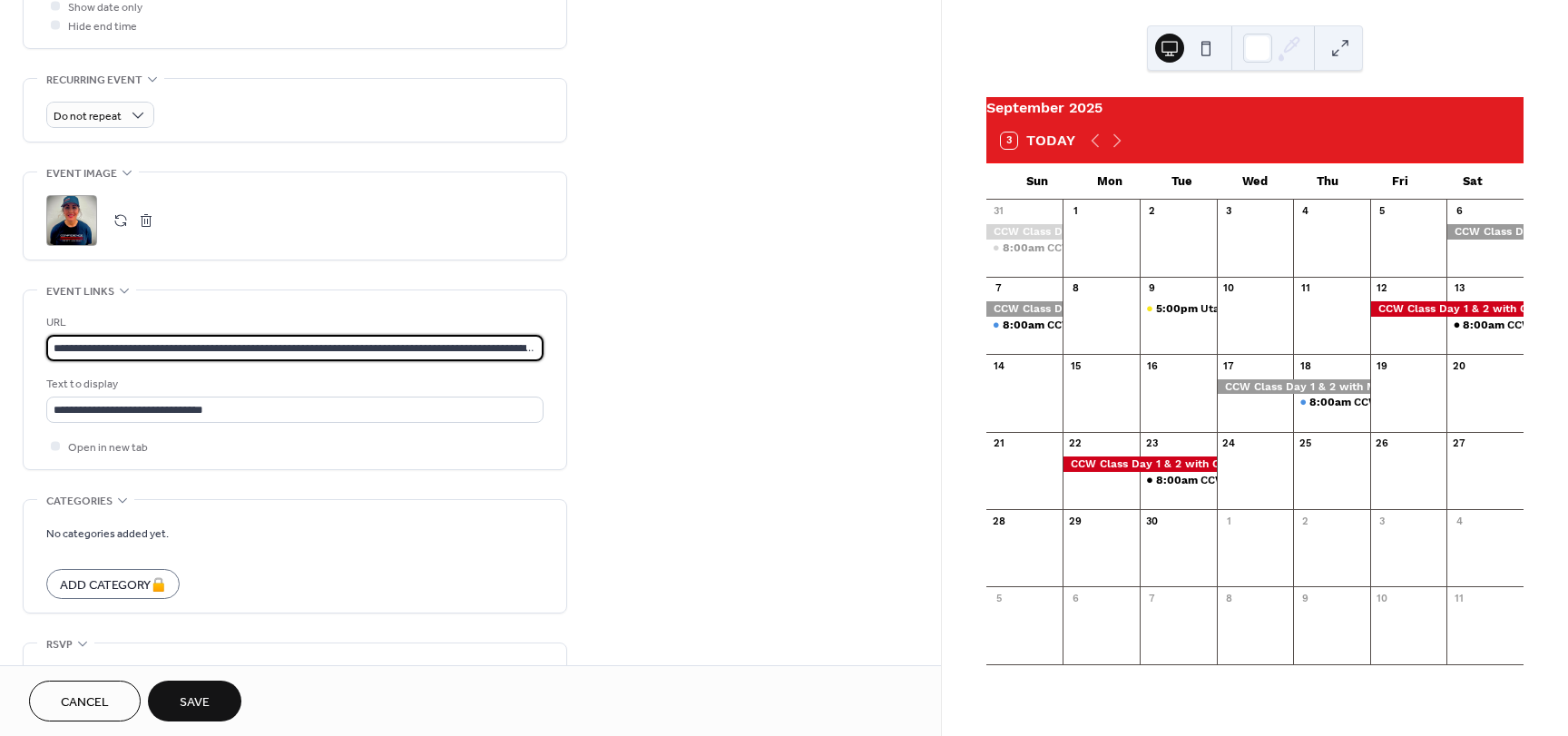 paste 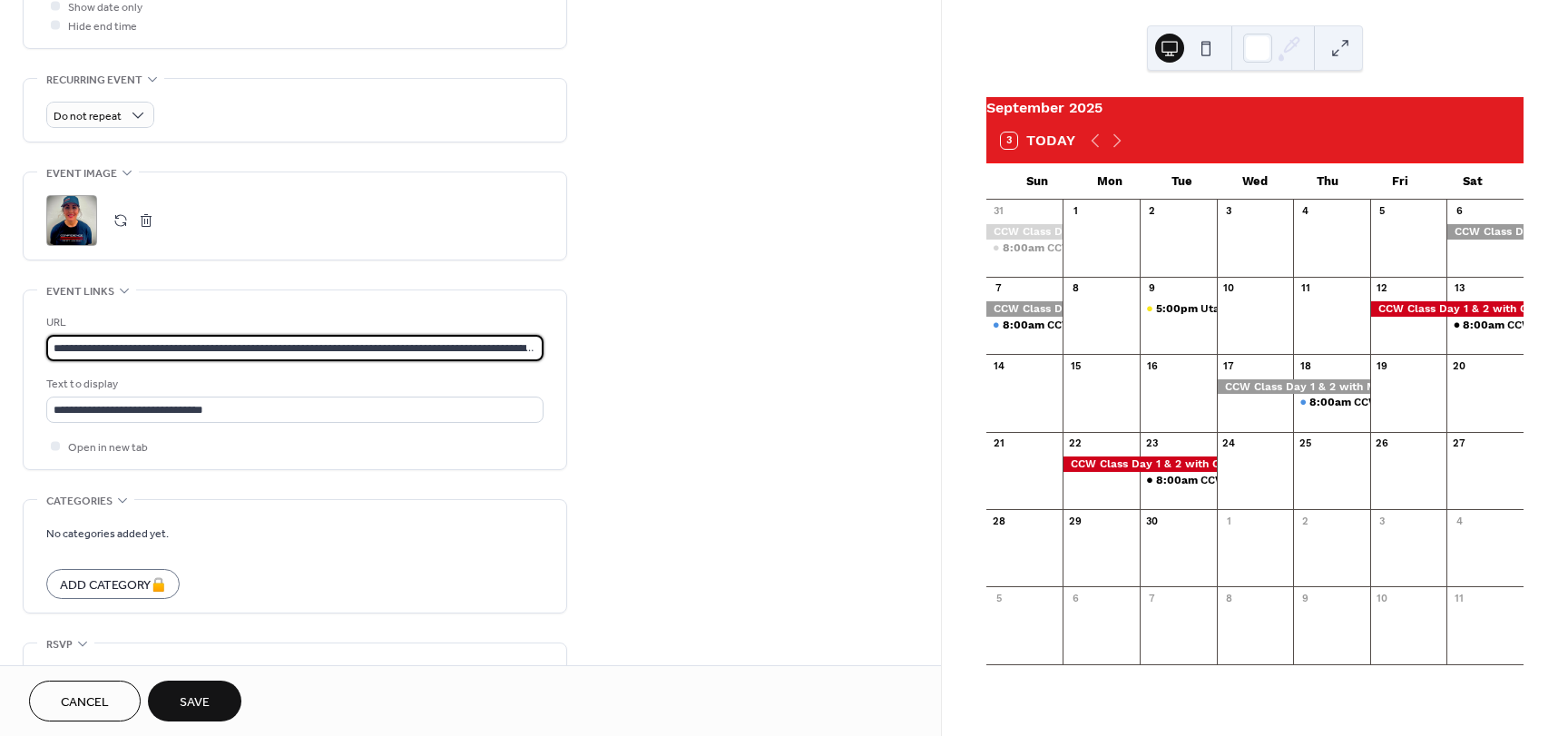 scroll, scrollTop: 0, scrollLeft: 417, axis: horizontal 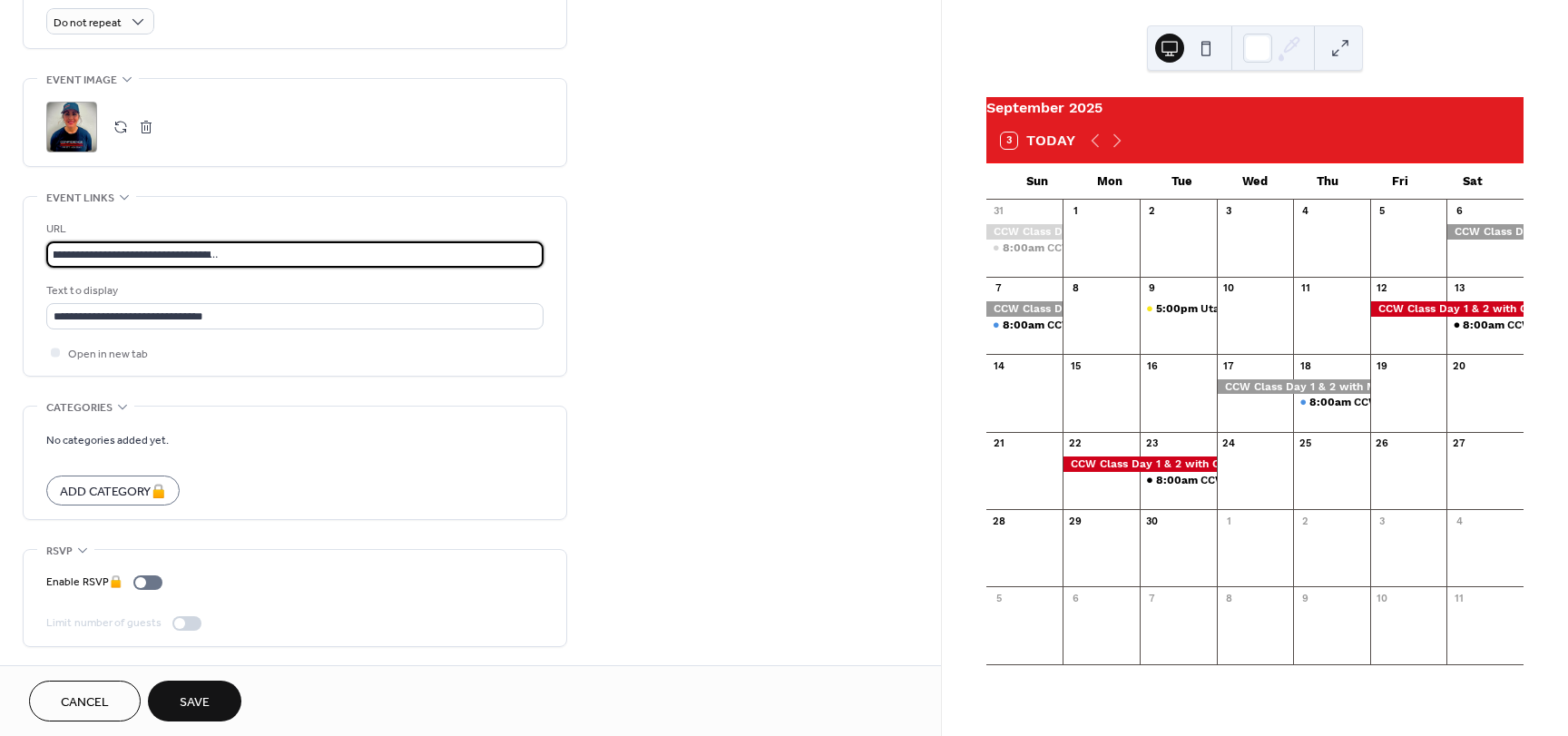 type on "**********" 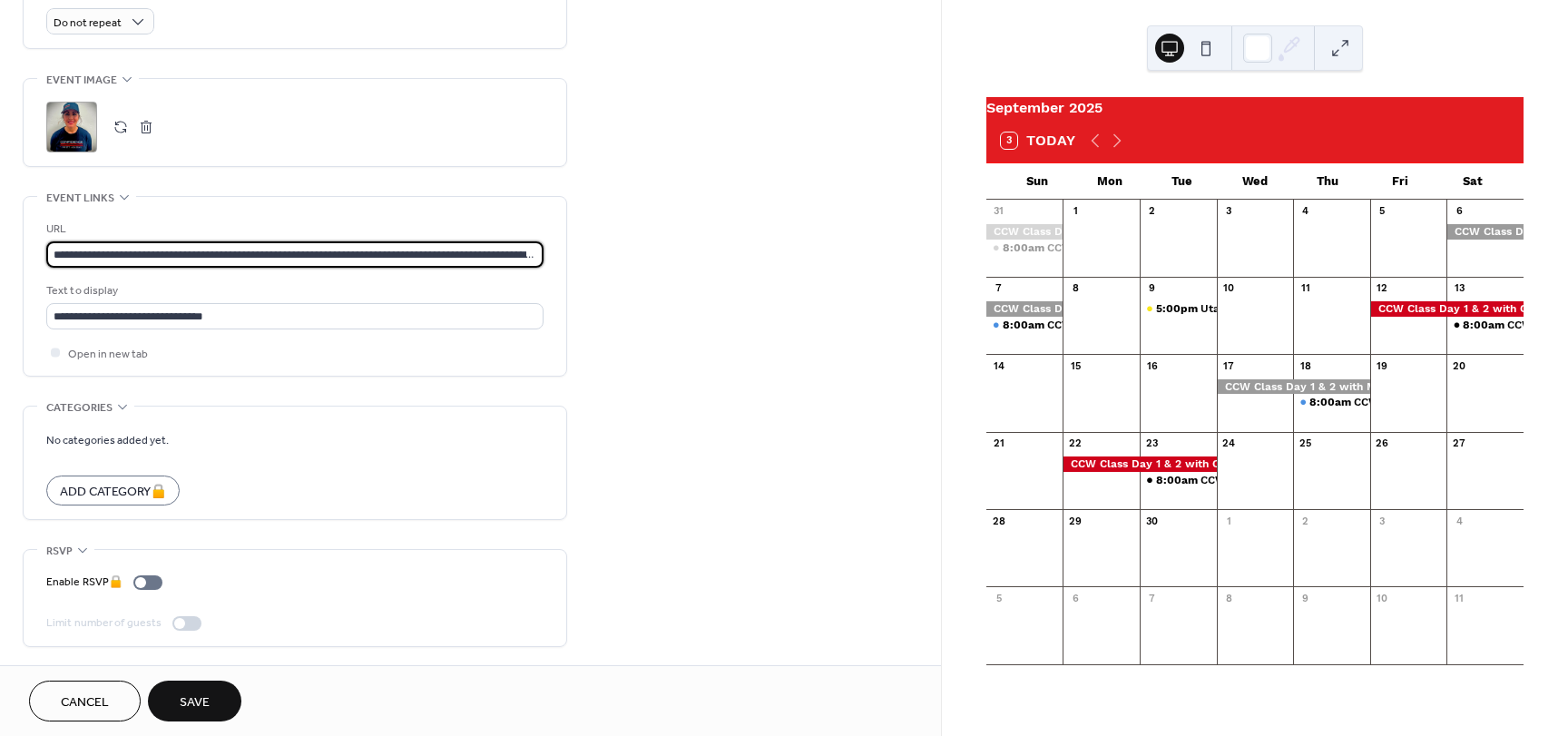click on "Save" at bounding box center (194, 702) 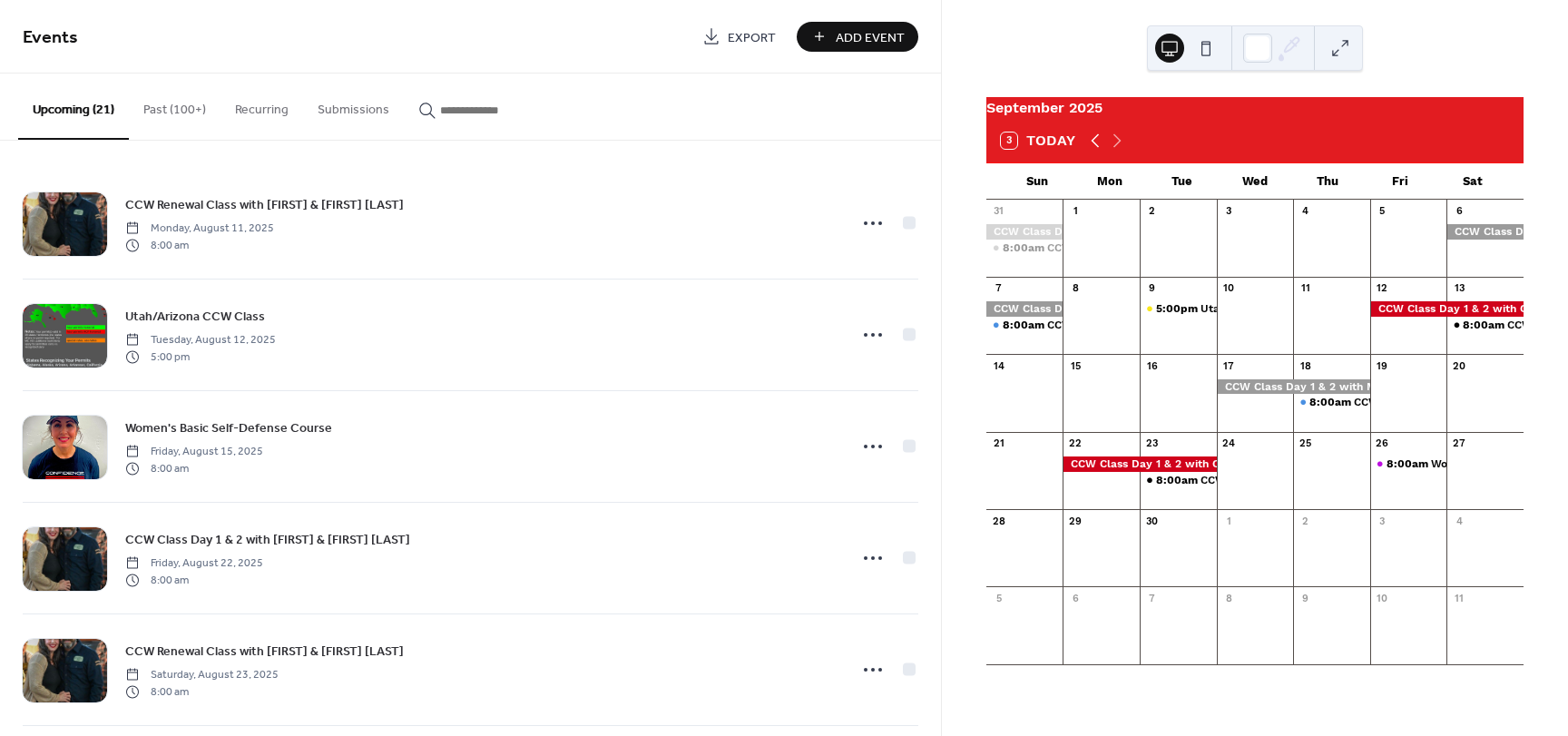 click 